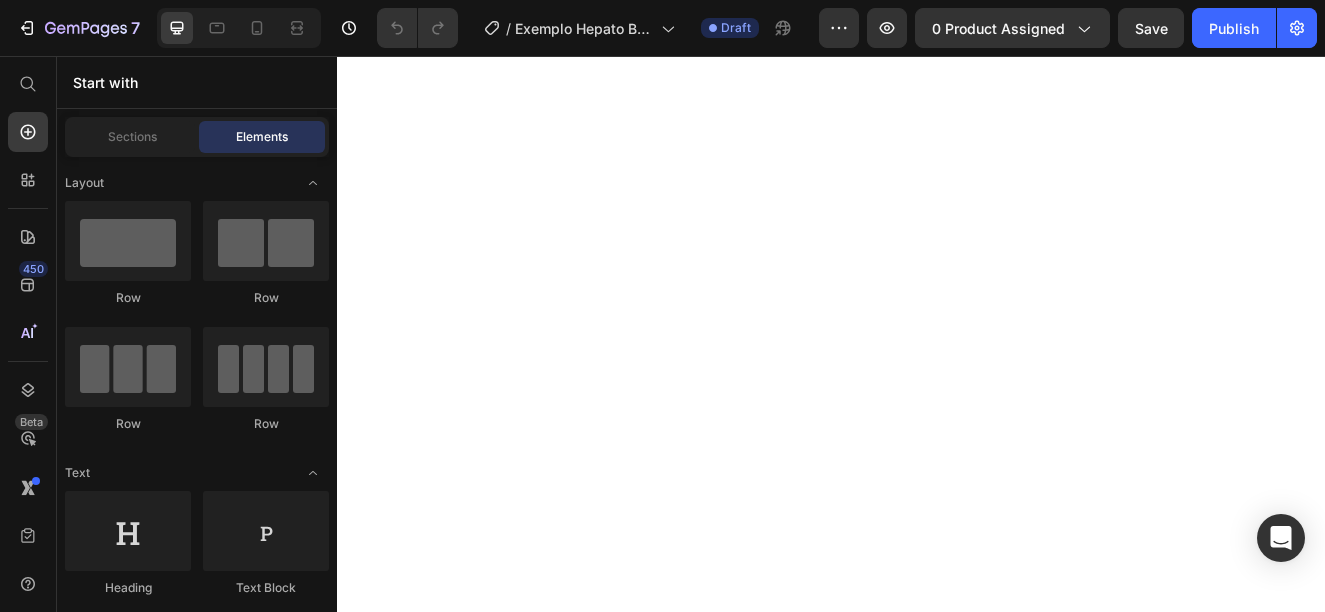 scroll, scrollTop: 0, scrollLeft: 0, axis: both 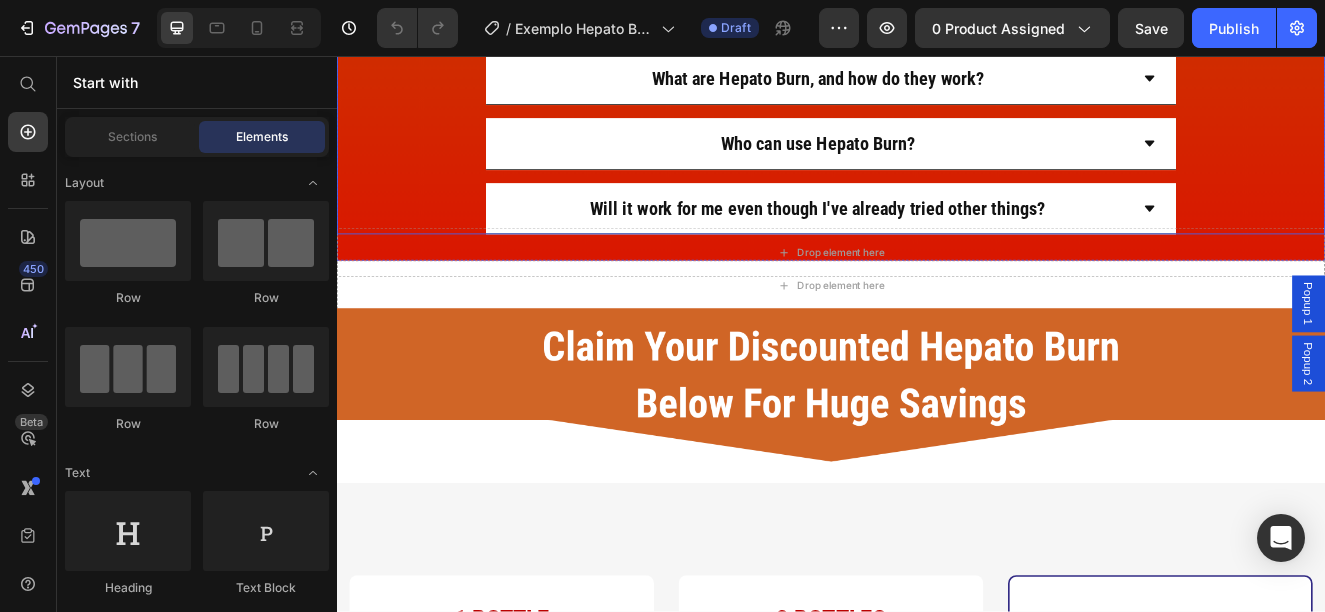click 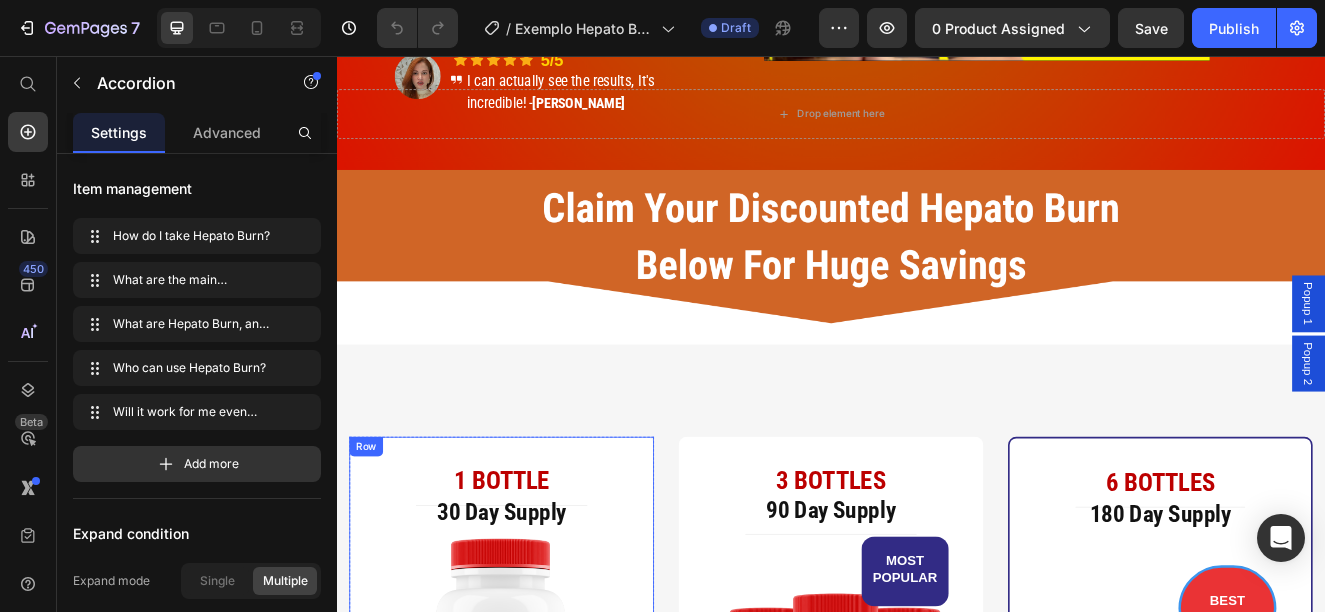 scroll, scrollTop: 0, scrollLeft: 0, axis: both 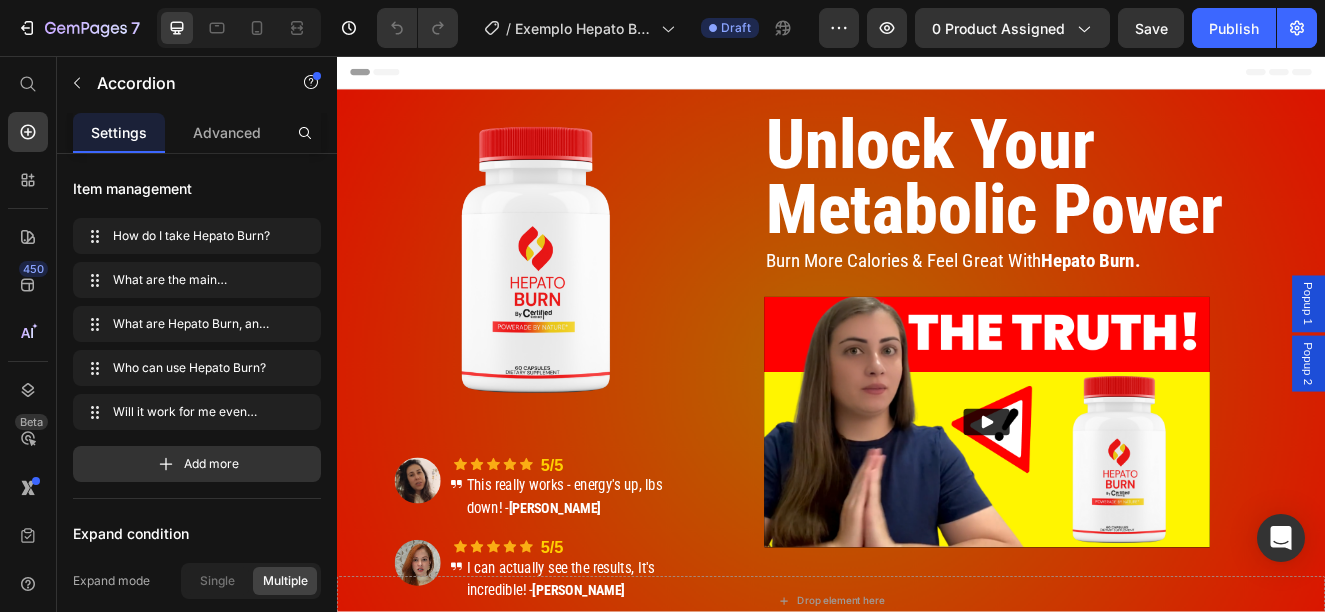 click on "Header" at bounding box center (937, 76) 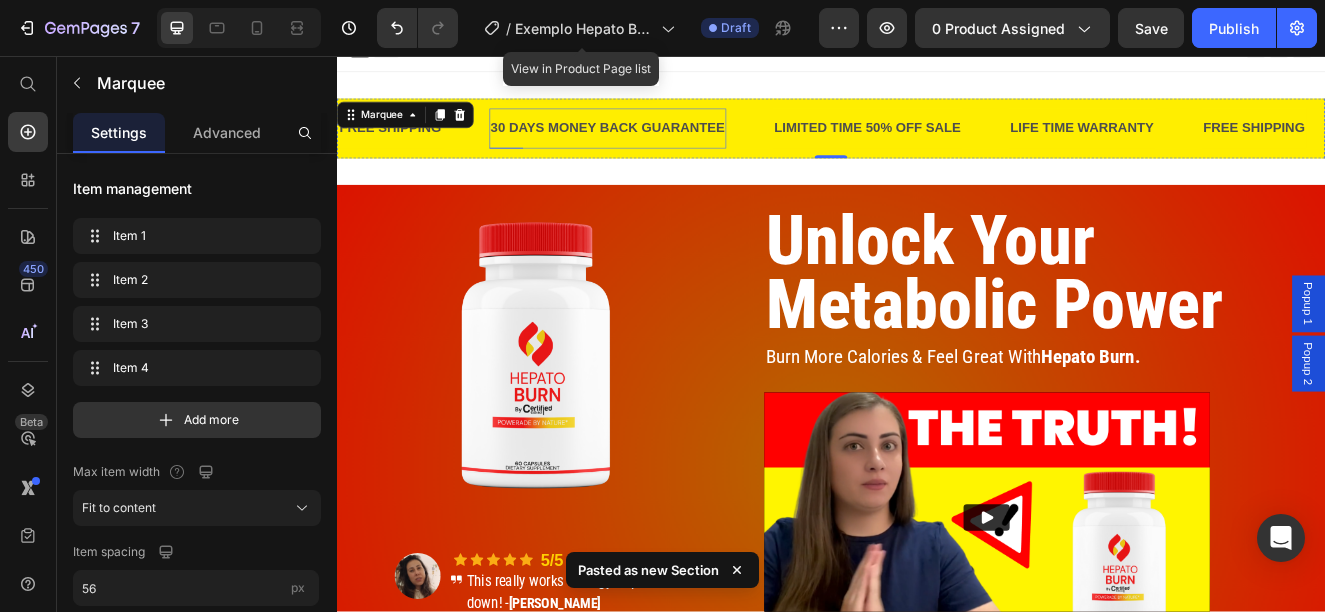scroll, scrollTop: 0, scrollLeft: 0, axis: both 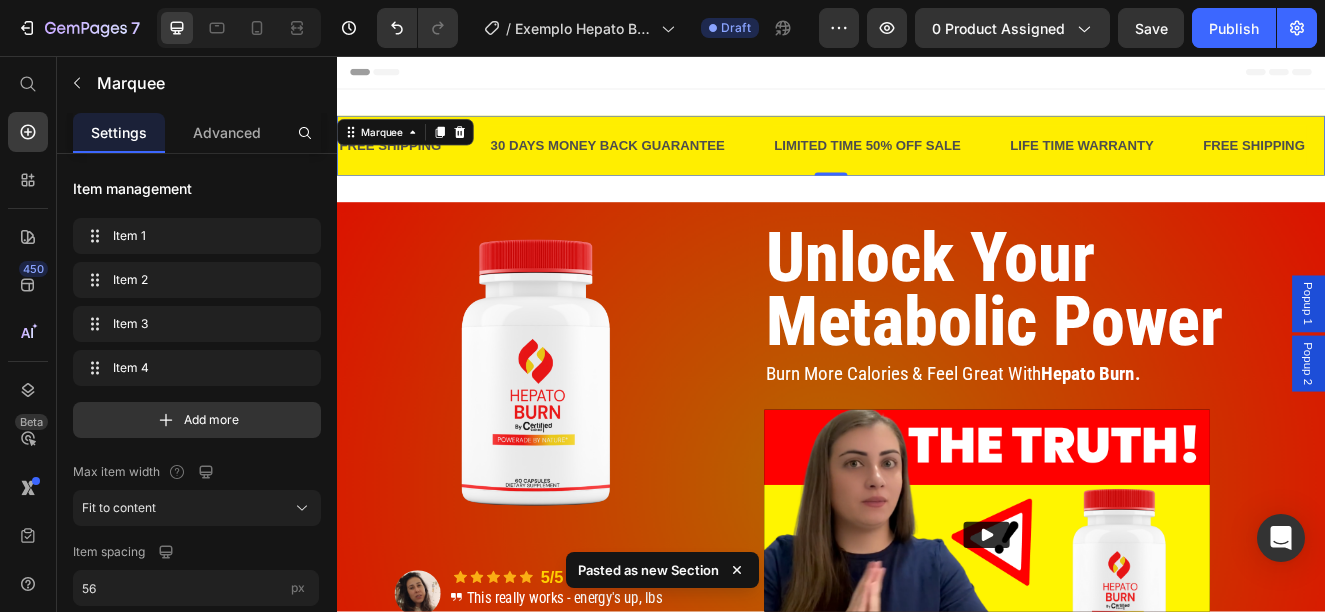 click on "30 DAYS MONEY BACK GUARANTEE Text" at bounding box center [694, 165] 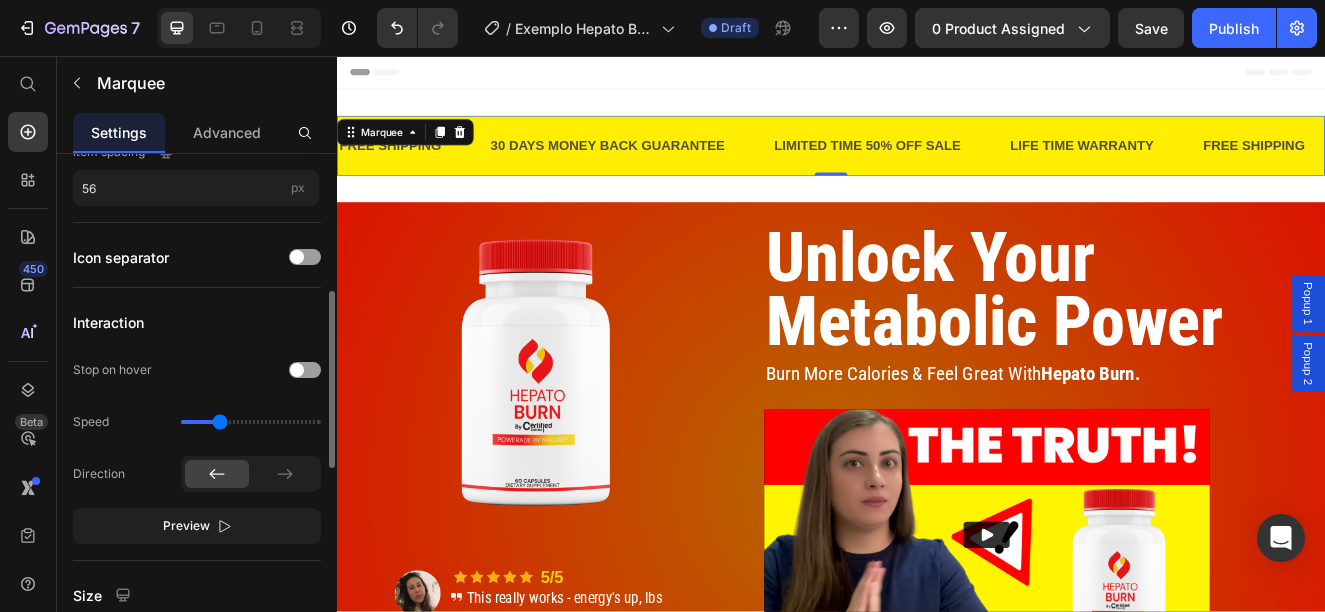 scroll, scrollTop: 500, scrollLeft: 0, axis: vertical 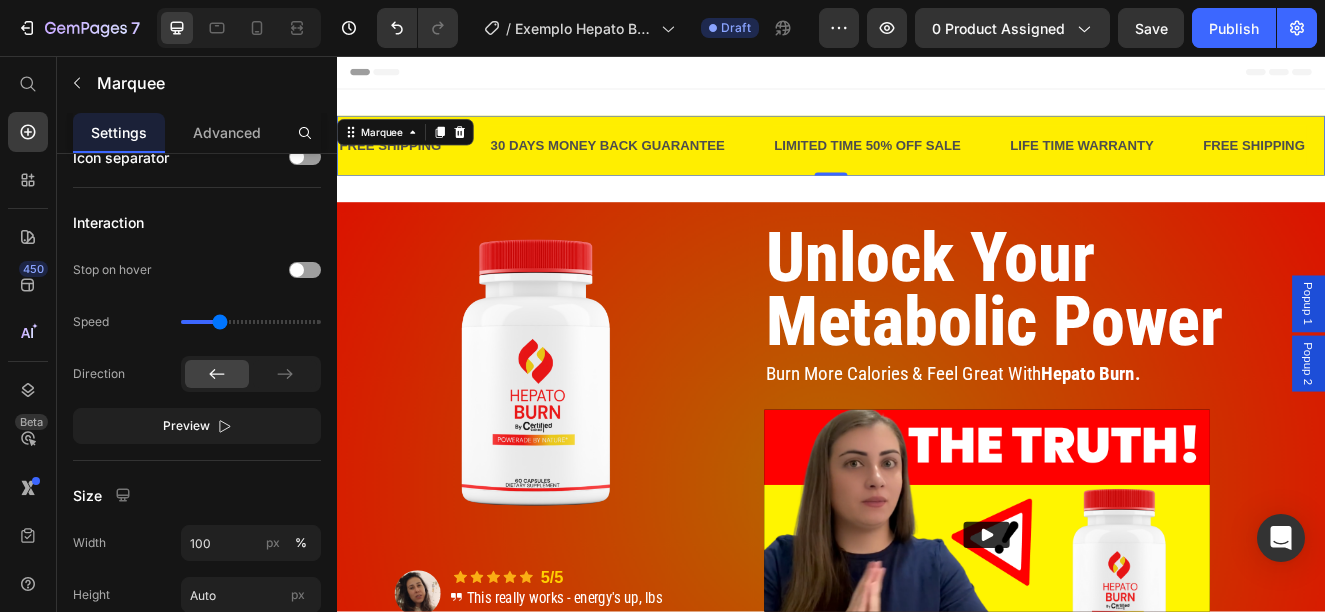 click on "30 DAYS MONEY BACK GUARANTEE Text" at bounding box center [694, 165] 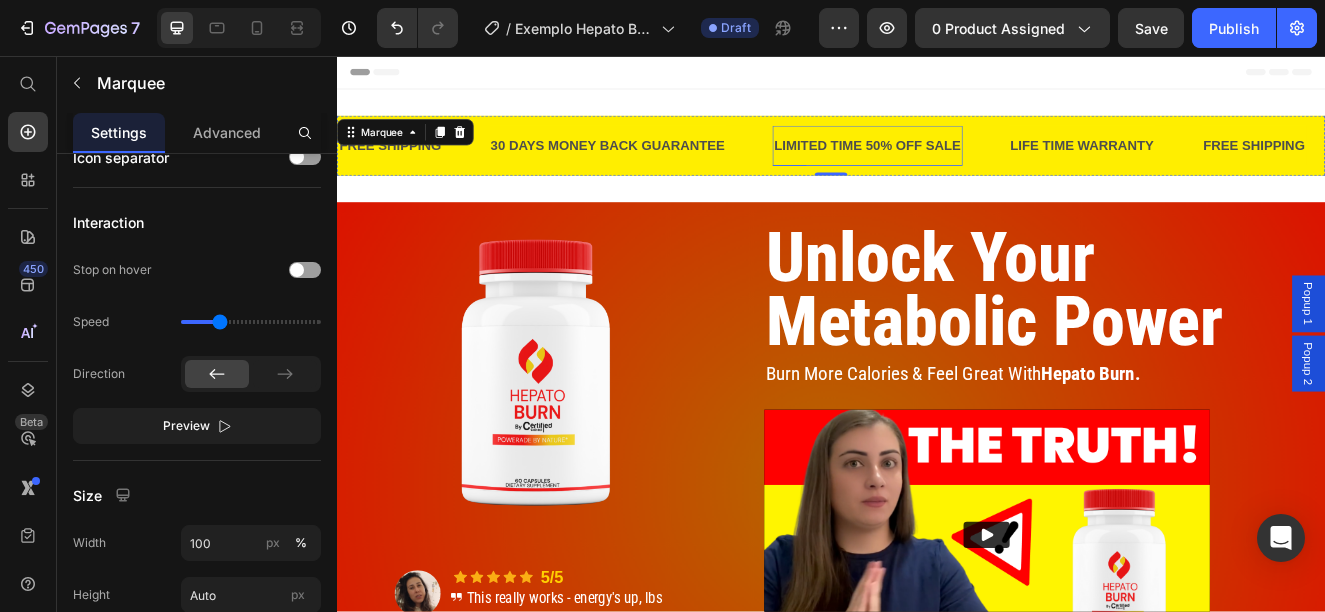 click on "LIMITED TIME 50% OFF SALE" at bounding box center [981, 165] 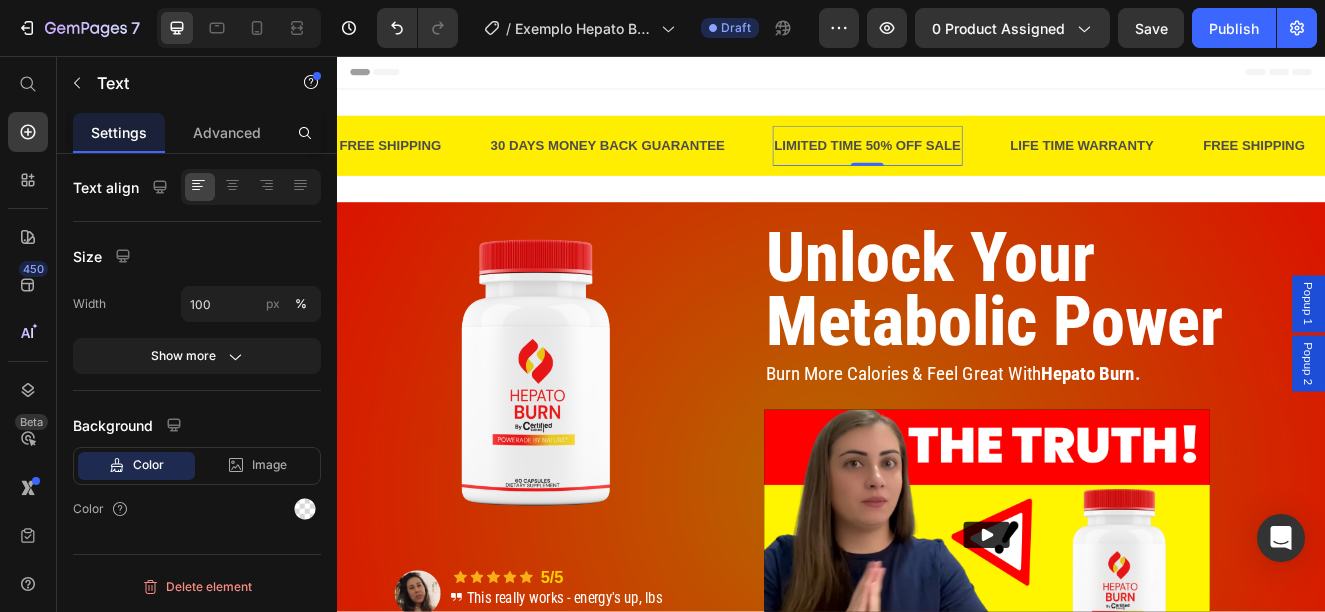 scroll, scrollTop: 0, scrollLeft: 0, axis: both 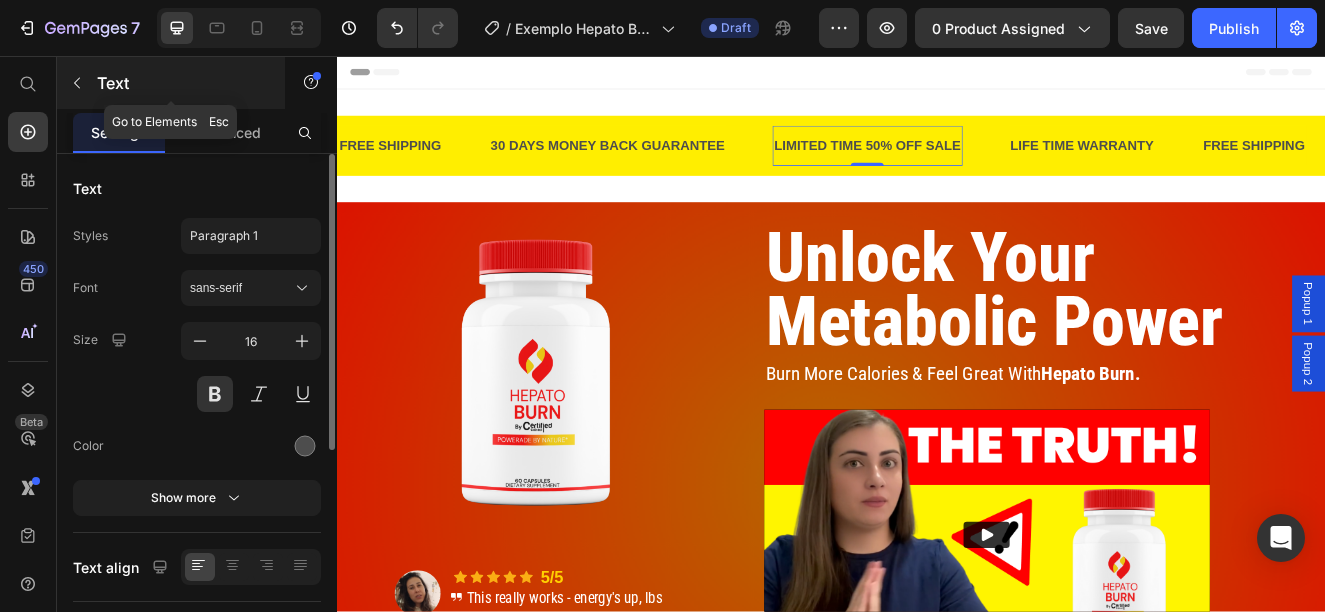 click on "Text" at bounding box center [182, 83] 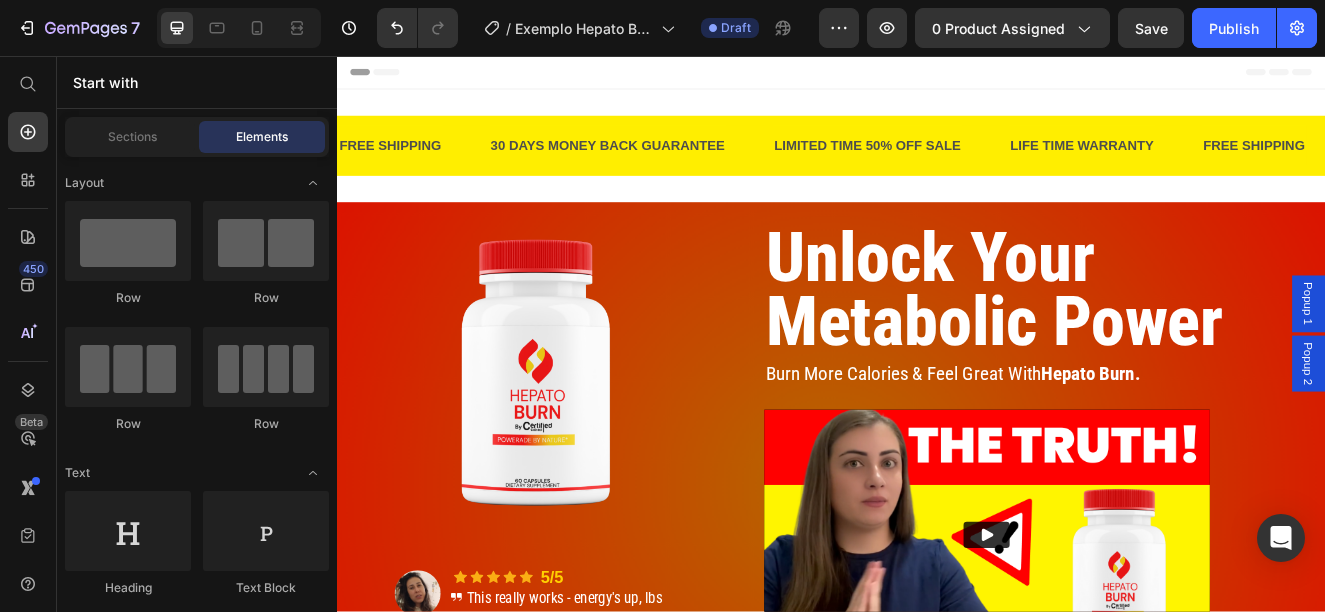 scroll, scrollTop: 200, scrollLeft: 0, axis: vertical 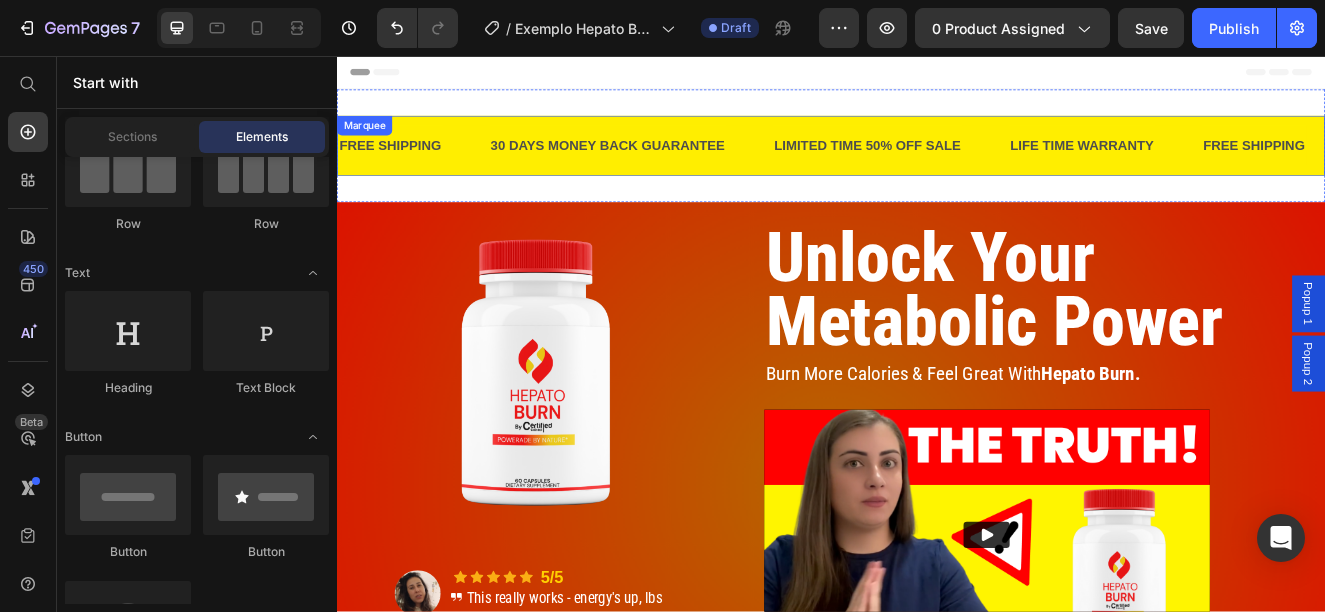 click on "30 DAYS MONEY BACK GUARANTEE Text" at bounding box center (694, 165) 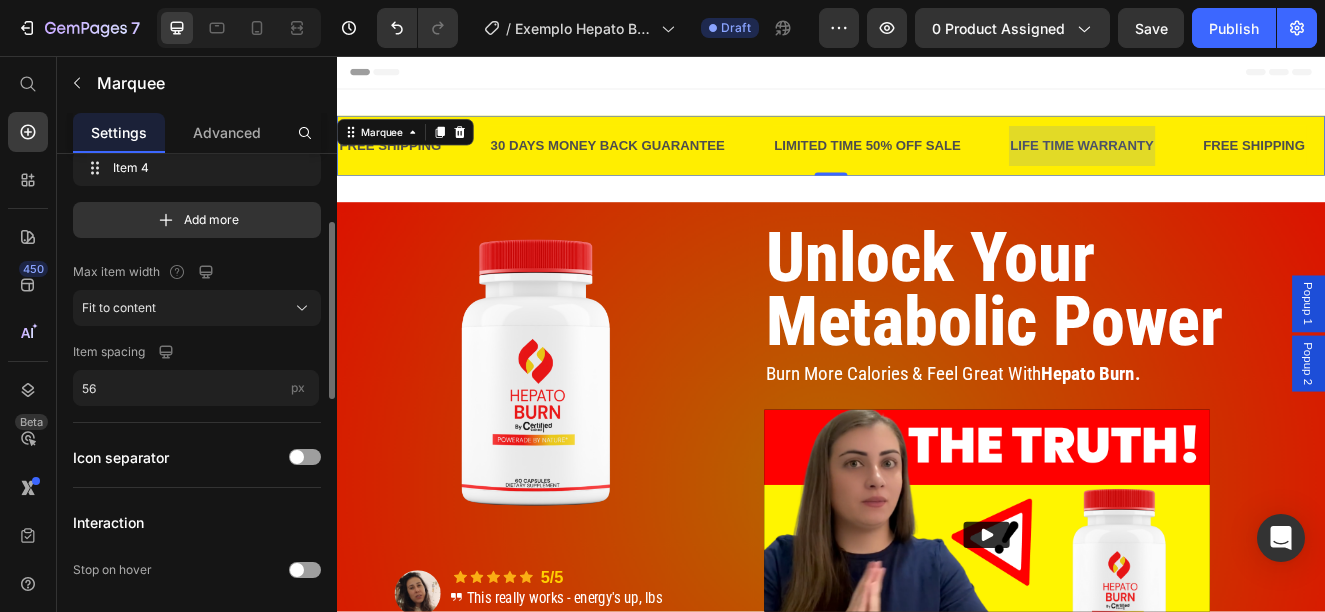 scroll, scrollTop: 0, scrollLeft: 0, axis: both 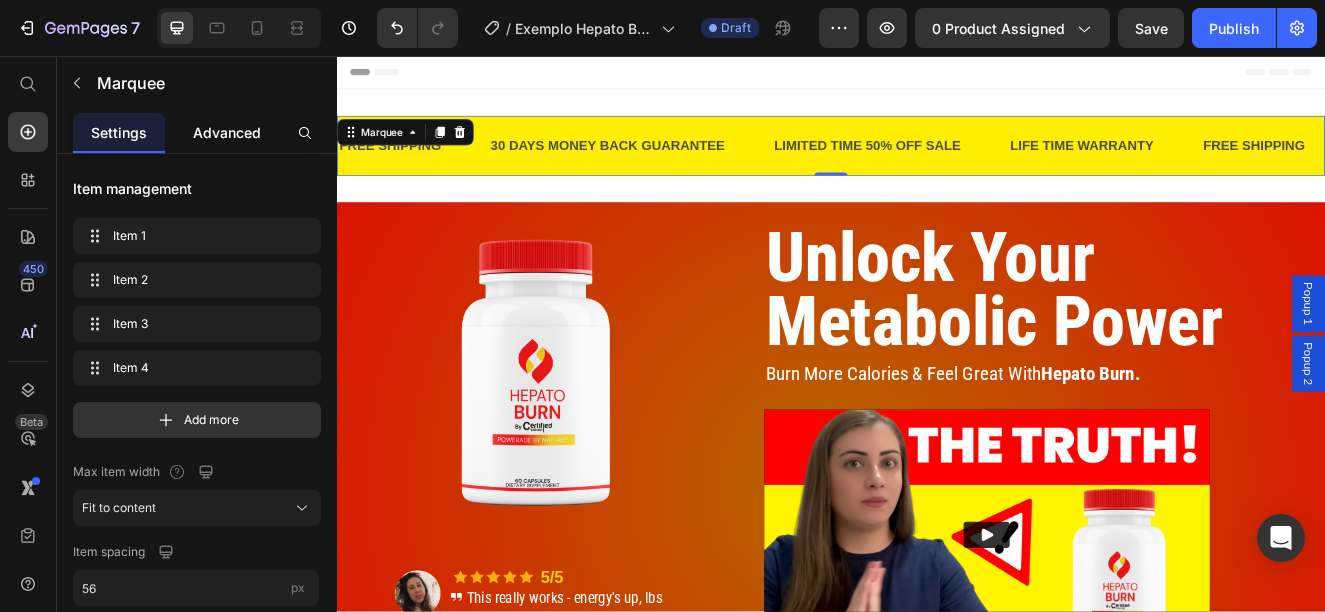 click on "Advanced" at bounding box center [227, 132] 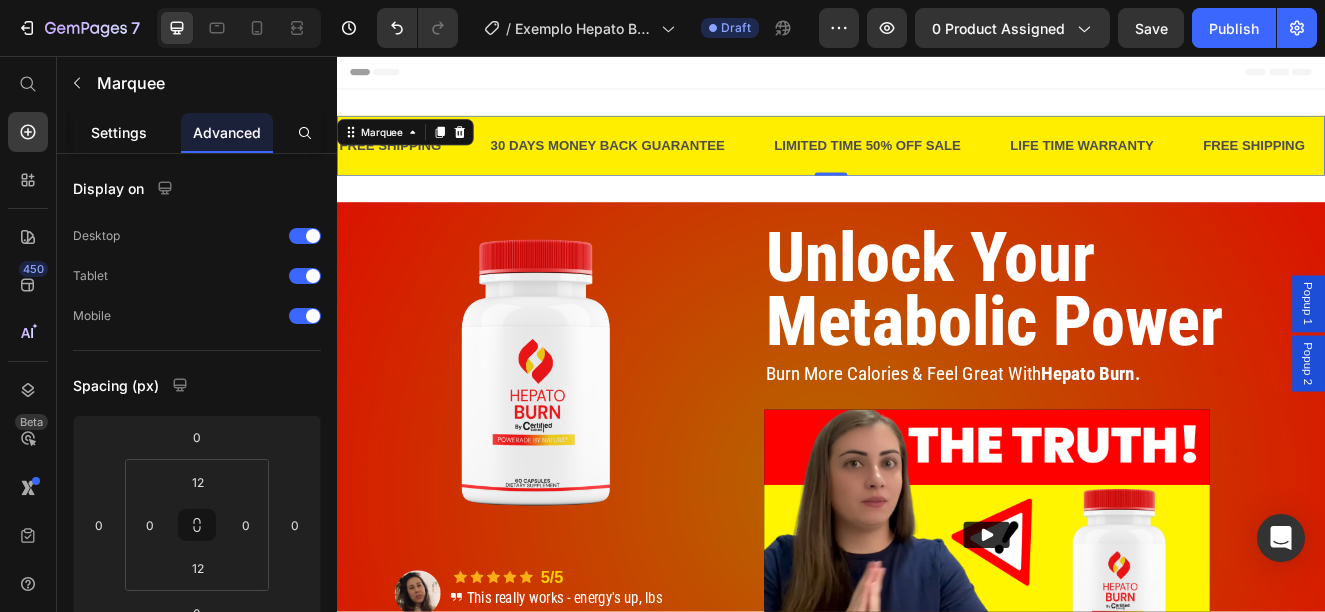 click on "Settings" at bounding box center (119, 132) 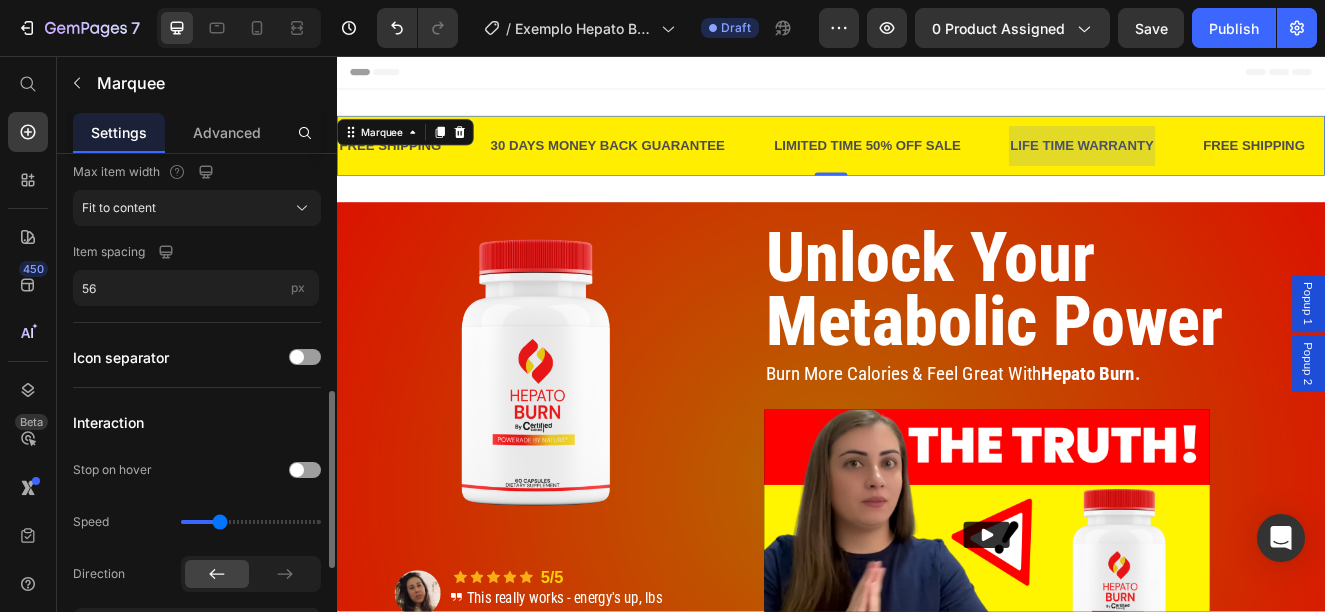 scroll, scrollTop: 400, scrollLeft: 0, axis: vertical 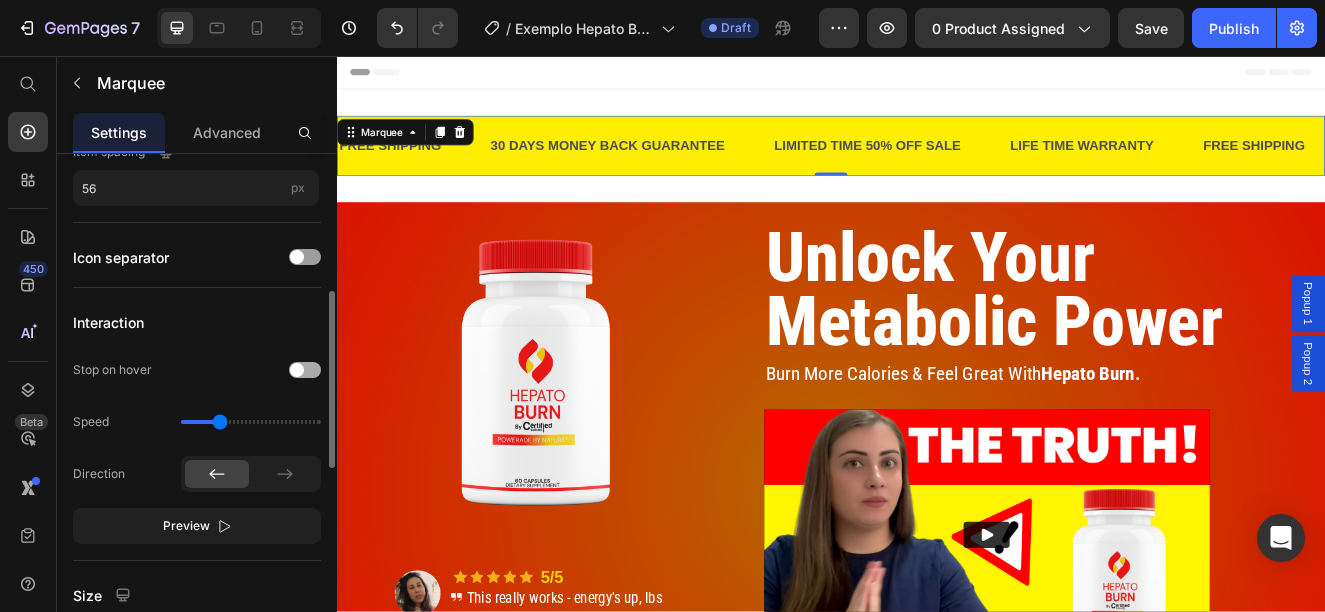 click at bounding box center (297, 370) 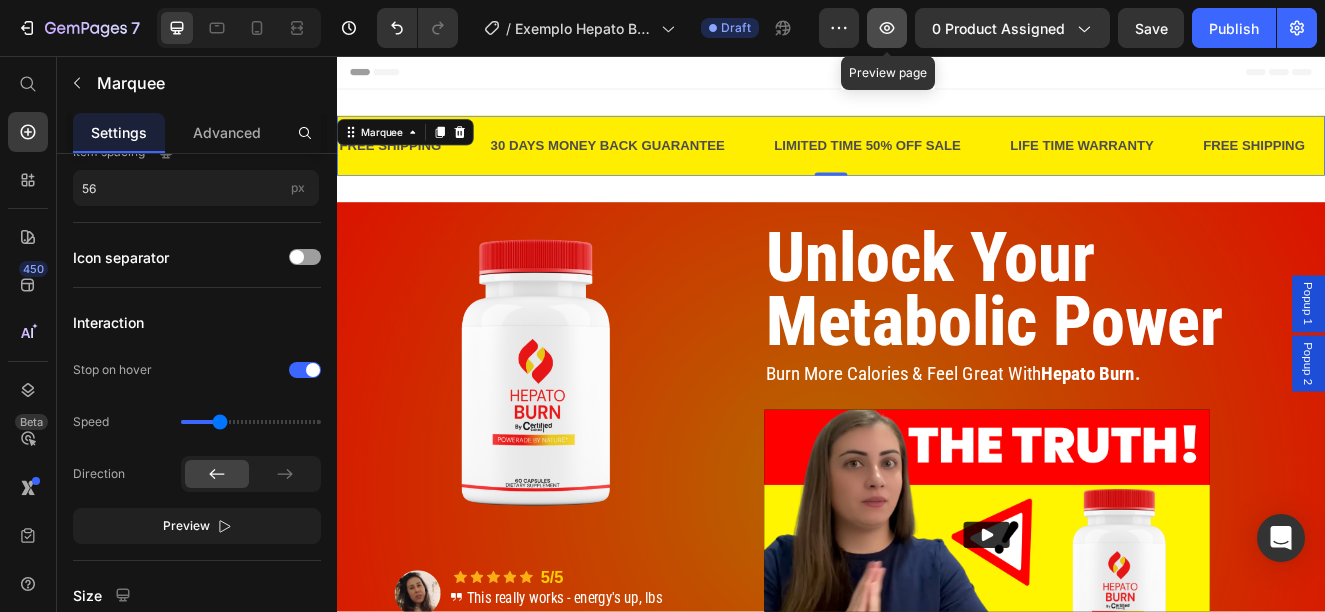 click 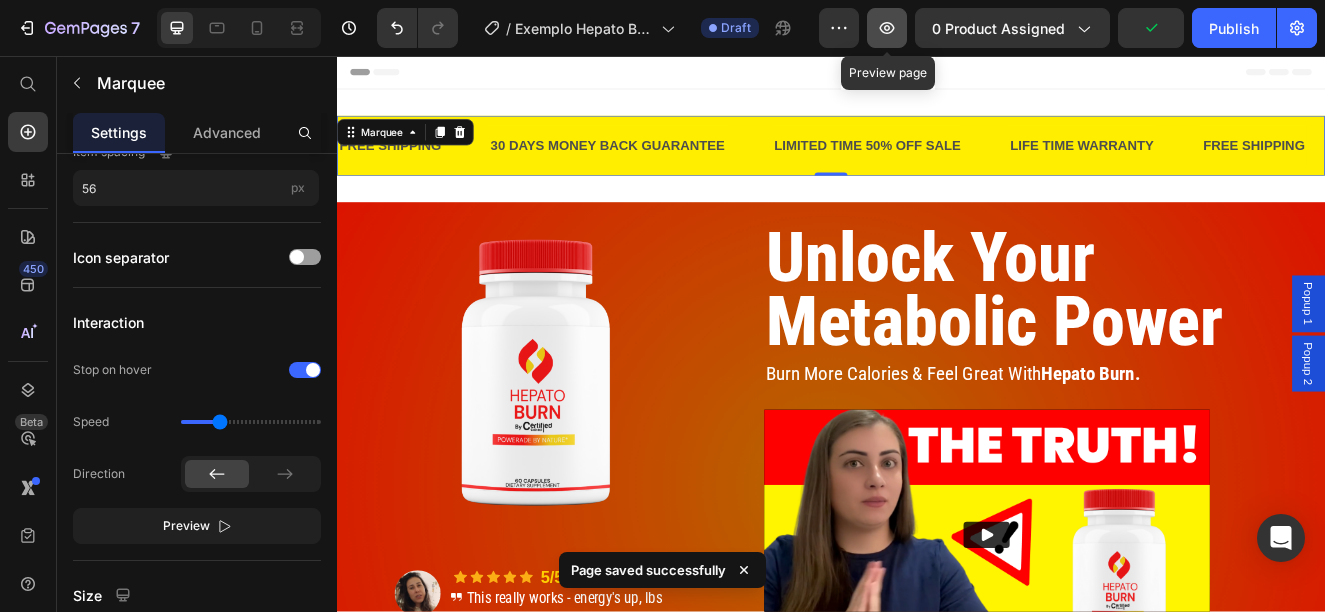 click 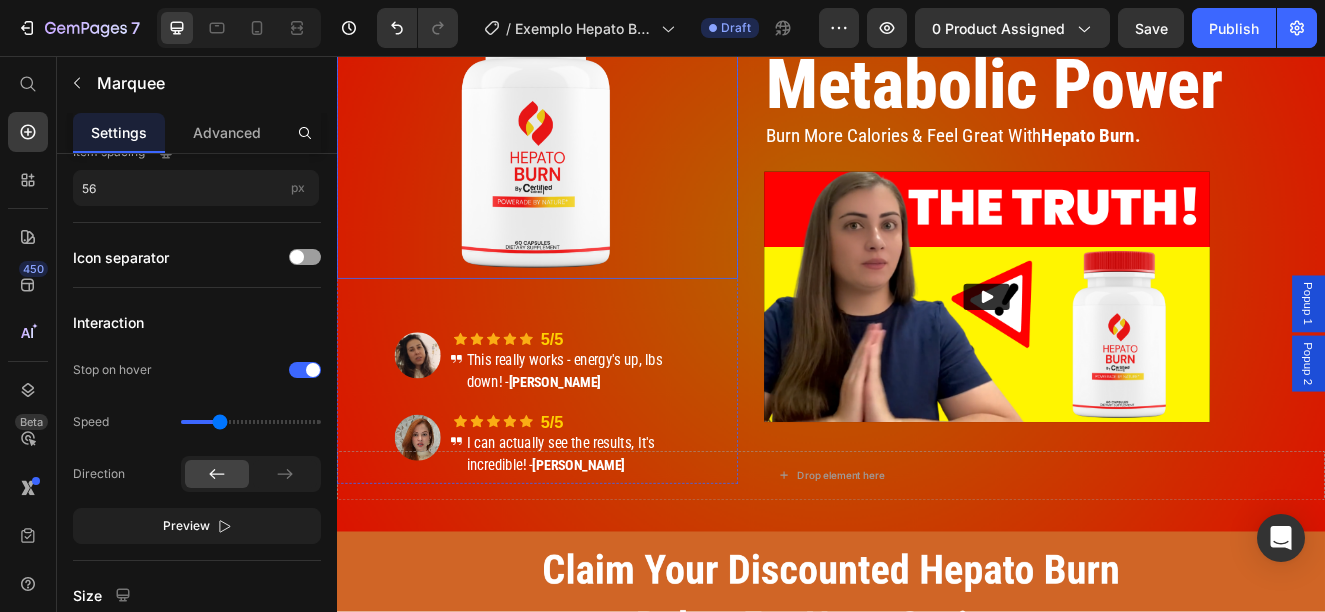 scroll, scrollTop: 300, scrollLeft: 0, axis: vertical 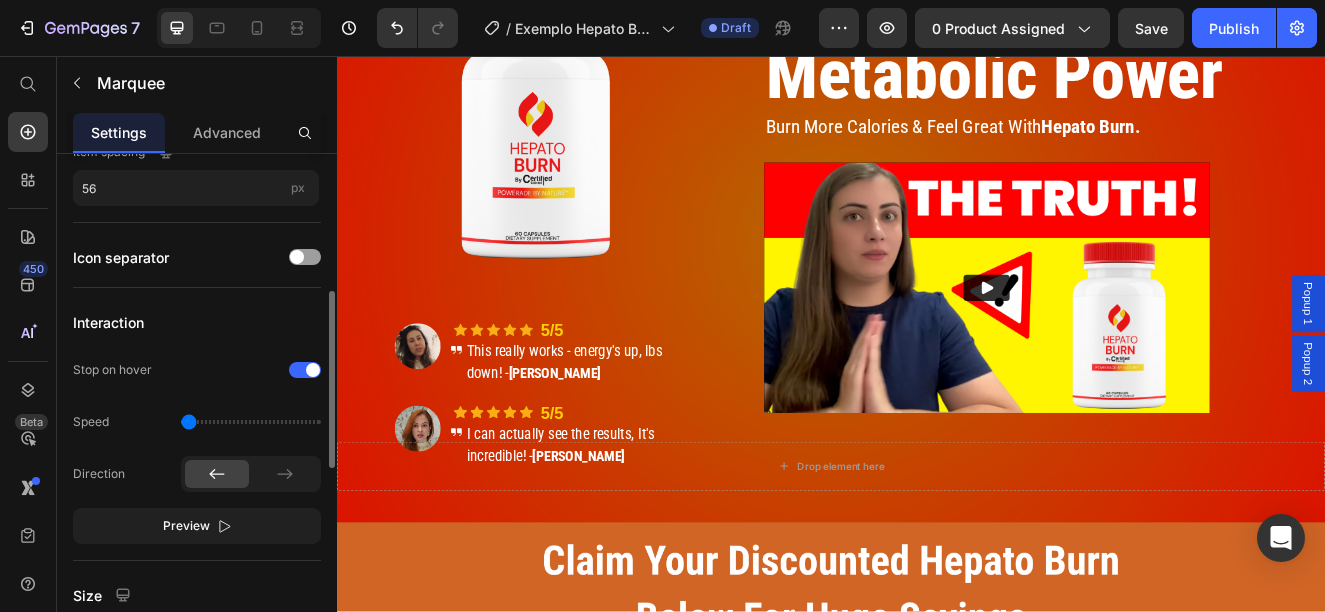 drag, startPoint x: 219, startPoint y: 421, endPoint x: 132, endPoint y: 418, distance: 87.05171 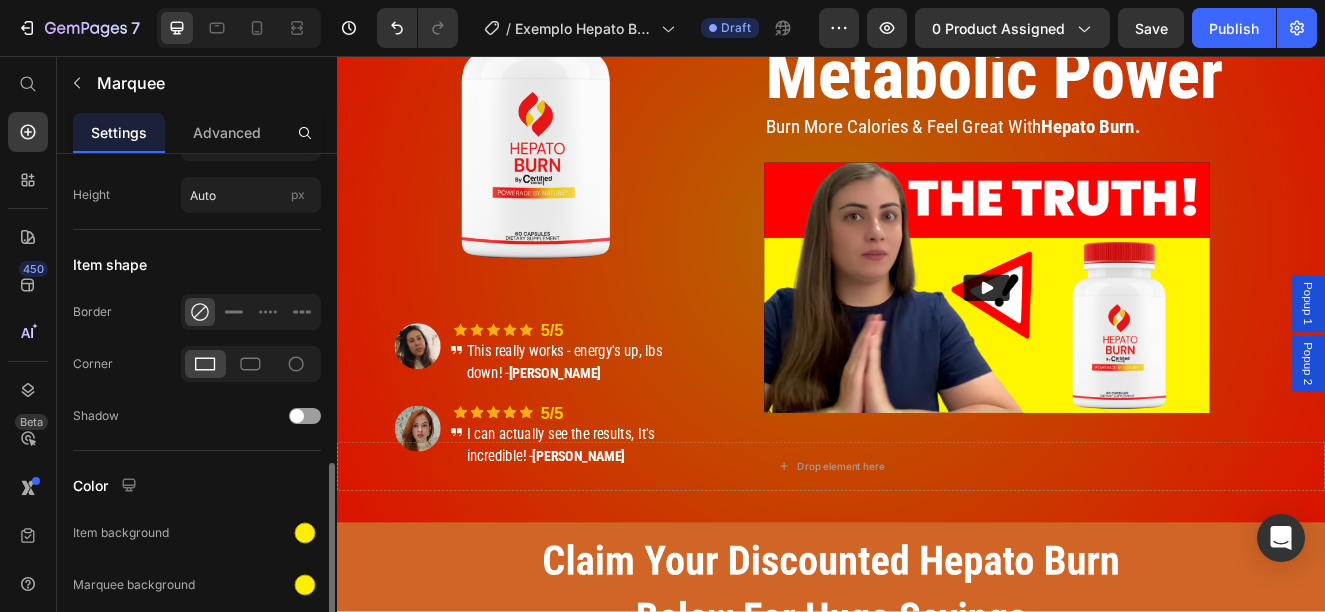 scroll, scrollTop: 400, scrollLeft: 0, axis: vertical 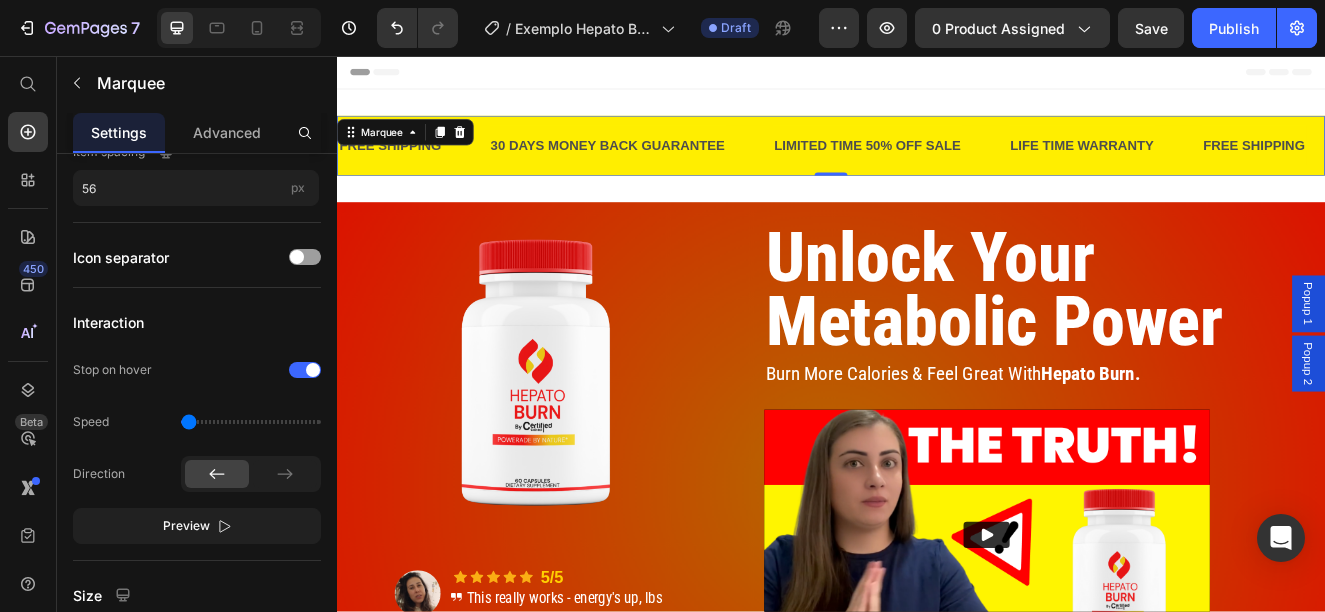 click on "FREE SHIPPING Text 30 DAYS MONEY BACK GUARANTEE Text LIMITED TIME 50% OFF SALE Text LIFE TIME WARRANTY Text FREE SHIPPING Text 30 DAYS MONEY BACK GUARANTEE Text LIMITED TIME 50% OFF SALE Text LIFE TIME WARRANTY Text FREE SHIPPING Text 30 DAYS MONEY BACK GUARANTEE Text LIMITED TIME 50% OFF SALE Text LIFE TIME WARRANTY Text FREE SHIPPING Text 30 DAYS MONEY BACK GUARANTEE Text LIMITED TIME 50% OFF SALE Text LIFE TIME WARRANTY Text FREE SHIPPING Text 30 DAYS MONEY BACK GUARANTEE Text LIMITED TIME 50% OFF SALE Text LIFE TIME WARRANTY Text FREE SHIPPING Text 30 DAYS MONEY BACK GUARANTEE Text LIMITED TIME 50% OFF SALE Text LIFE TIME WARRANTY Text Marquee   0" at bounding box center [937, 165] 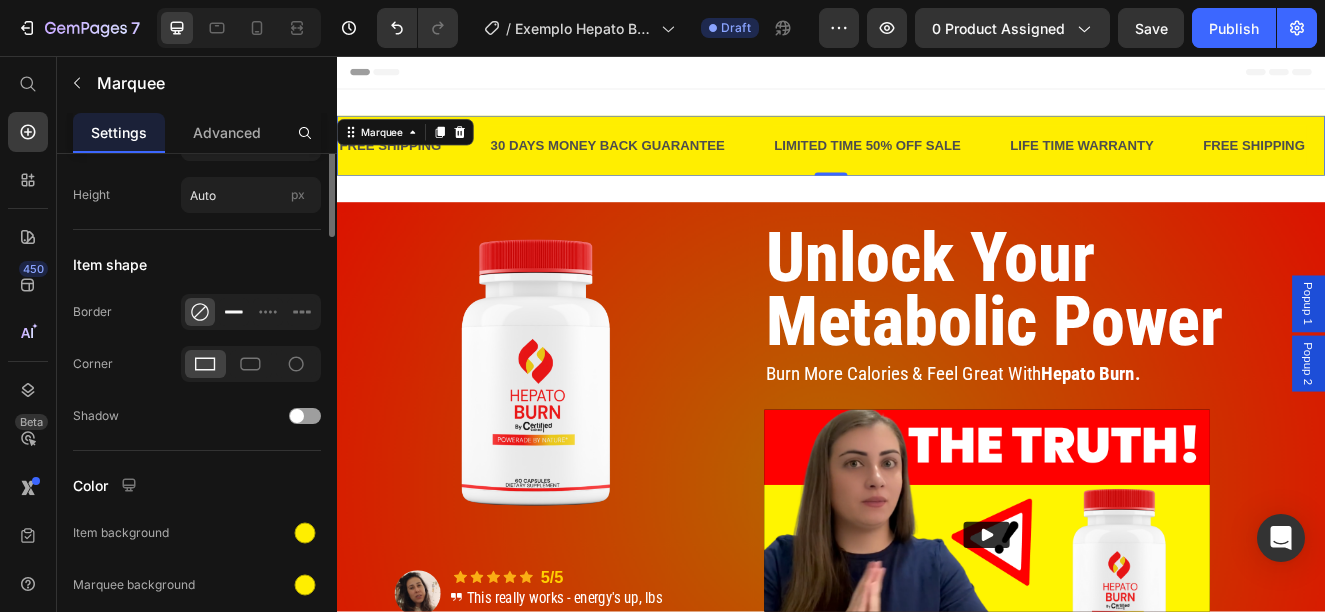 scroll, scrollTop: 982, scrollLeft: 0, axis: vertical 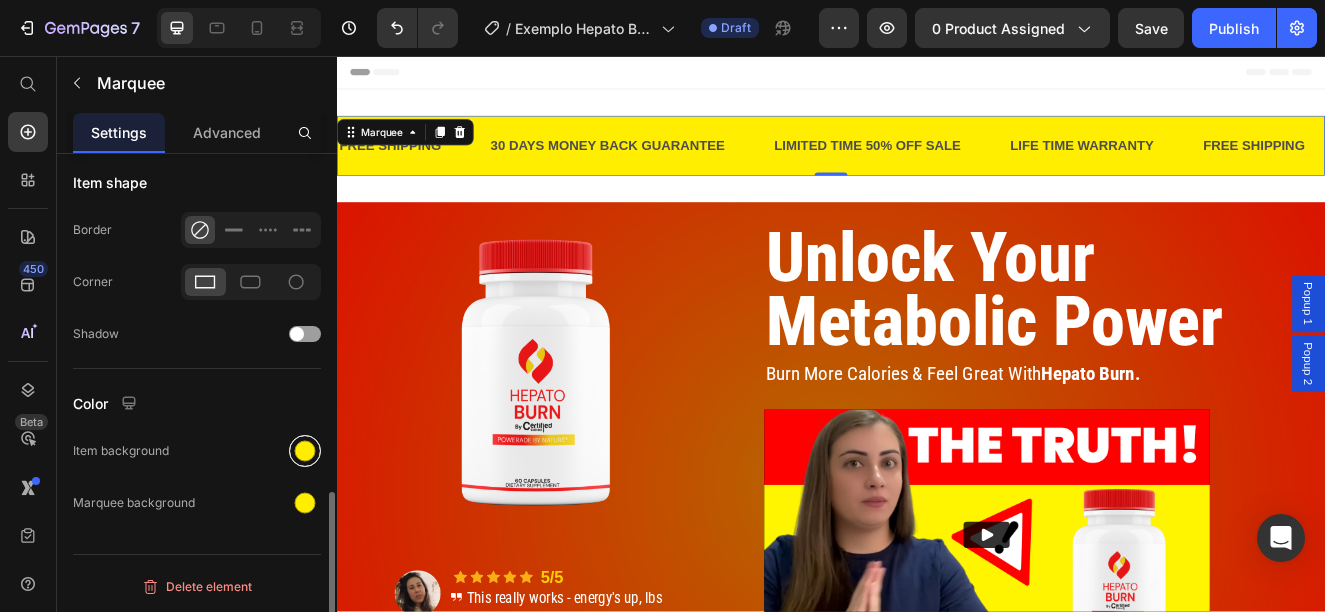 click at bounding box center [305, 451] 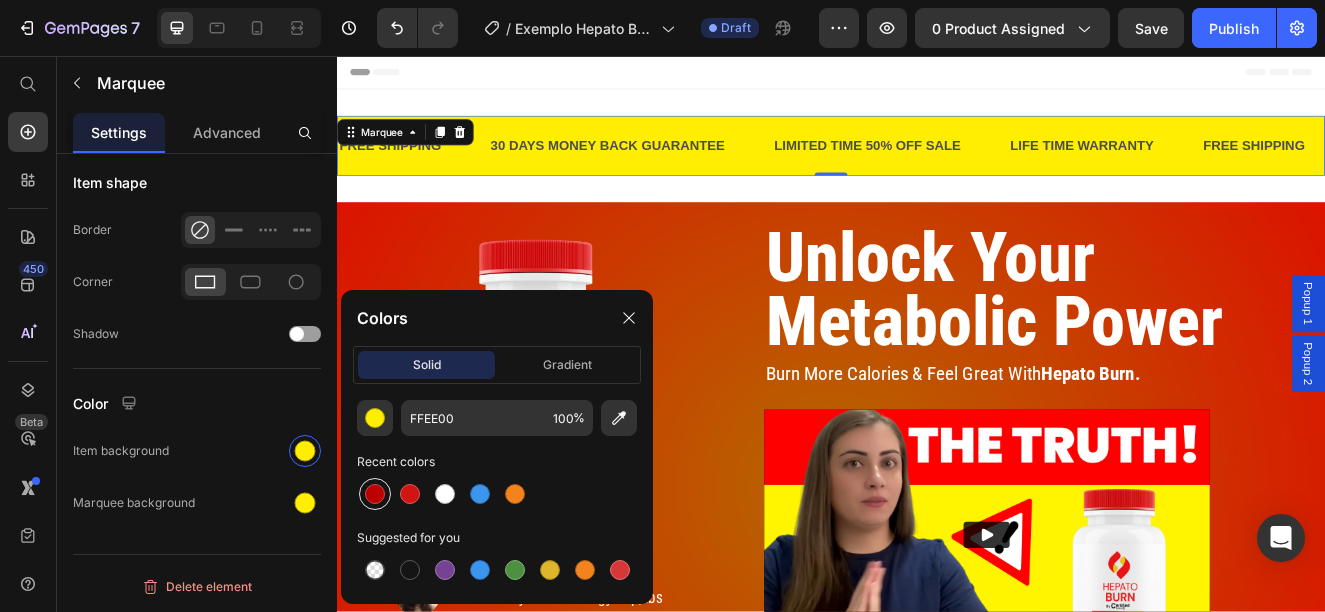 click at bounding box center [375, 494] 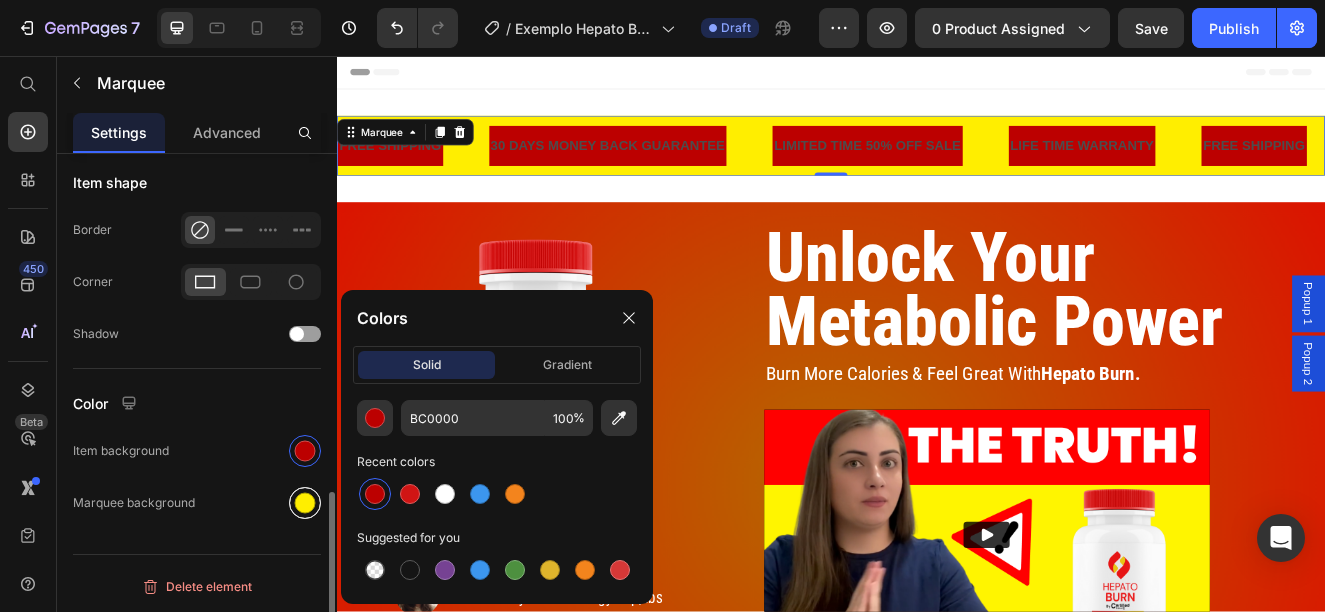 click at bounding box center [305, 503] 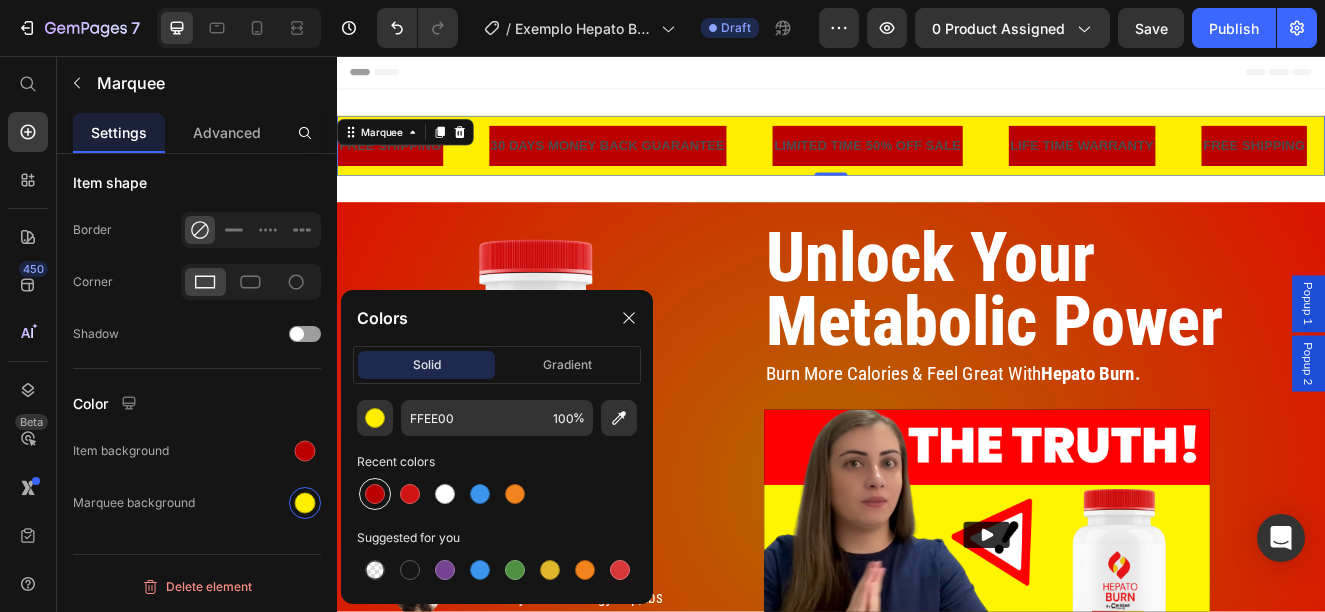 click at bounding box center (375, 494) 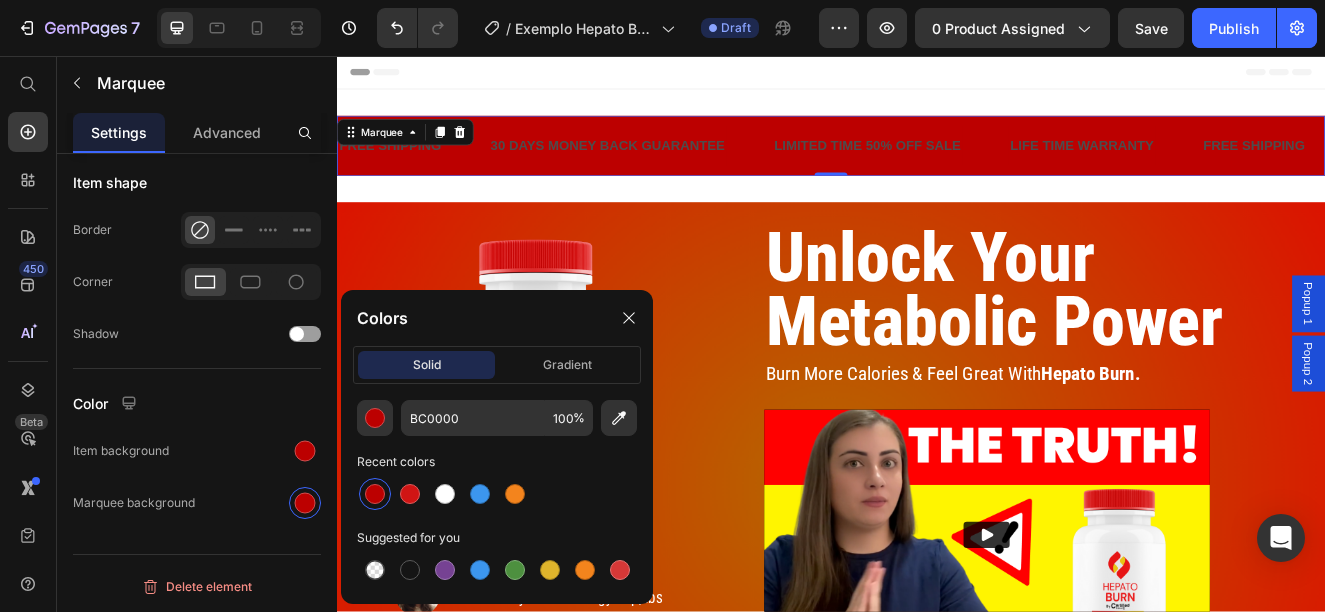 click on "30 DAYS MONEY BACK GUARANTEE Text" at bounding box center [694, 165] 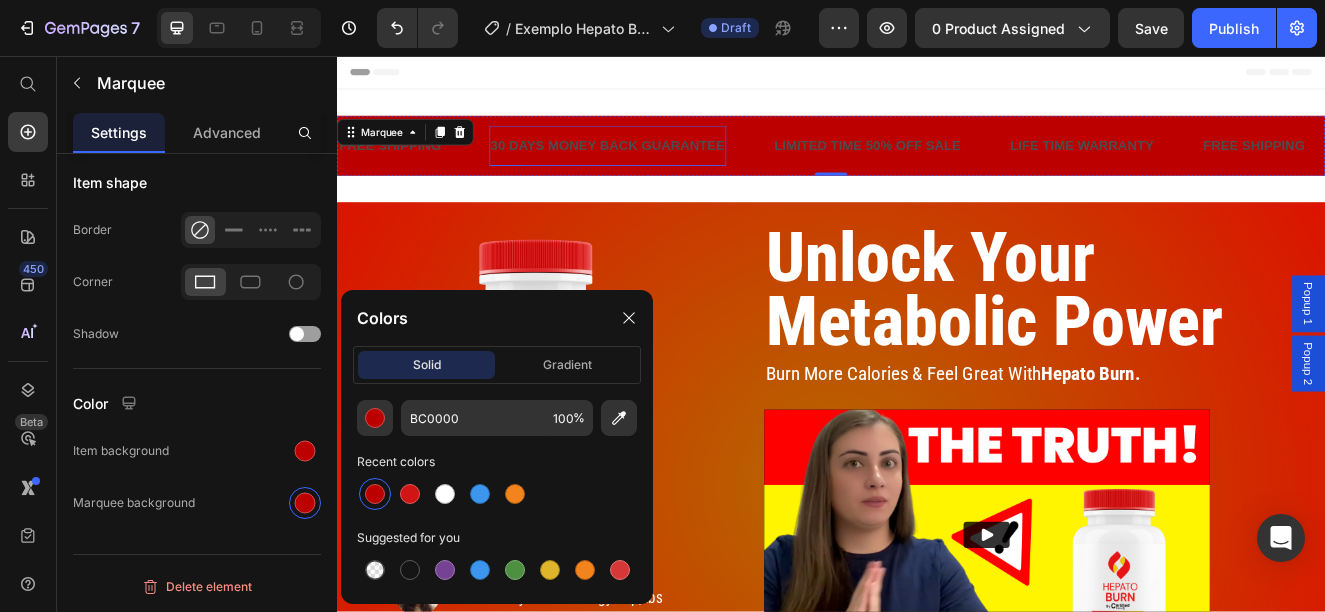 click on "30 DAYS MONEY BACK GUARANTEE" at bounding box center [666, 165] 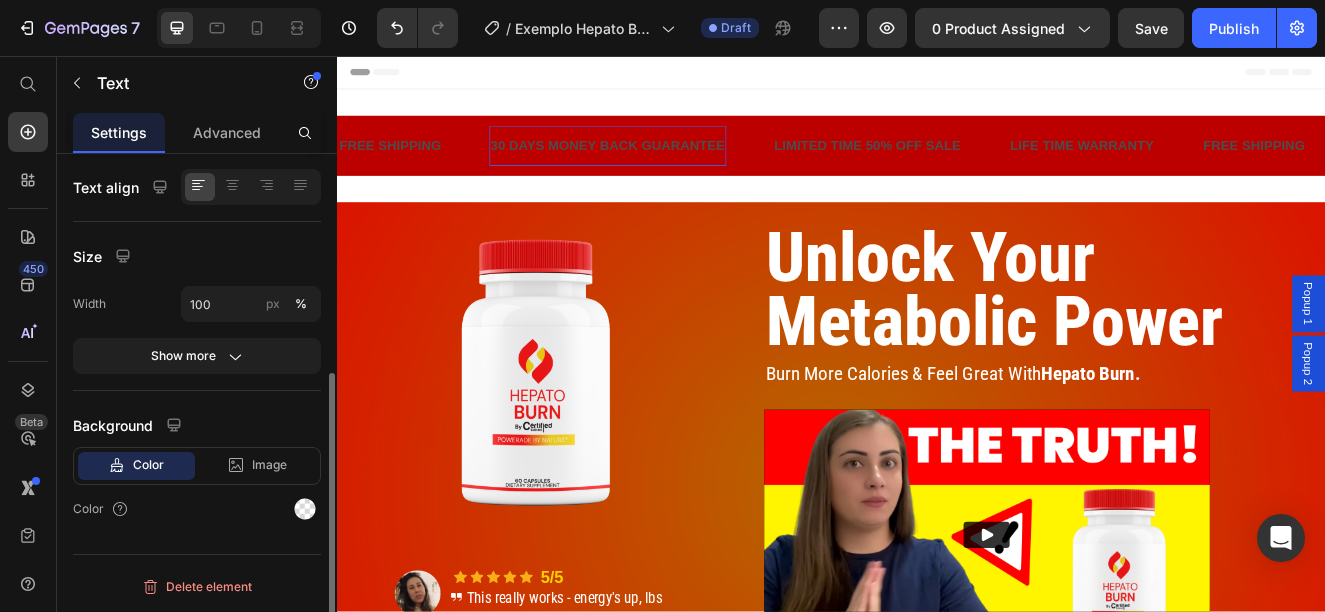 scroll, scrollTop: 0, scrollLeft: 0, axis: both 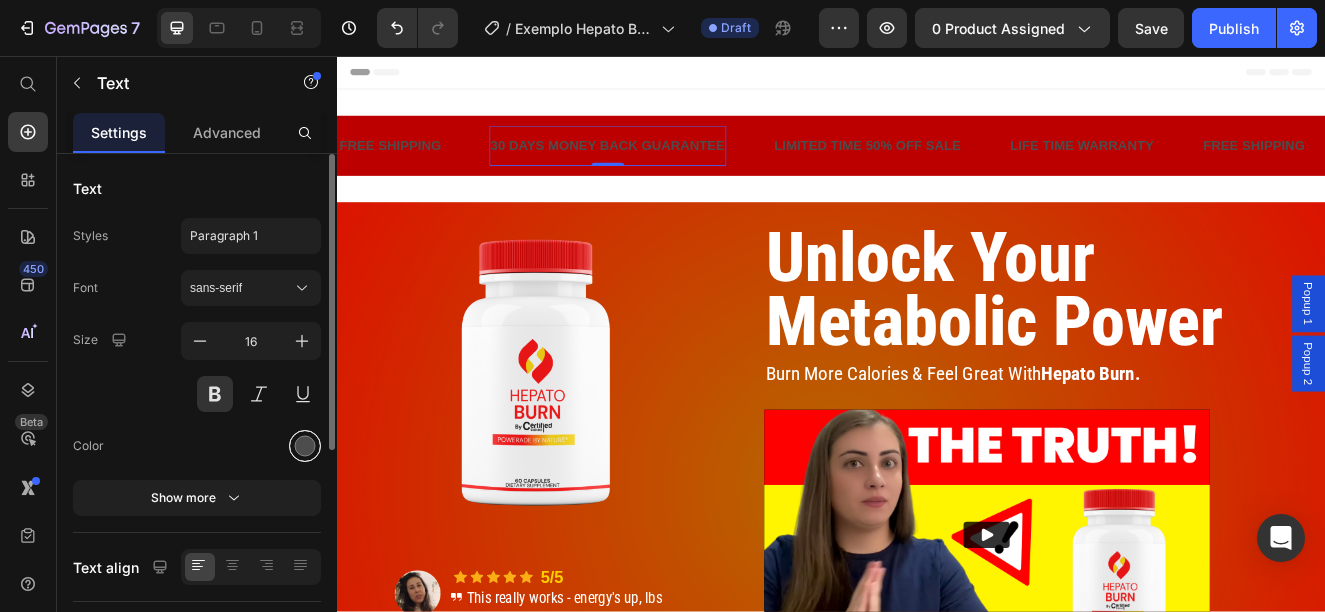 click at bounding box center (305, 446) 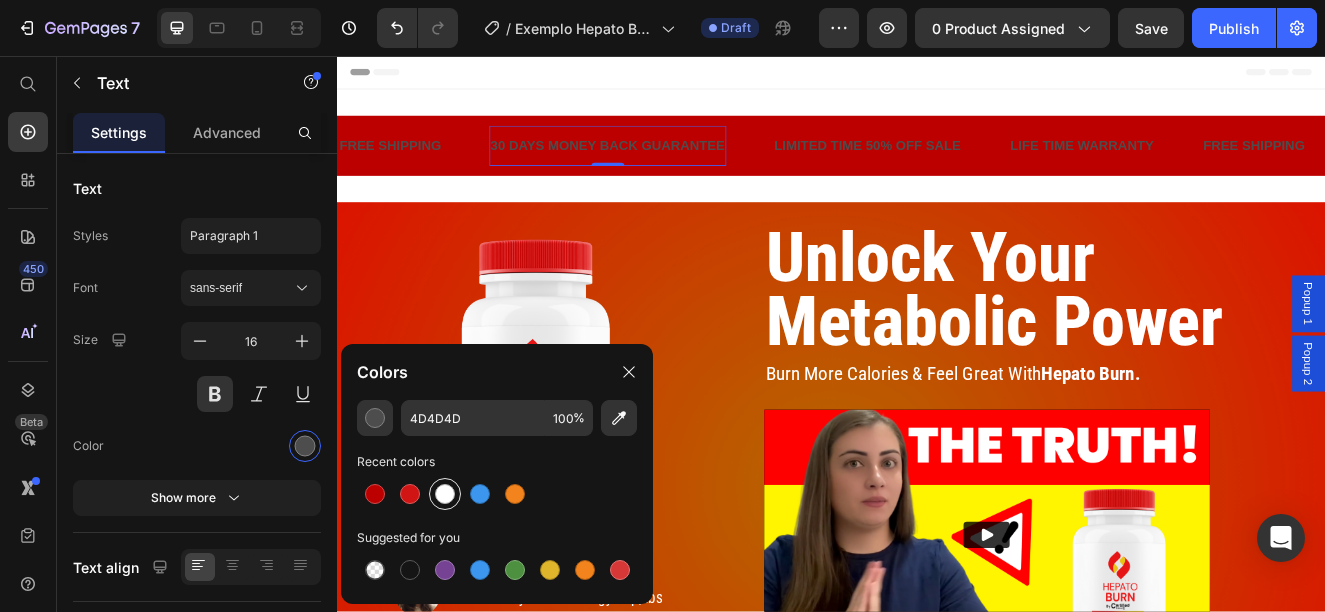 click at bounding box center [445, 494] 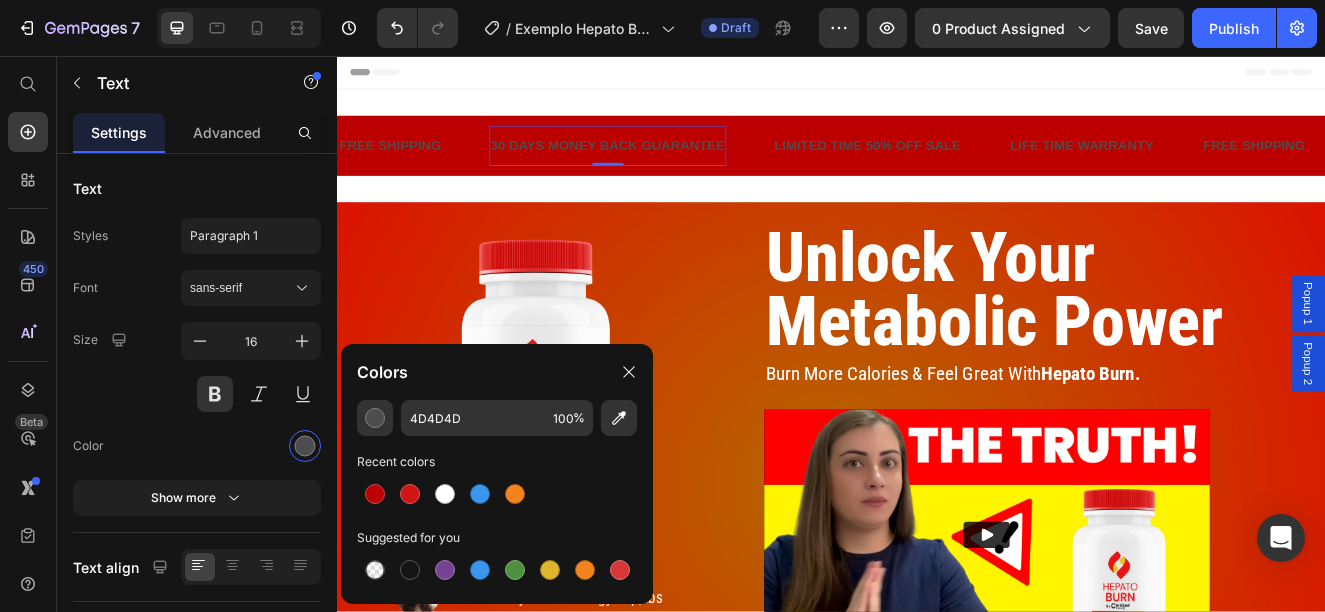 type on "FFFFFF" 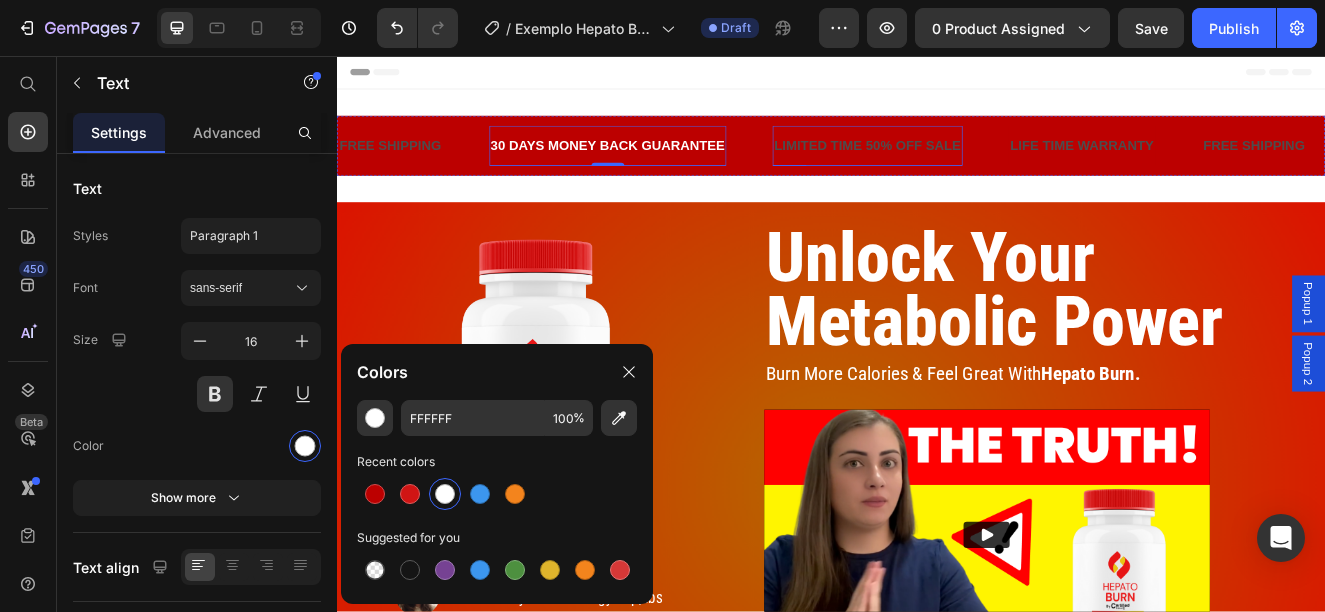 click on "LIMITED TIME 50% OFF SALE" at bounding box center (981, 165) 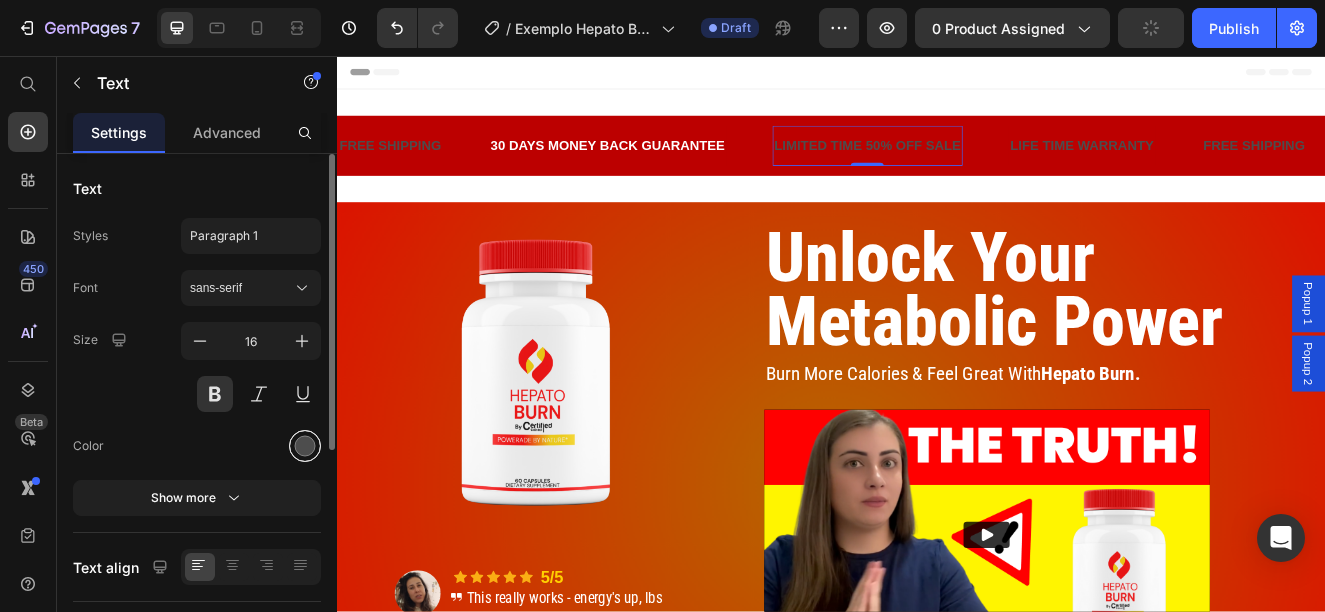 click at bounding box center [305, 446] 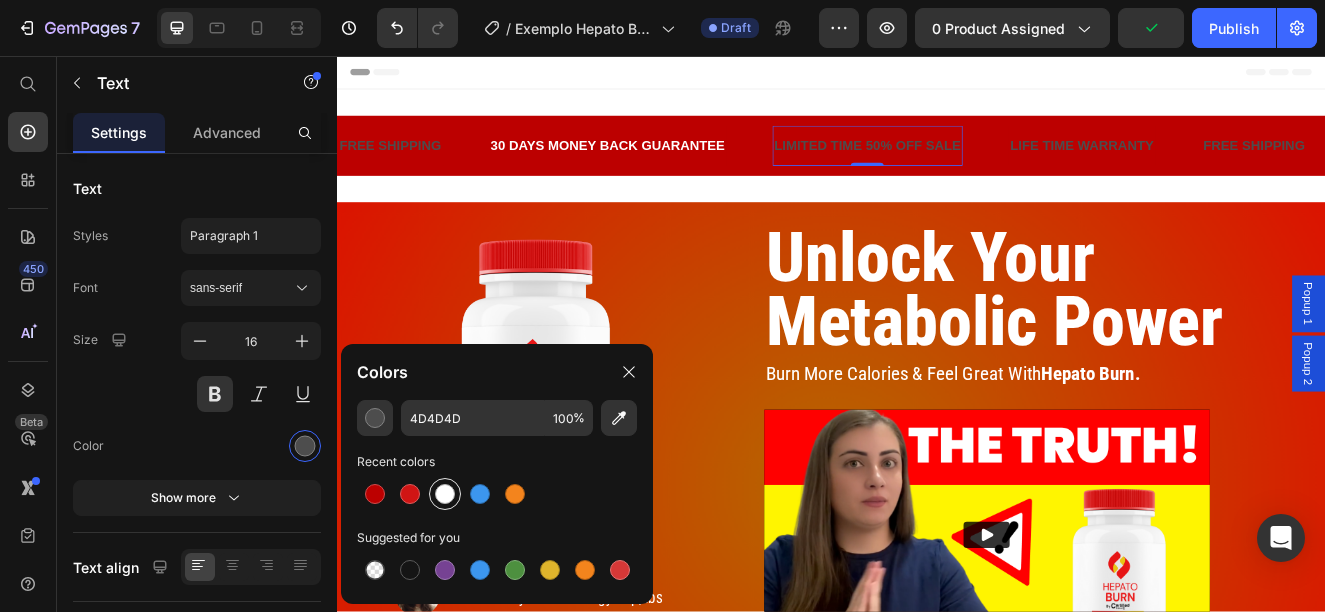 click at bounding box center [445, 494] 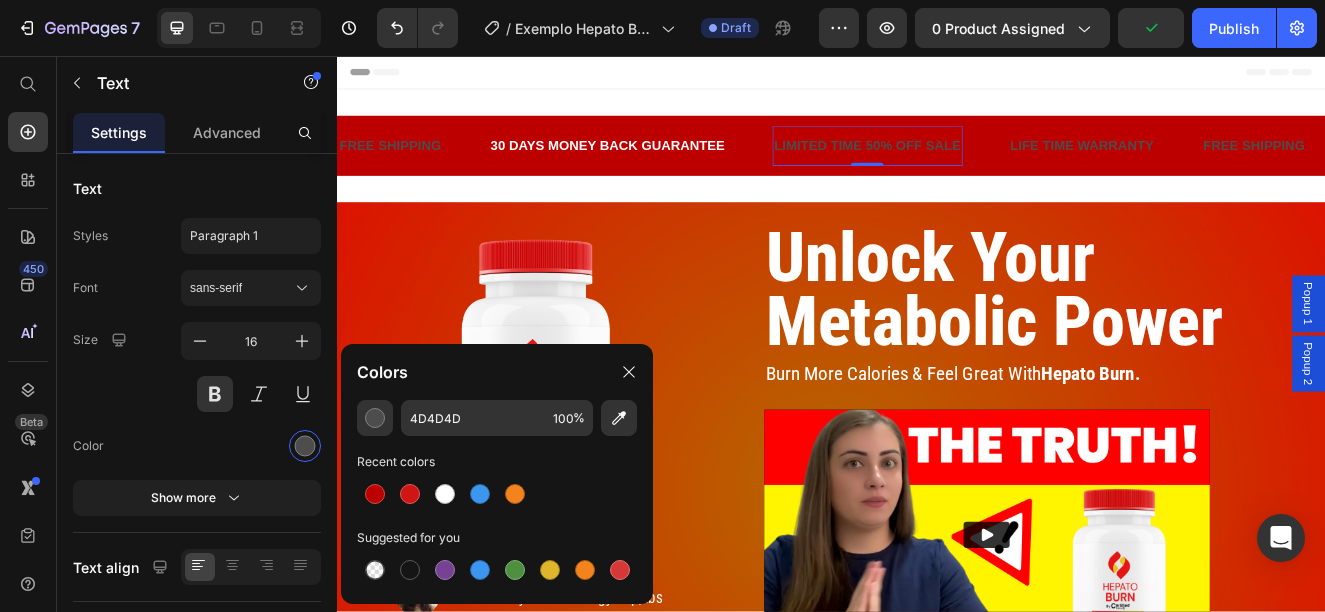 type on "FFFFFF" 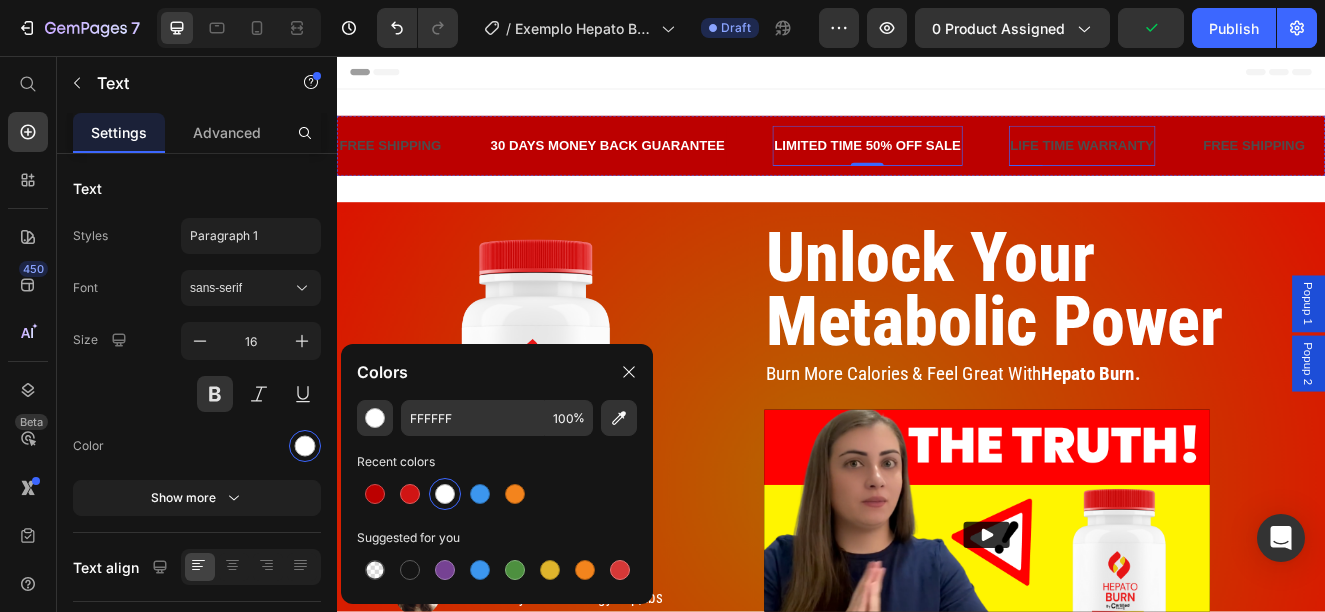 click on "LIFE TIME WARRANTY" at bounding box center (1242, 165) 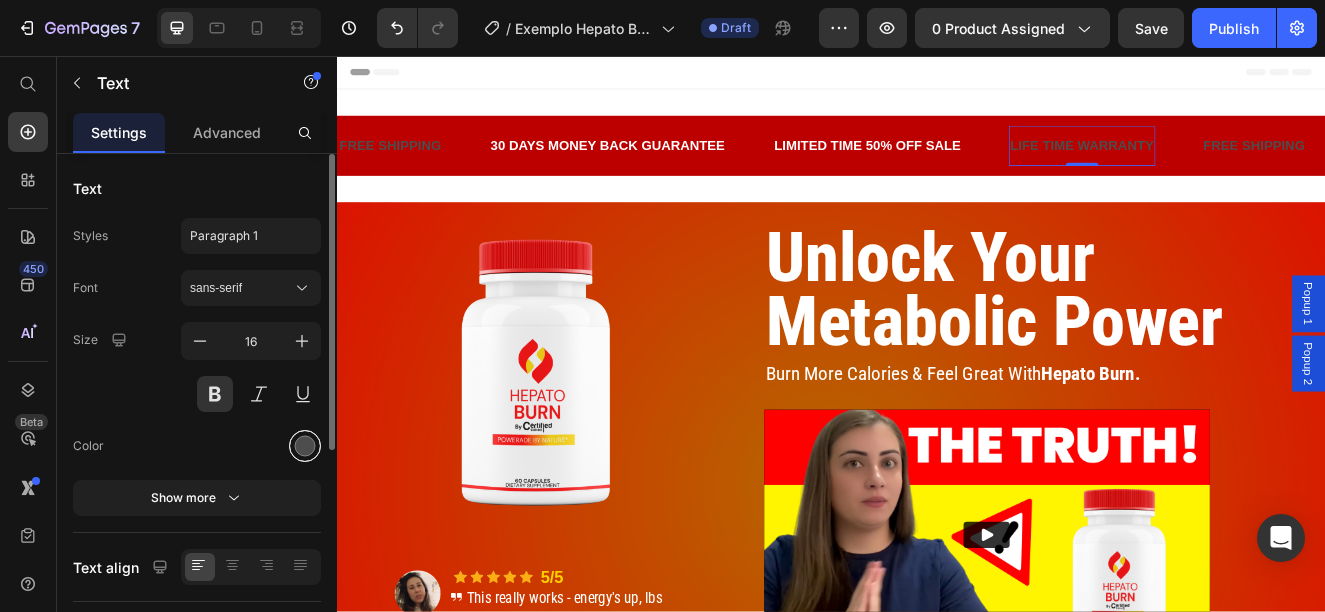 click at bounding box center (305, 446) 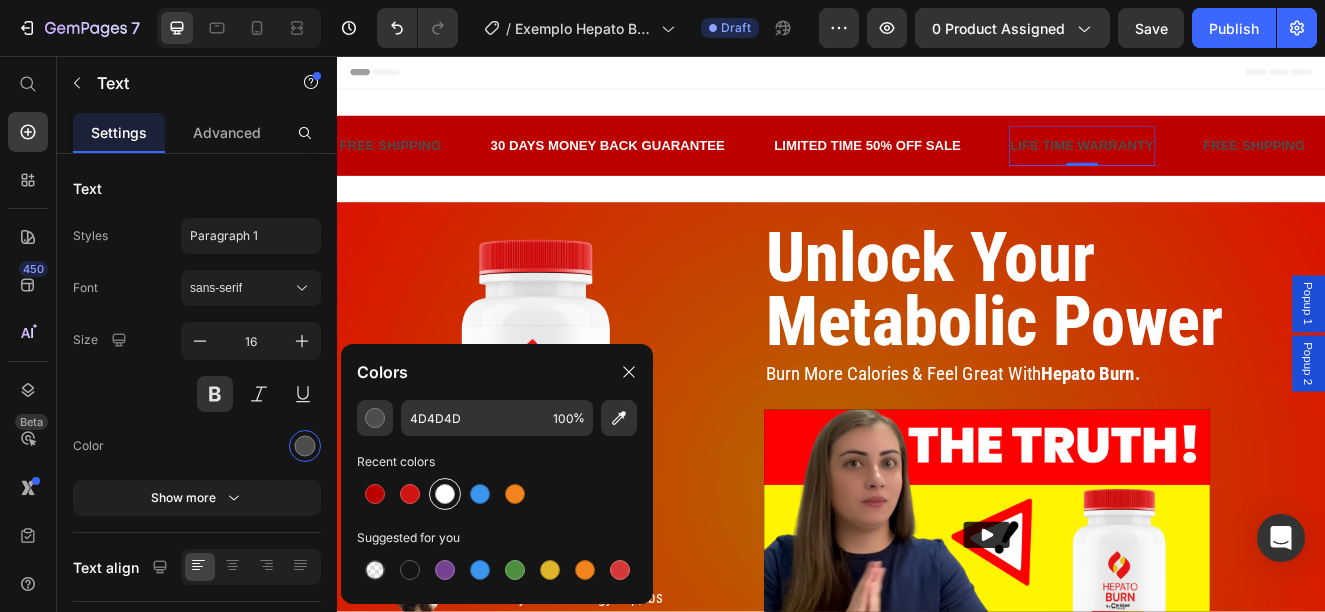 click at bounding box center [445, 494] 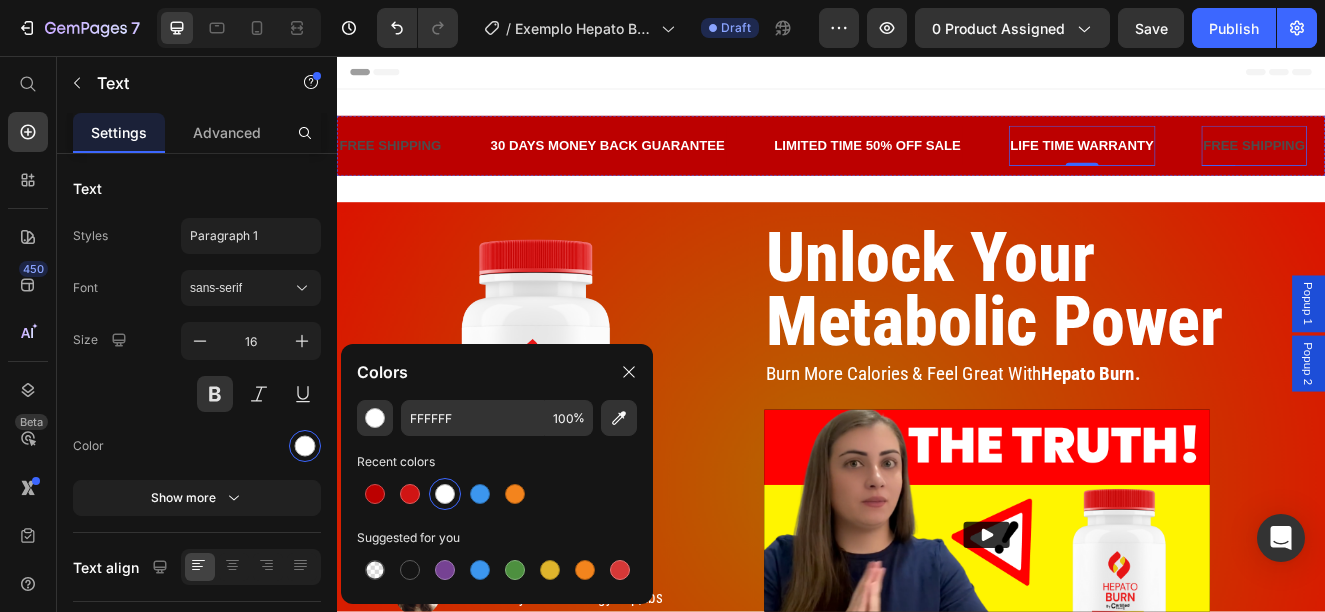 click on "FREE SHIPPING" at bounding box center [1451, 165] 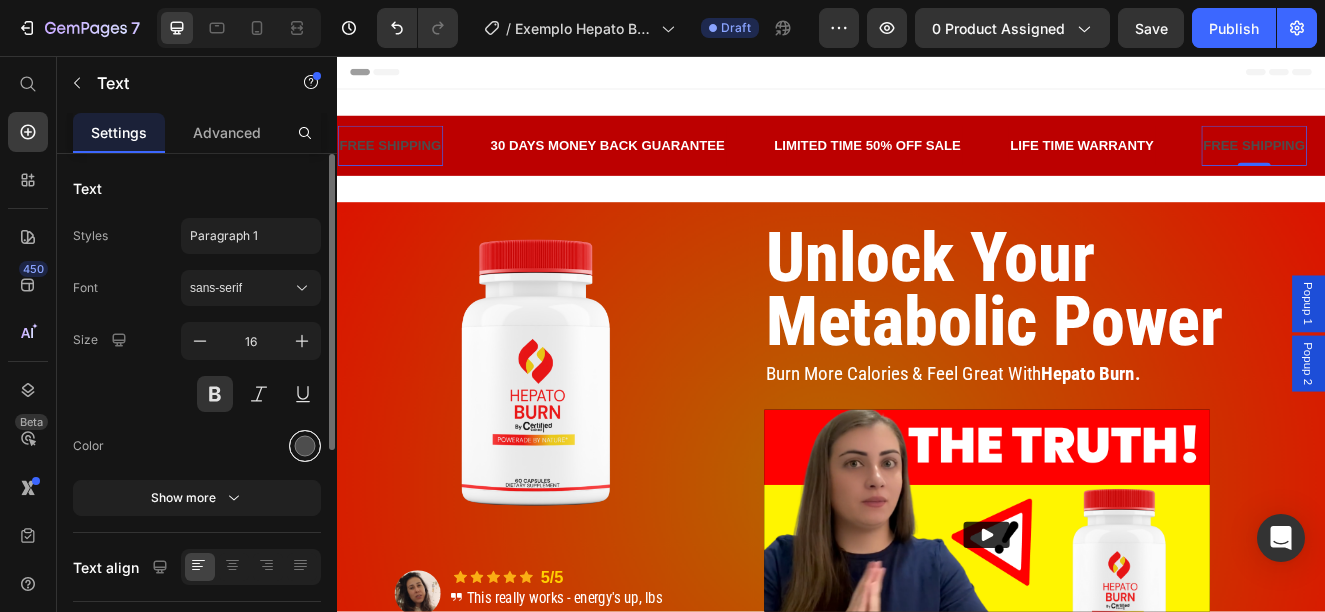 click at bounding box center (305, 446) 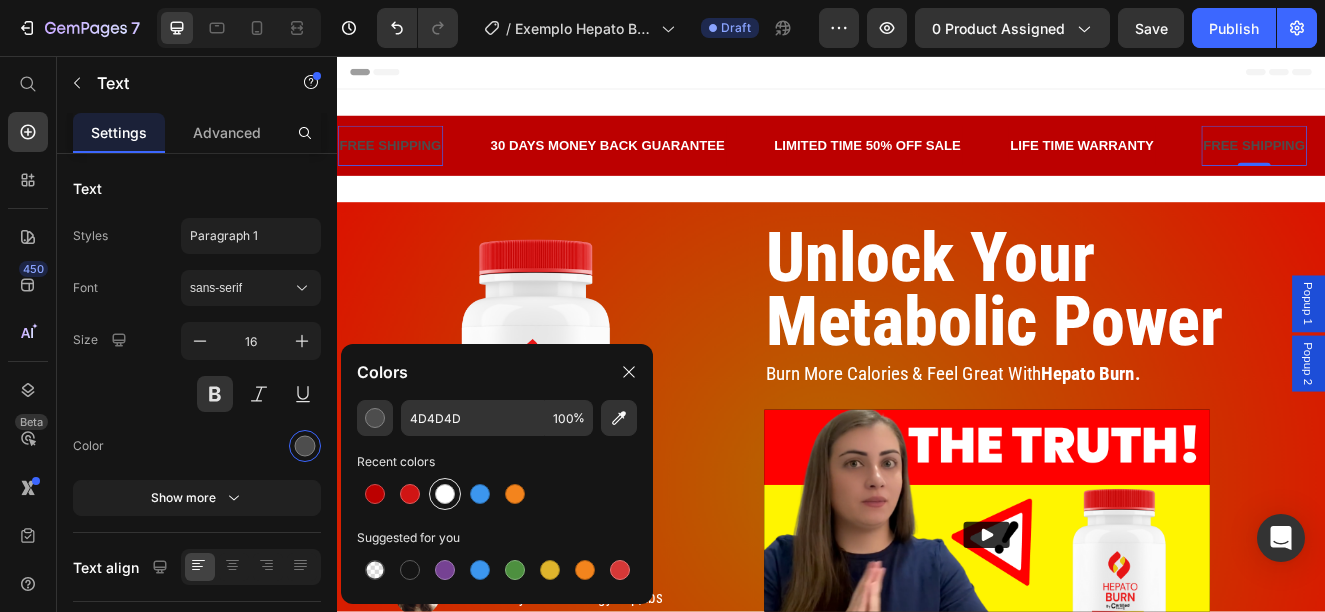 click at bounding box center (445, 494) 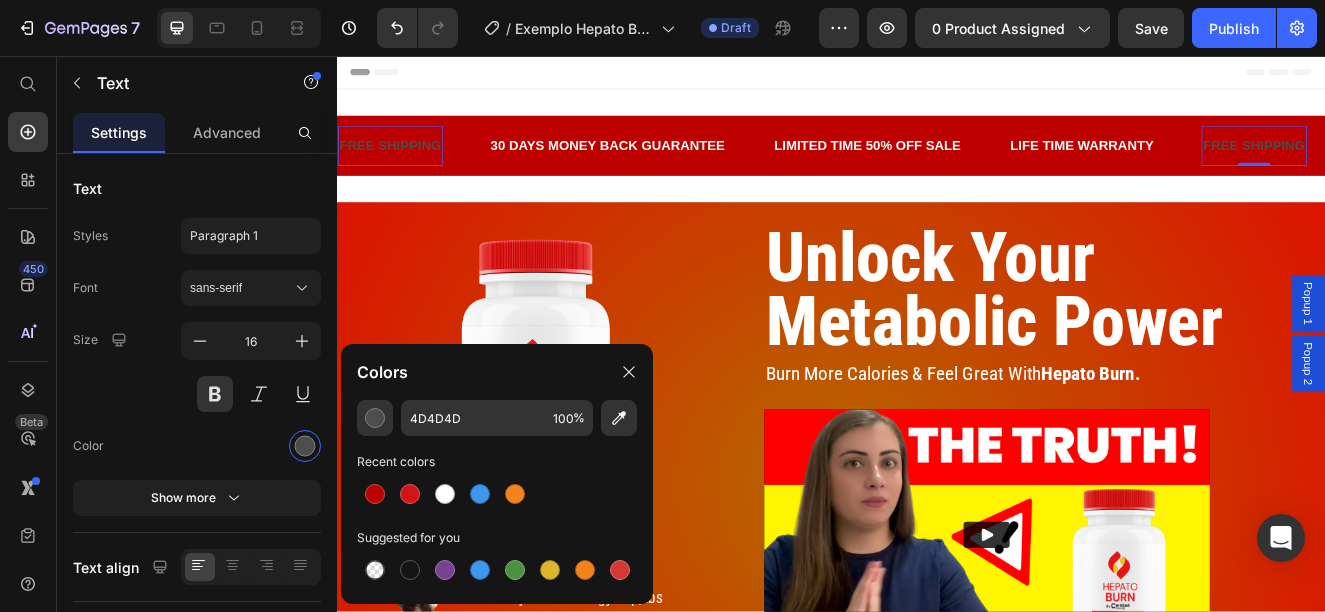 type on "FFFFFF" 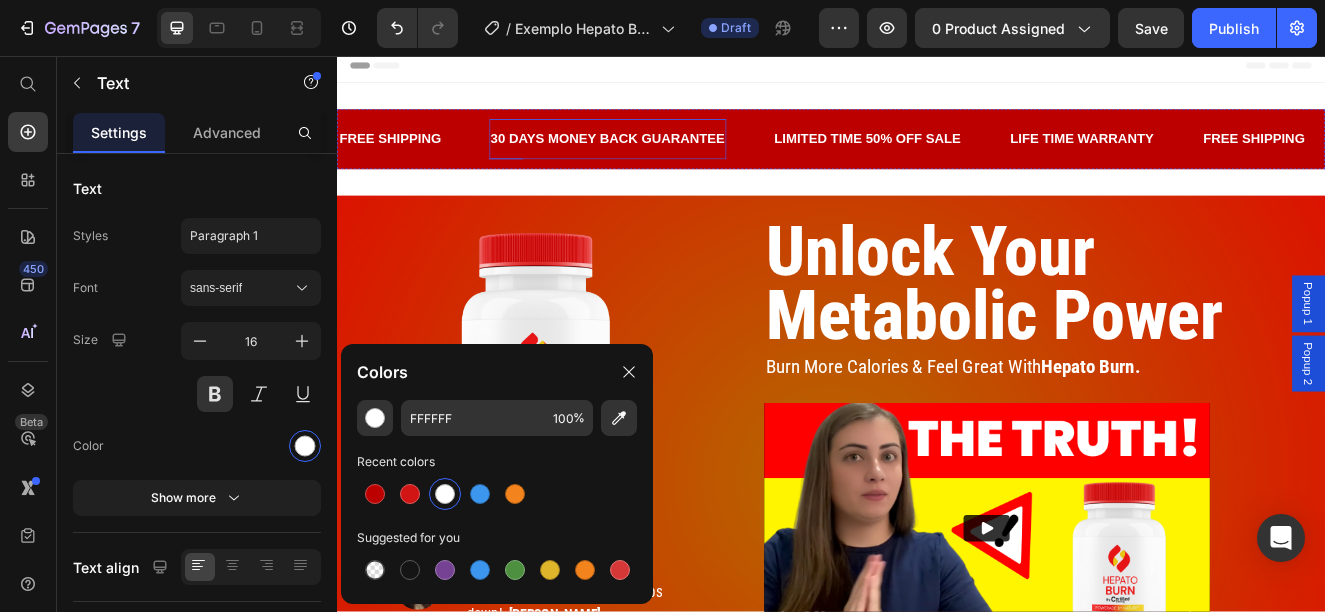 scroll, scrollTop: 0, scrollLeft: 0, axis: both 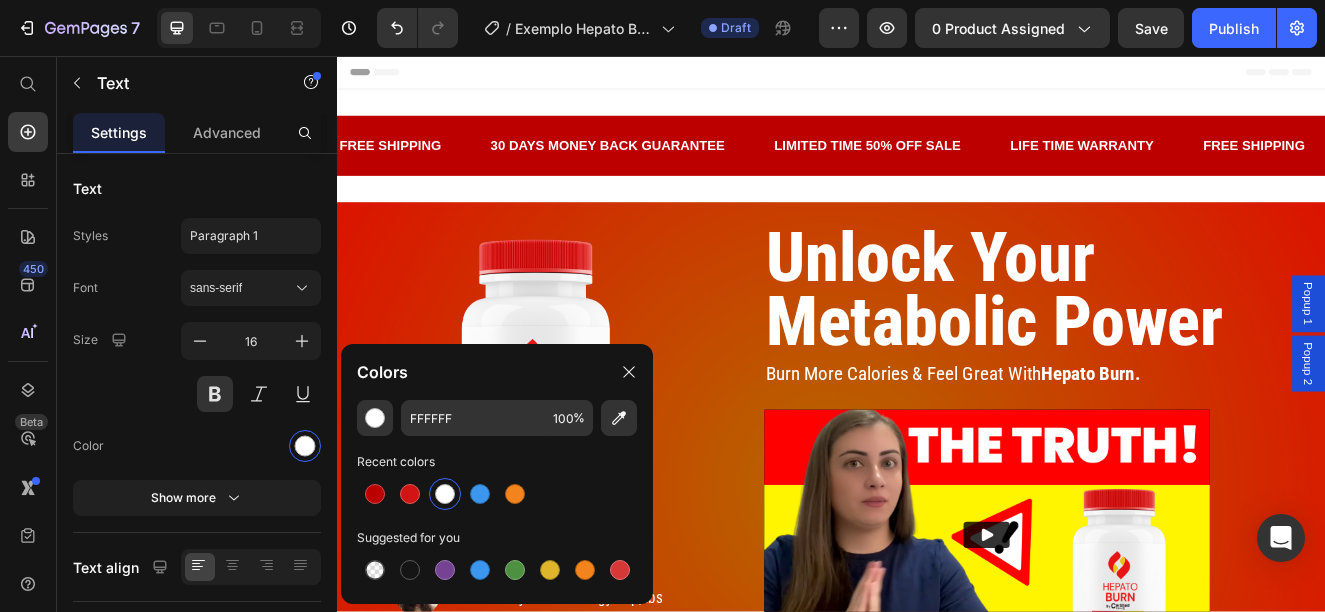 click on "FREE SHIPPING" at bounding box center [402, 165] 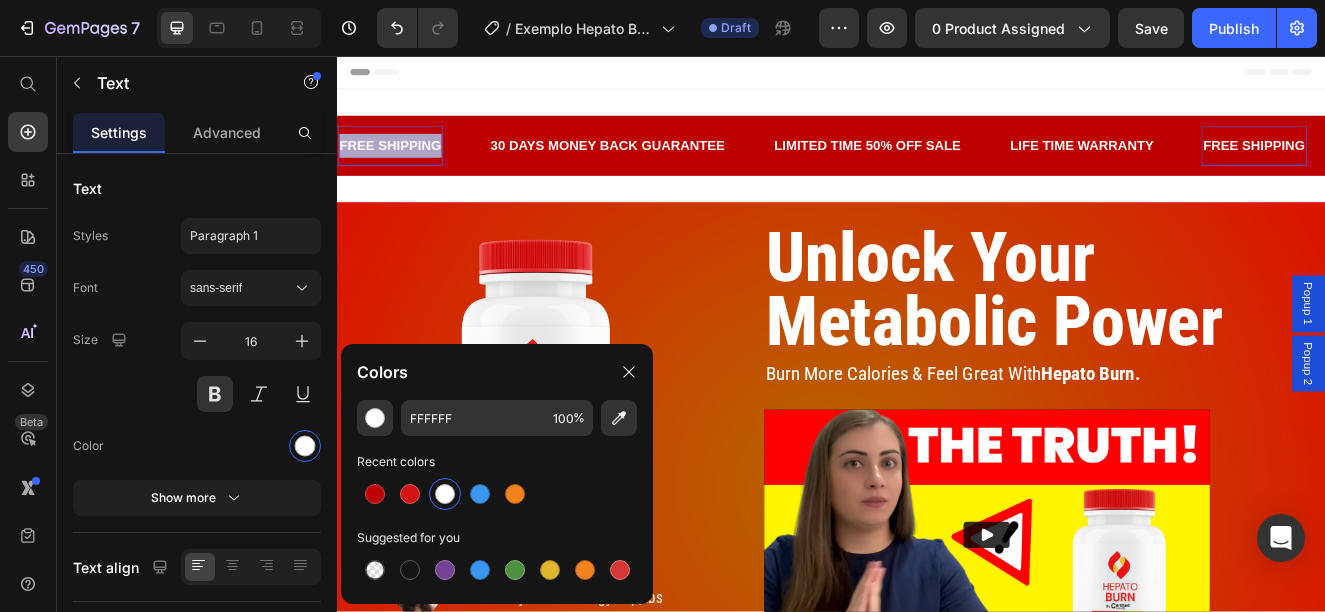 click on "FREE SHIPPING" at bounding box center (402, 165) 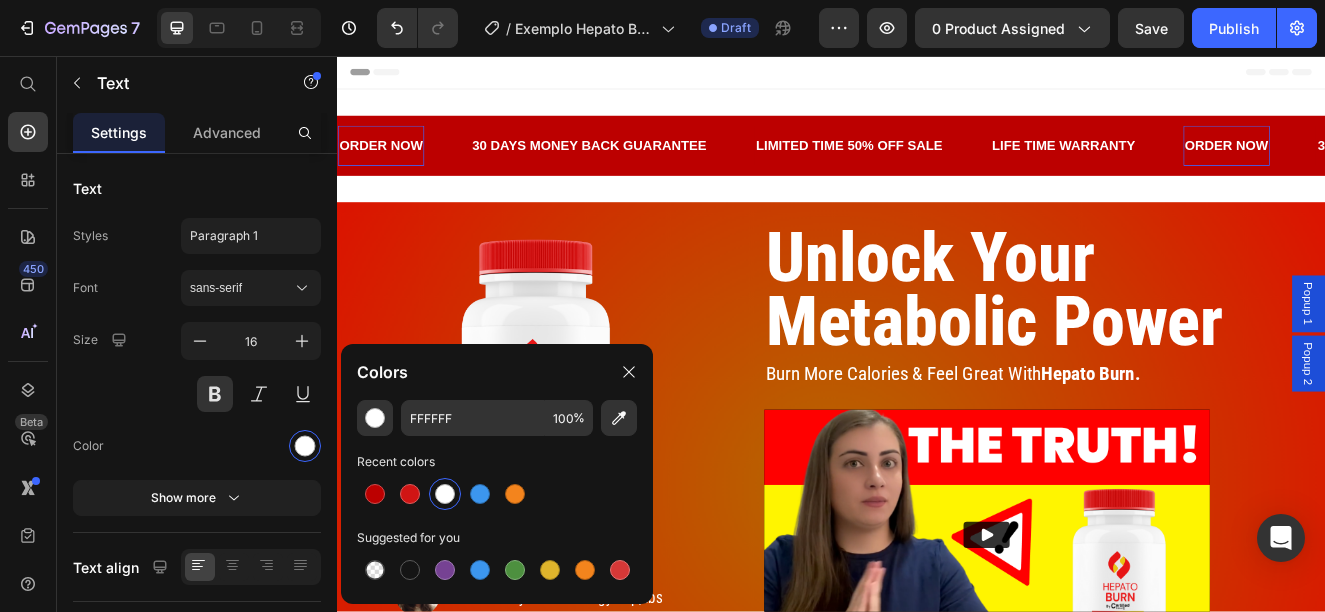 click on "ORDER NOW" at bounding box center [390, 165] 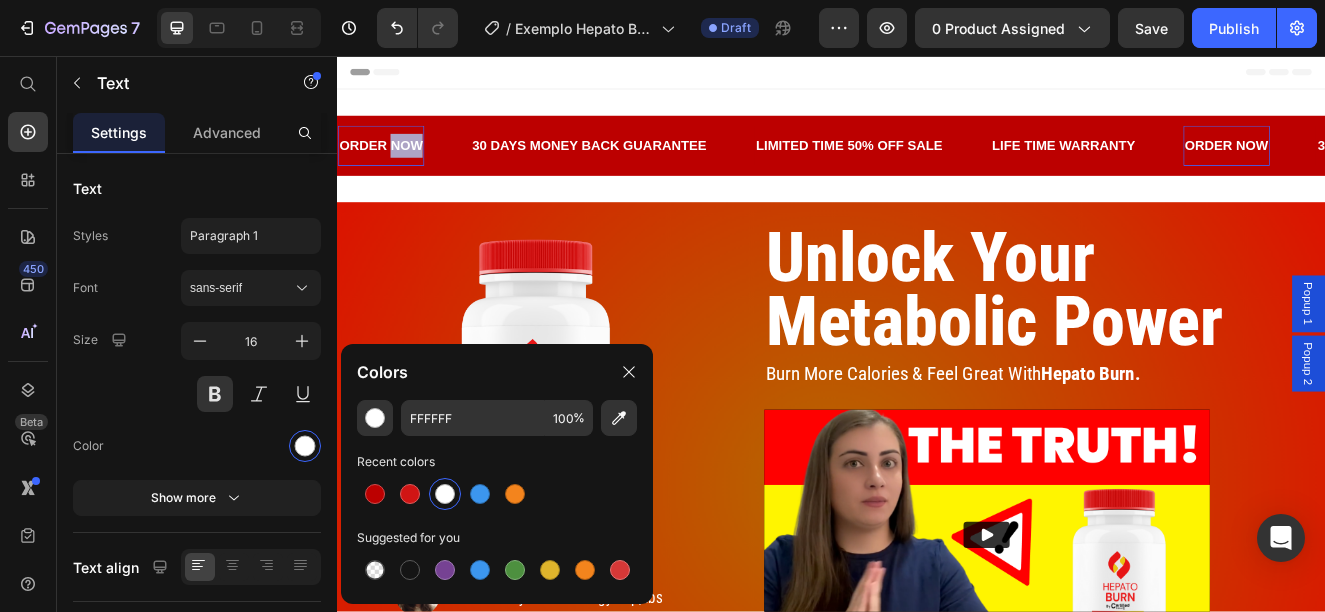 click on "ORDER NOW" at bounding box center (390, 165) 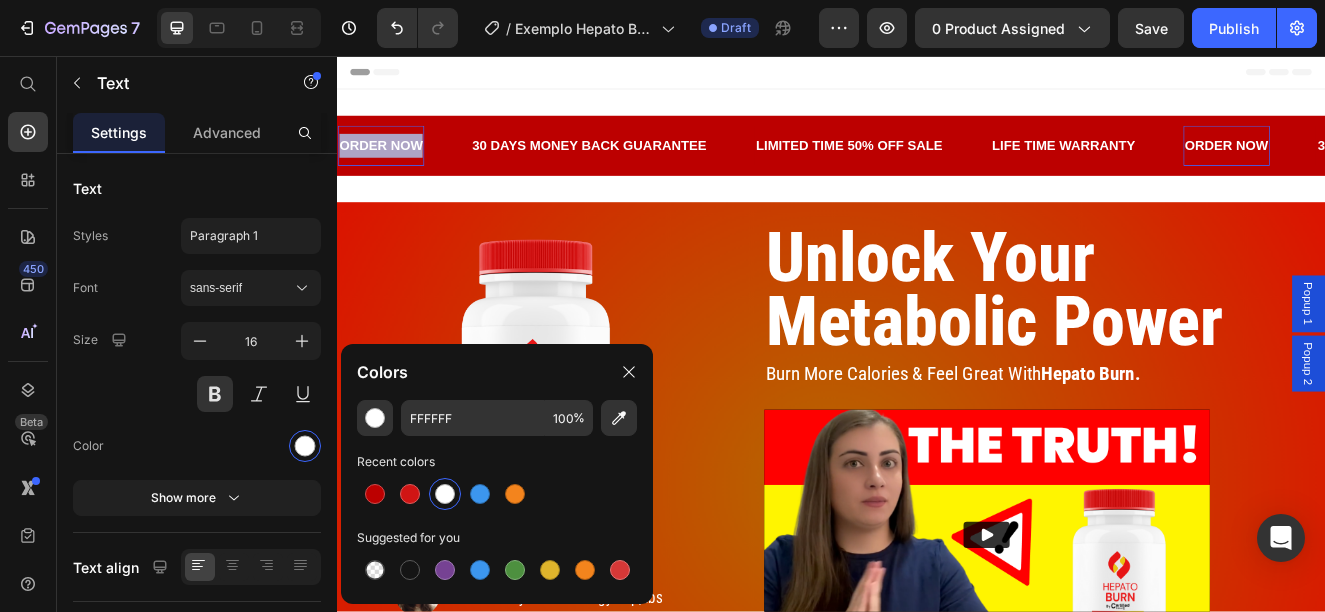 click on "ORDER NOW" at bounding box center (390, 165) 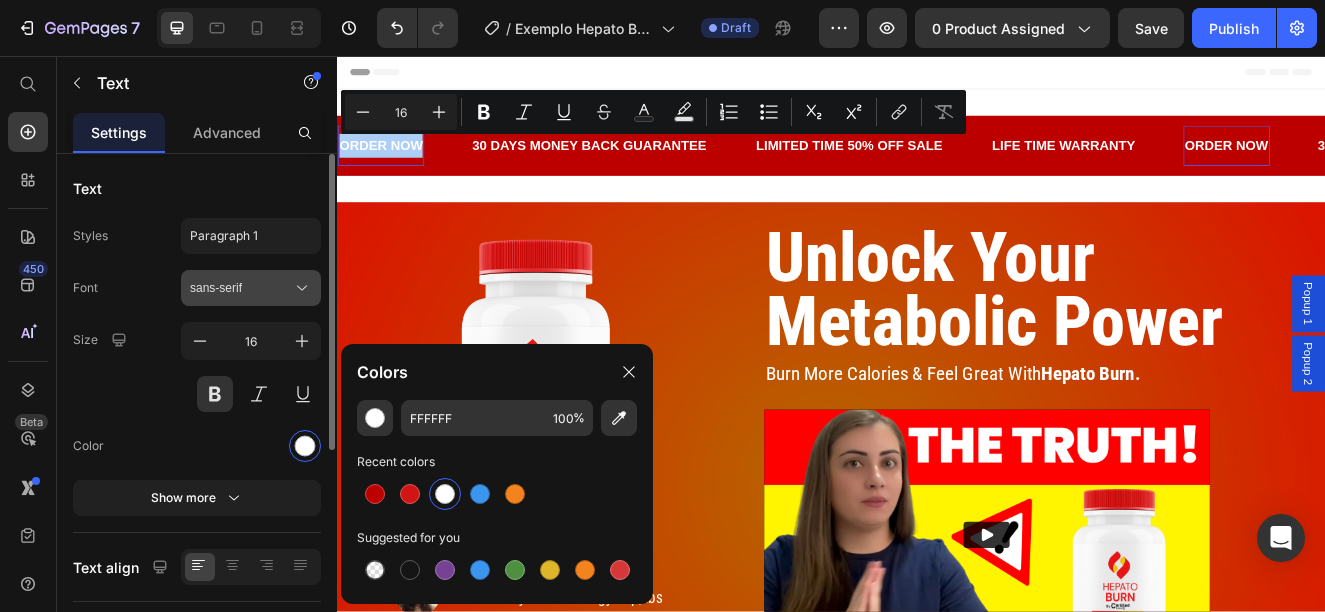 click on "sans-serif" at bounding box center (251, 288) 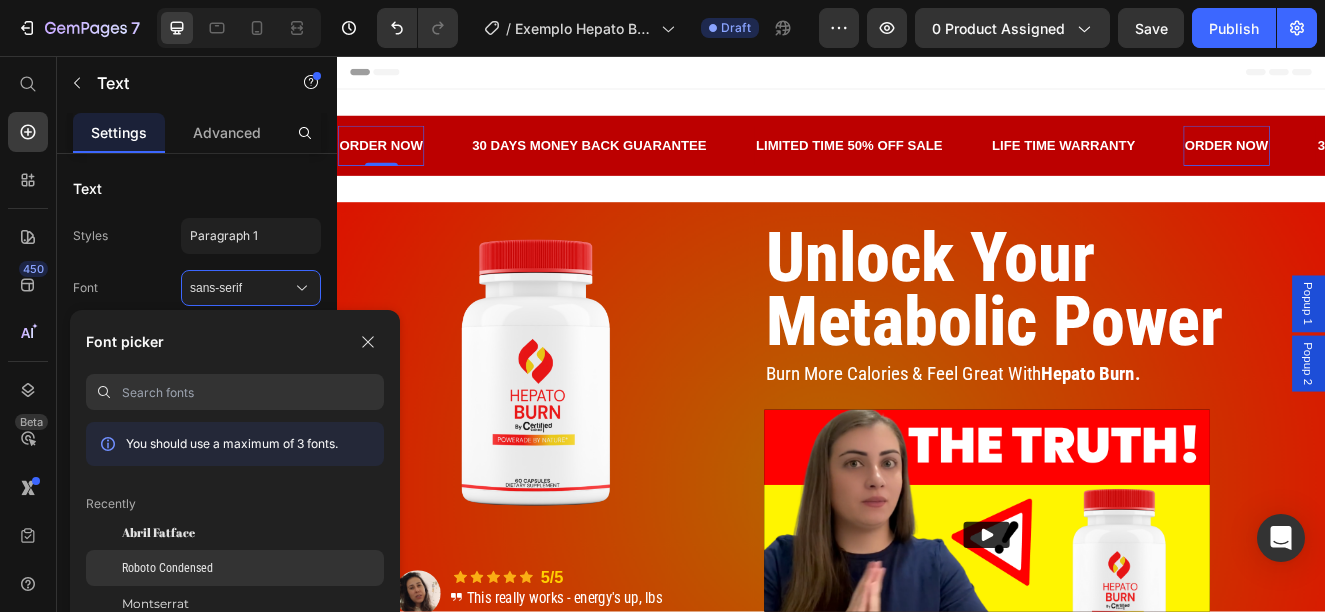 click on "Roboto Condensed" at bounding box center (167, 568) 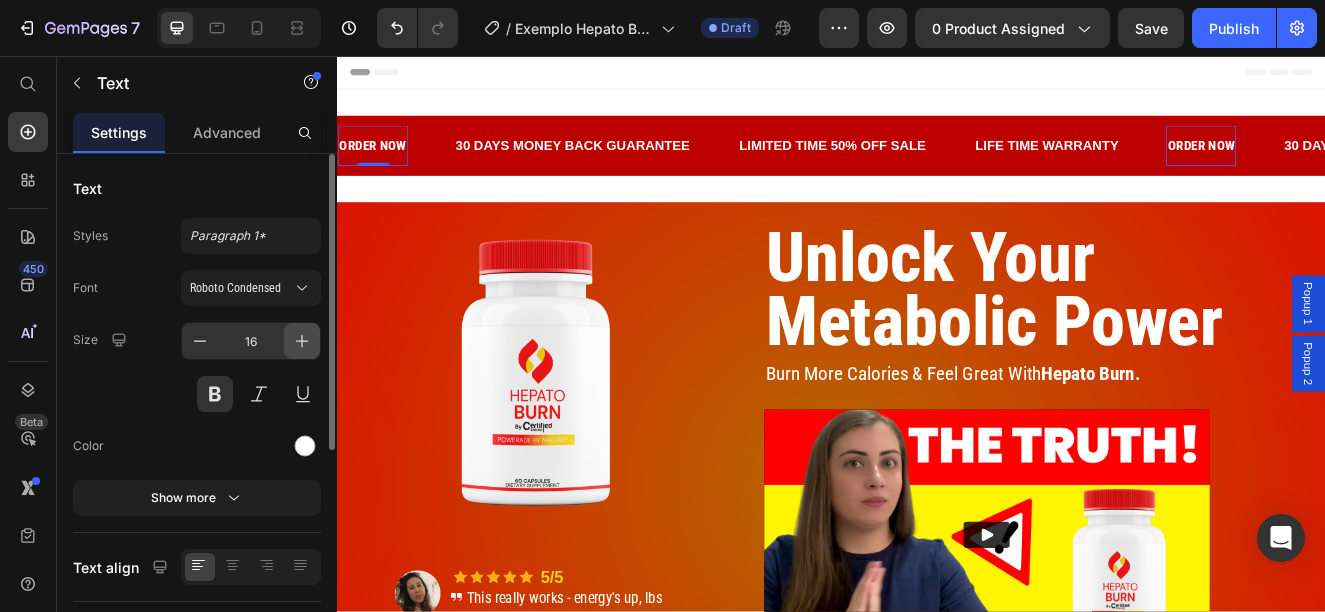 click 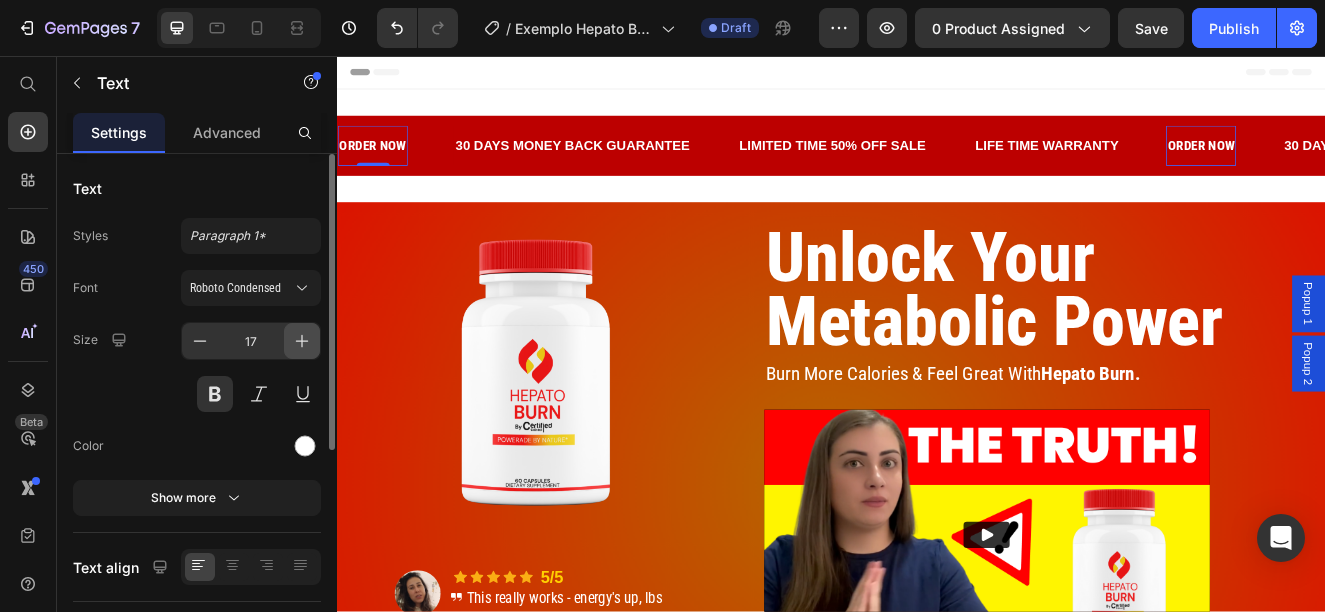 click 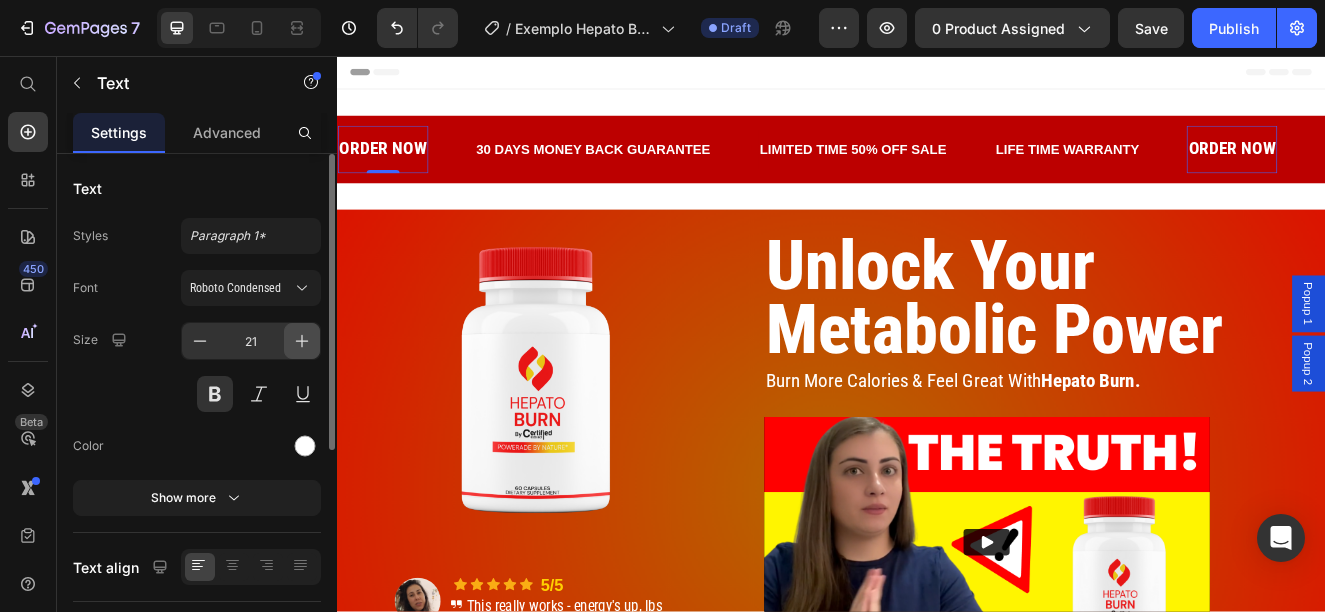 click 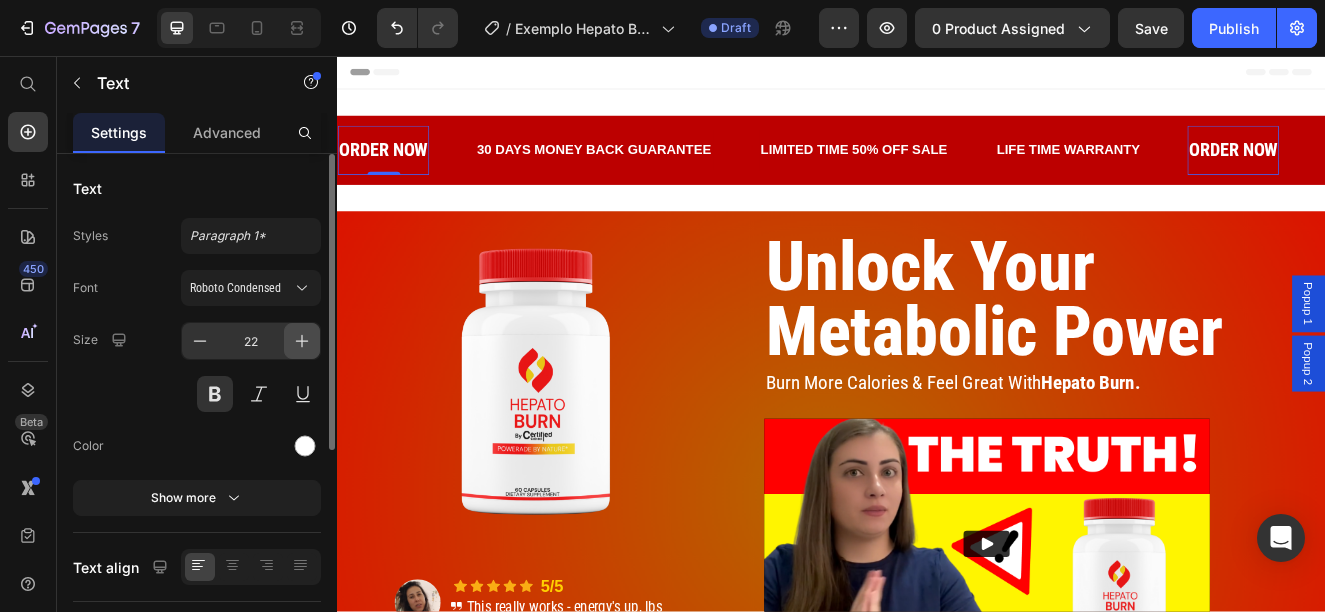 click 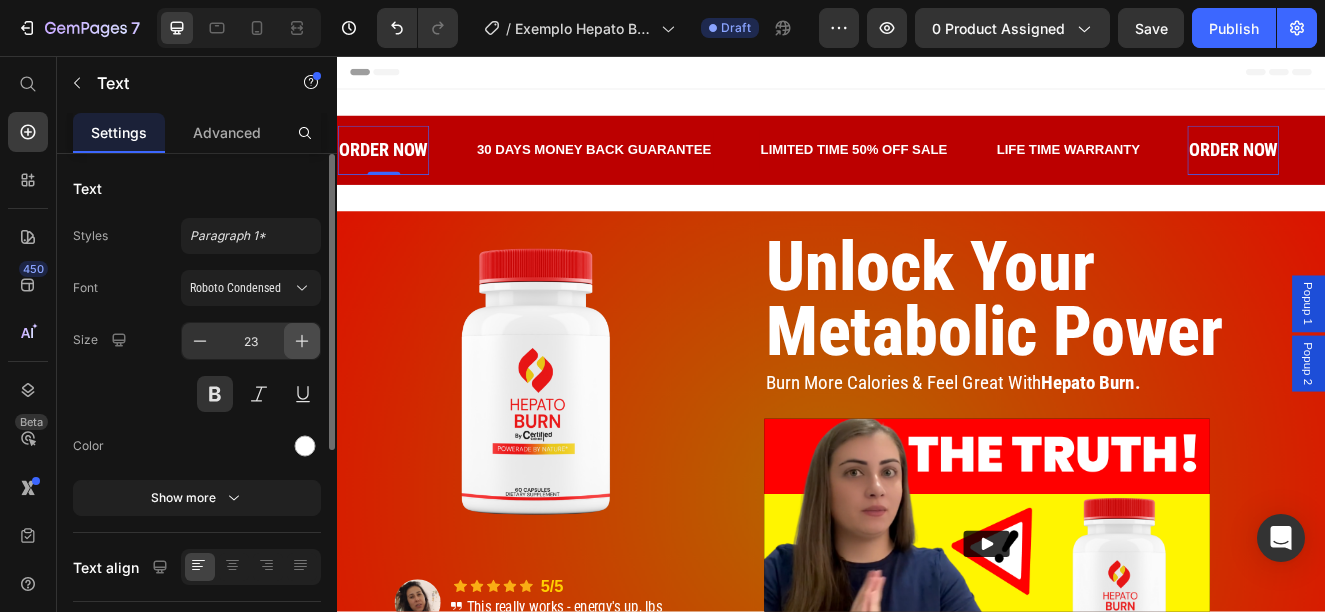 click 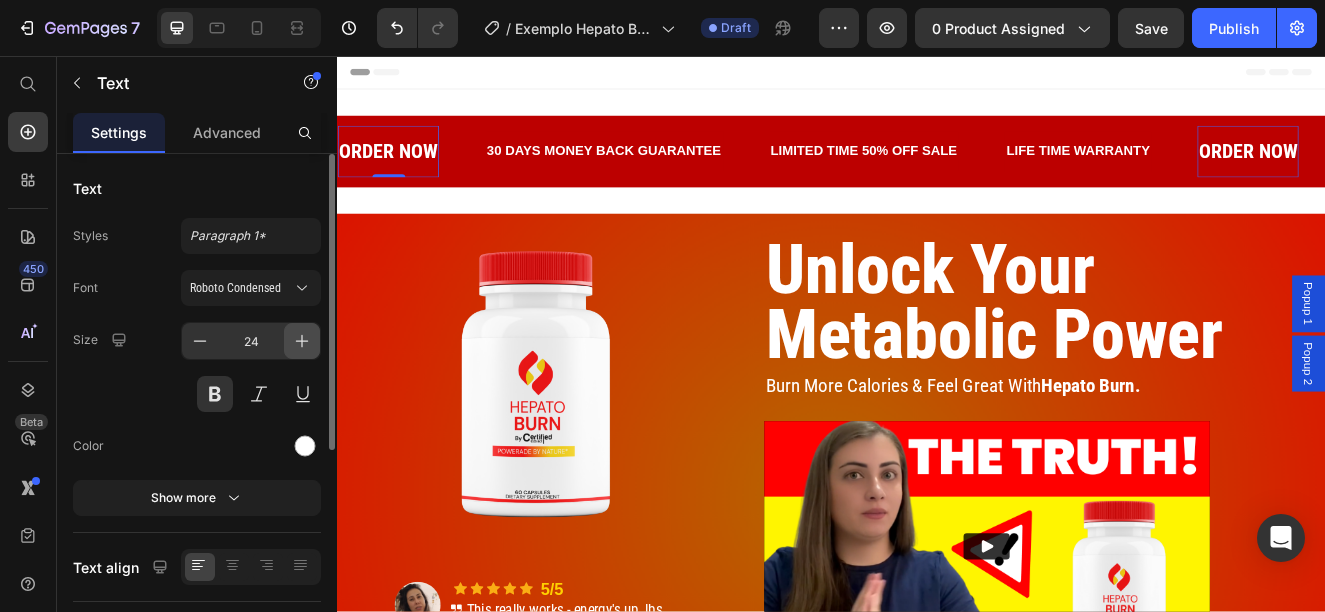click 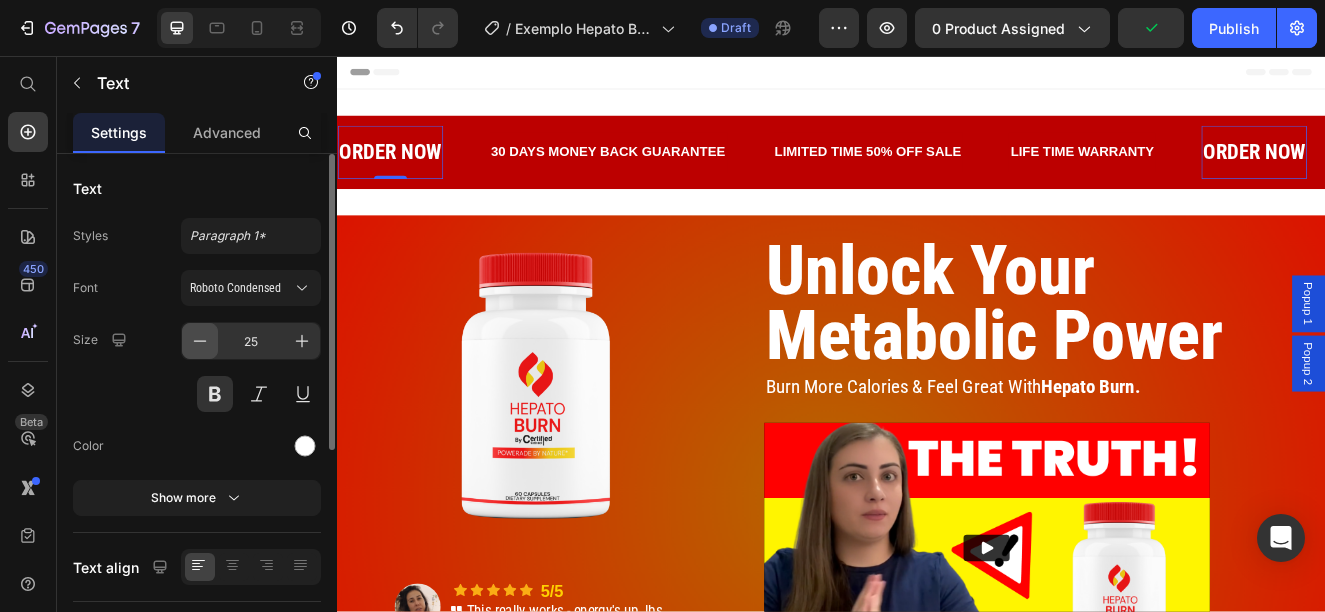 click 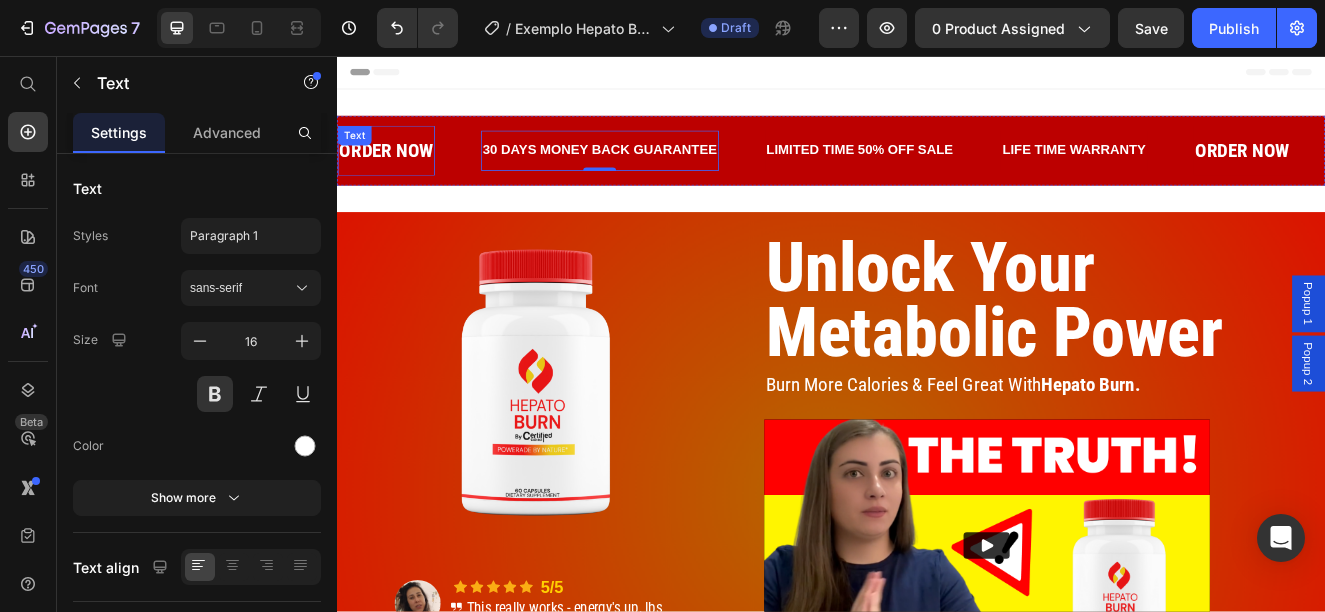 click on "ORDER NOW" at bounding box center [397, 171] 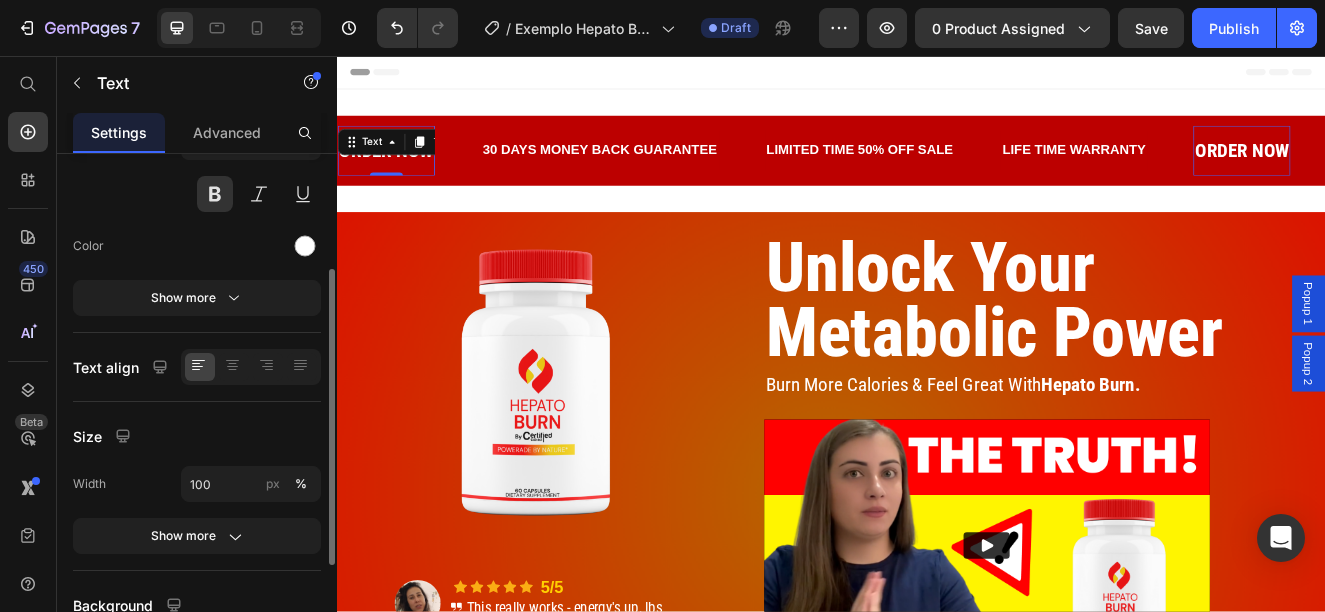 scroll, scrollTop: 300, scrollLeft: 0, axis: vertical 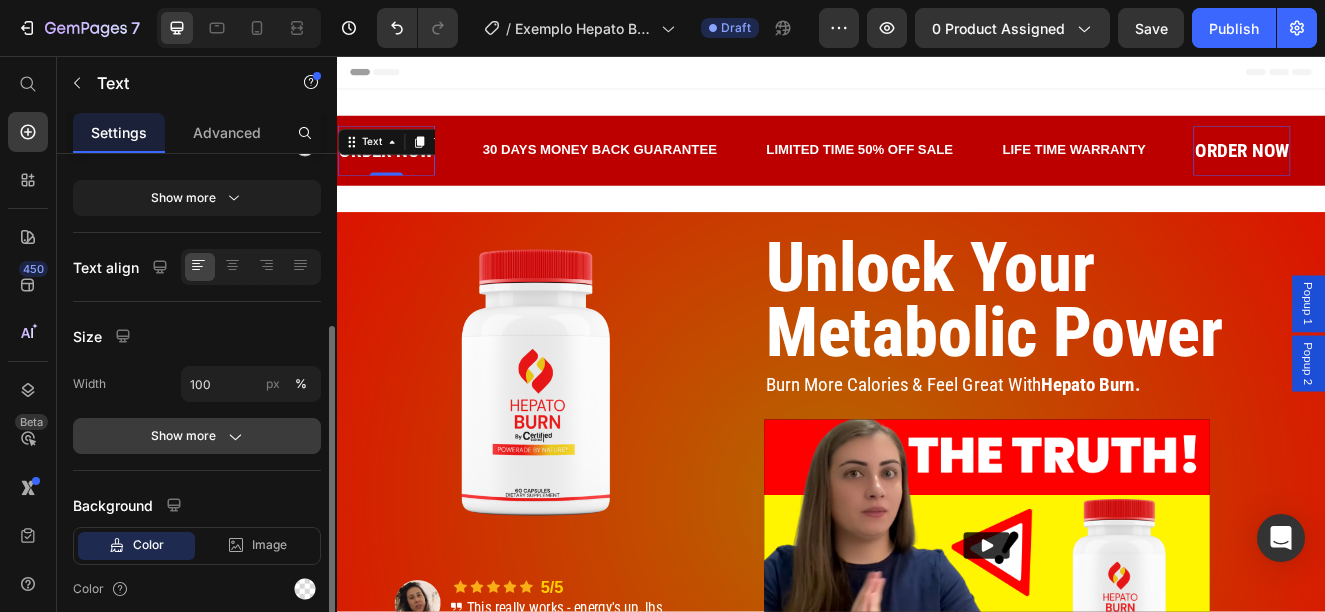 click on "Show more" at bounding box center [197, 436] 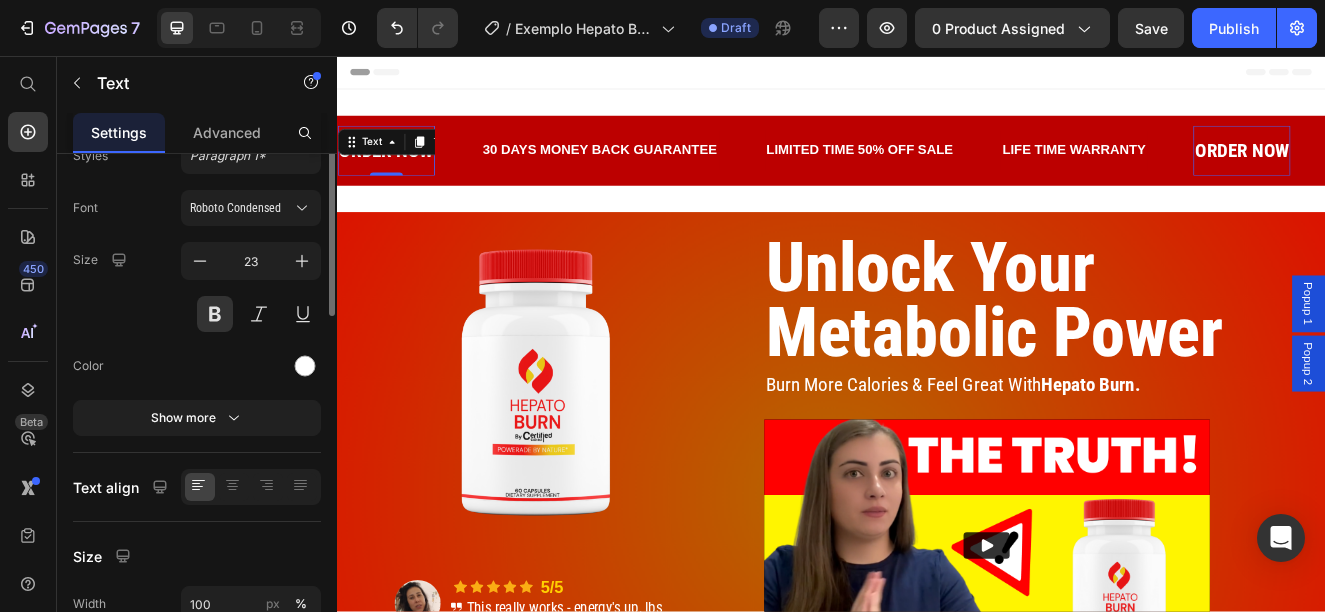 scroll, scrollTop: 0, scrollLeft: 0, axis: both 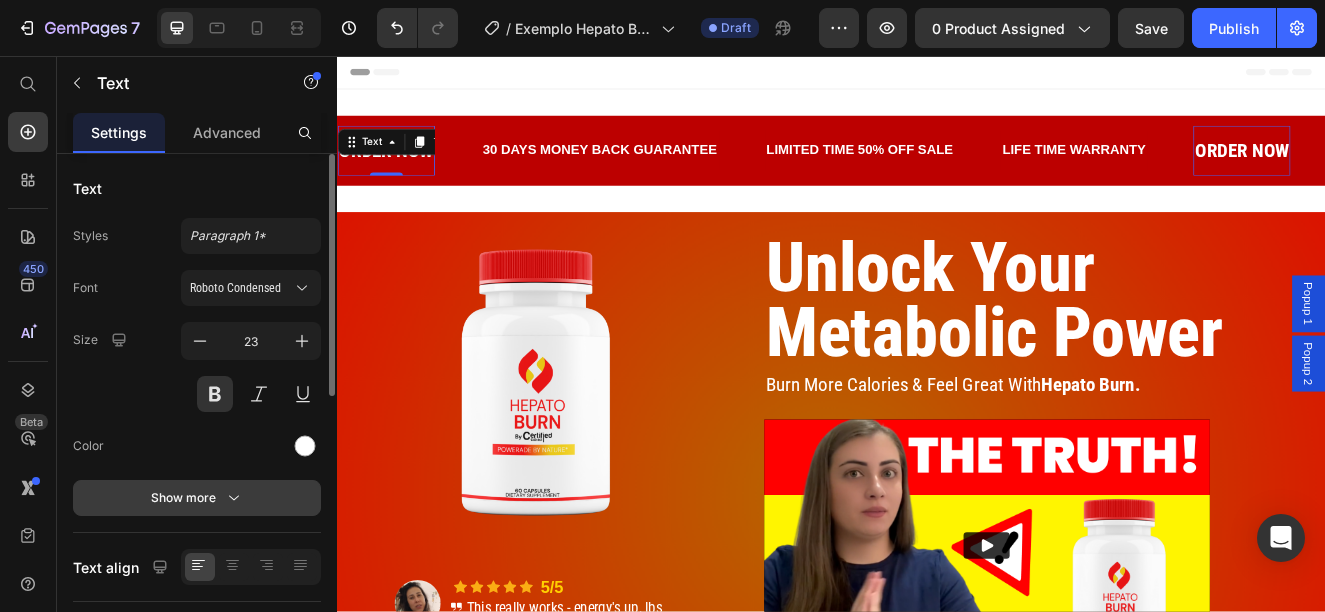 click on "Show more" at bounding box center [197, 498] 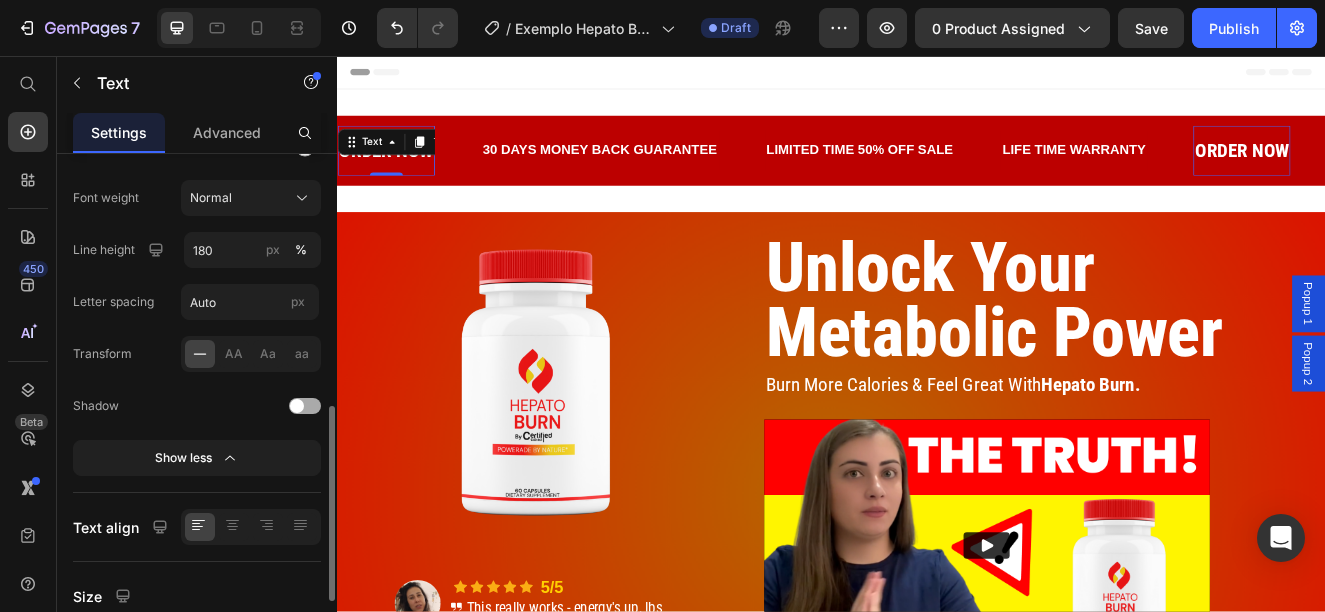 scroll, scrollTop: 0, scrollLeft: 0, axis: both 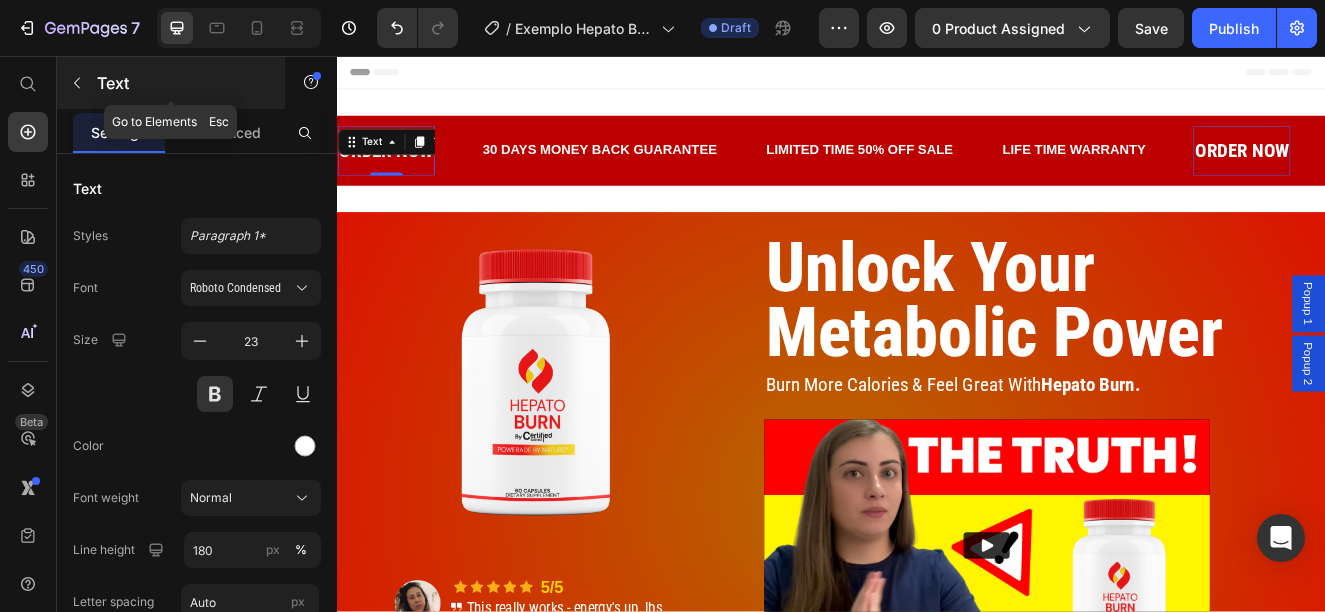 click on "Text" at bounding box center (171, 83) 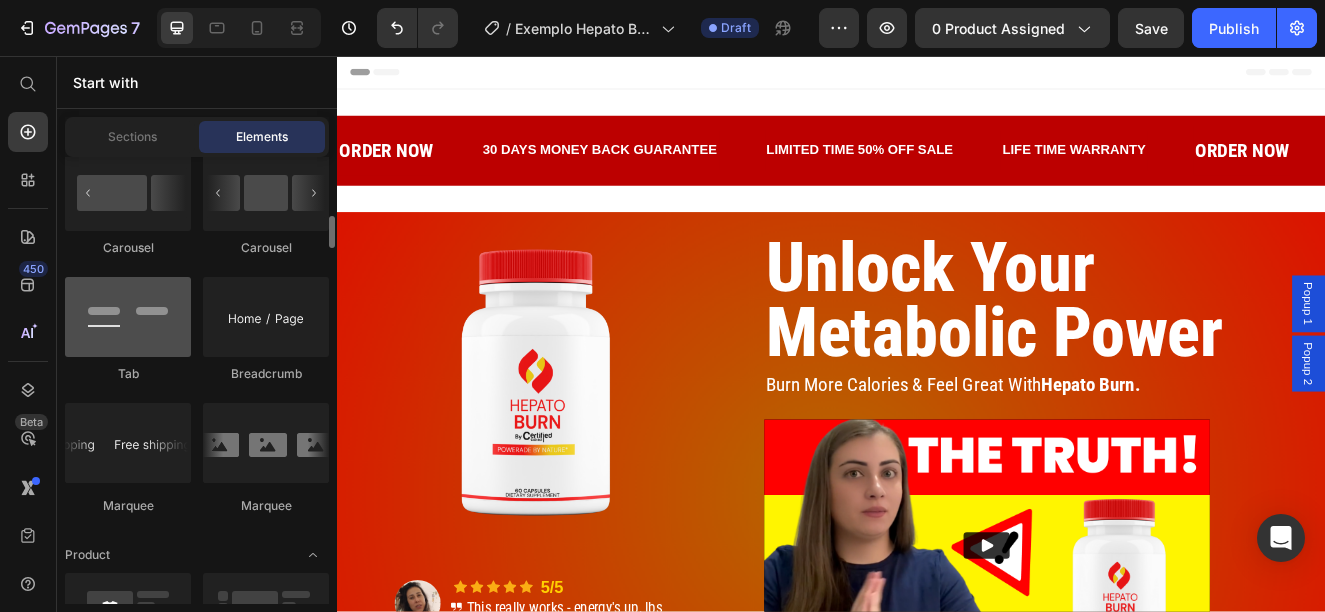 scroll, scrollTop: 2200, scrollLeft: 0, axis: vertical 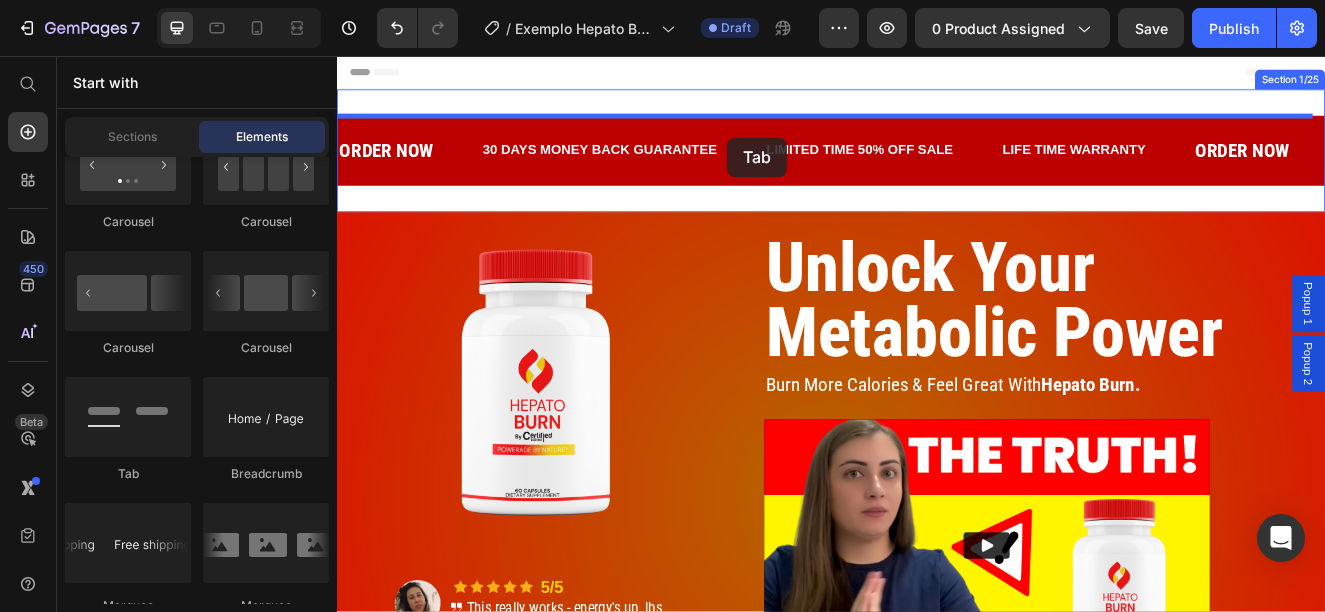 drag, startPoint x: 475, startPoint y: 491, endPoint x: 811, endPoint y: 155, distance: 475.17575 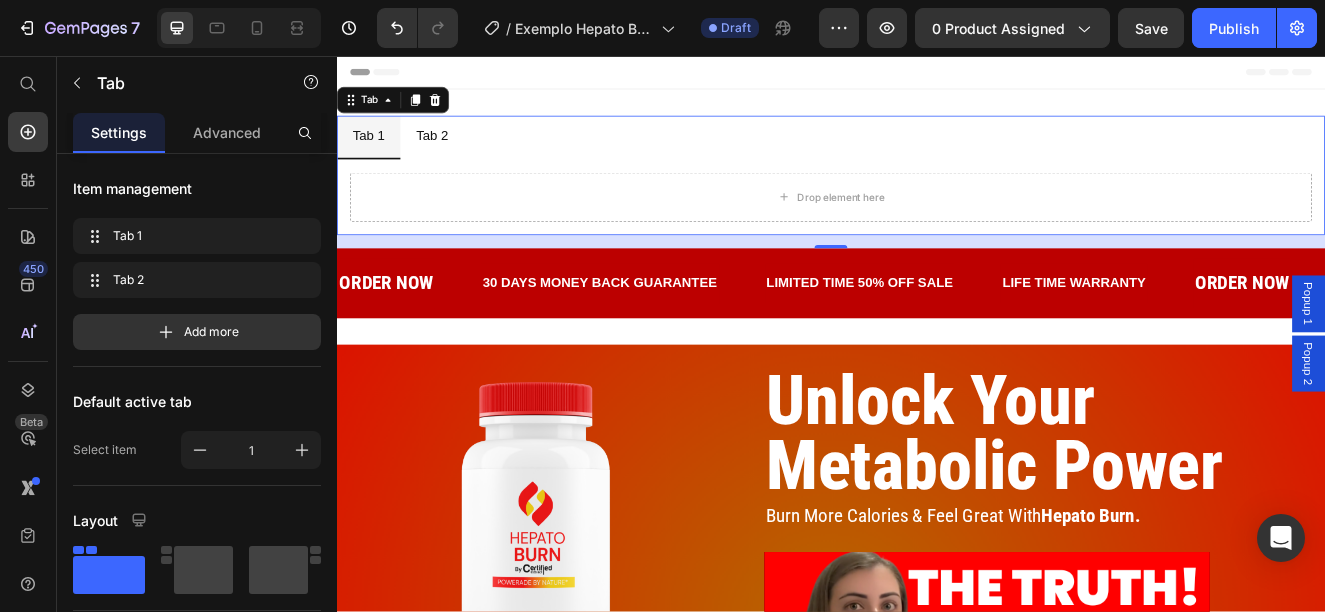 click on "Tab 2" at bounding box center [452, 154] 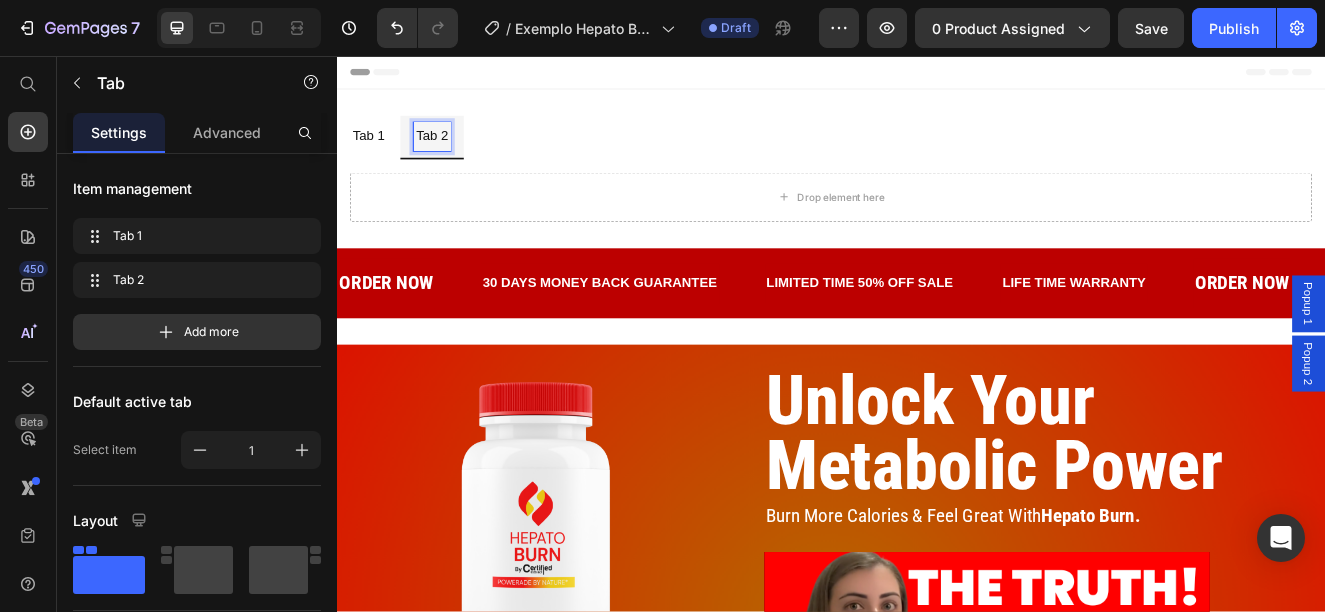 click on "Tab 1" at bounding box center (375, 154) 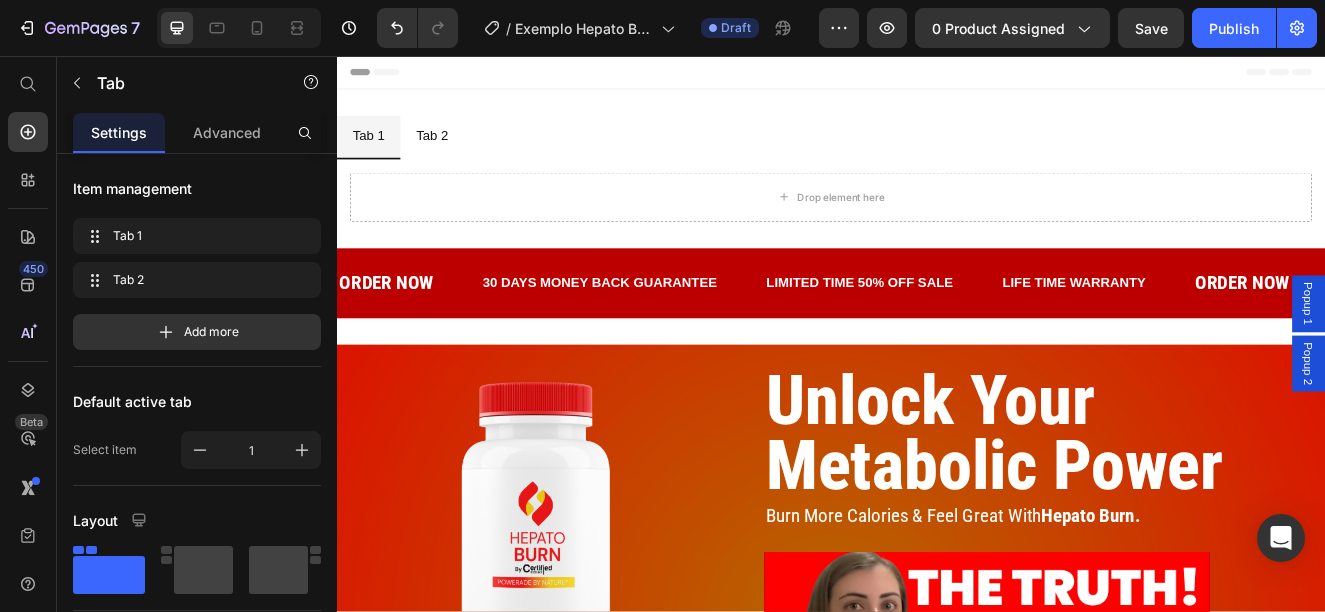 click on "Tab 1 Tab 2" at bounding box center (937, 155) 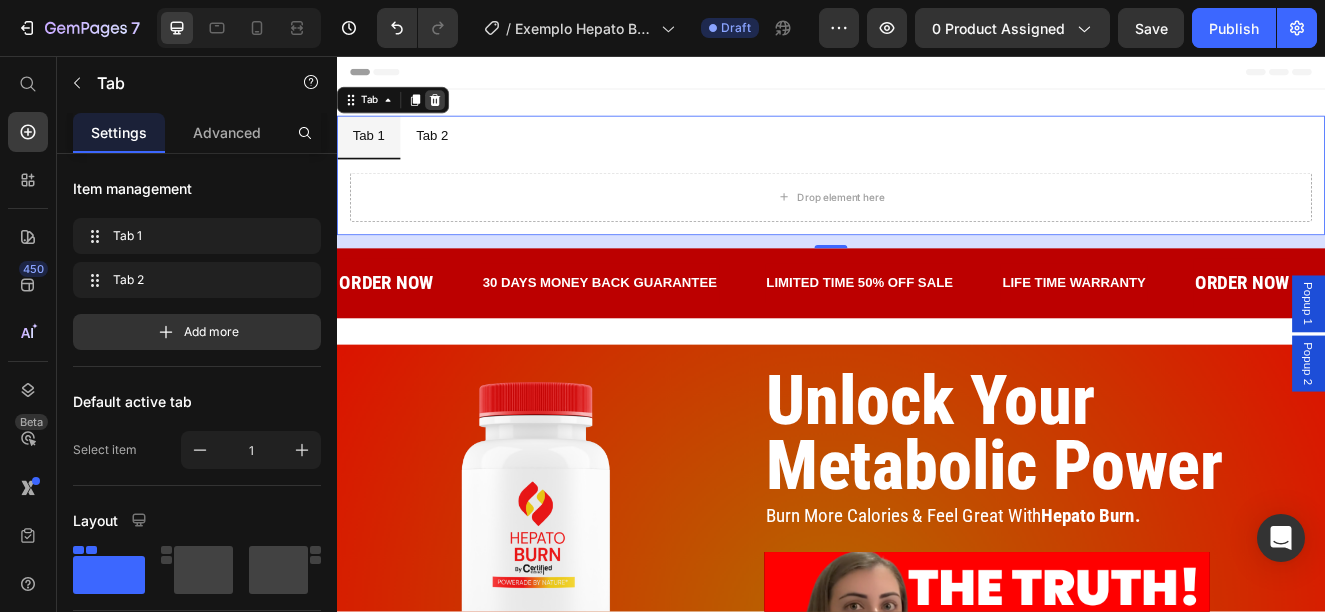 click 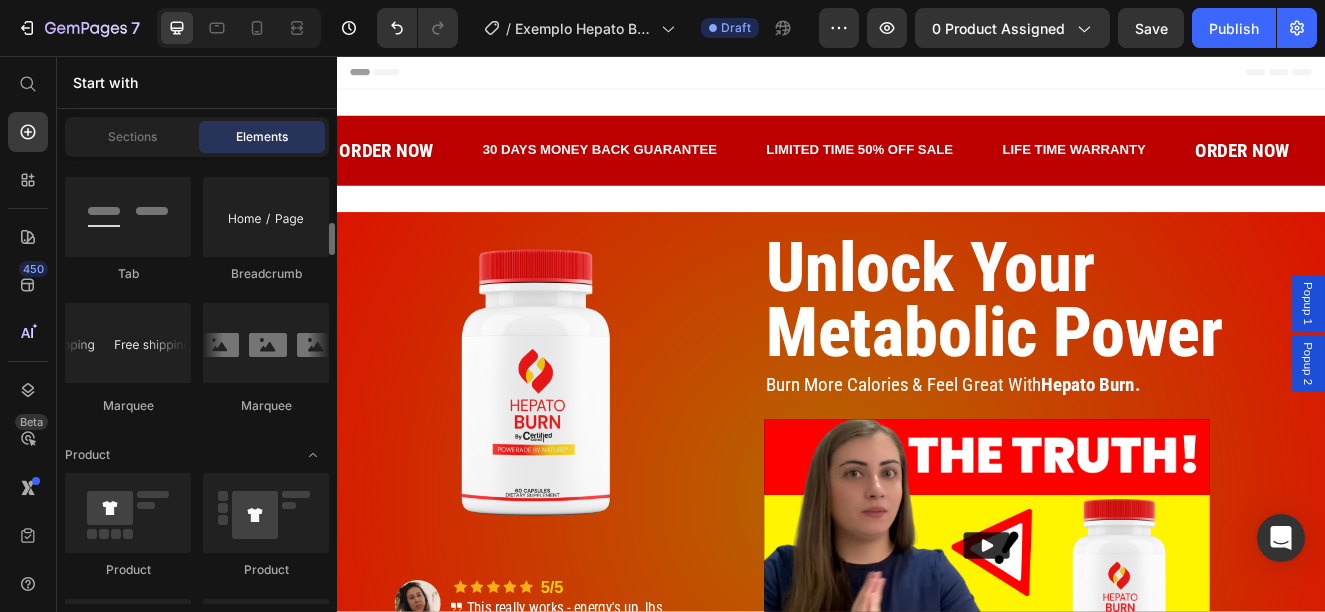scroll, scrollTop: 2300, scrollLeft: 0, axis: vertical 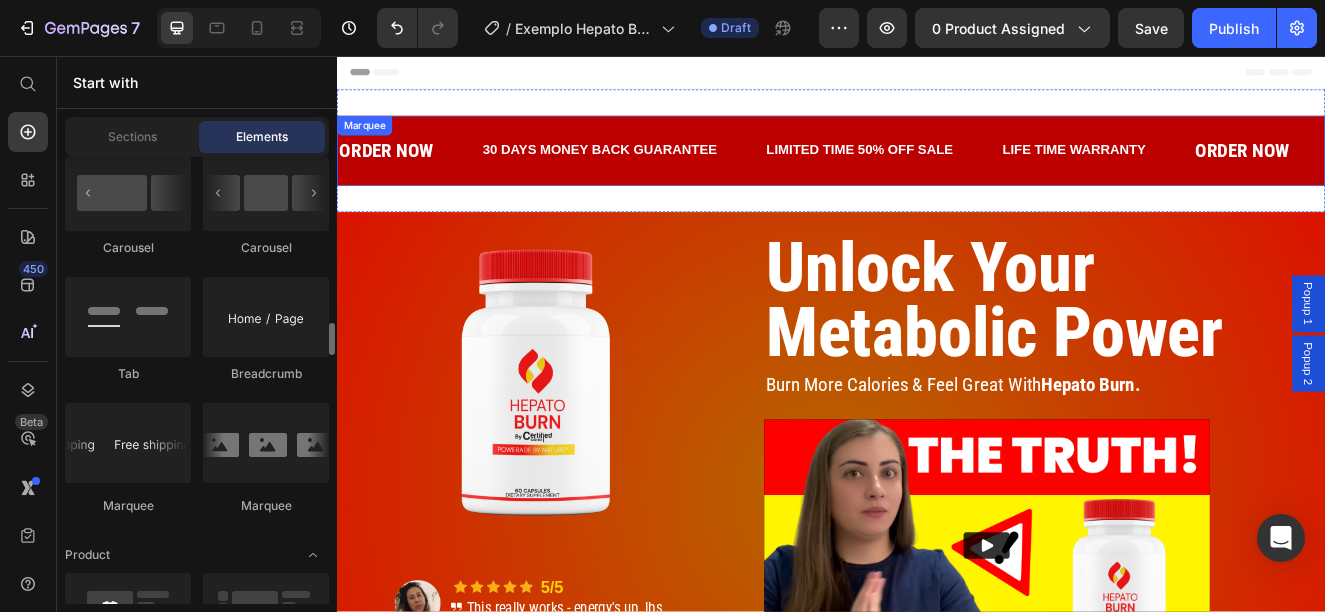 click on "ORDER NOW Text 30 DAYS MONEY BACK GUARANTEE Text LIMITED TIME 50% OFF SALE Text LIFE TIME WARRANTY Text ORDER NOW Text 30 DAYS MONEY BACK GUARANTEE Text LIMITED TIME 50% OFF SALE Text LIFE TIME WARRANTY Text ORDER NOW Text 30 DAYS MONEY BACK GUARANTEE Text LIMITED TIME 50% OFF SALE Text LIFE TIME WARRANTY Text ORDER NOW Text 30 DAYS MONEY BACK GUARANTEE Text LIMITED TIME 50% OFF SALE Text LIFE TIME WARRANTY Text ORDER NOW Text 30 DAYS MONEY BACK GUARANTEE Text LIMITED TIME 50% OFF SALE Text LIFE TIME WARRANTY Text ORDER NOW Text 30 DAYS MONEY BACK GUARANTEE Text LIMITED TIME 50% OFF SALE Text LIFE TIME WARRANTY Text Marquee" at bounding box center (937, 171) 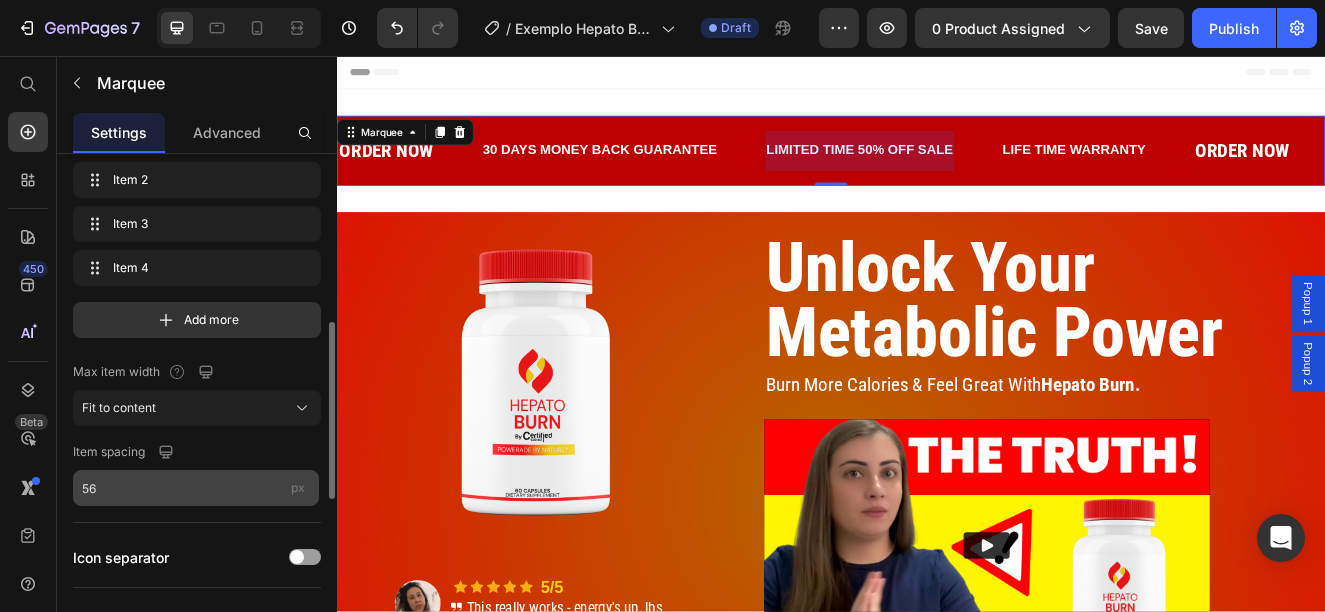 scroll, scrollTop: 200, scrollLeft: 0, axis: vertical 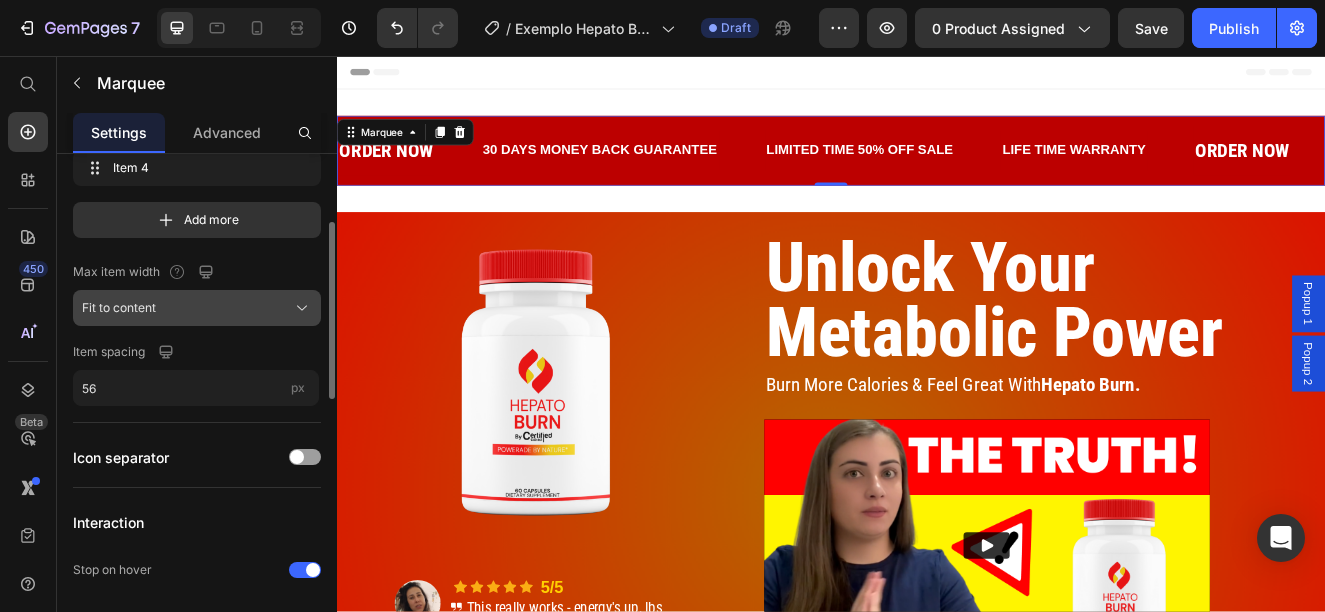 click 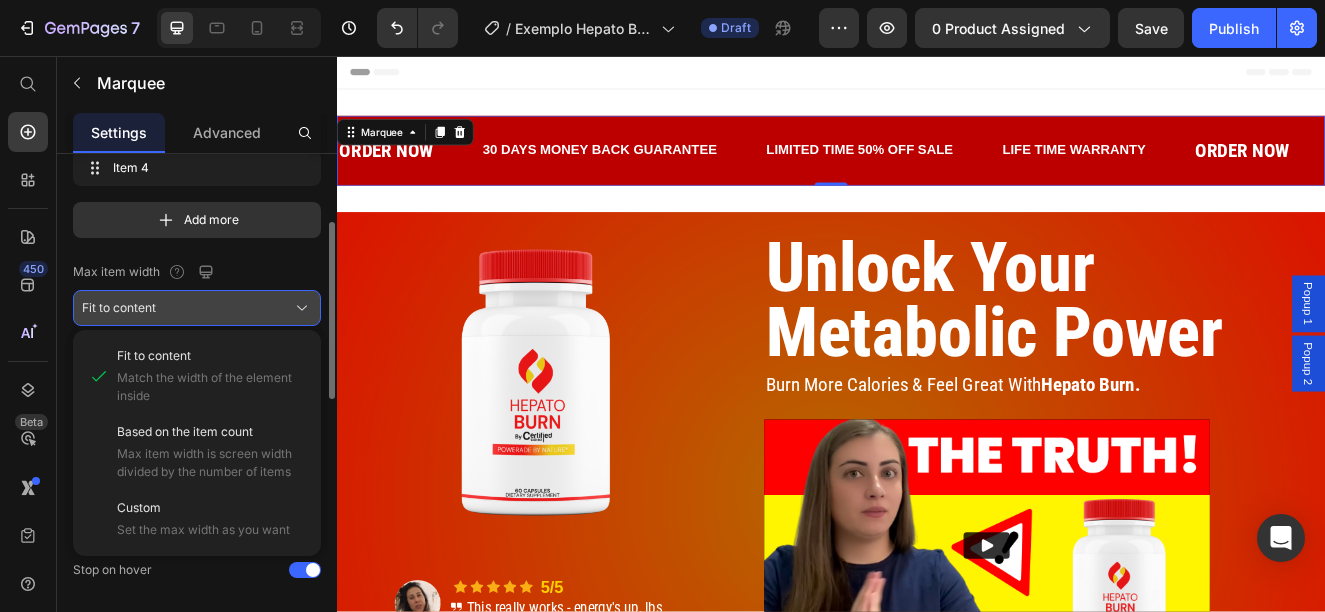 click 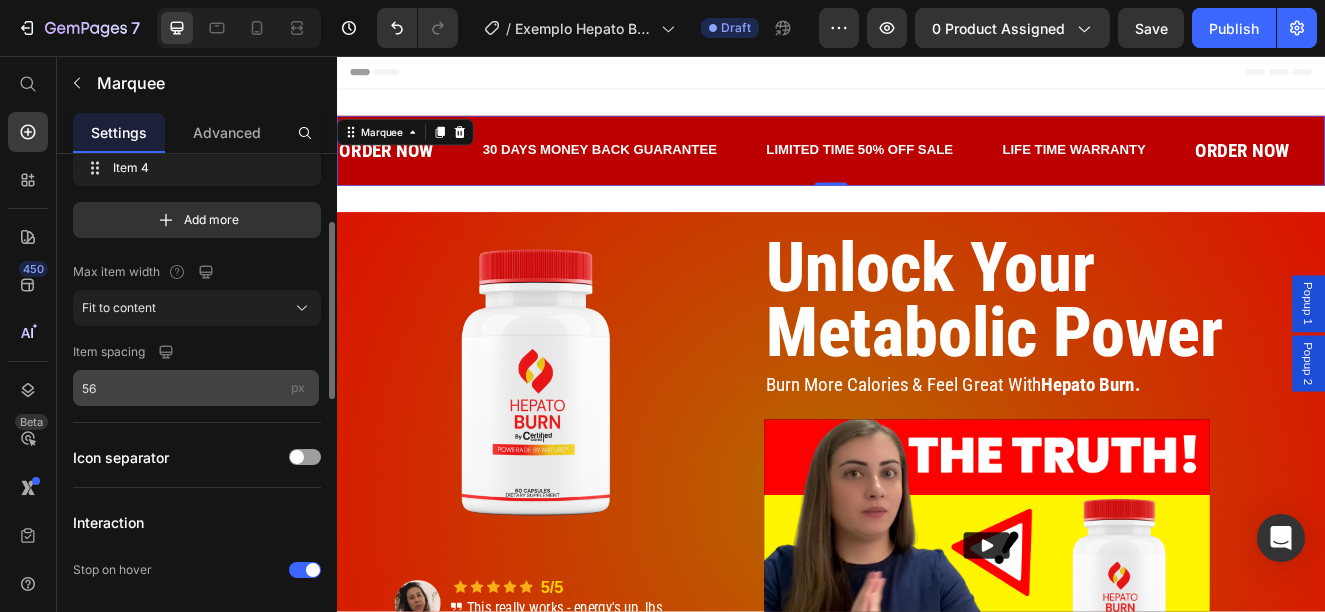 scroll, scrollTop: 300, scrollLeft: 0, axis: vertical 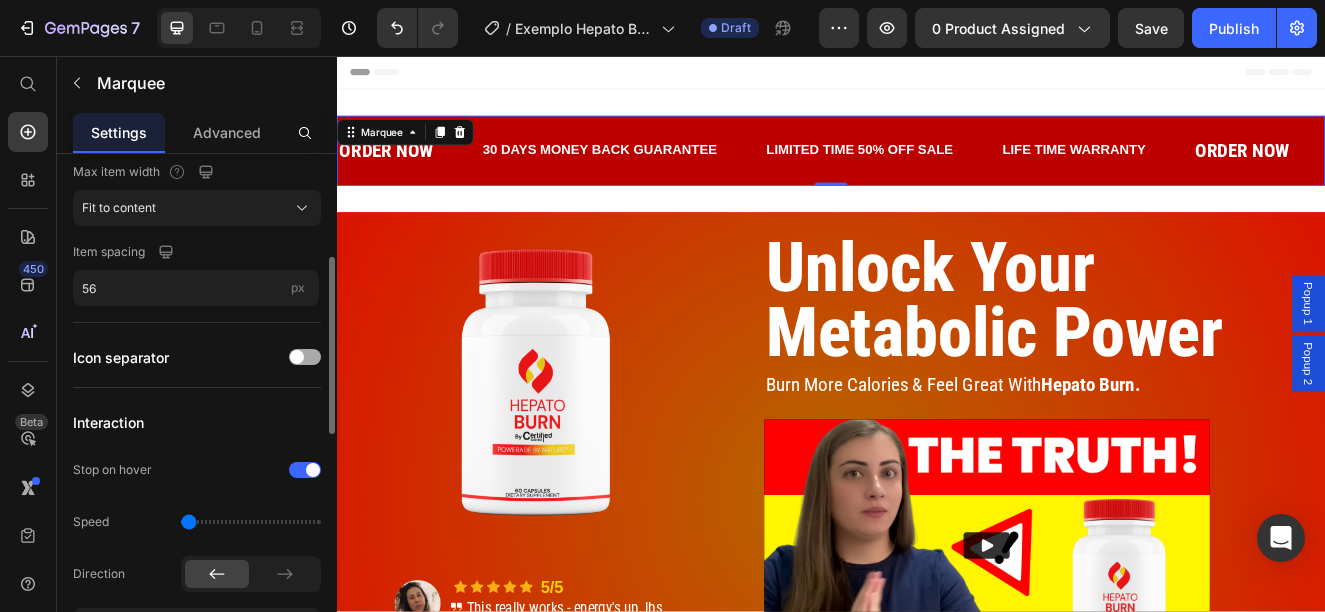click at bounding box center [297, 357] 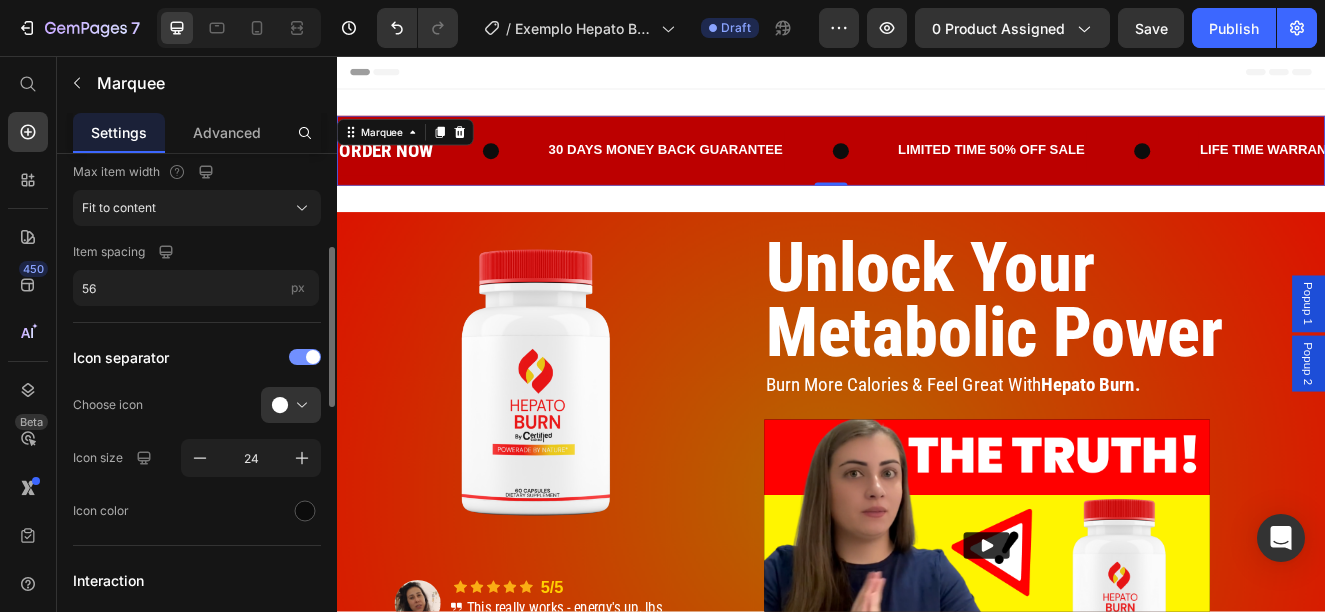 click at bounding box center (305, 357) 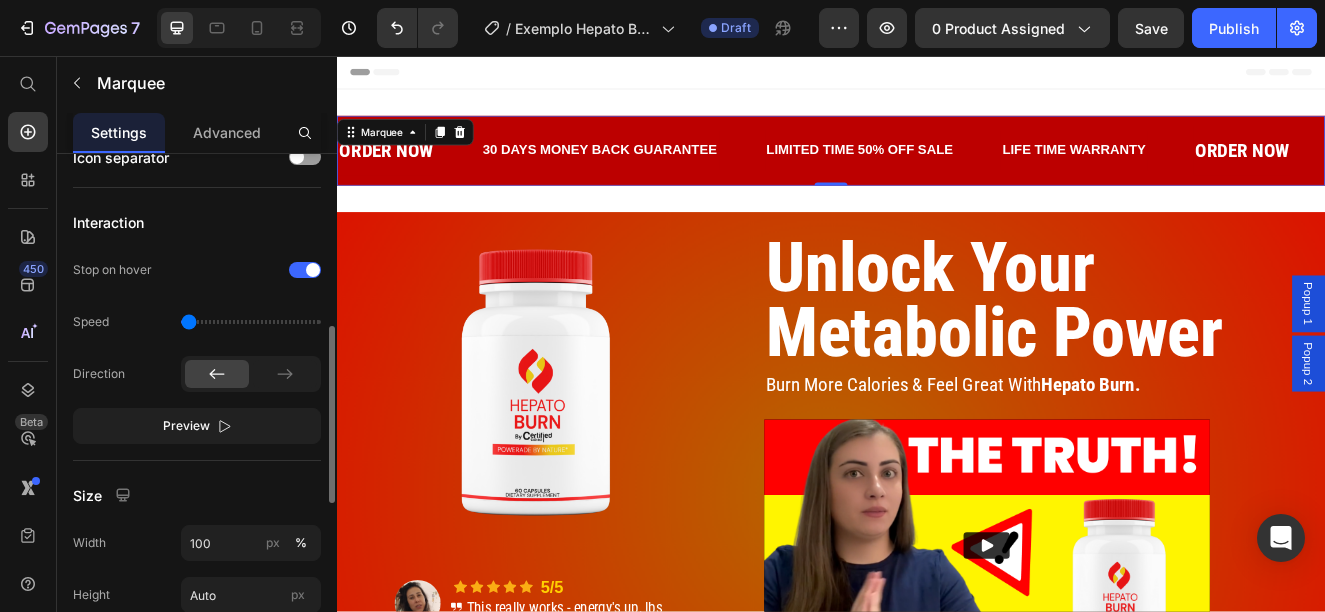 scroll, scrollTop: 600, scrollLeft: 0, axis: vertical 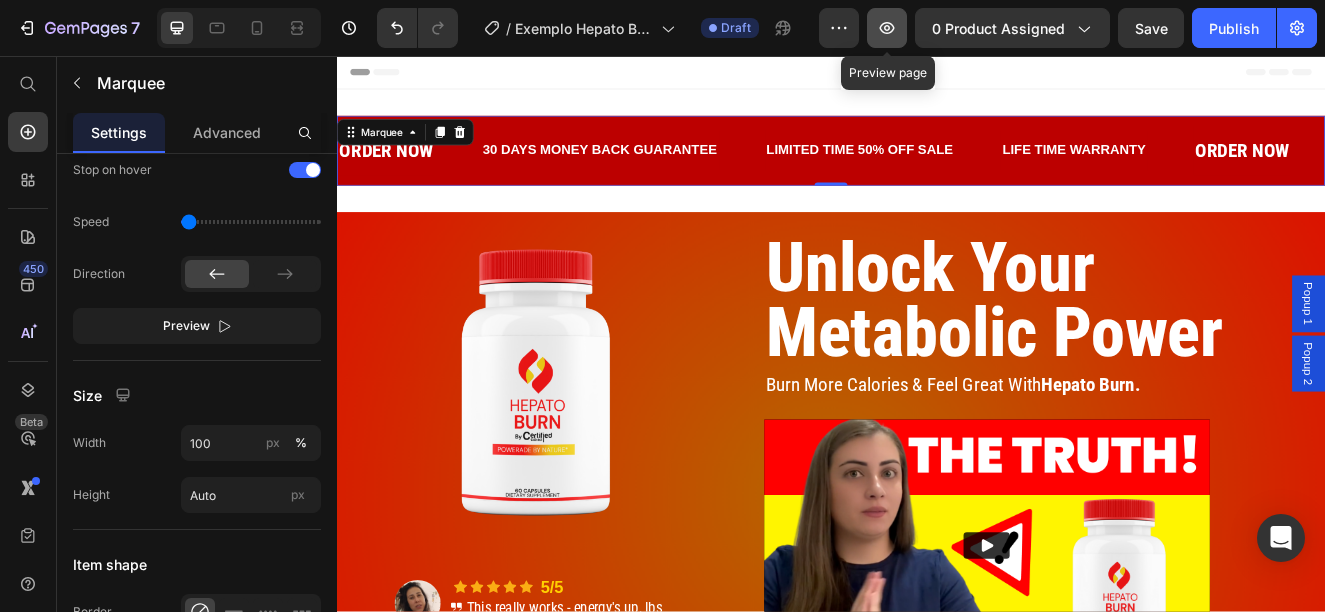 click 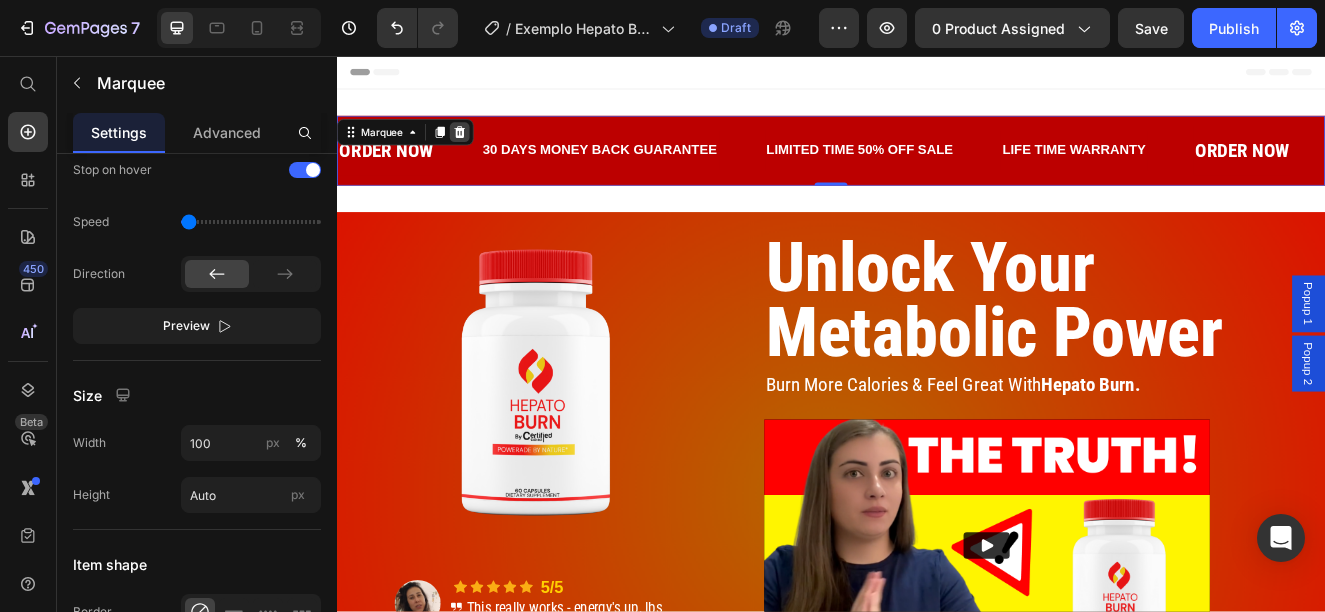 click 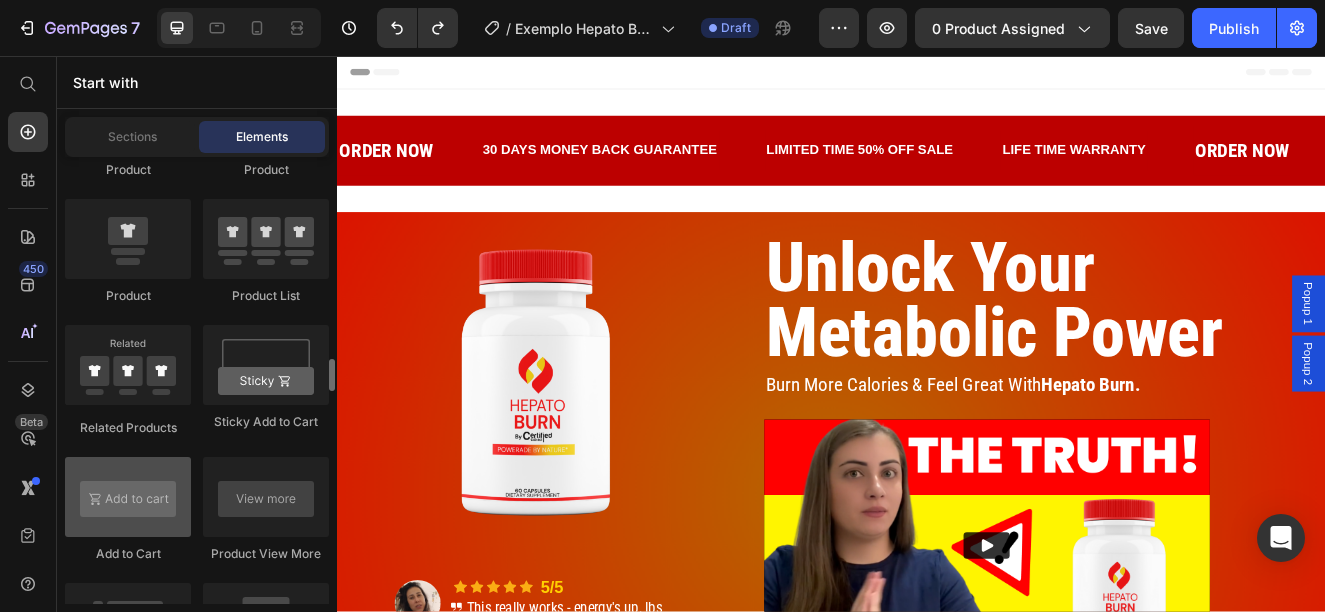 scroll, scrollTop: 2900, scrollLeft: 0, axis: vertical 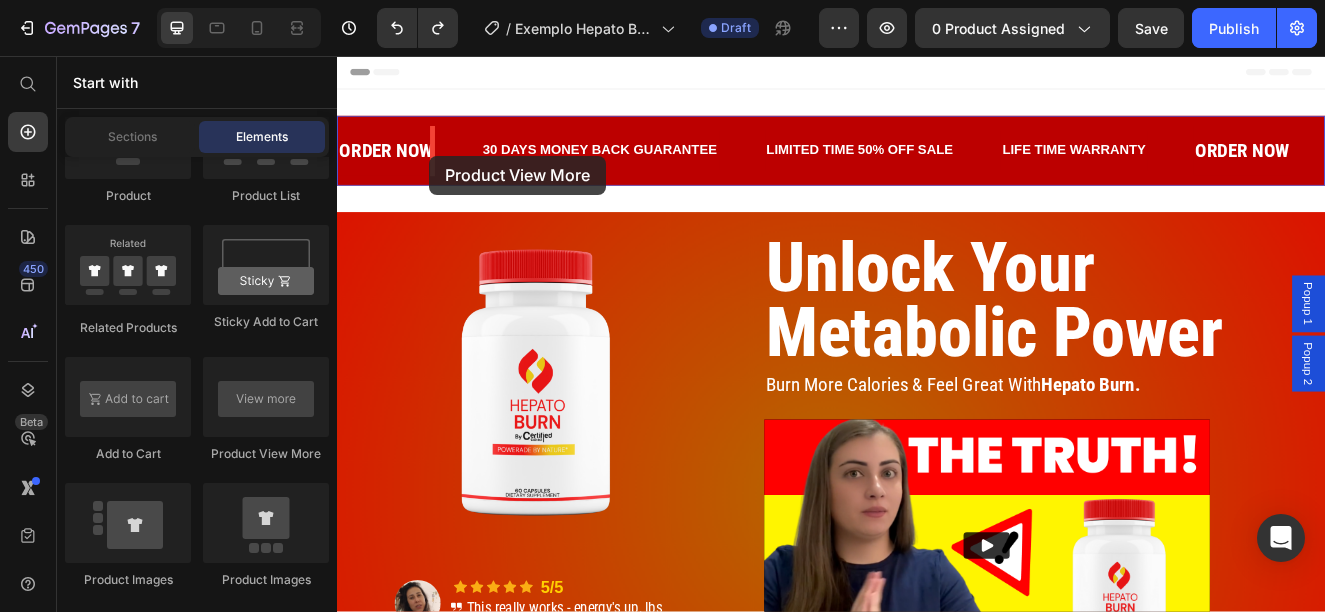 drag, startPoint x: 620, startPoint y: 471, endPoint x: 449, endPoint y: 177, distance: 340.11322 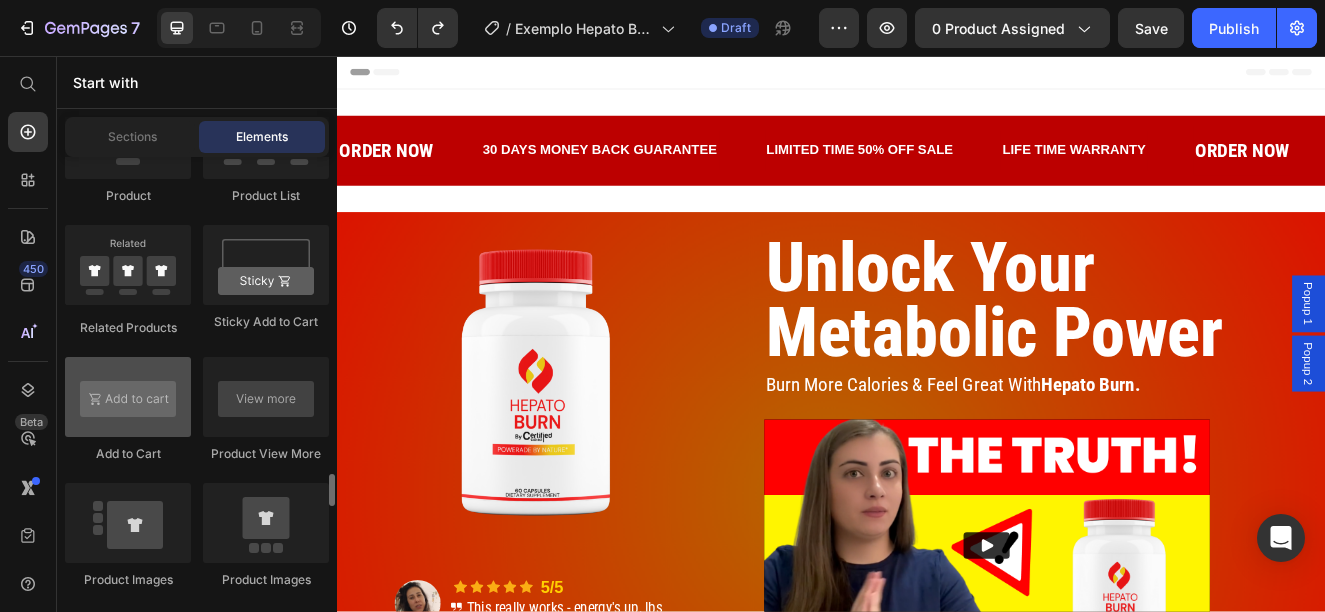 scroll, scrollTop: 3100, scrollLeft: 0, axis: vertical 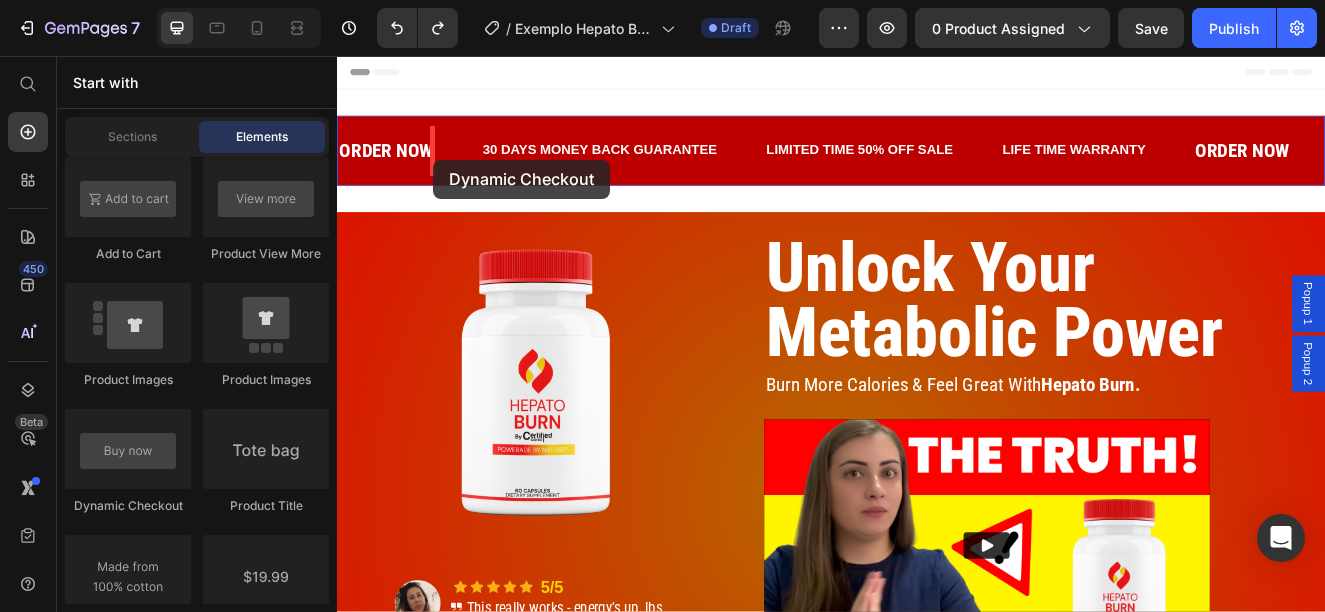 drag, startPoint x: 478, startPoint y: 511, endPoint x: 453, endPoint y: 182, distance: 329.9485 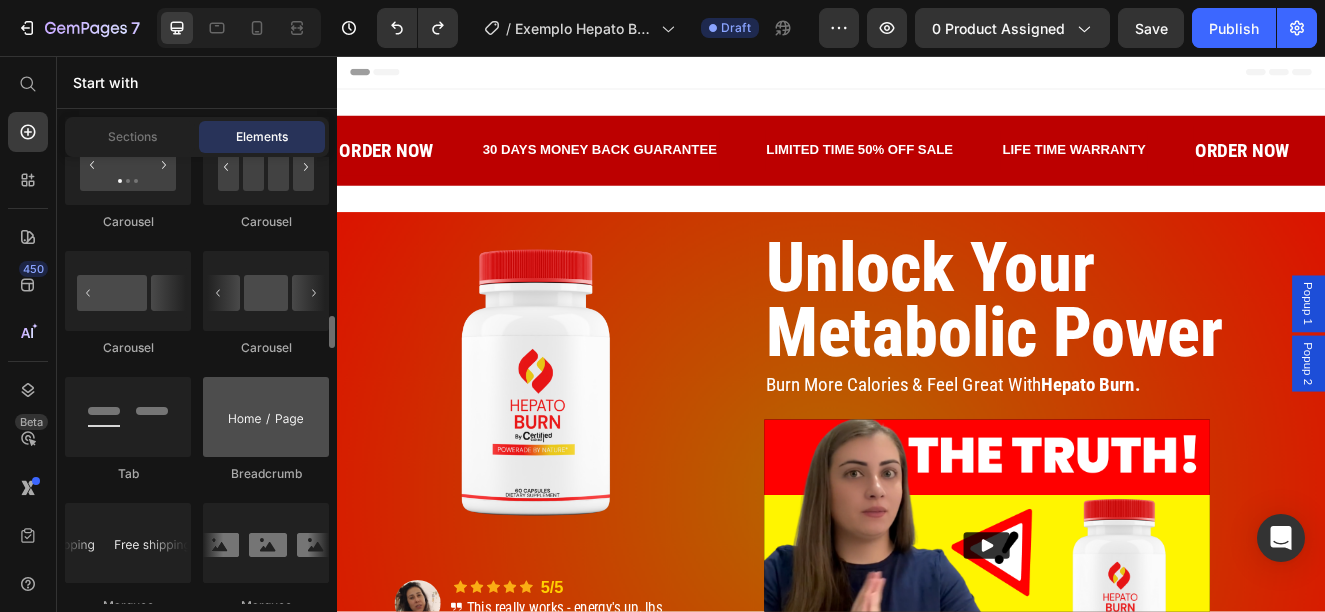 scroll, scrollTop: 2300, scrollLeft: 0, axis: vertical 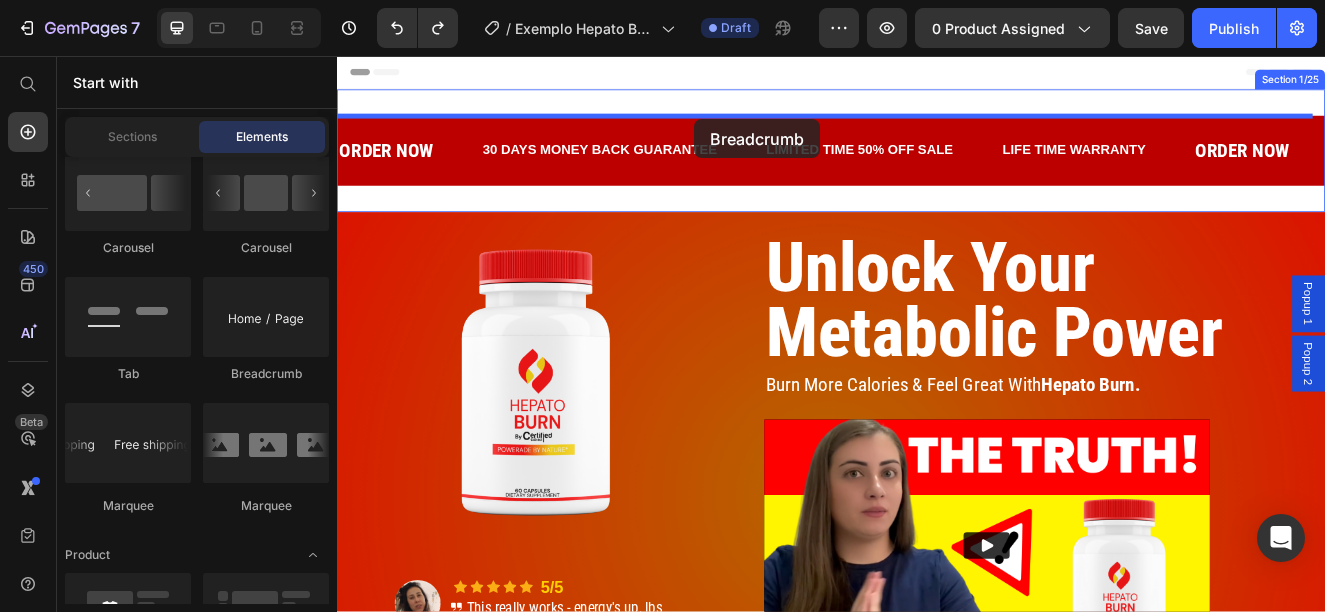 drag, startPoint x: 619, startPoint y: 375, endPoint x: 771, endPoint y: 133, distance: 285.77612 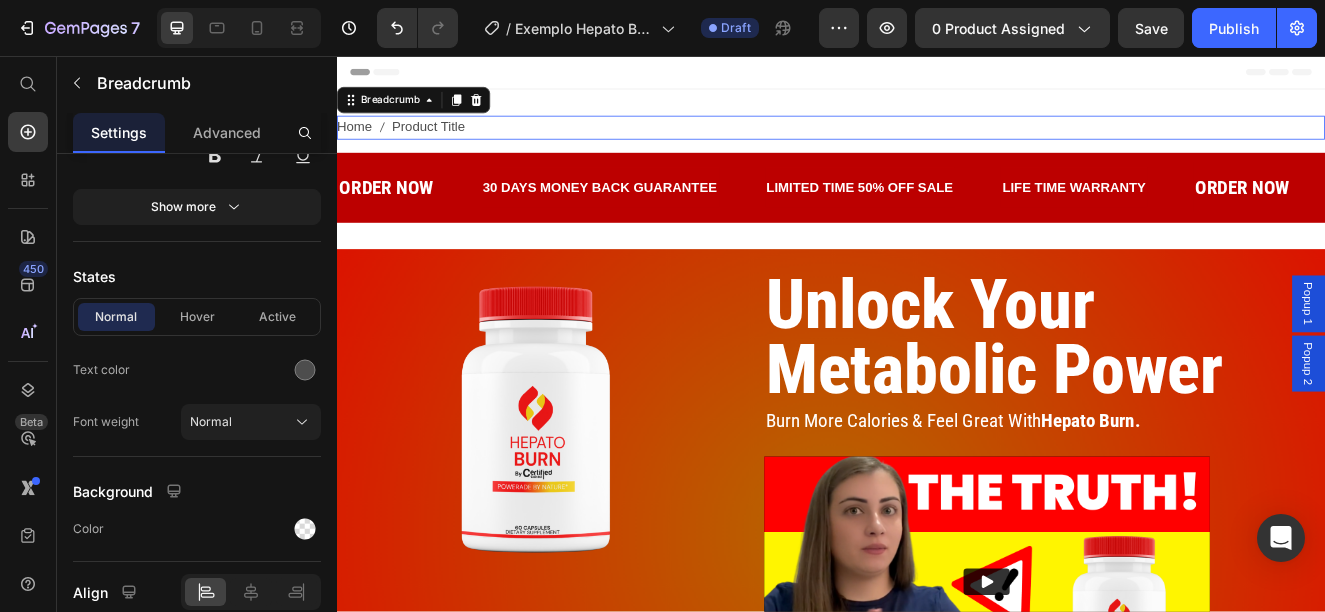 scroll, scrollTop: 0, scrollLeft: 0, axis: both 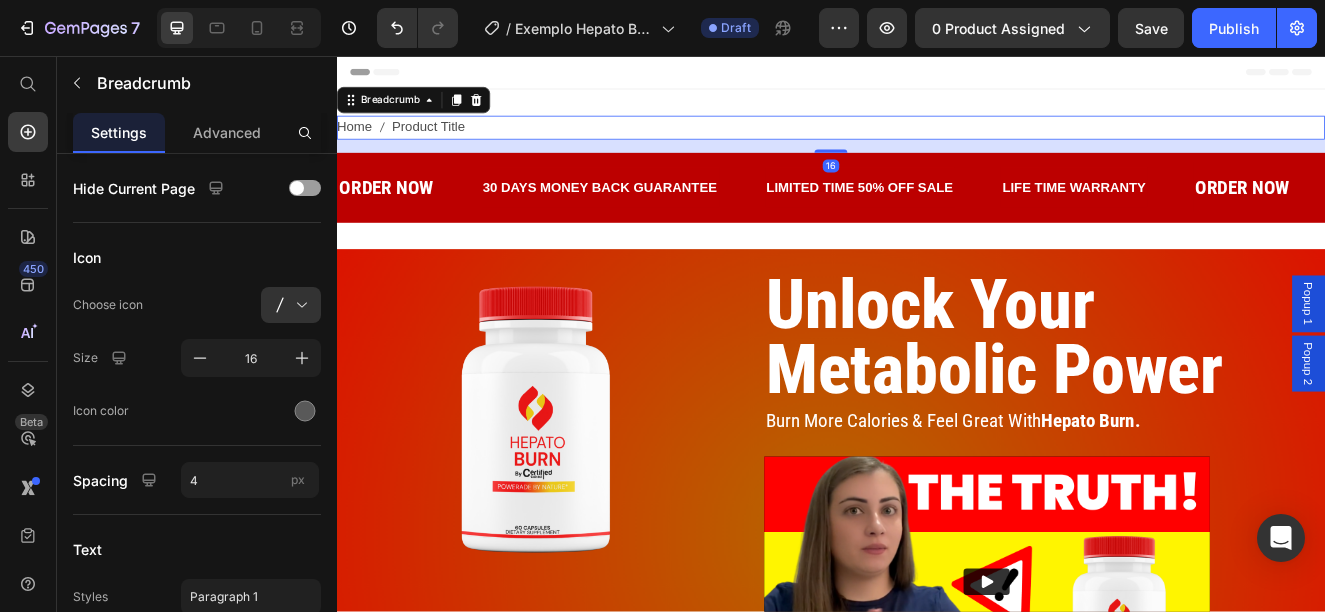 click on "Home" at bounding box center [358, 143] 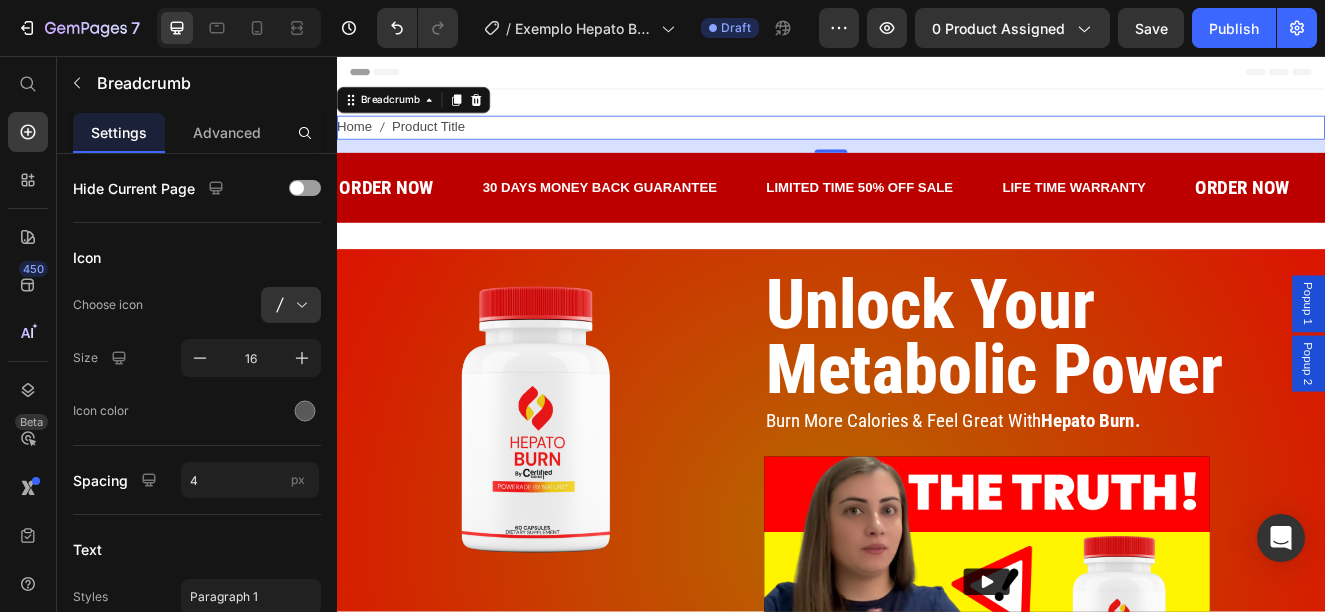 click on "Product Title" at bounding box center (448, 143) 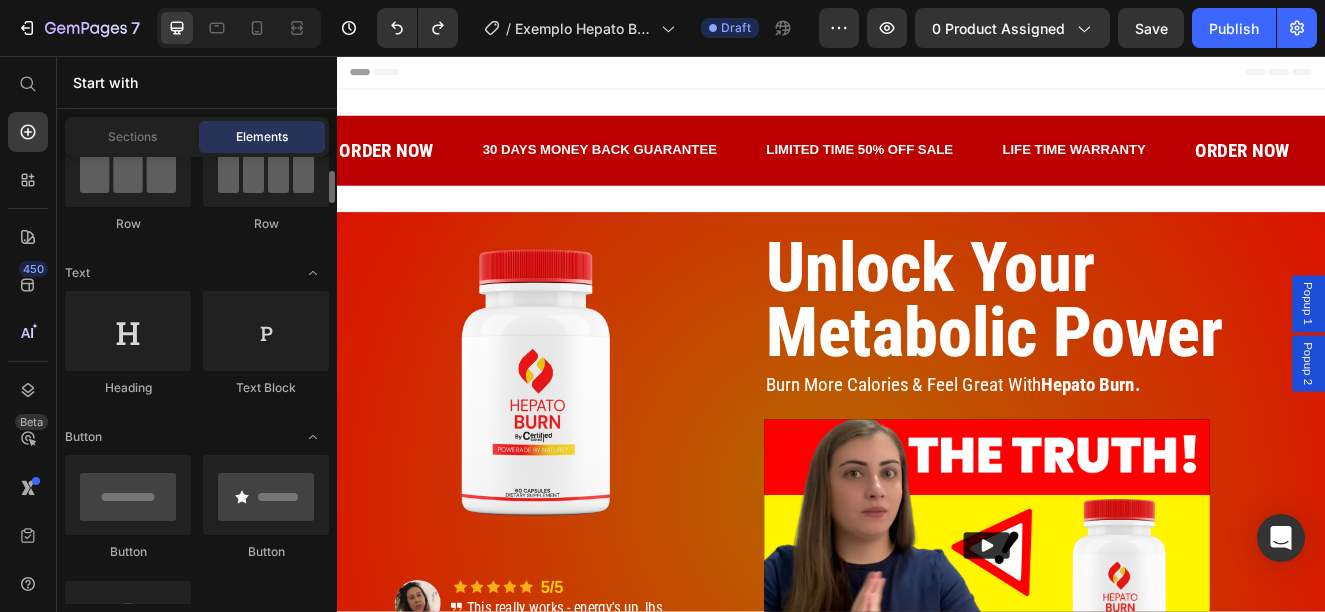 scroll, scrollTop: 300, scrollLeft: 0, axis: vertical 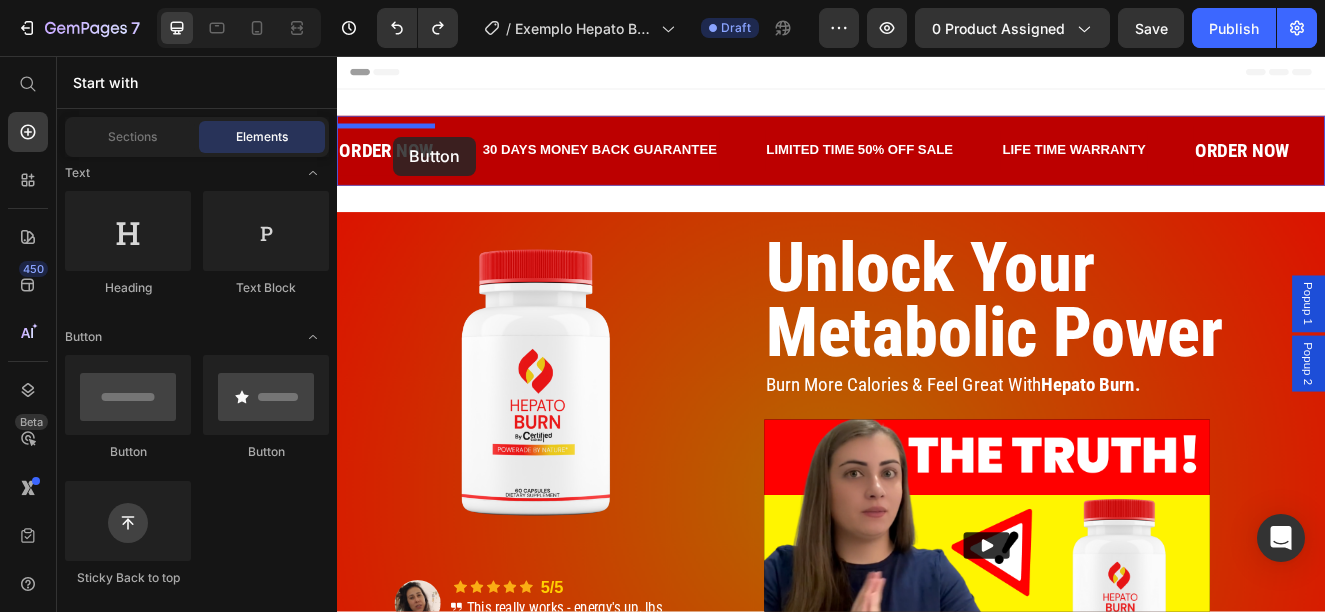 drag, startPoint x: 476, startPoint y: 468, endPoint x: 405, endPoint y: 154, distance: 321.927 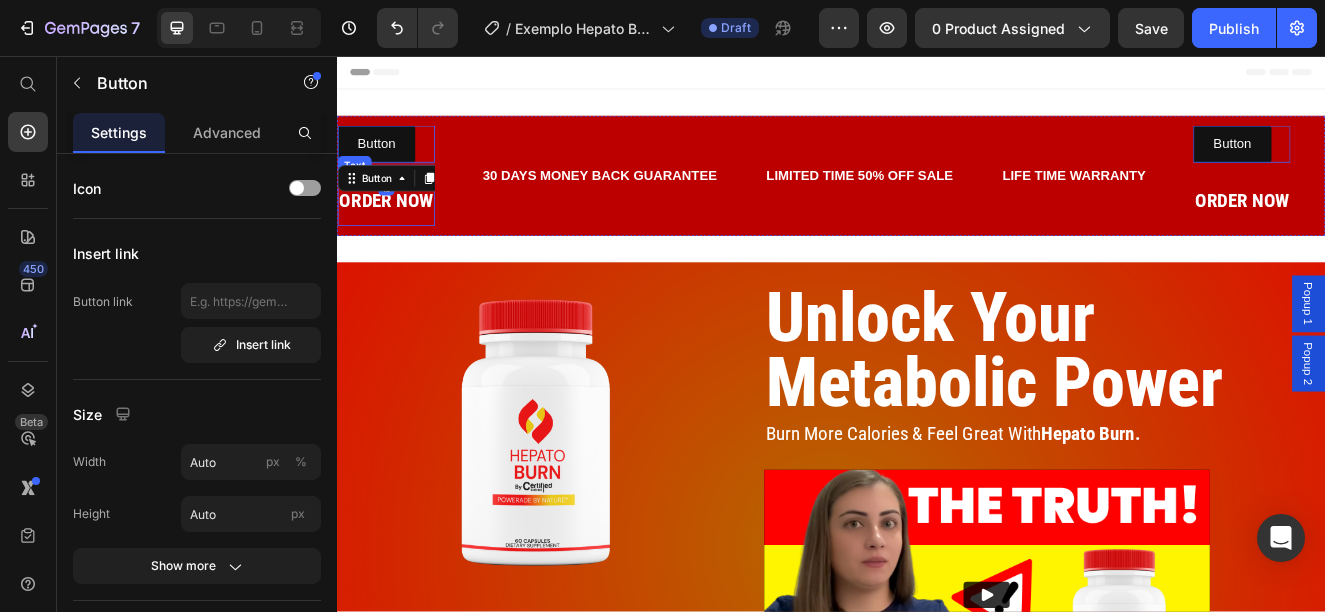 click on "ORDER NOW" at bounding box center (397, 232) 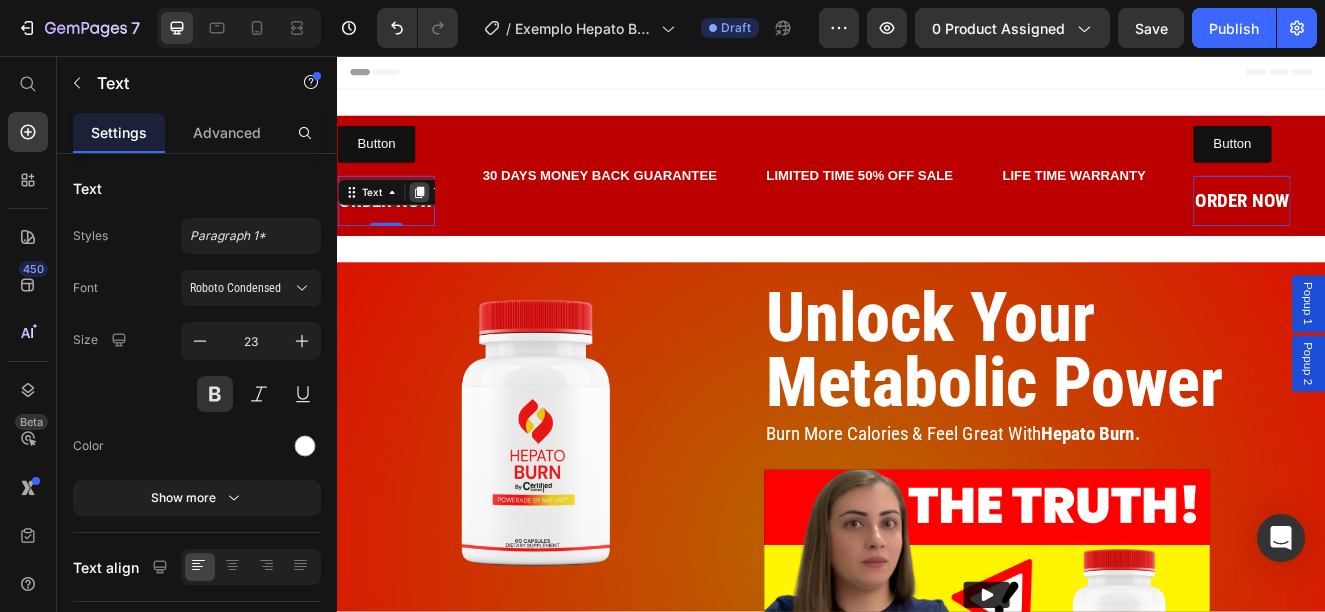 click 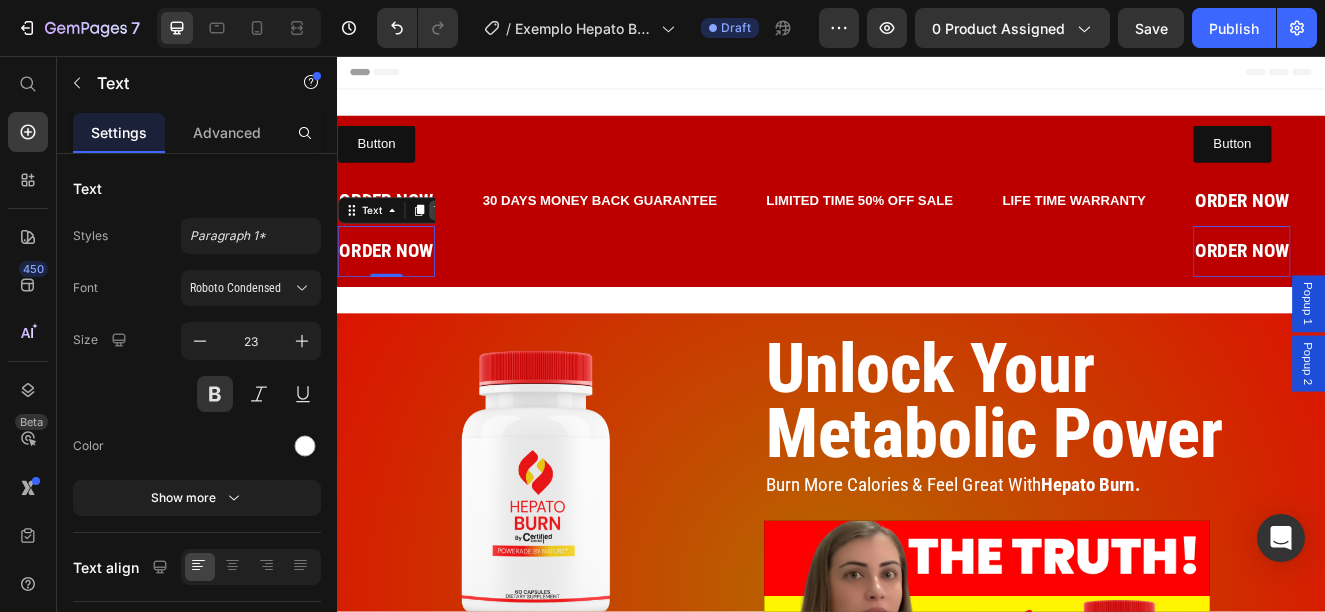 click 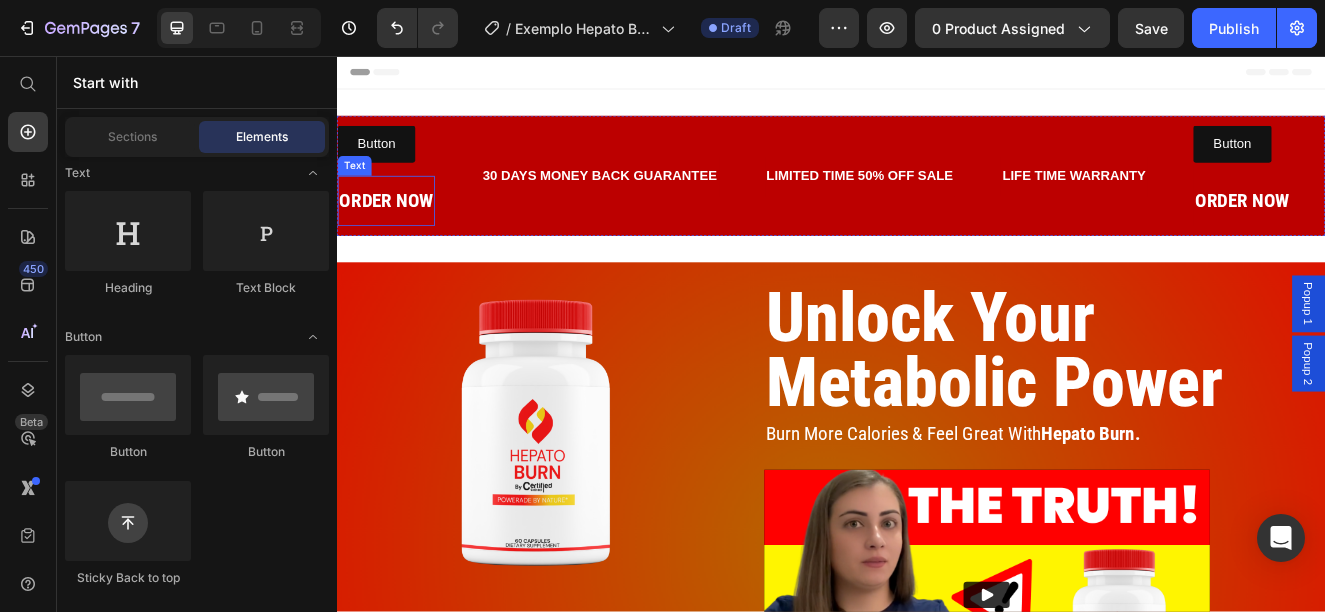 click on "ORDER NOW" at bounding box center (397, 232) 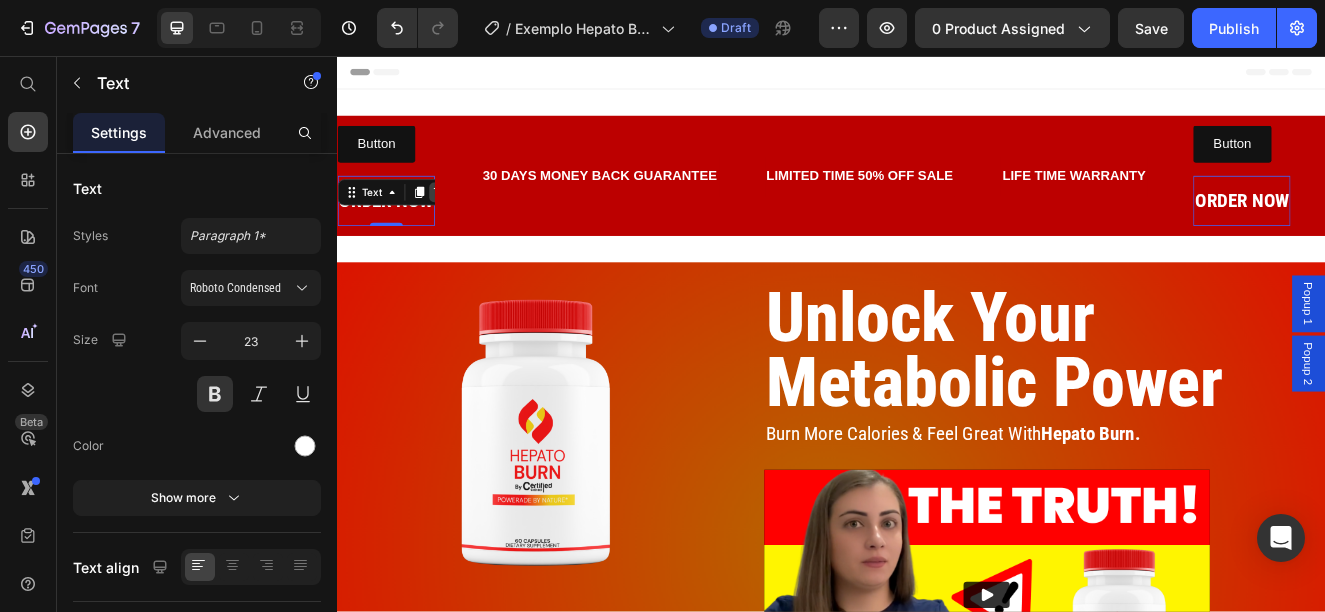 click 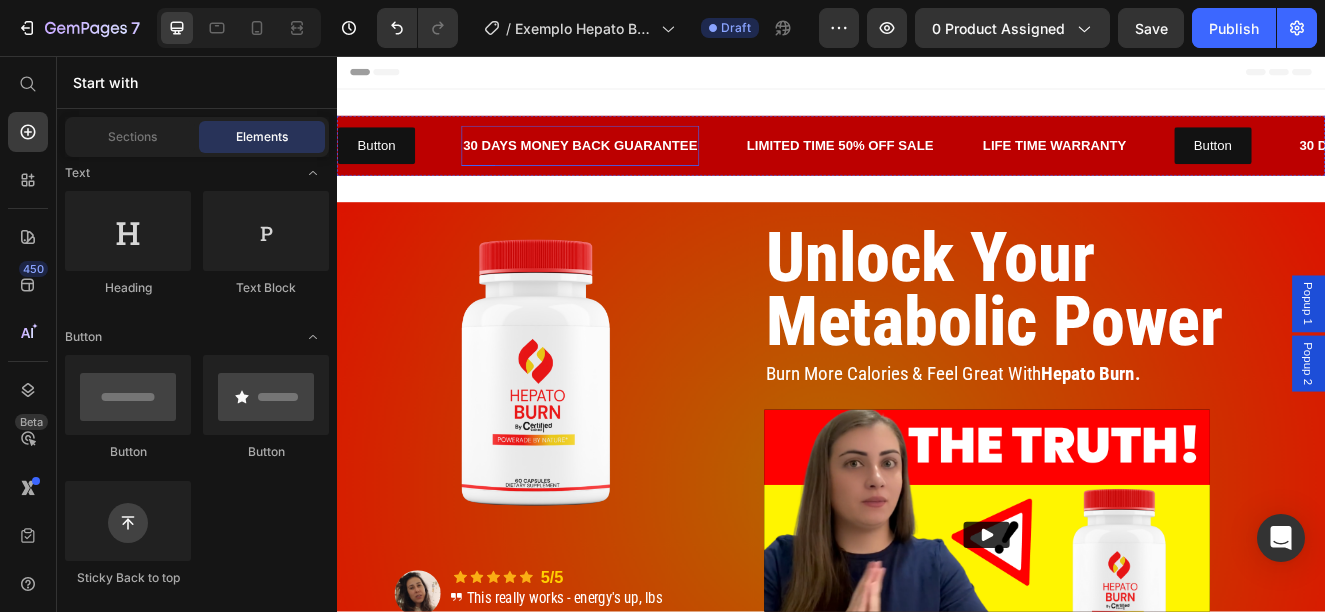 click on "30 DAYS MONEY BACK GUARANTEE" at bounding box center (632, 165) 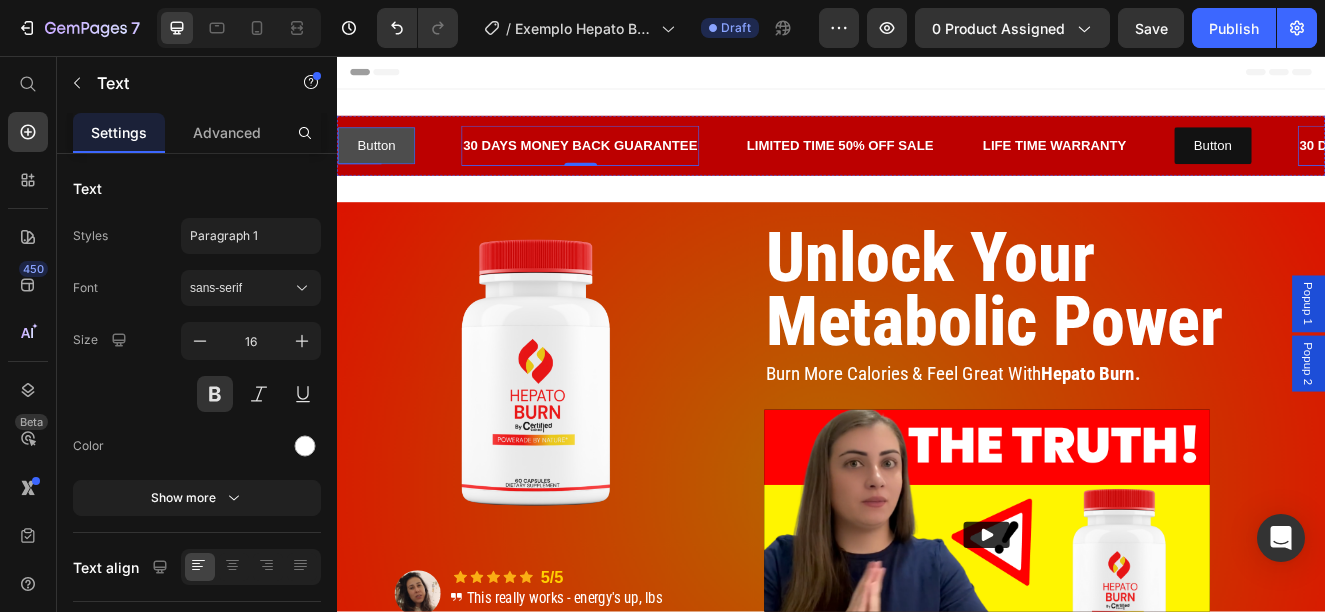 click on "Button" at bounding box center [385, 165] 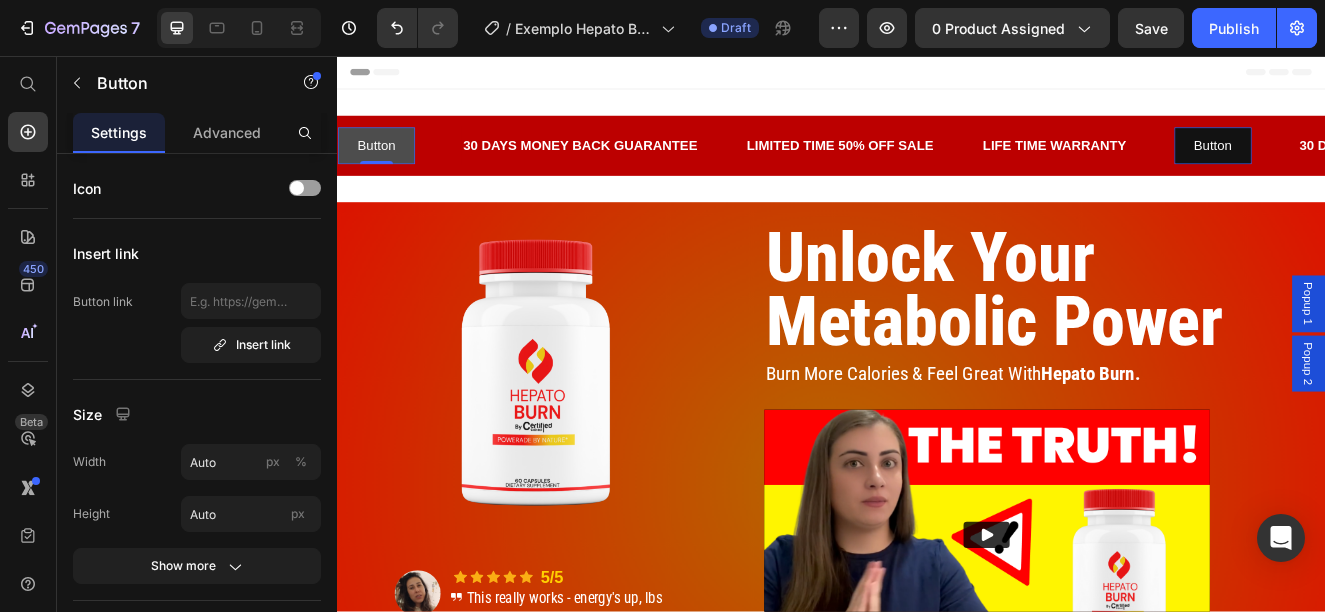 click on "Button" at bounding box center (385, 165) 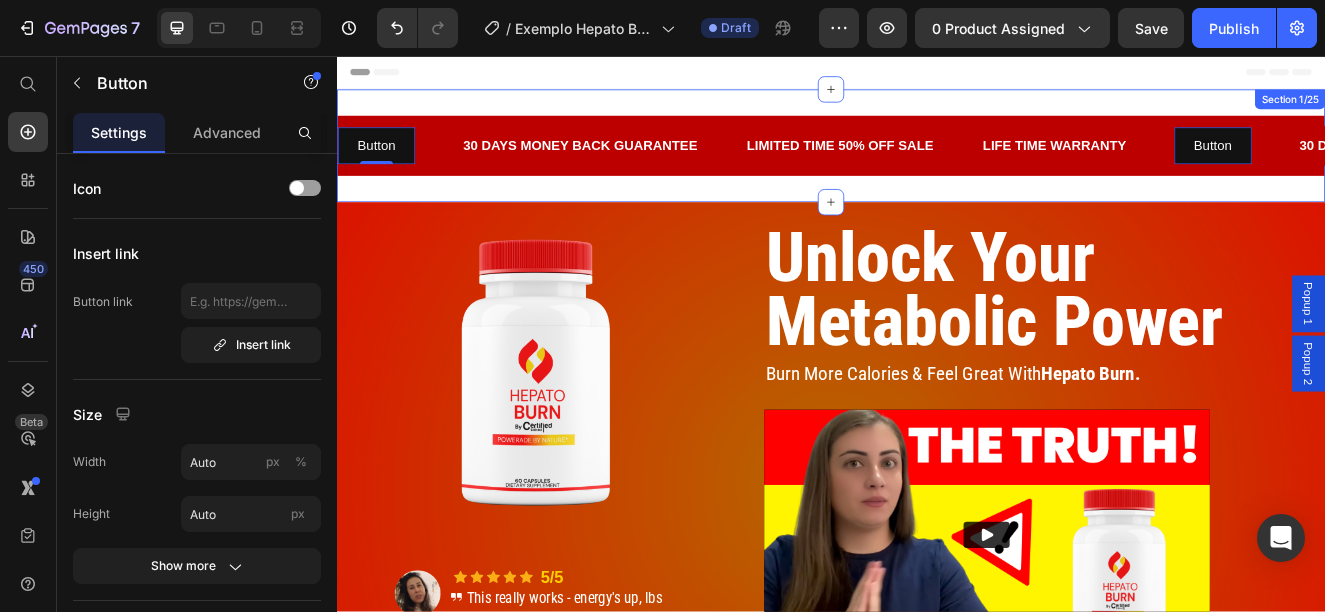 click on "Button Button   0 30 DAYS MONEY BACK GUARANTEE Text LIMITED TIME 50% OFF SALE Text LIFE TIME WARRANTY Text Button Button   0 30 DAYS MONEY BACK GUARANTEE Text LIMITED TIME 50% OFF SALE Text LIFE TIME WARRANTY Text Button Button   0 30 DAYS MONEY BACK GUARANTEE Text LIMITED TIME 50% OFF SALE Text LIFE TIME WARRANTY Text Button Button   0 30 DAYS MONEY BACK GUARANTEE Text LIMITED TIME 50% OFF SALE Text LIFE TIME WARRANTY Text Button Button   0 30 DAYS MONEY BACK GUARANTEE Text LIMITED TIME 50% OFF SALE Text LIFE TIME WARRANTY Text Button Button   0 30 DAYS MONEY BACK GUARANTEE Text LIMITED TIME 50% OFF SALE Text LIFE TIME WARRANTY Text Marquee Section 1/25" at bounding box center [937, 165] 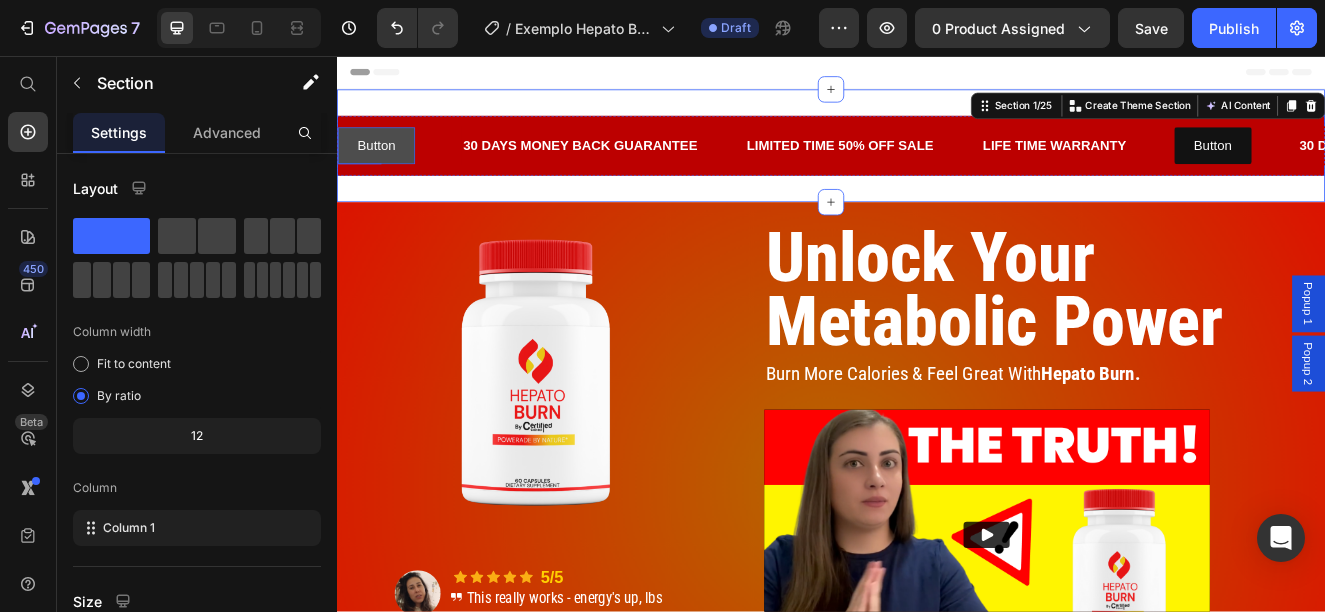 click on "Button" at bounding box center [385, 165] 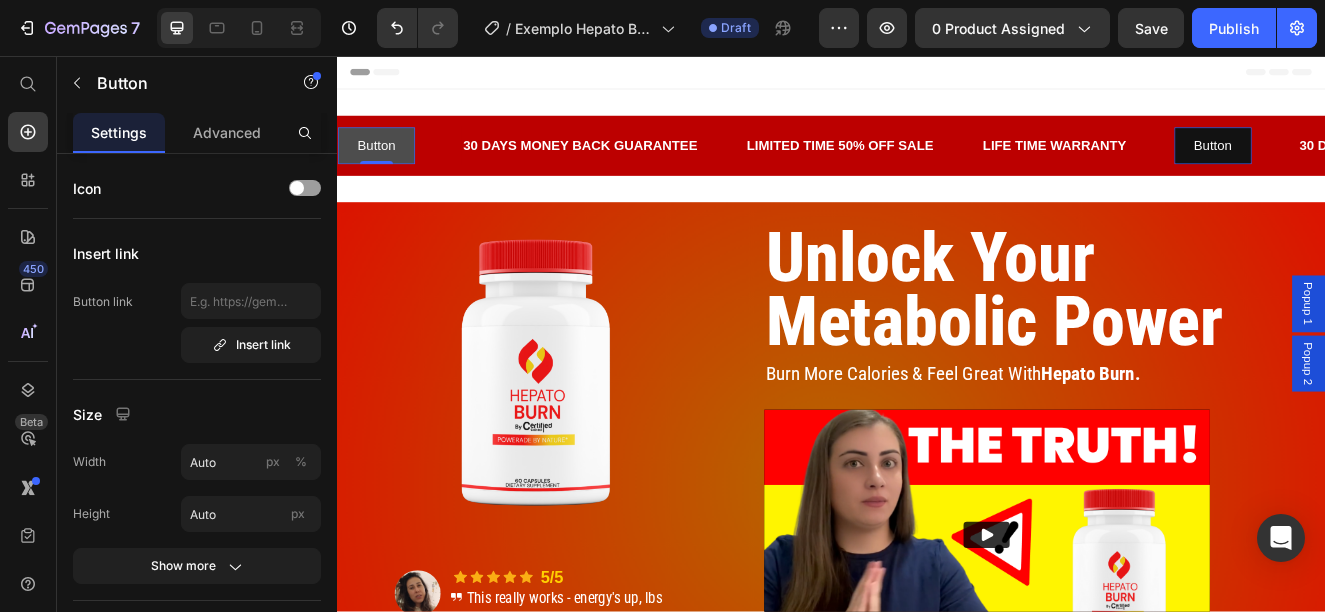 type 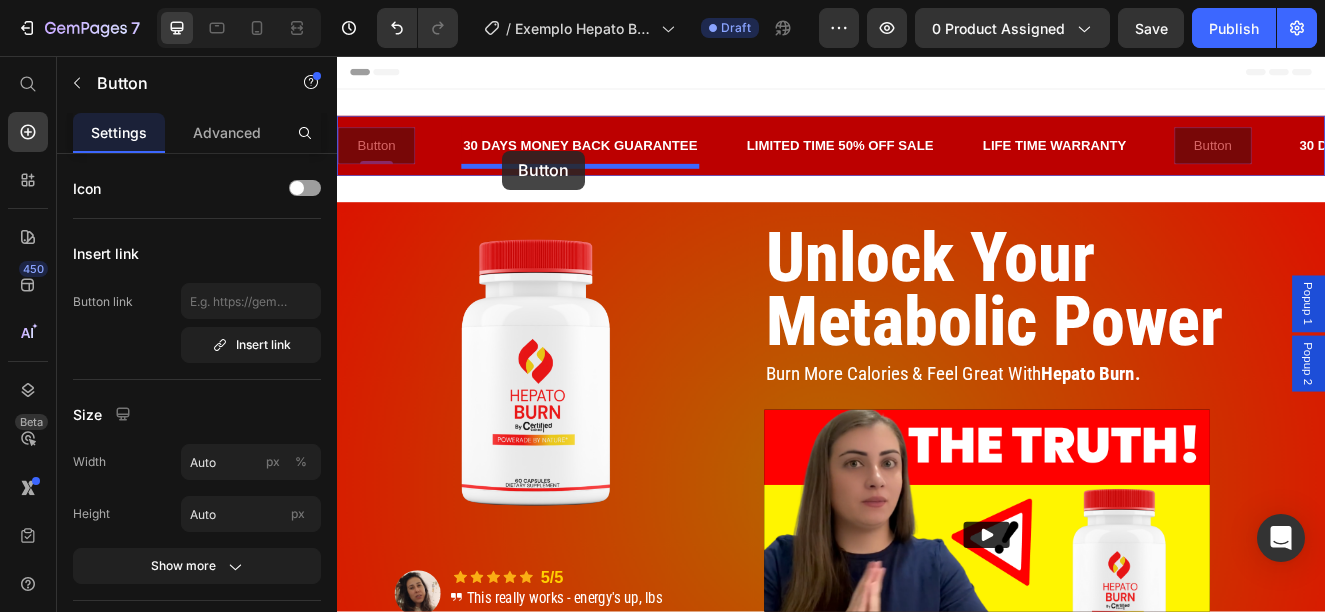 drag, startPoint x: 413, startPoint y: 175, endPoint x: 538, endPoint y: 171, distance: 125.06398 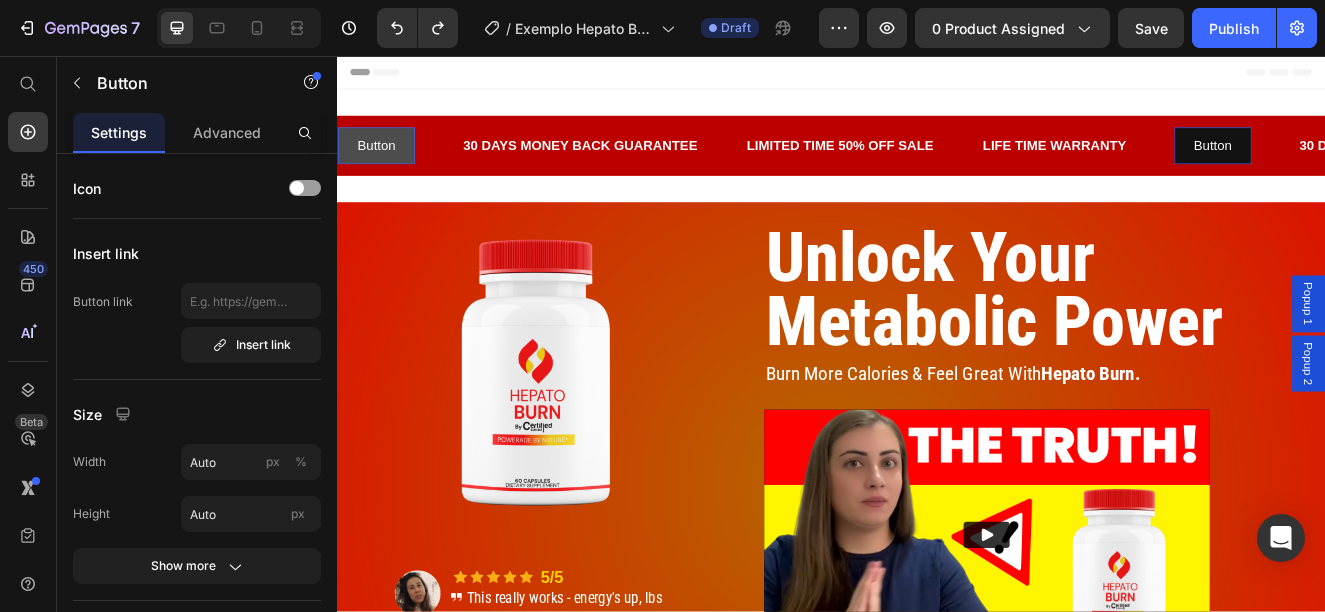 click on "Button" at bounding box center (385, 165) 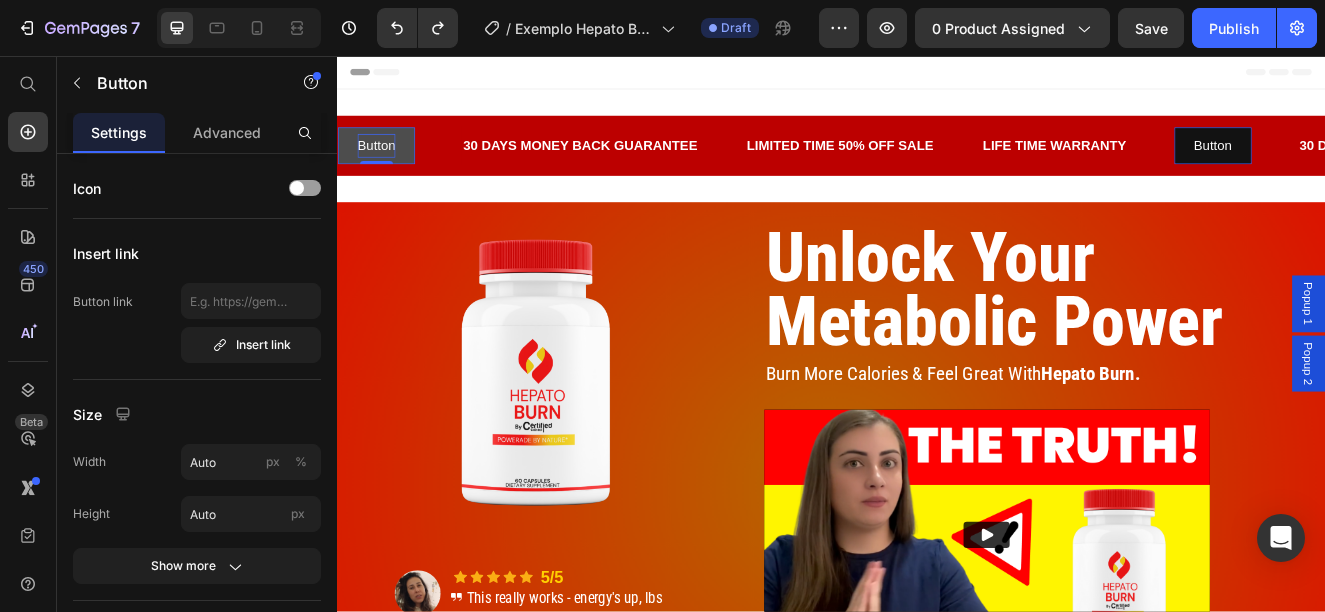 click on "Button" at bounding box center [385, 165] 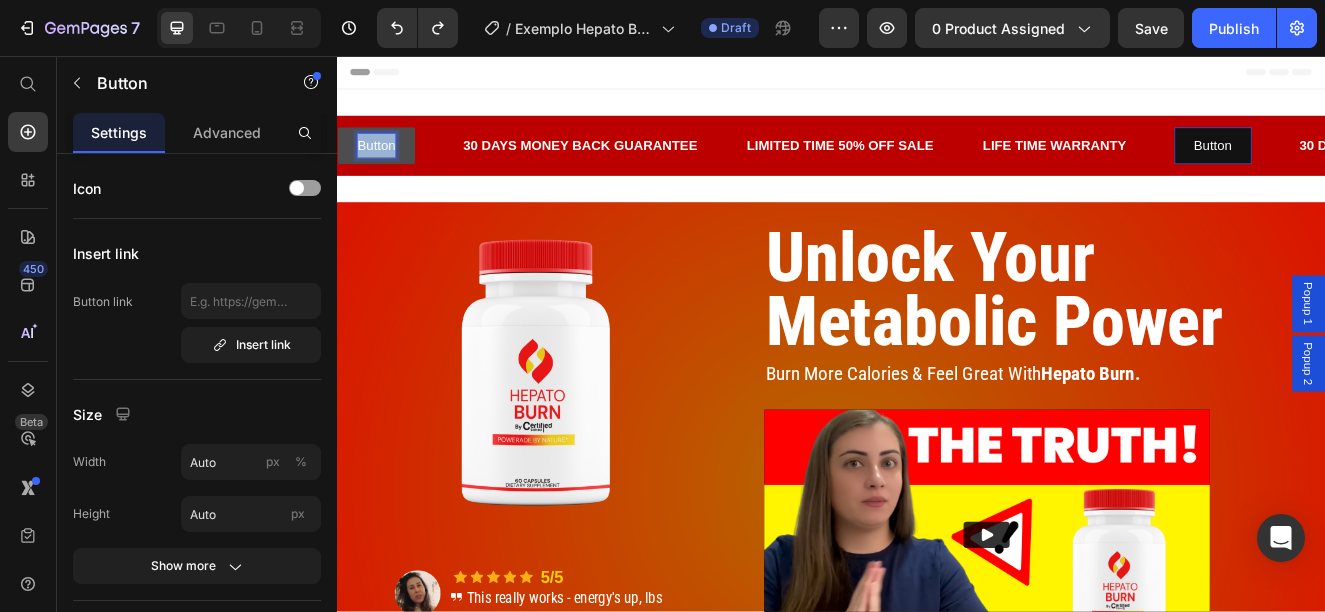 click on "Button" at bounding box center (385, 165) 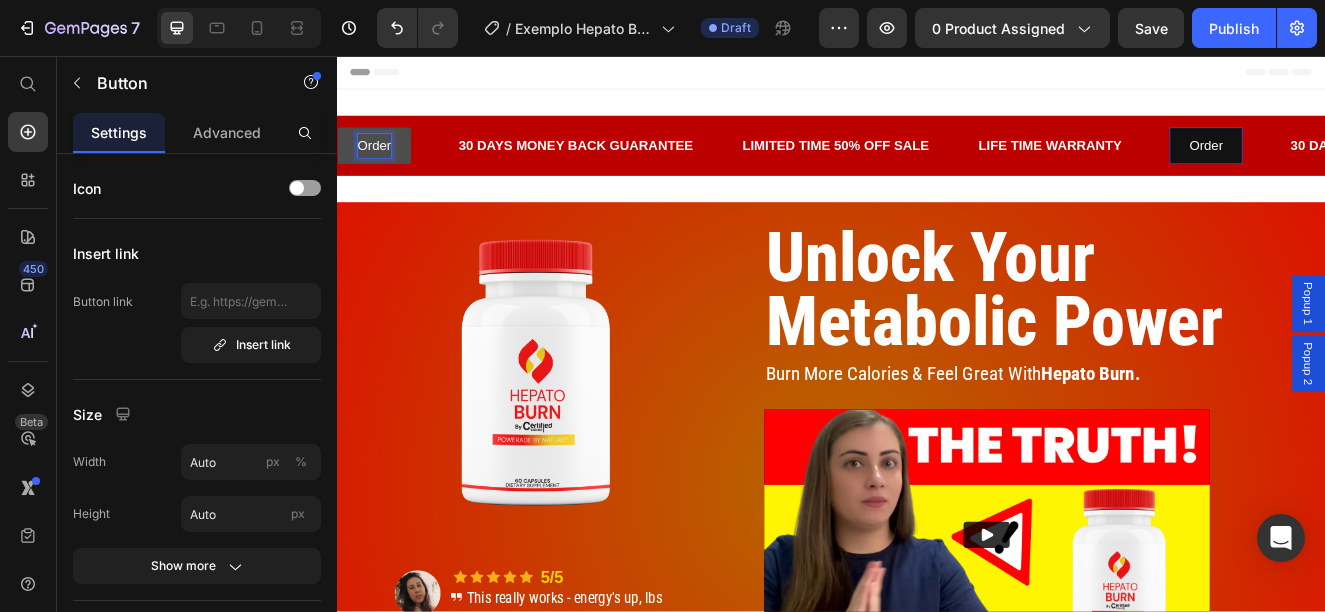 click on "Order" at bounding box center [382, 165] 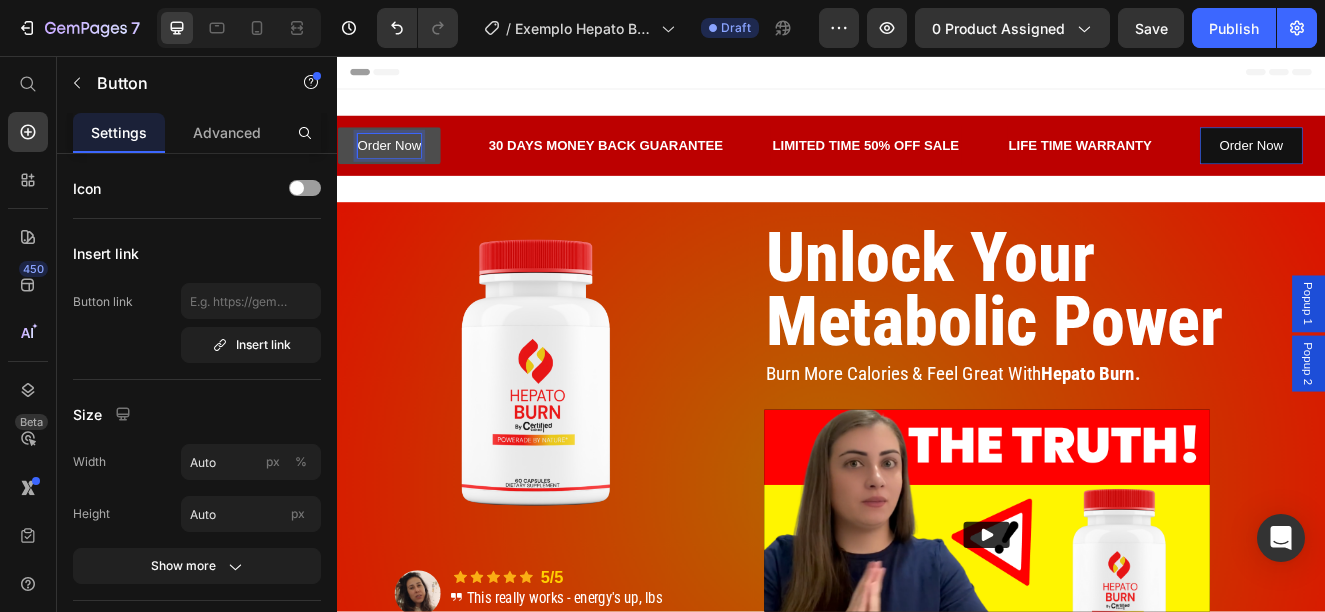 click on "Order Now" at bounding box center [400, 165] 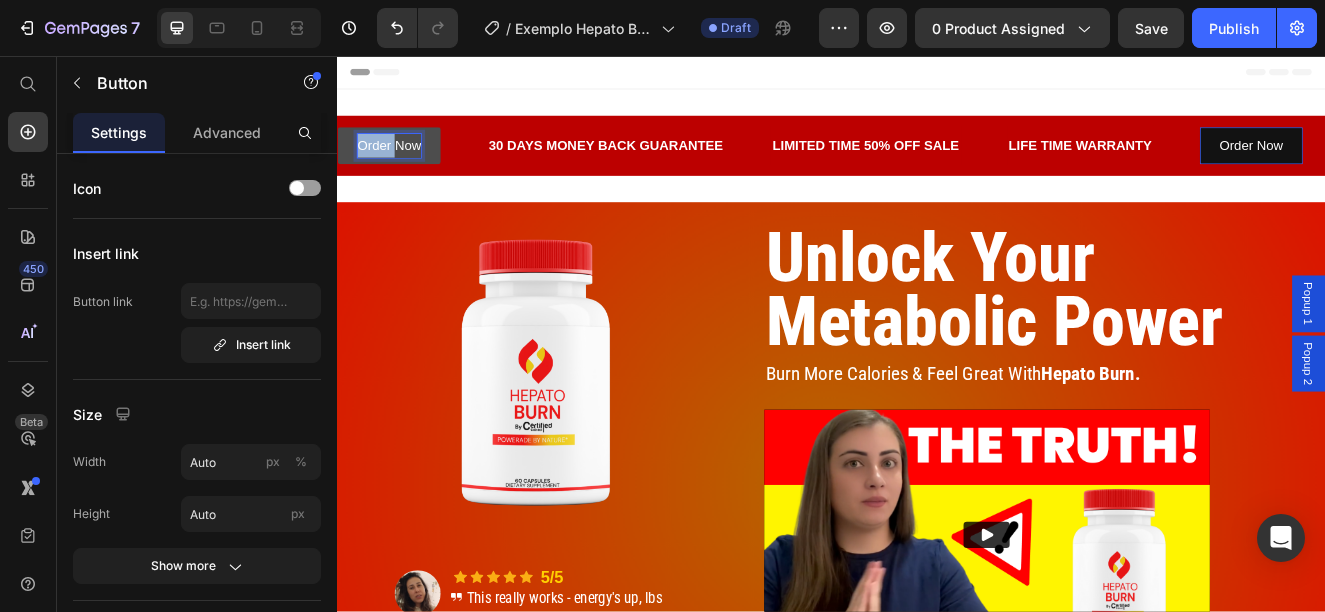 click on "Order Now" at bounding box center (400, 165) 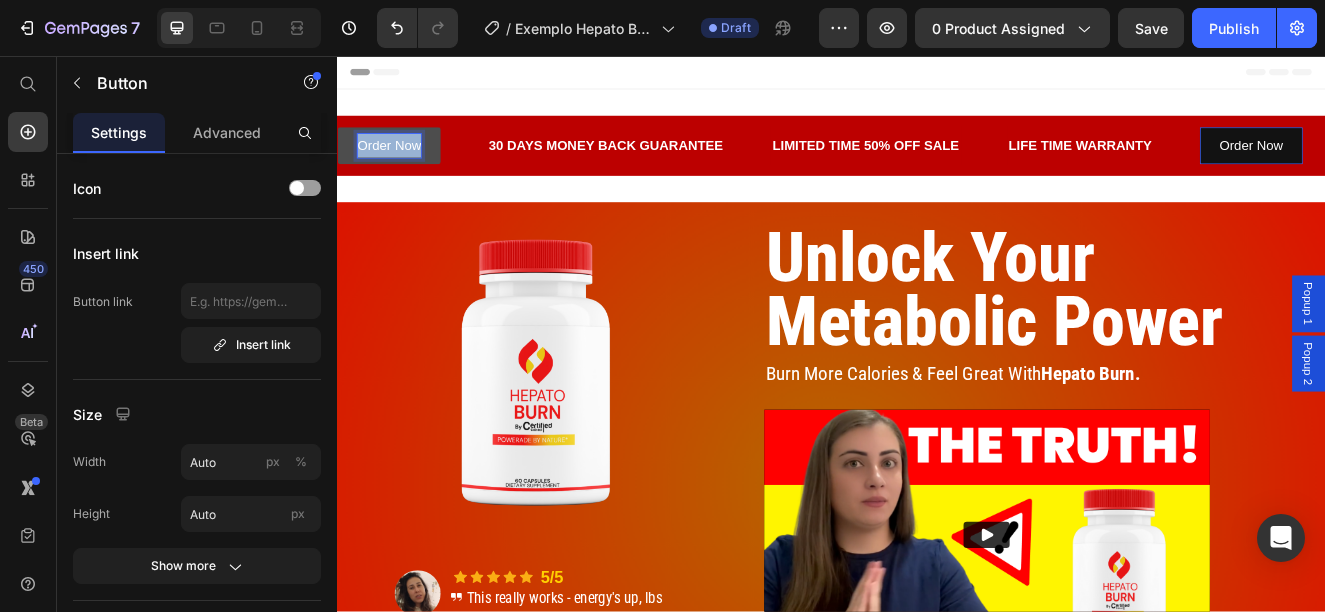 click on "Order Now" at bounding box center (400, 165) 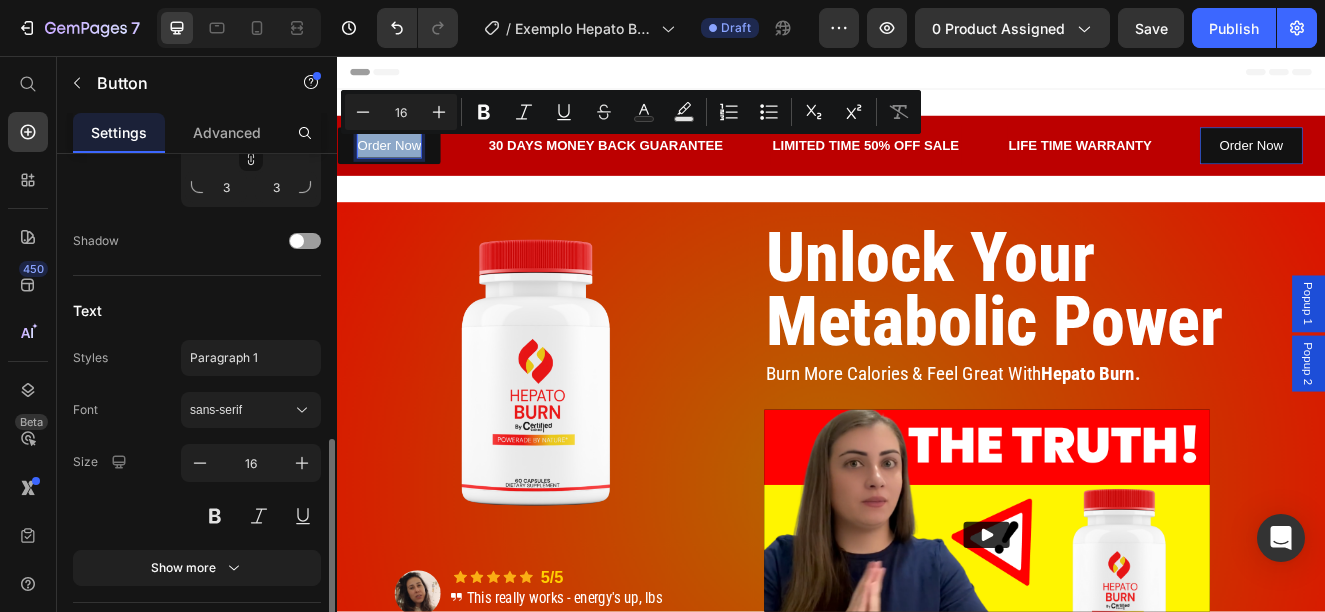scroll, scrollTop: 900, scrollLeft: 0, axis: vertical 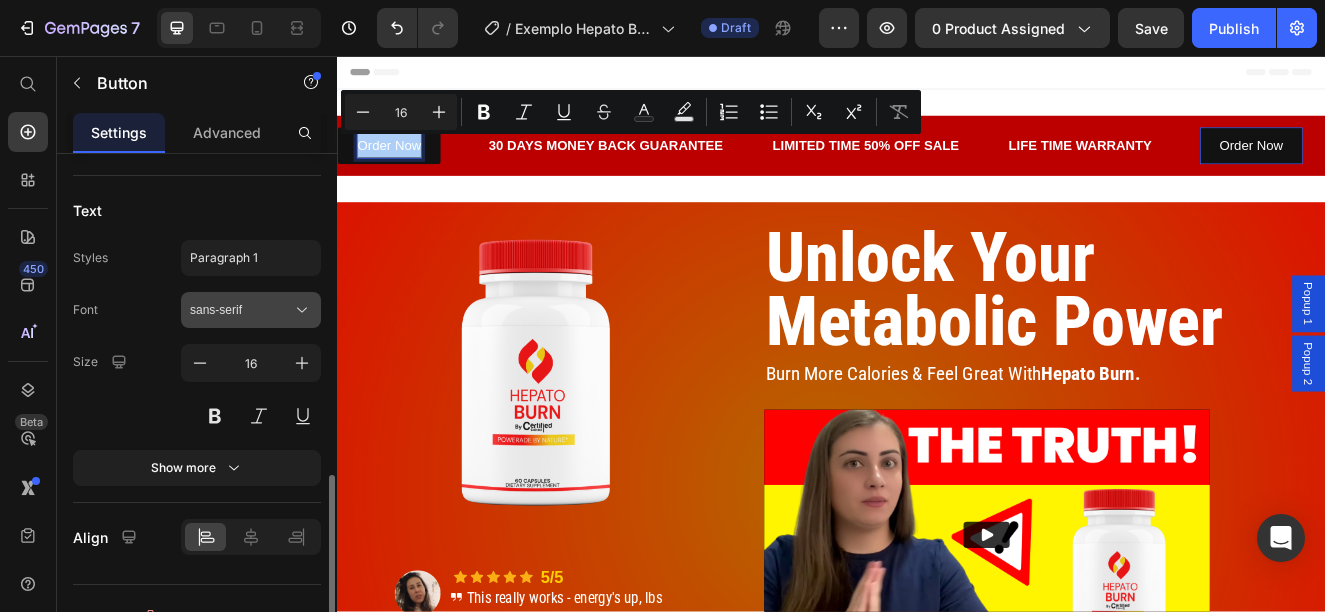 click on "sans-serif" at bounding box center [241, 310] 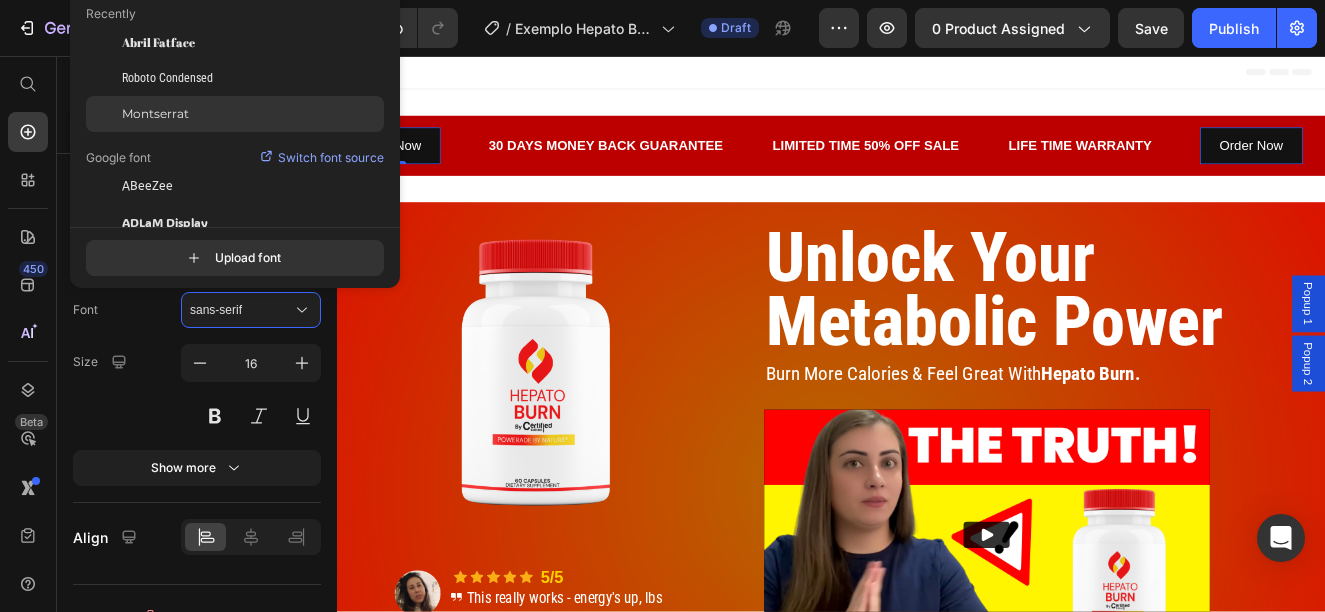 click on "Montserrat" at bounding box center [155, 114] 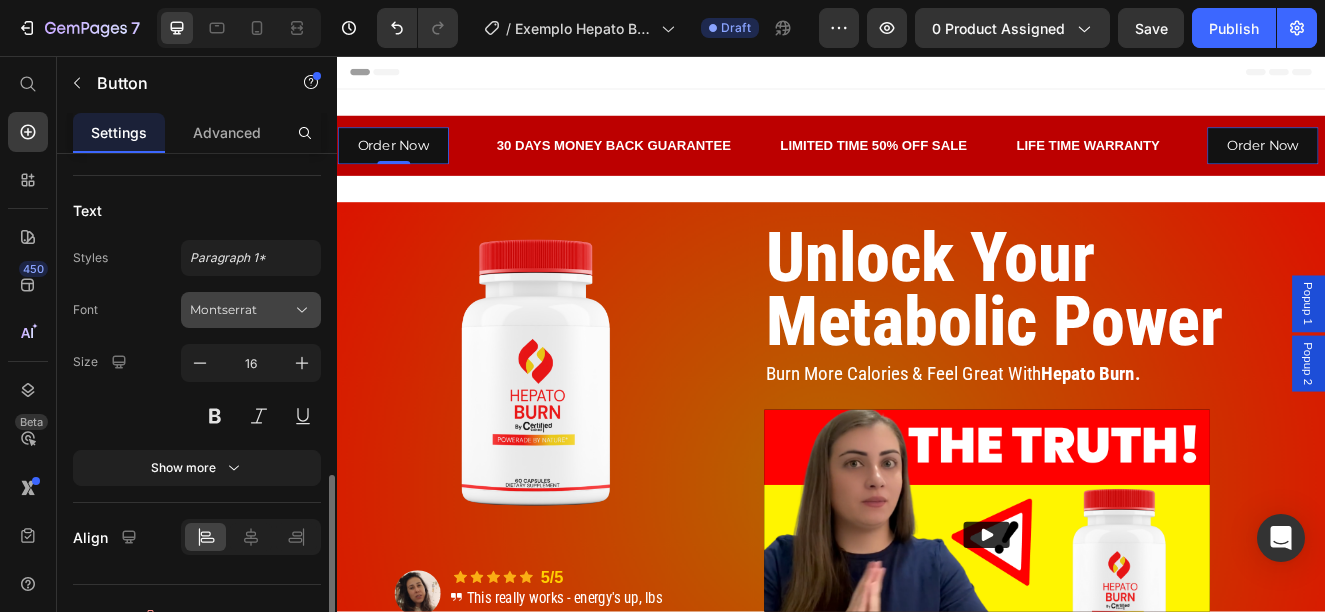 click on "Montserrat" at bounding box center [251, 310] 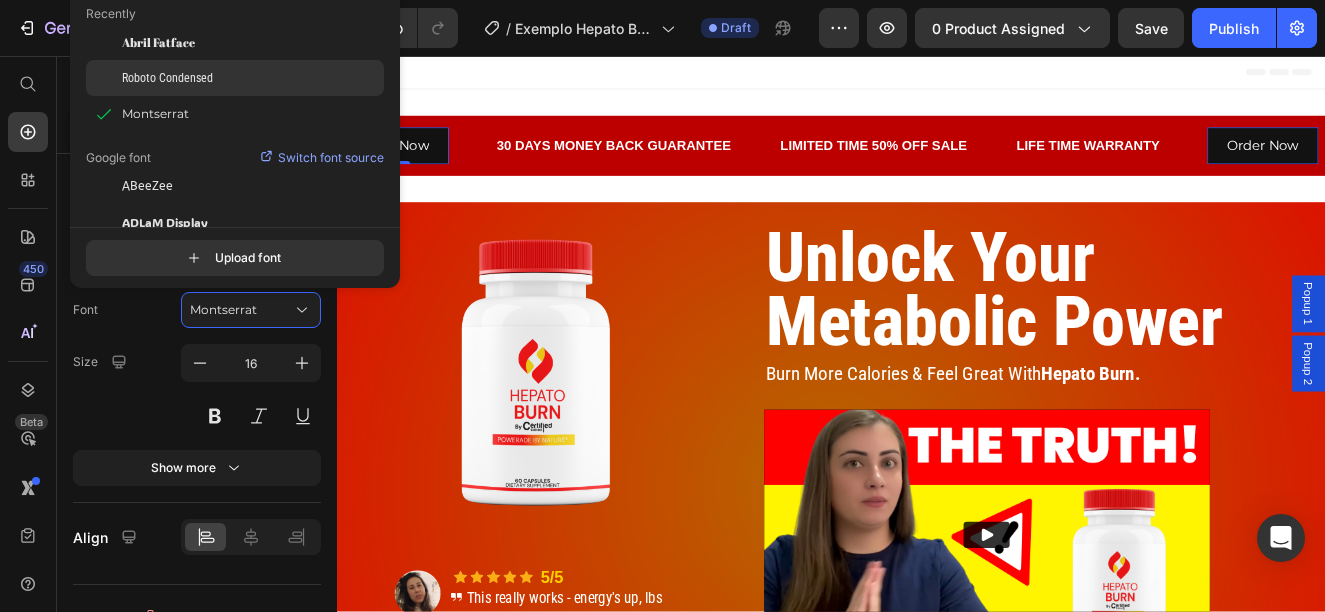 click on "Roboto Condensed" at bounding box center [167, 78] 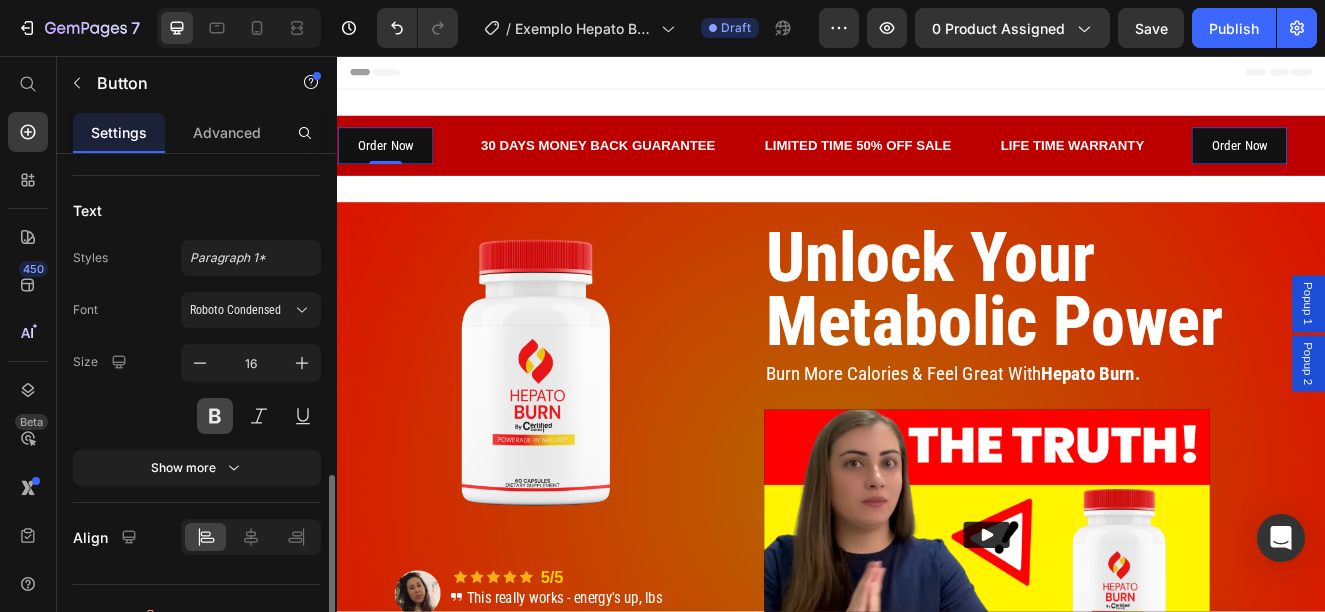 click at bounding box center [215, 416] 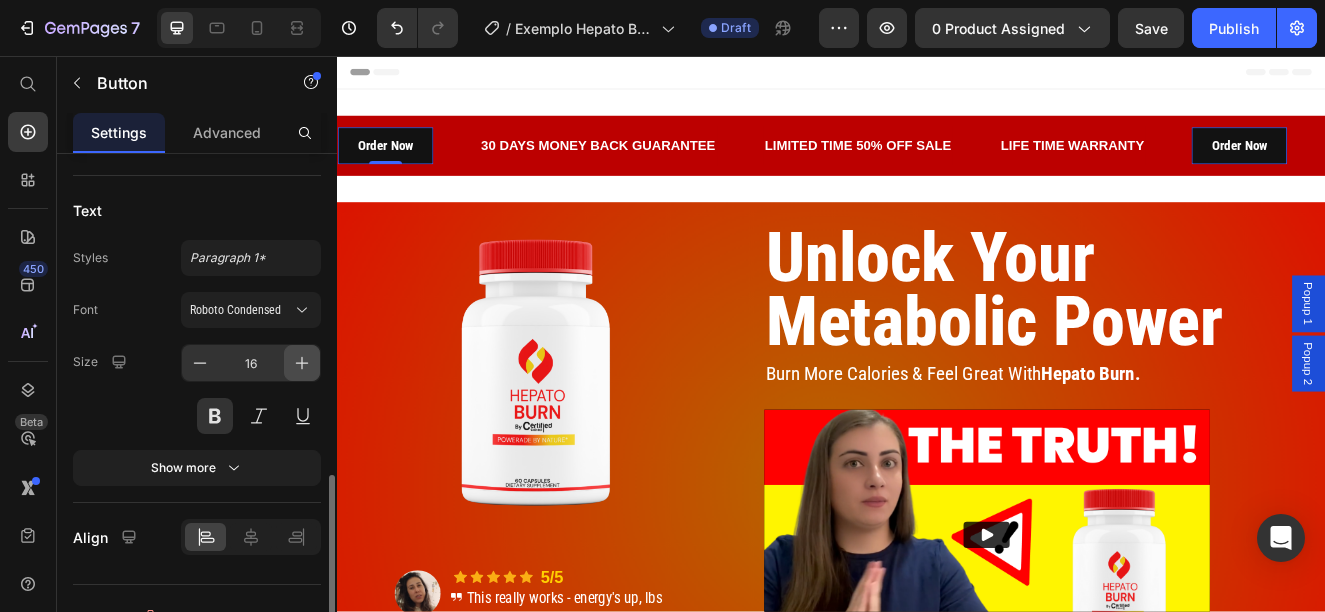 click 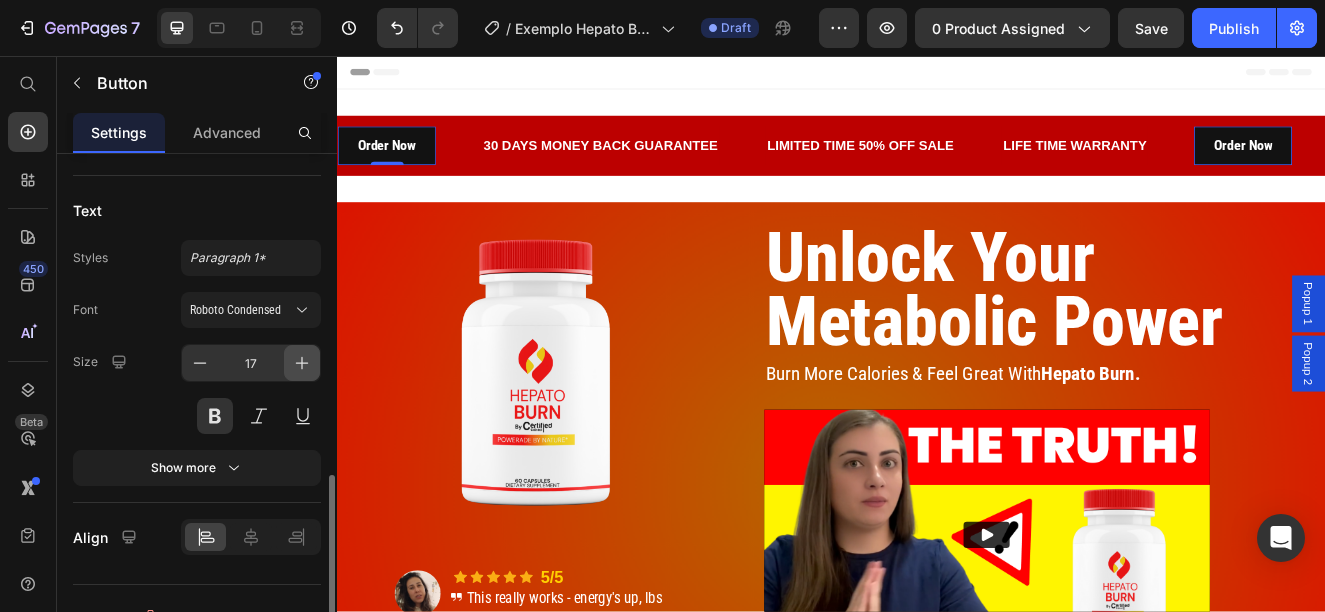 click 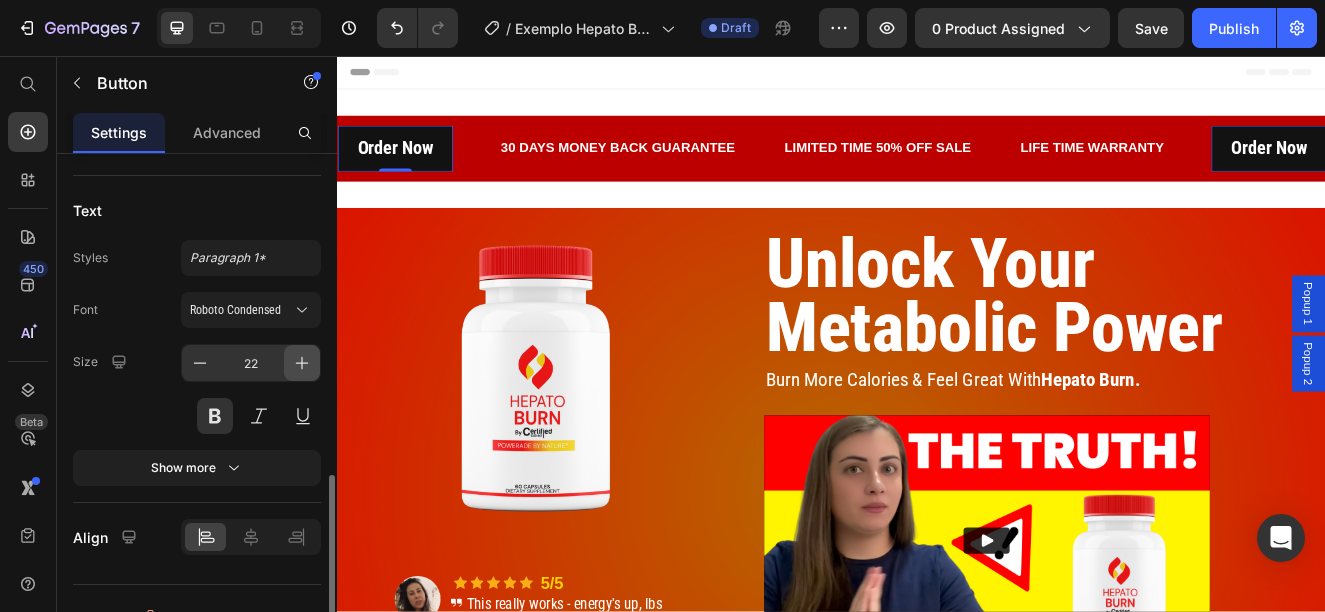 click 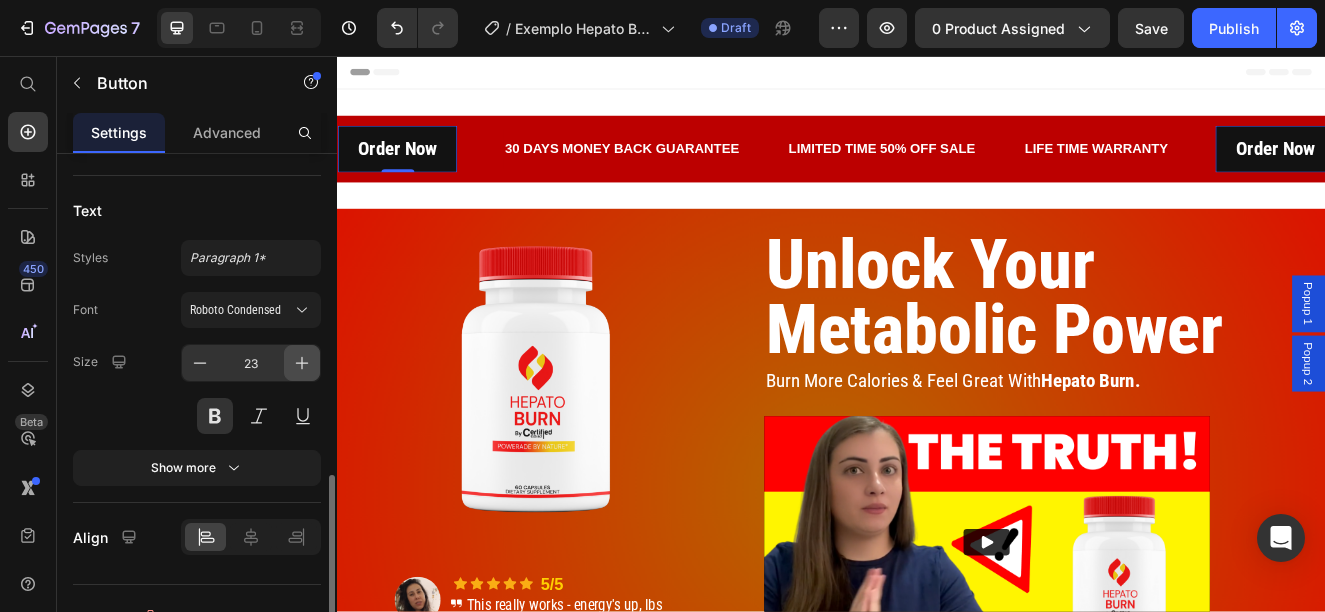 click 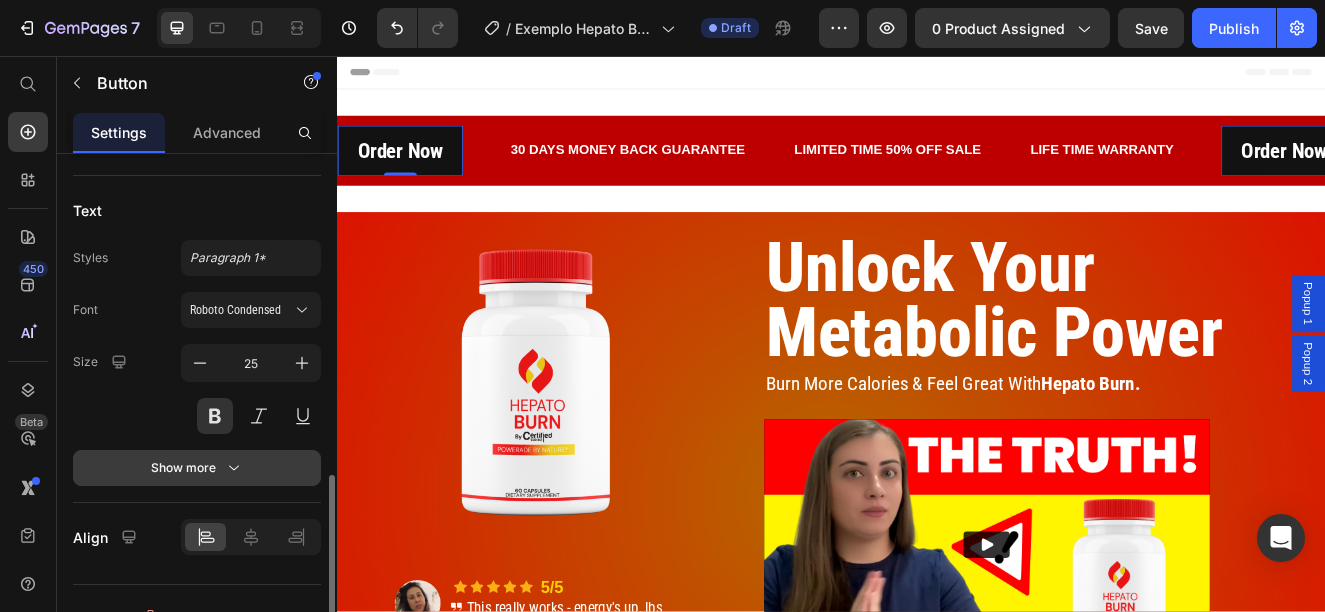 click 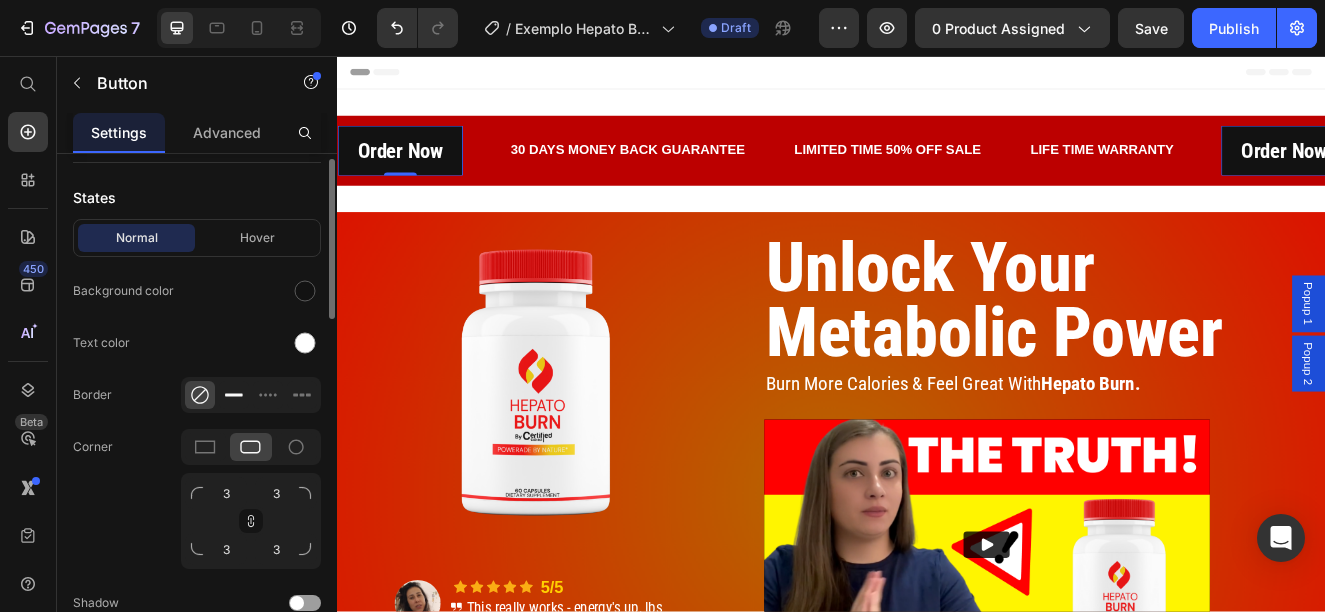 scroll, scrollTop: 338, scrollLeft: 0, axis: vertical 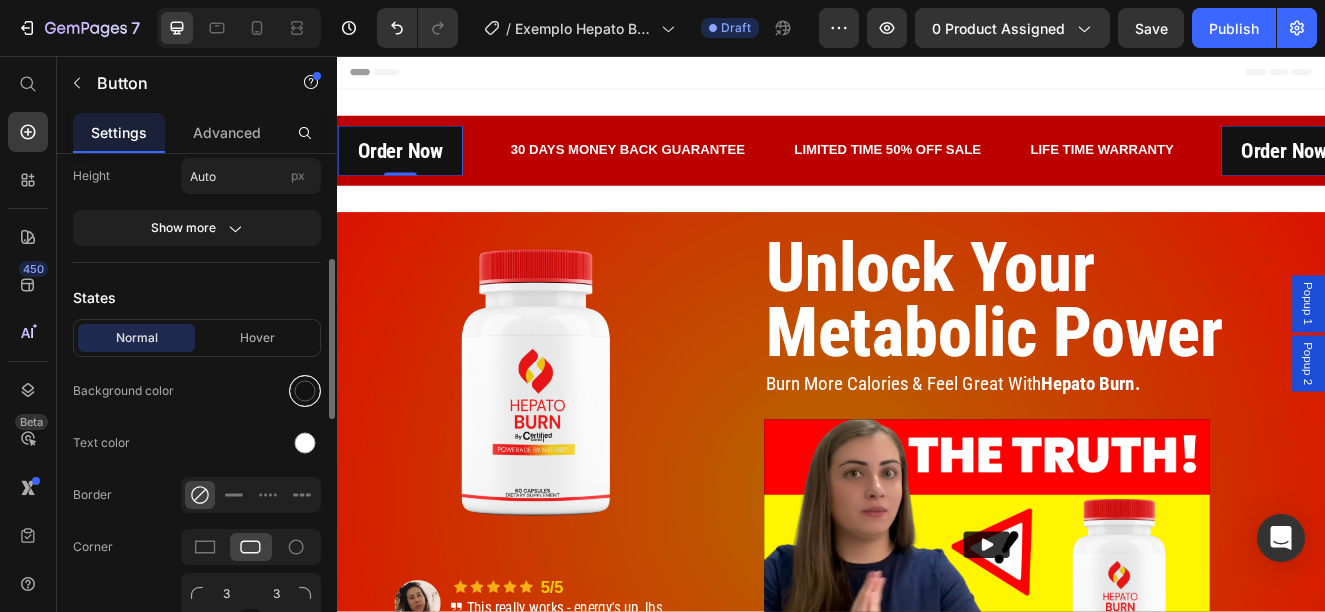 click at bounding box center (305, 391) 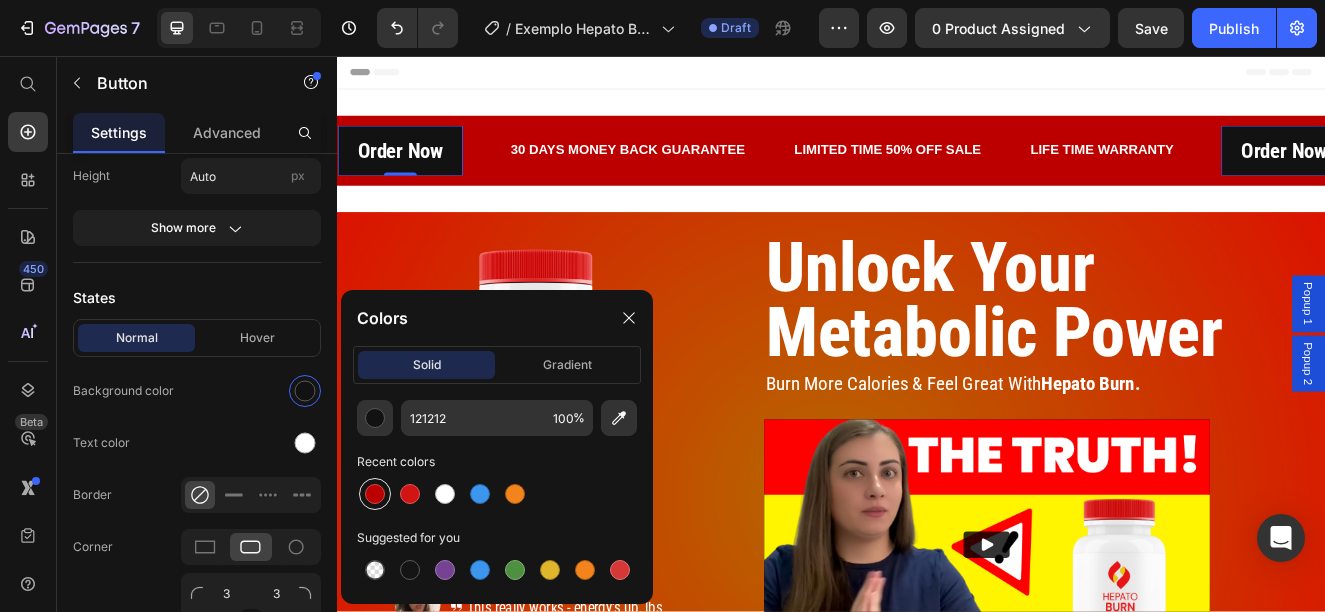click at bounding box center (375, 494) 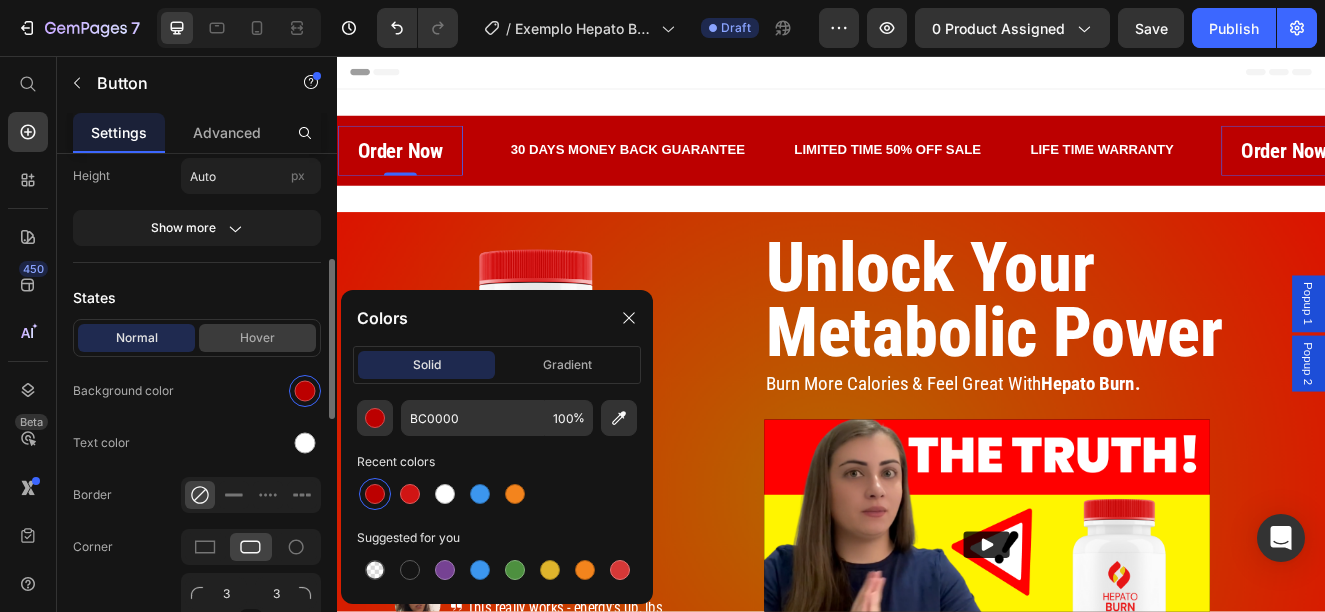 click on "Hover" at bounding box center [257, 338] 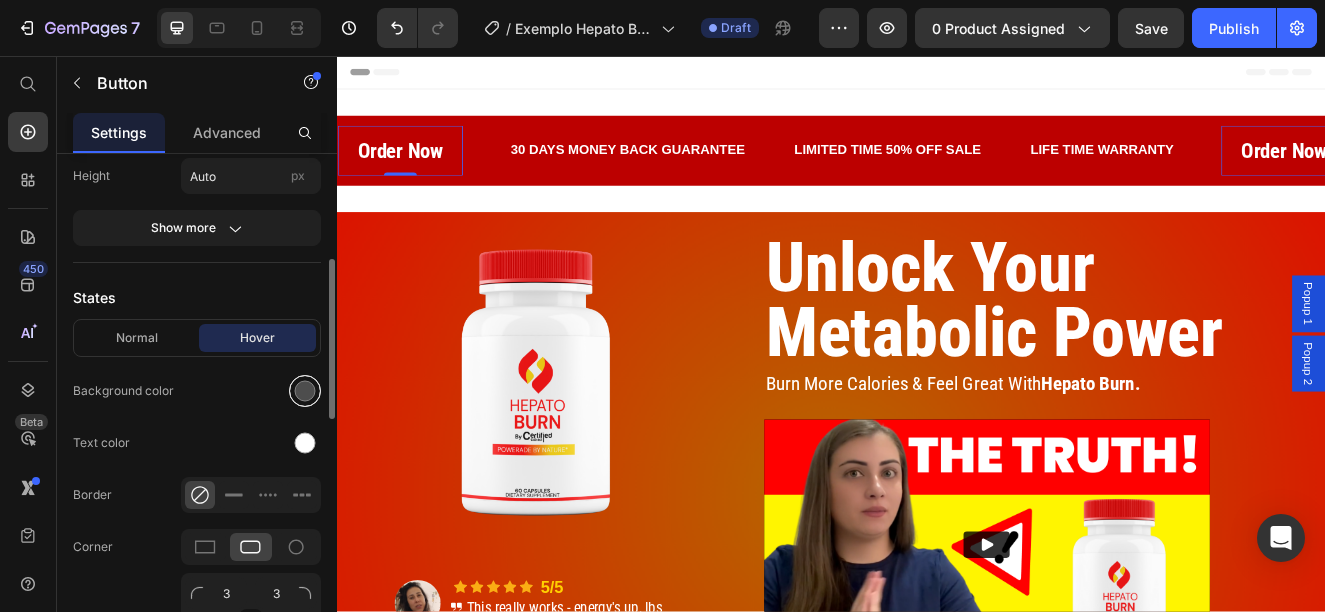 click at bounding box center (305, 391) 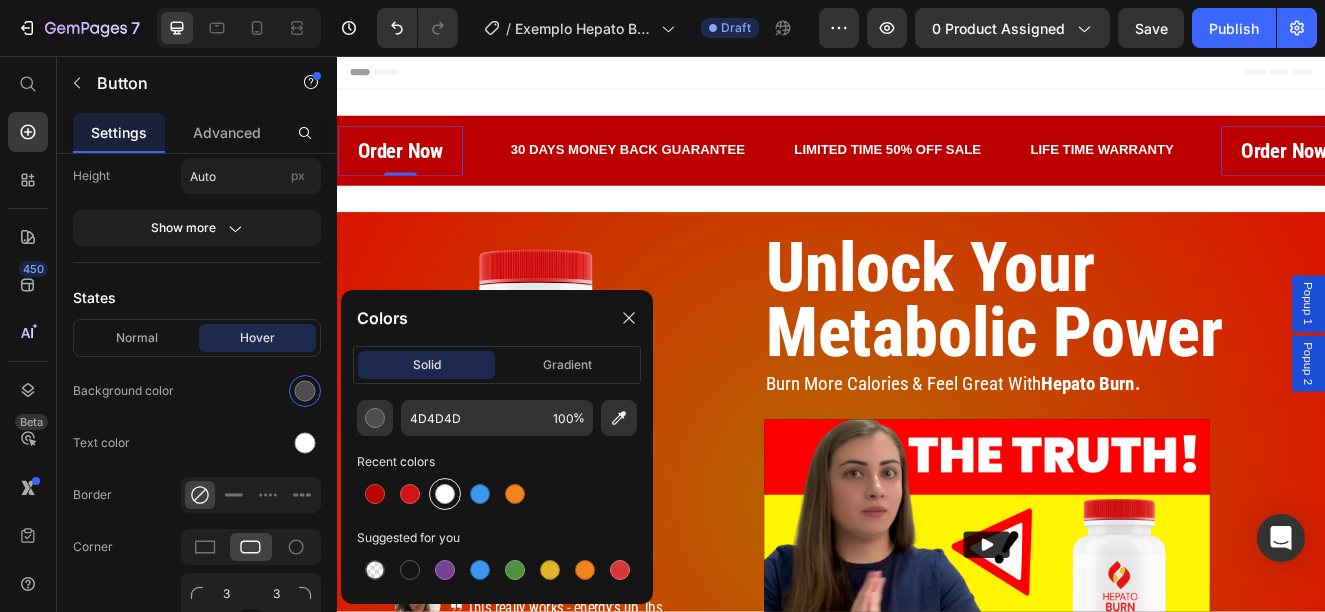 click at bounding box center [445, 494] 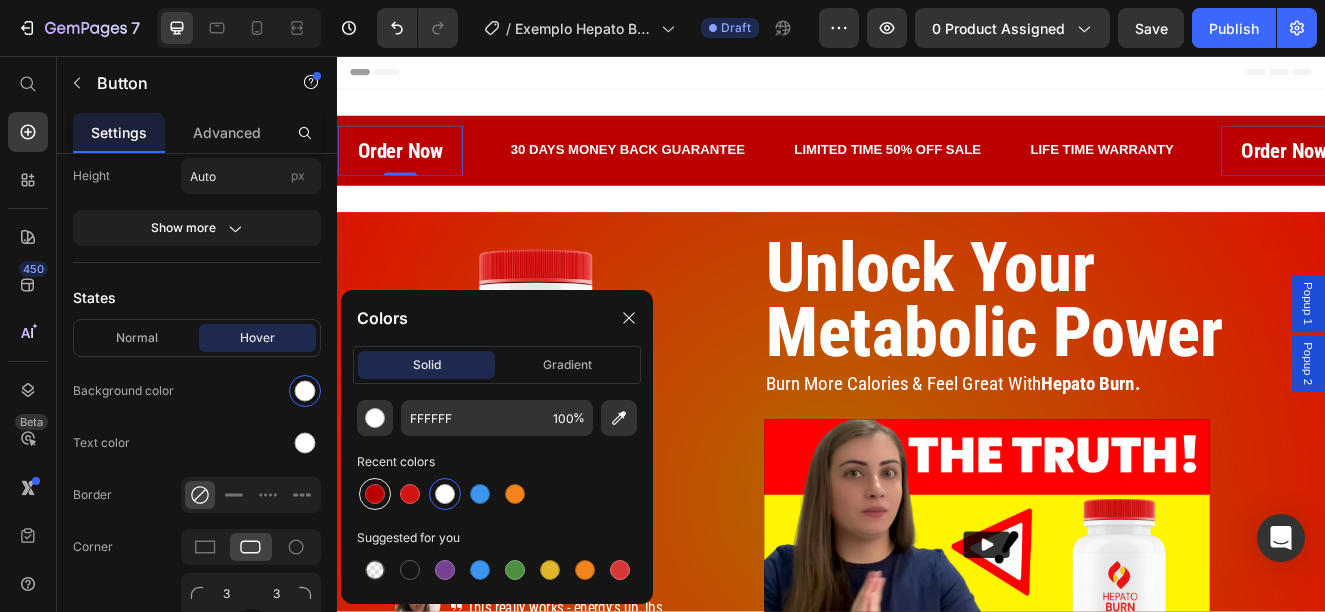 click at bounding box center (375, 494) 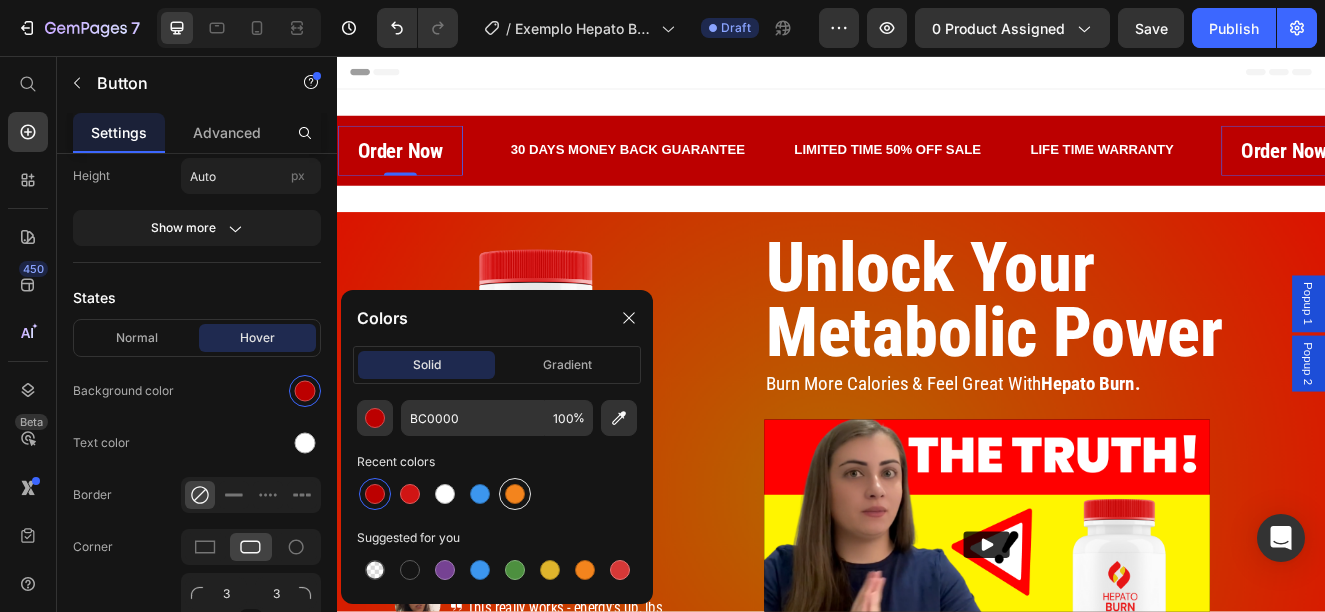 drag, startPoint x: 522, startPoint y: 497, endPoint x: 455, endPoint y: 332, distance: 178.08424 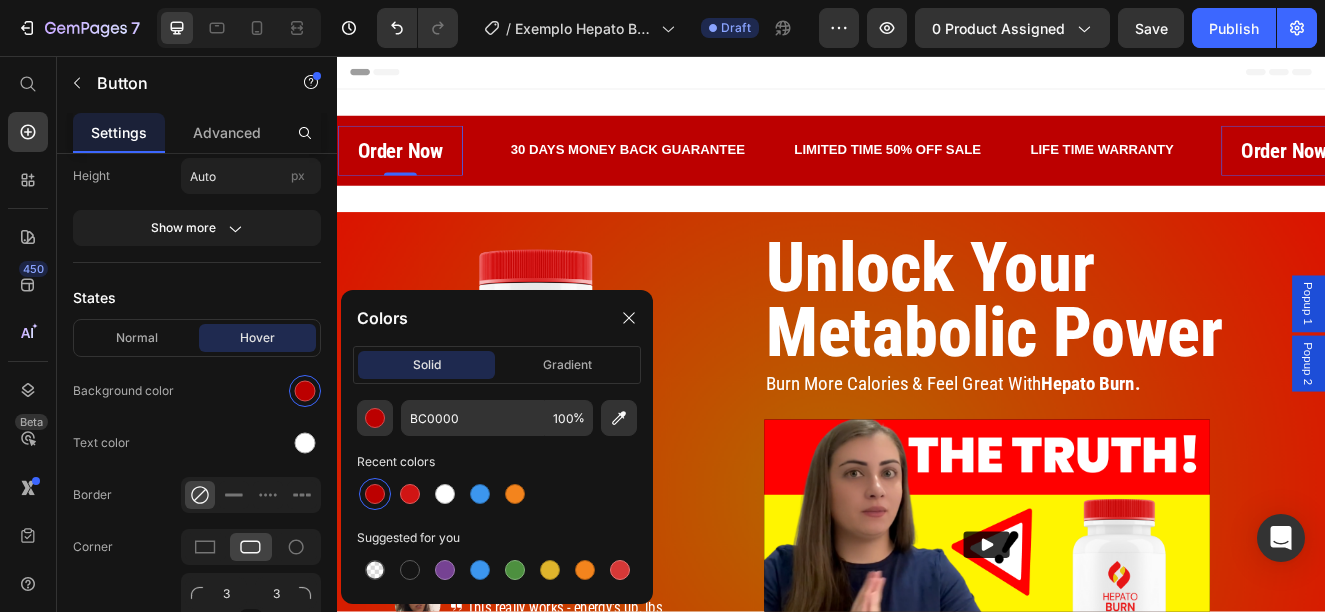 type on "F3841D" 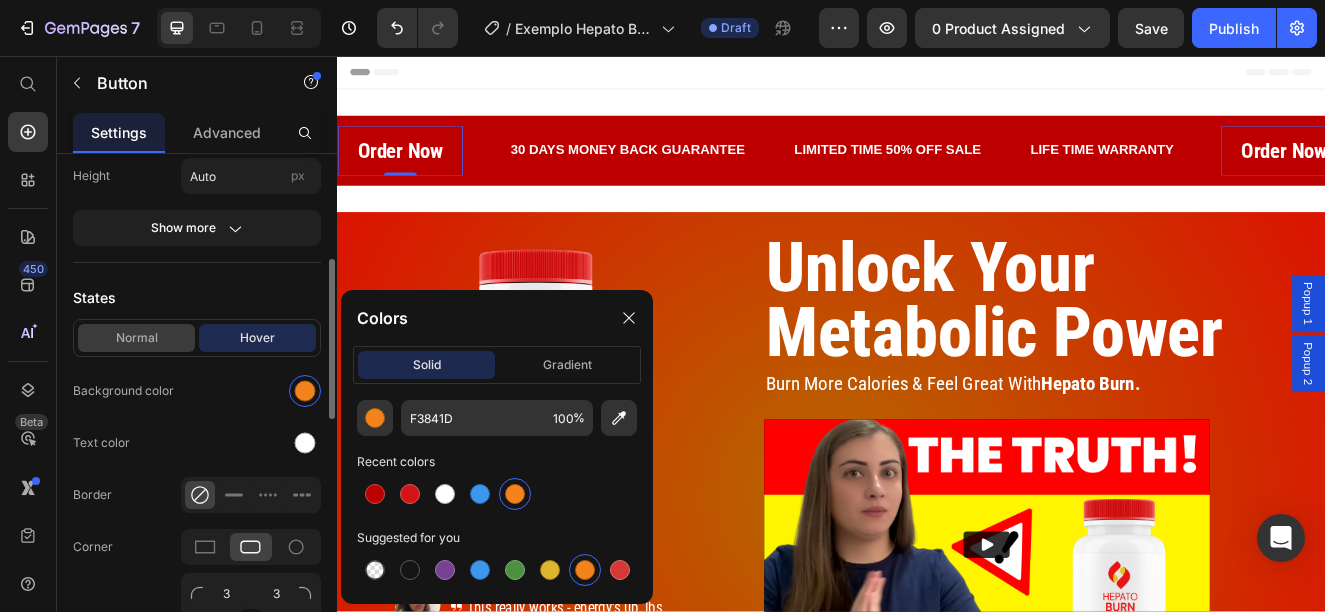 click on "Normal" at bounding box center [136, 338] 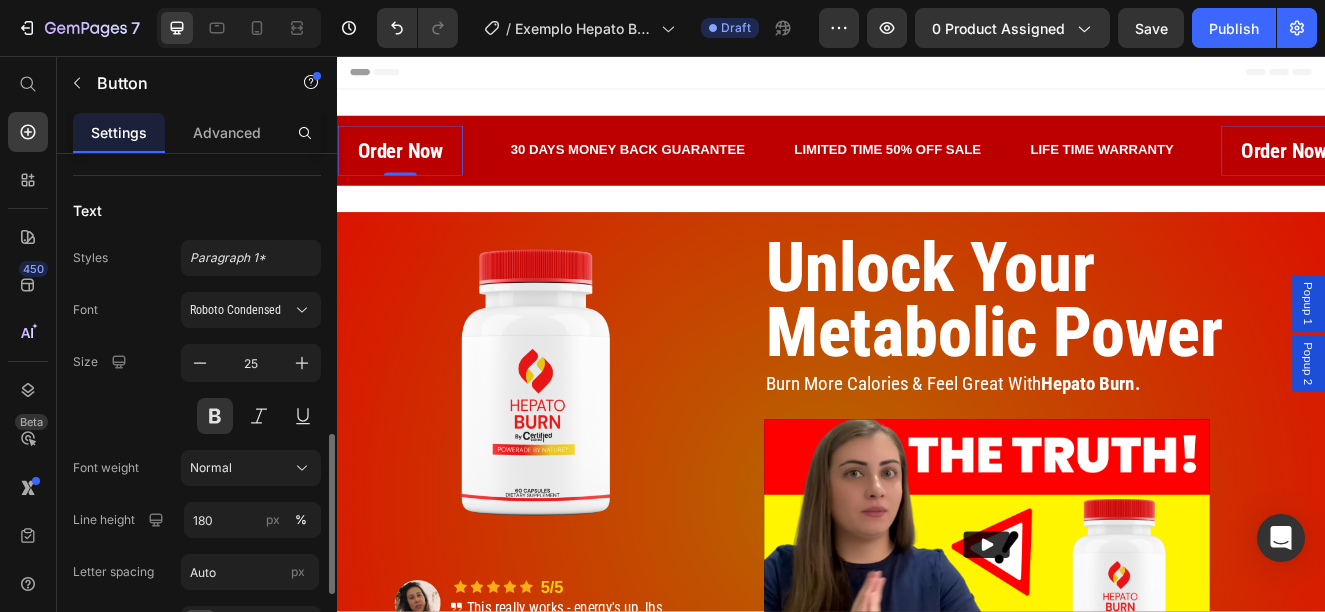 scroll, scrollTop: 800, scrollLeft: 0, axis: vertical 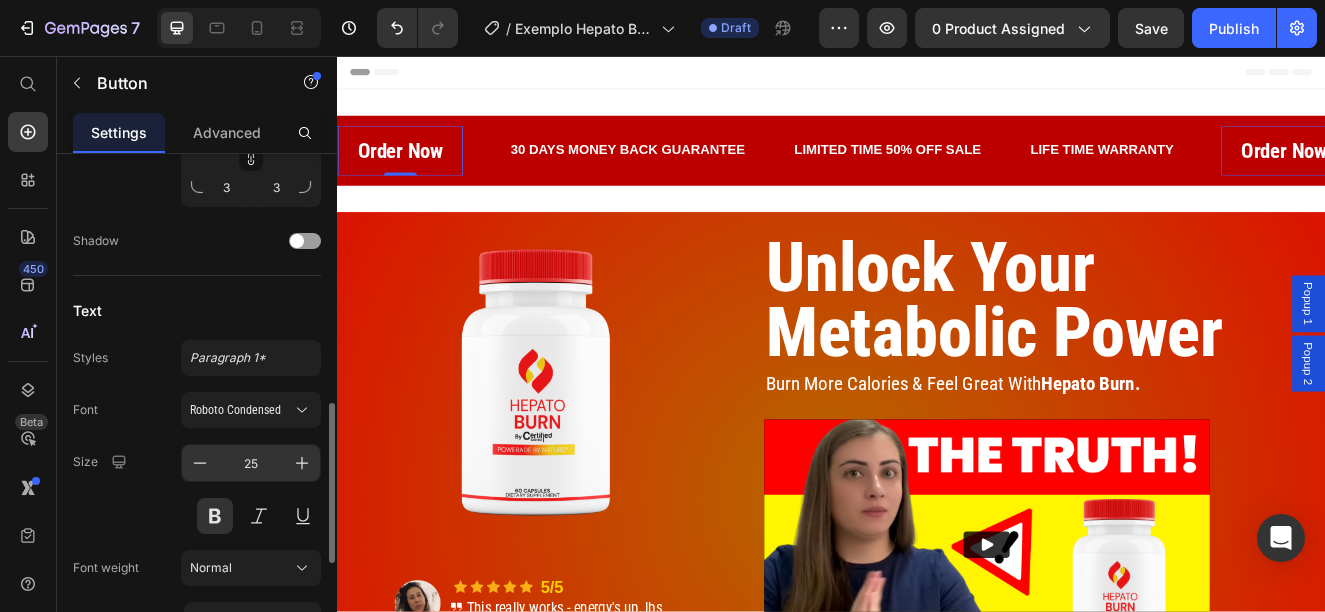 click on "25" at bounding box center [251, 463] 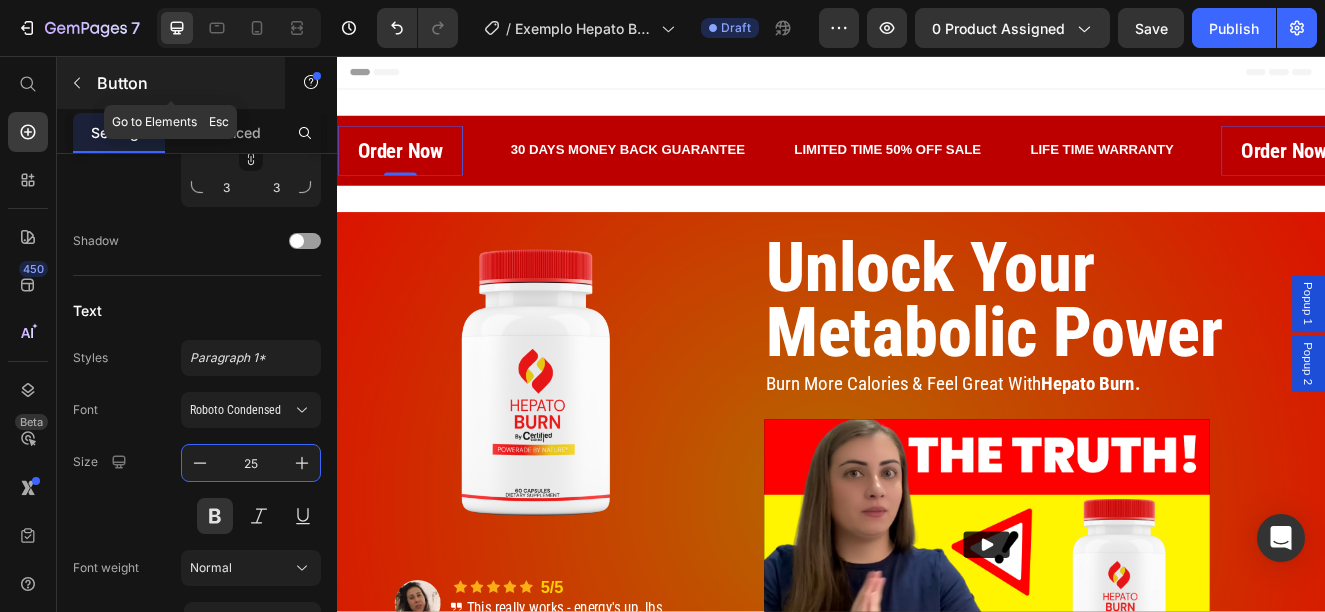 click on "Button" at bounding box center [171, 83] 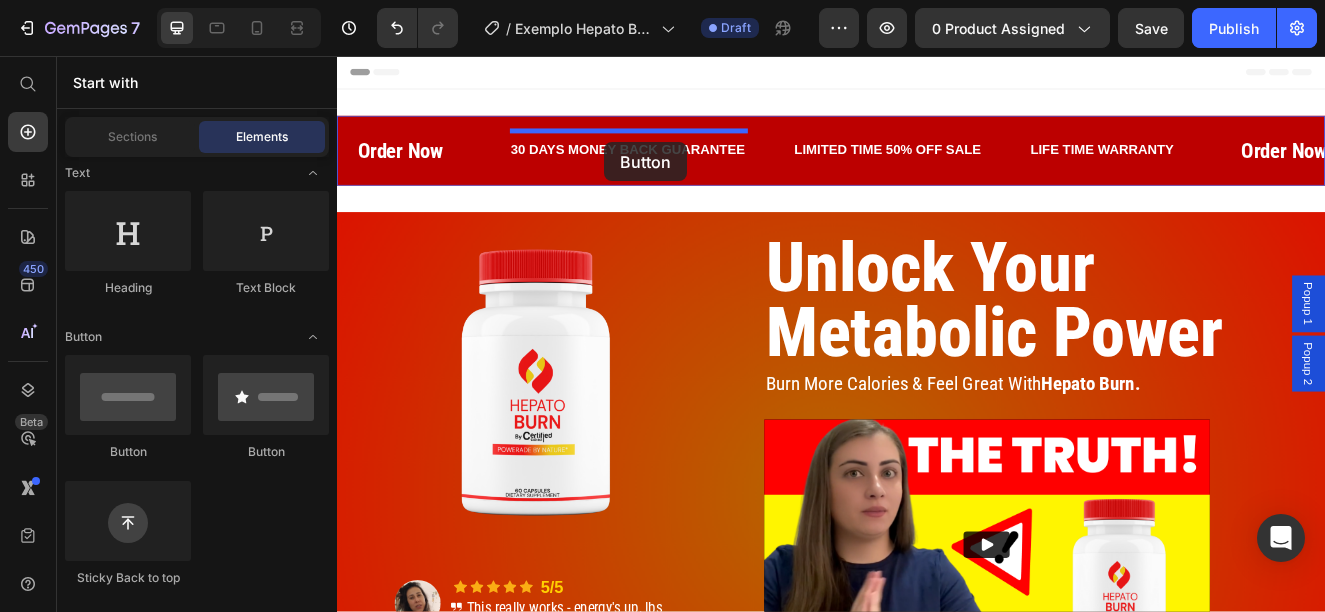 drag, startPoint x: 477, startPoint y: 476, endPoint x: 661, endPoint y: 161, distance: 364.80267 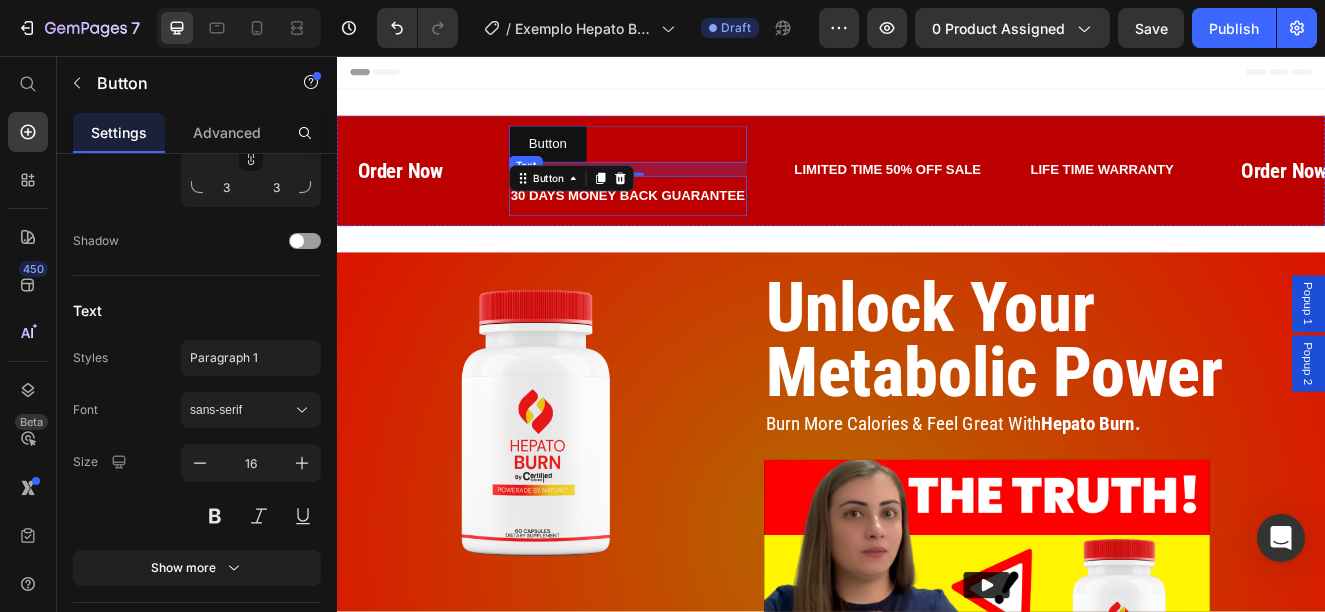 click on "30 DAYS MONEY BACK GUARANTEE" at bounding box center [690, 226] 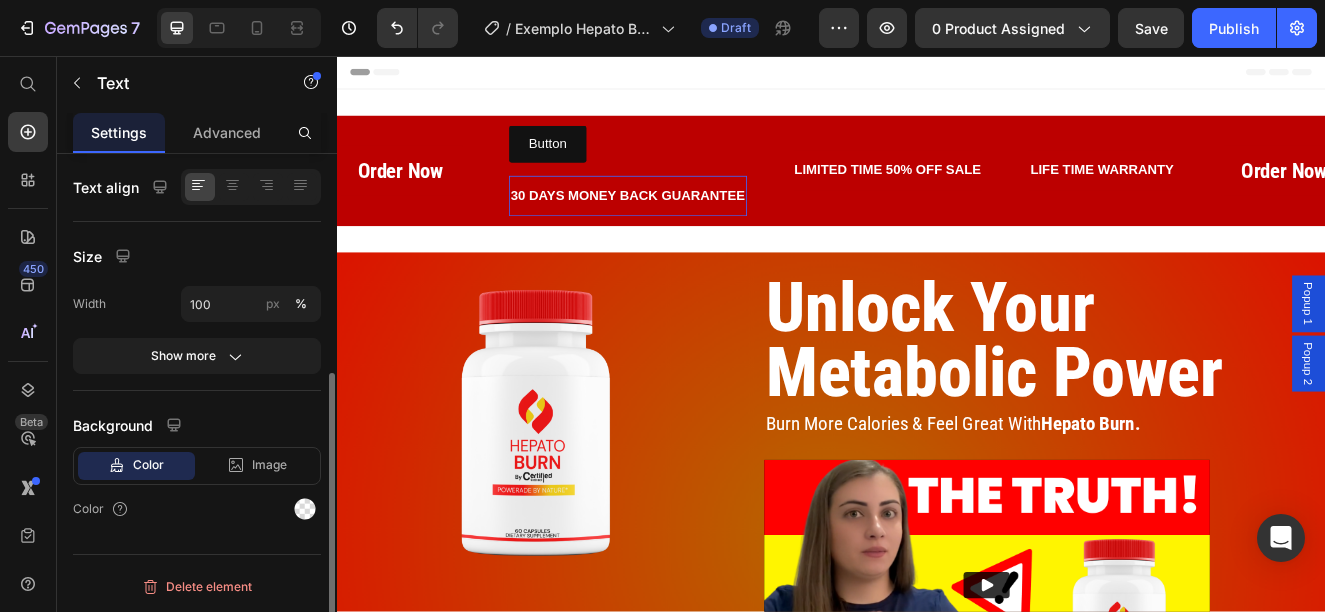 scroll, scrollTop: 0, scrollLeft: 0, axis: both 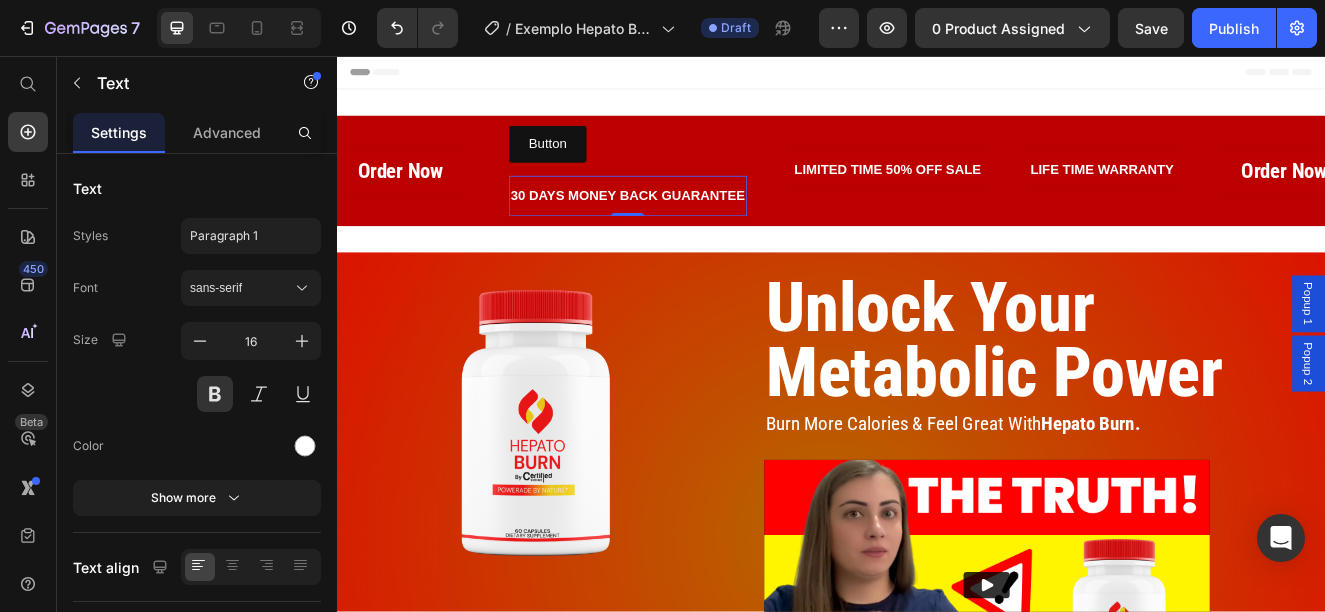 click on "30 DAYS MONEY BACK GUARANTEE" at bounding box center (690, 226) 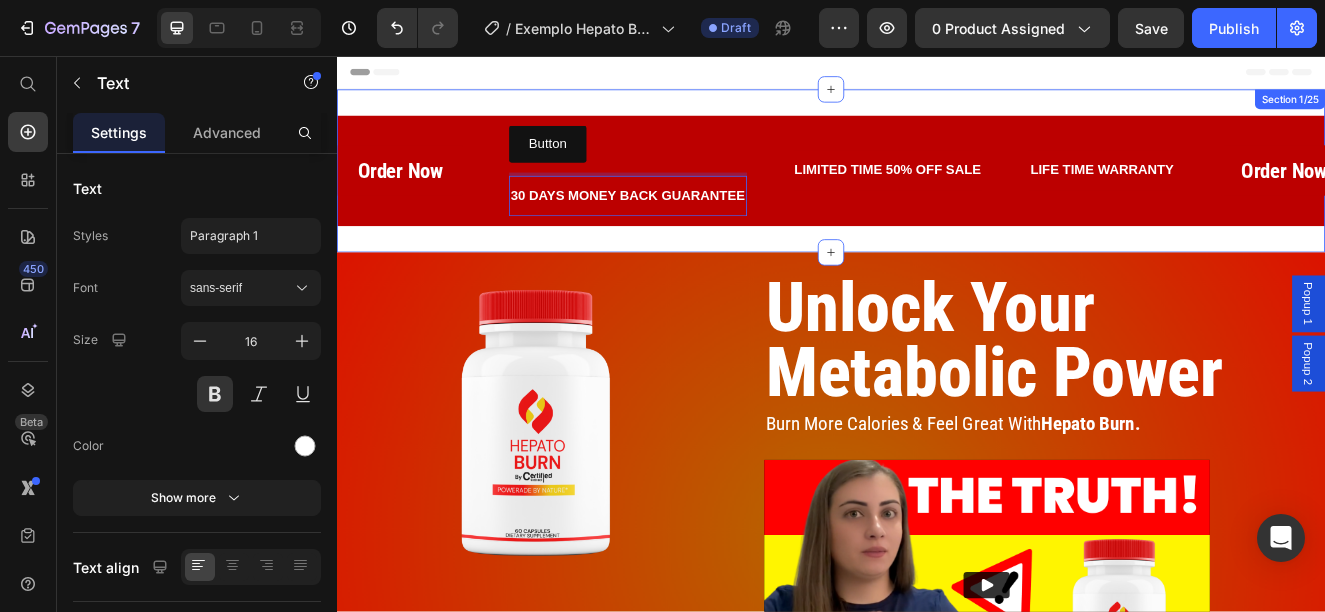 click on "Order Now Button Button Button 30 DAYS MONEY BACK GUARANTEE Text   0 LIMITED TIME 50% OFF SALE Text LIFE TIME WARRANTY Text Order Now Button Button Button 30 DAYS MONEY BACK GUARANTEE Text   0 LIMITED TIME 50% OFF SALE Text LIFE TIME WARRANTY Text Order Now Button Button Button 30 DAYS MONEY BACK GUARANTEE Text   0 LIMITED TIME 50% OFF SALE Text LIFE TIME WARRANTY Text Order Now Button Button Button 30 DAYS MONEY BACK GUARANTEE Text   0 LIMITED TIME 50% OFF SALE Text LIFE TIME WARRANTY Text Order Now Button Button Button 30 DAYS MONEY BACK GUARANTEE Text   0 LIMITED TIME 50% OFF SALE Text LIFE TIME WARRANTY Text Order Now Button Button Button 30 DAYS MONEY BACK GUARANTEE Text   0 LIMITED TIME 50% OFF SALE Text LIFE TIME WARRANTY Text Marquee Section 1/25" at bounding box center (937, 196) 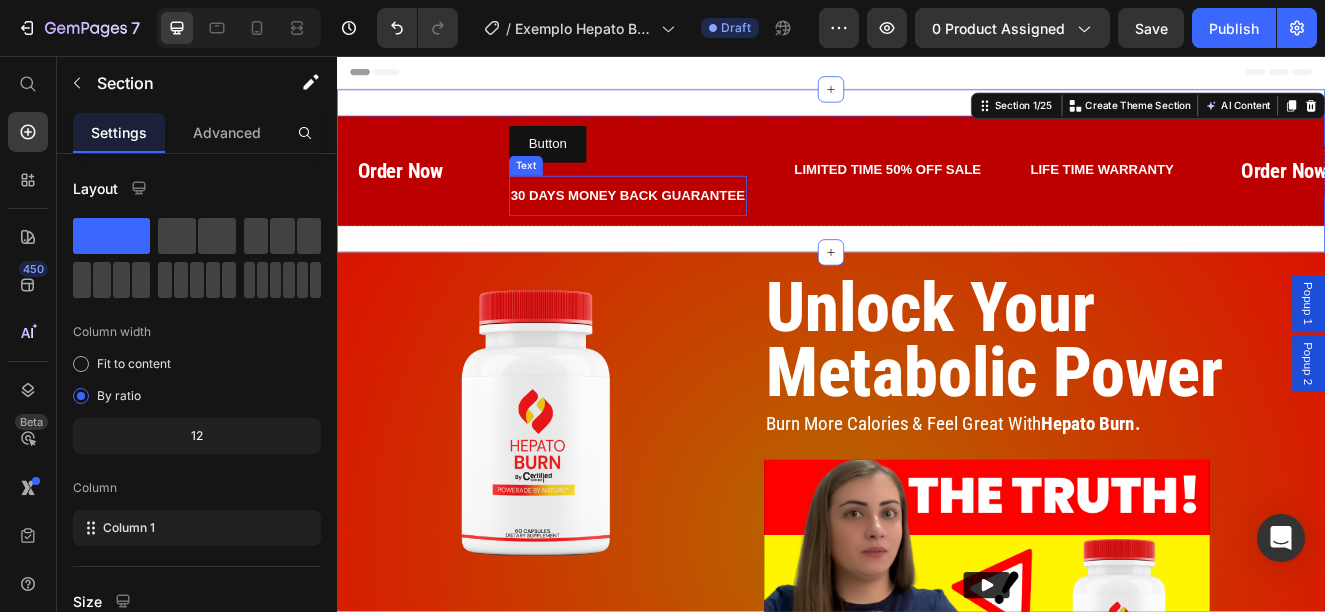click on "30 DAYS MONEY BACK GUARANTEE" at bounding box center (690, 226) 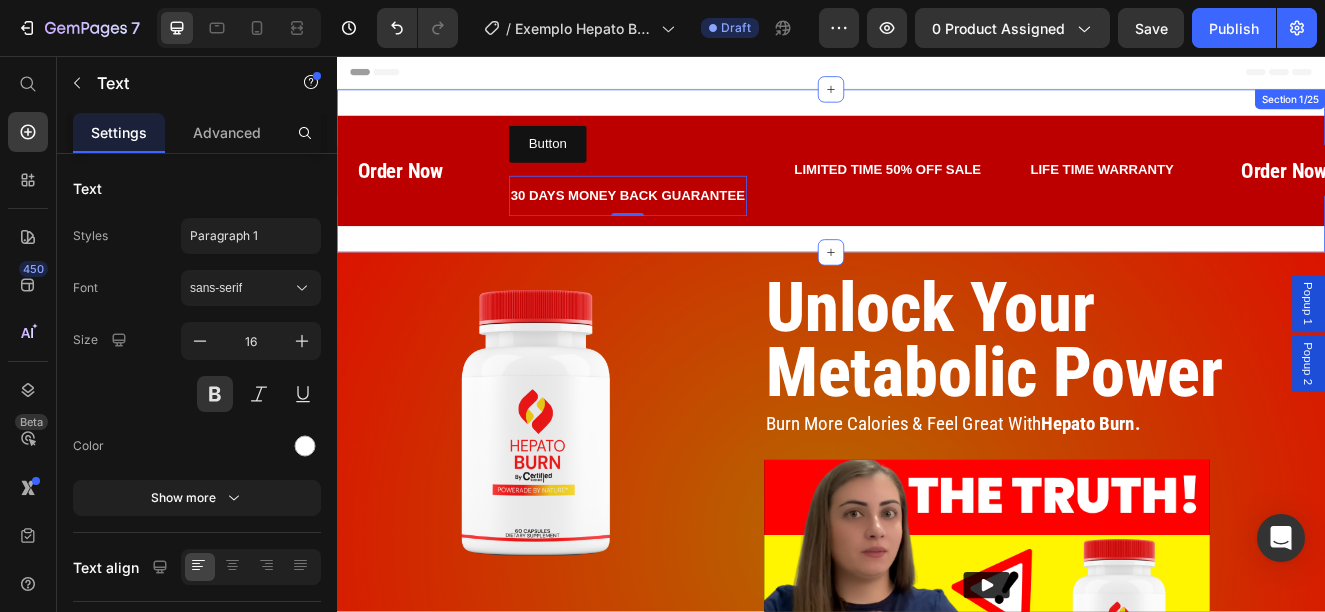 click on "Order Now Button Button Button 30 DAYS MONEY BACK GUARANTEE Text   0 LIMITED TIME 50% OFF SALE Text LIFE TIME WARRANTY Text Order Now Button Button Button 30 DAYS MONEY BACK GUARANTEE Text   0 LIMITED TIME 50% OFF SALE Text LIFE TIME WARRANTY Text Order Now Button Button Button 30 DAYS MONEY BACK GUARANTEE Text   0 LIMITED TIME 50% OFF SALE Text LIFE TIME WARRANTY Text Order Now Button Button Button 30 DAYS MONEY BACK GUARANTEE Text   0 LIMITED TIME 50% OFF SALE Text LIFE TIME WARRANTY Text Order Now Button Button Button 30 DAYS MONEY BACK GUARANTEE Text   0 LIMITED TIME 50% OFF SALE Text LIFE TIME WARRANTY Text Order Now Button Button Button 30 DAYS MONEY BACK GUARANTEE Text   0 LIMITED TIME 50% OFF SALE Text LIFE TIME WARRANTY Text Marquee Section 1/25" at bounding box center [937, 196] 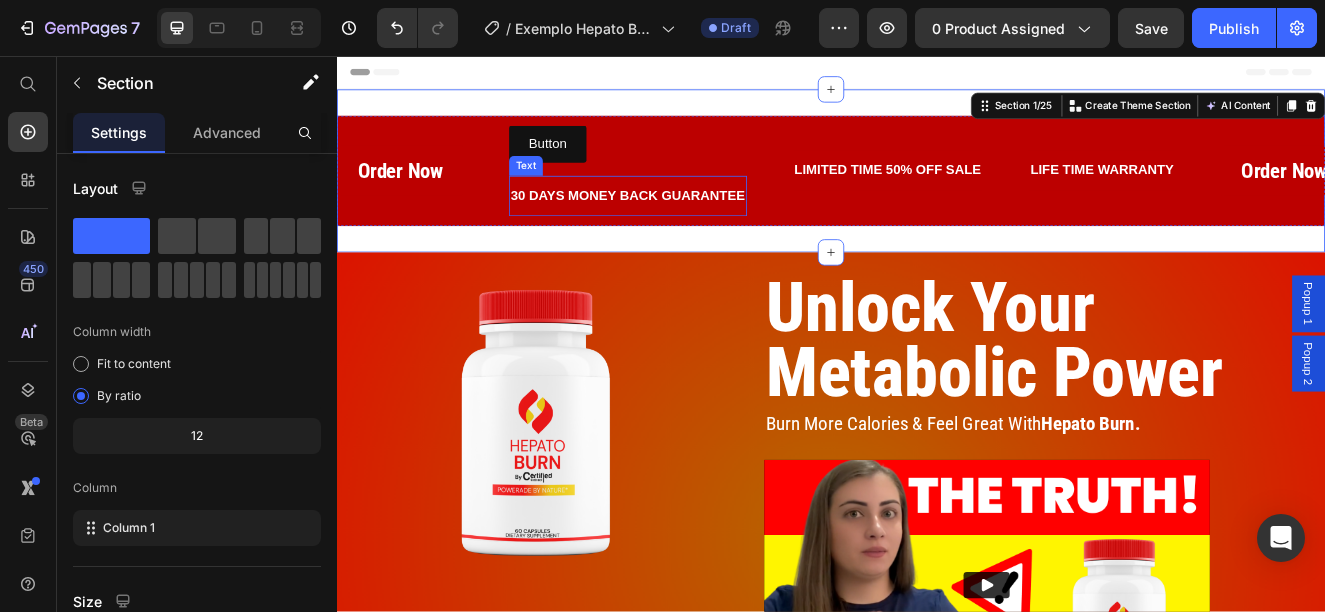 click on "Button Button 30 DAYS MONEY BACK GUARANTEE Text" at bounding box center (690, 196) 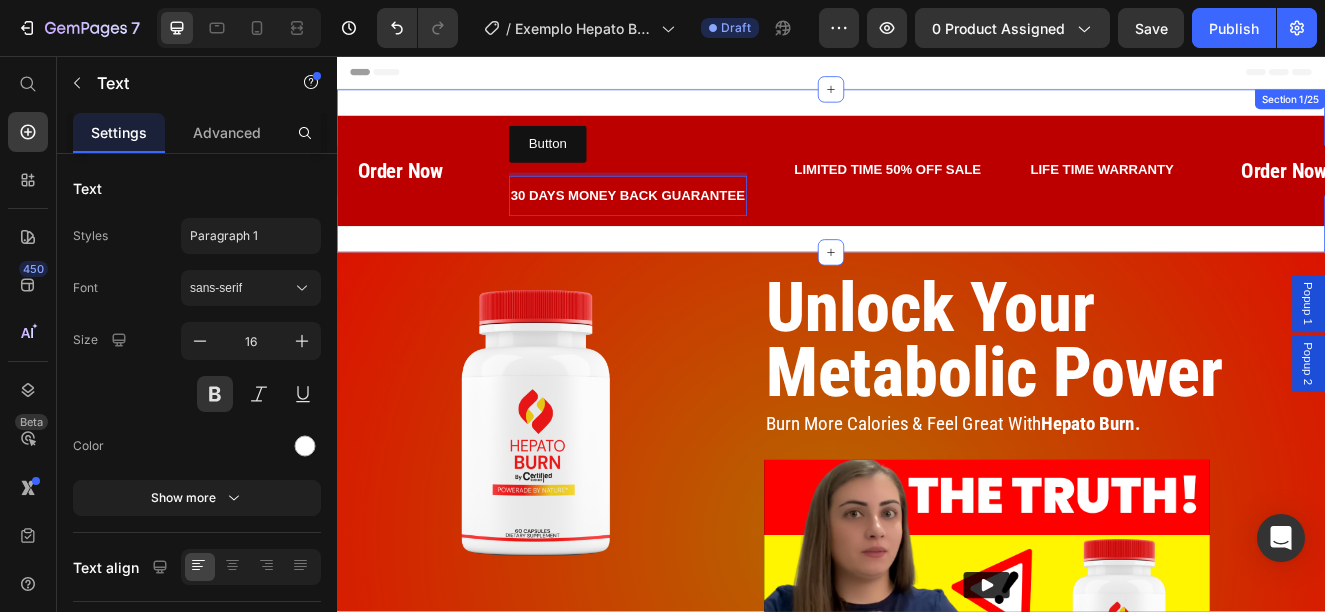 click on "Order Now Button Button Button 30 DAYS MONEY BACK GUARANTEE Text   0 LIMITED TIME 50% OFF SALE Text LIFE TIME WARRANTY Text Order Now Button Button Button 30 DAYS MONEY BACK GUARANTEE Text   0 LIMITED TIME 50% OFF SALE Text LIFE TIME WARRANTY Text Order Now Button Button Button 30 DAYS MONEY BACK GUARANTEE Text   0 LIMITED TIME 50% OFF SALE Text LIFE TIME WARRANTY Text Order Now Button Button Button 30 DAYS MONEY BACK GUARANTEE Text   0 LIMITED TIME 50% OFF SALE Text LIFE TIME WARRANTY Text Order Now Button Button Button 30 DAYS MONEY BACK GUARANTEE Text   0 LIMITED TIME 50% OFF SALE Text LIFE TIME WARRANTY Text Order Now Button Button Button 30 DAYS MONEY BACK GUARANTEE Text   0 LIMITED TIME 50% OFF SALE Text LIFE TIME WARRANTY Text Marquee Section 1/25" at bounding box center [937, 196] 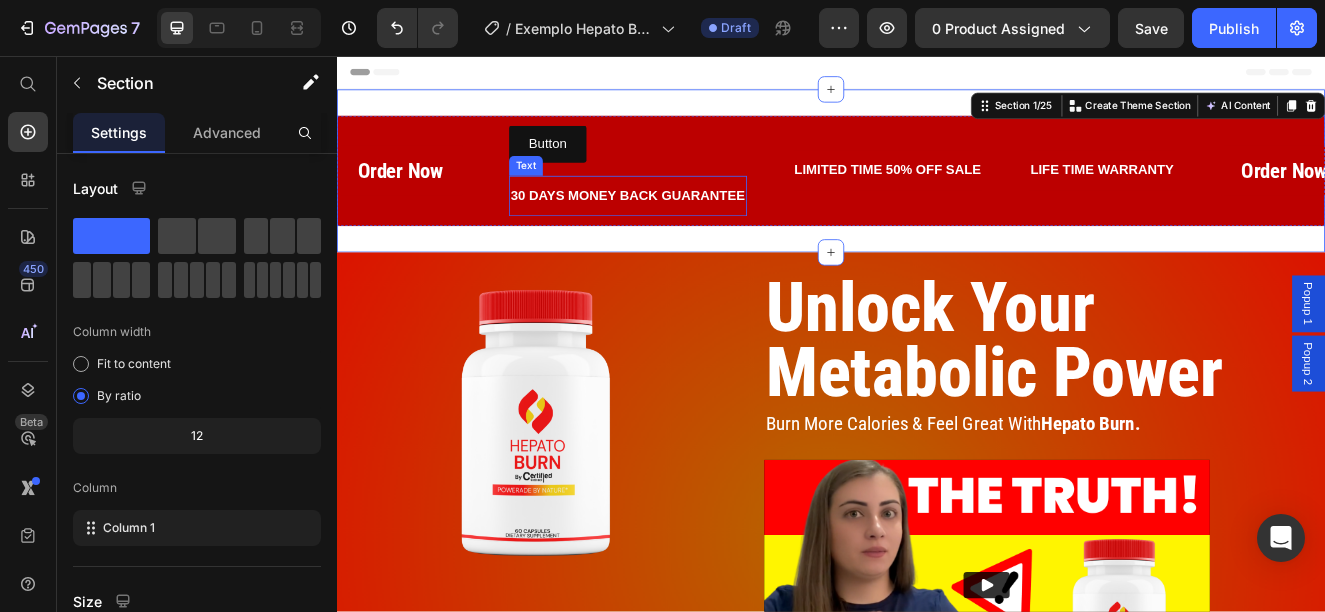 click on "30 DAYS MONEY BACK GUARANTEE" at bounding box center [690, 226] 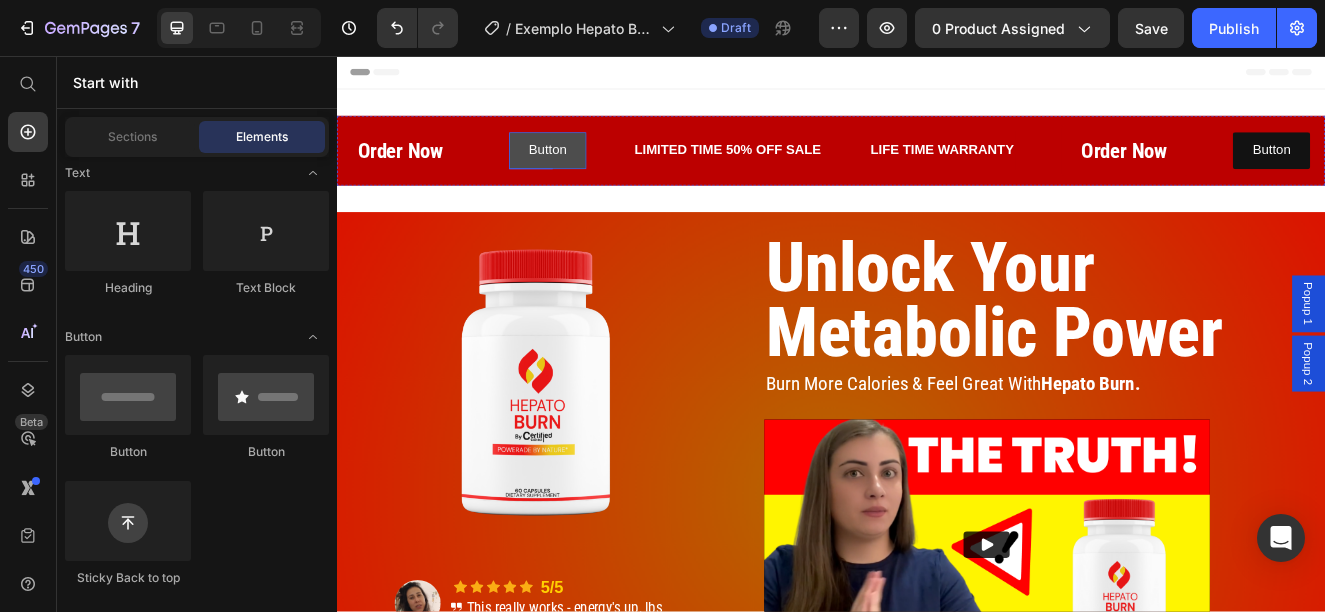 click on "Button" at bounding box center (593, 171) 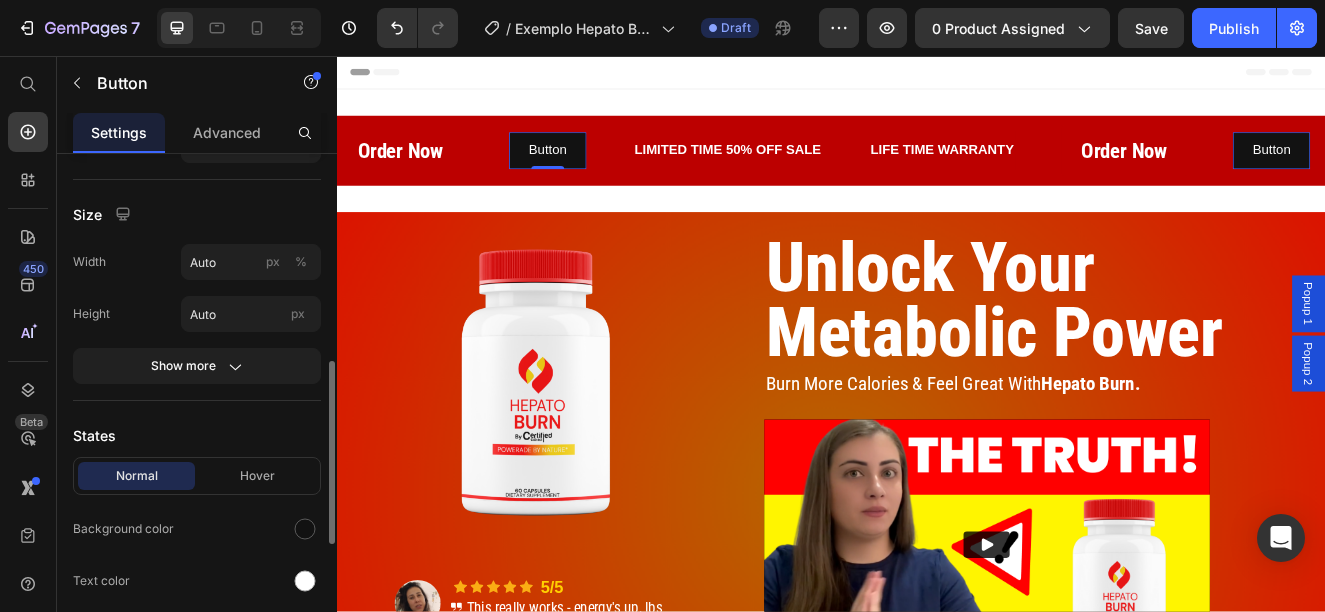 scroll, scrollTop: 300, scrollLeft: 0, axis: vertical 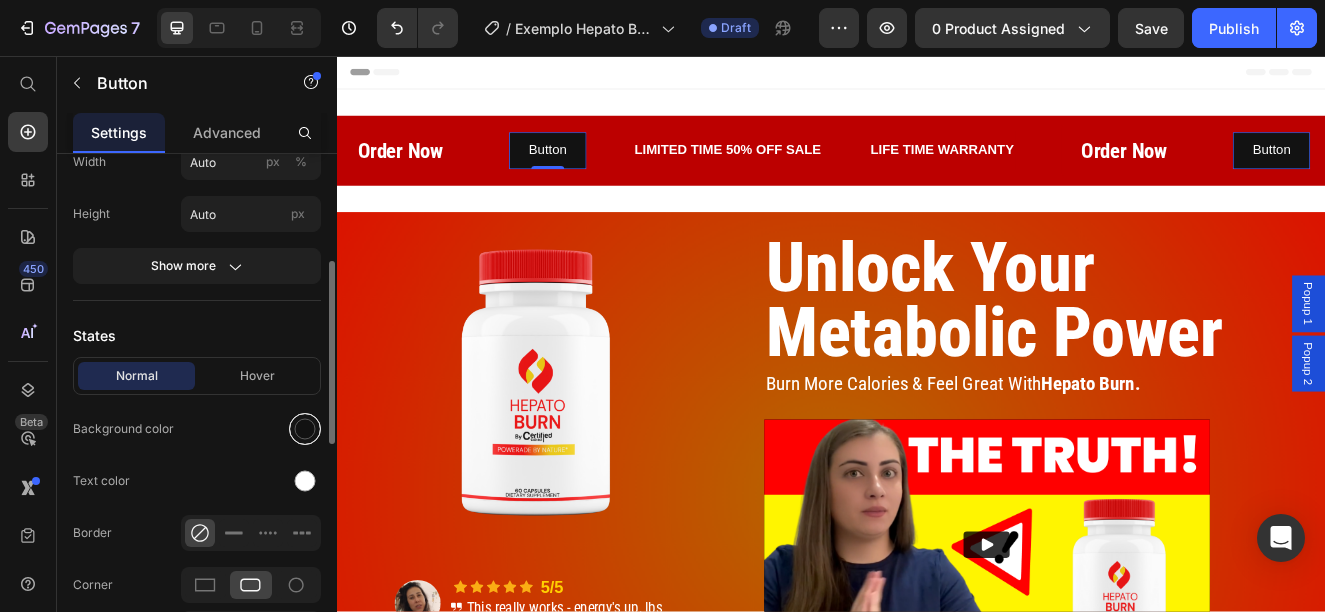 click at bounding box center (305, 429) 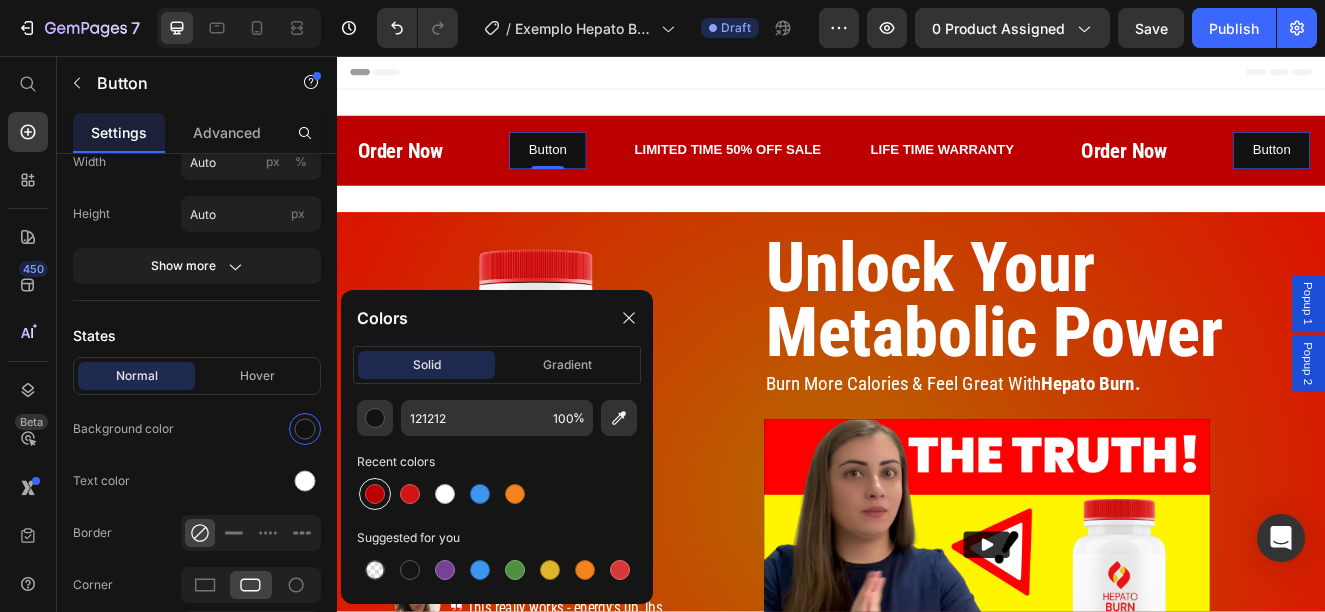 click at bounding box center [375, 494] 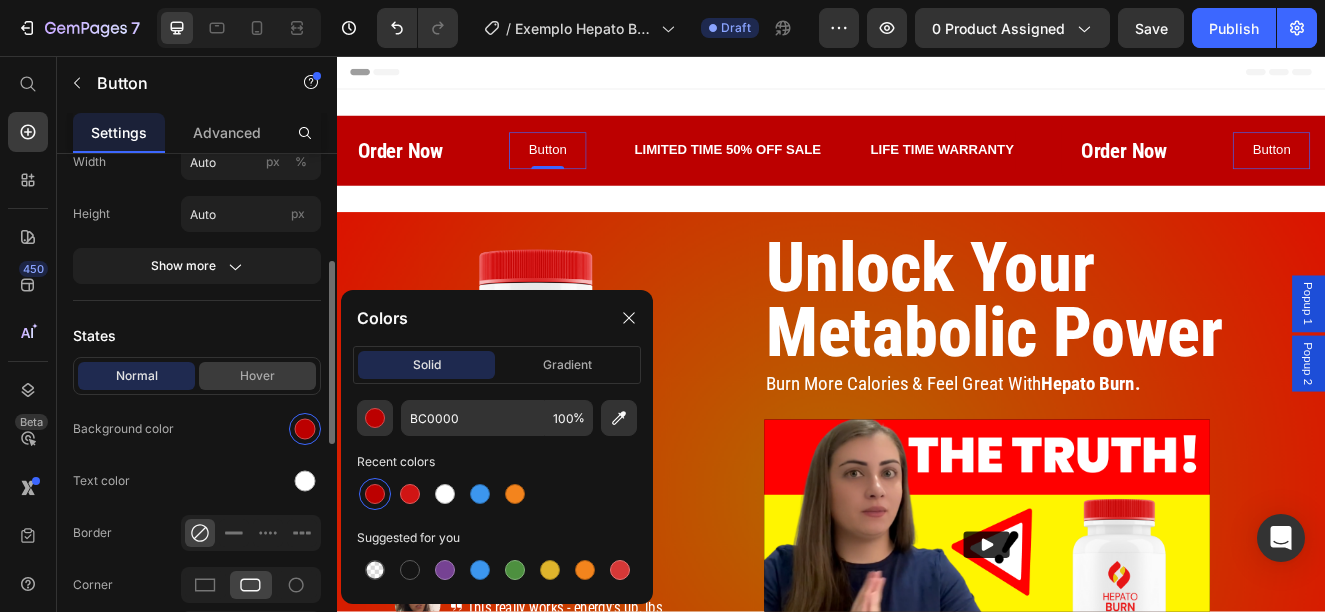 click on "Hover" at bounding box center [257, 376] 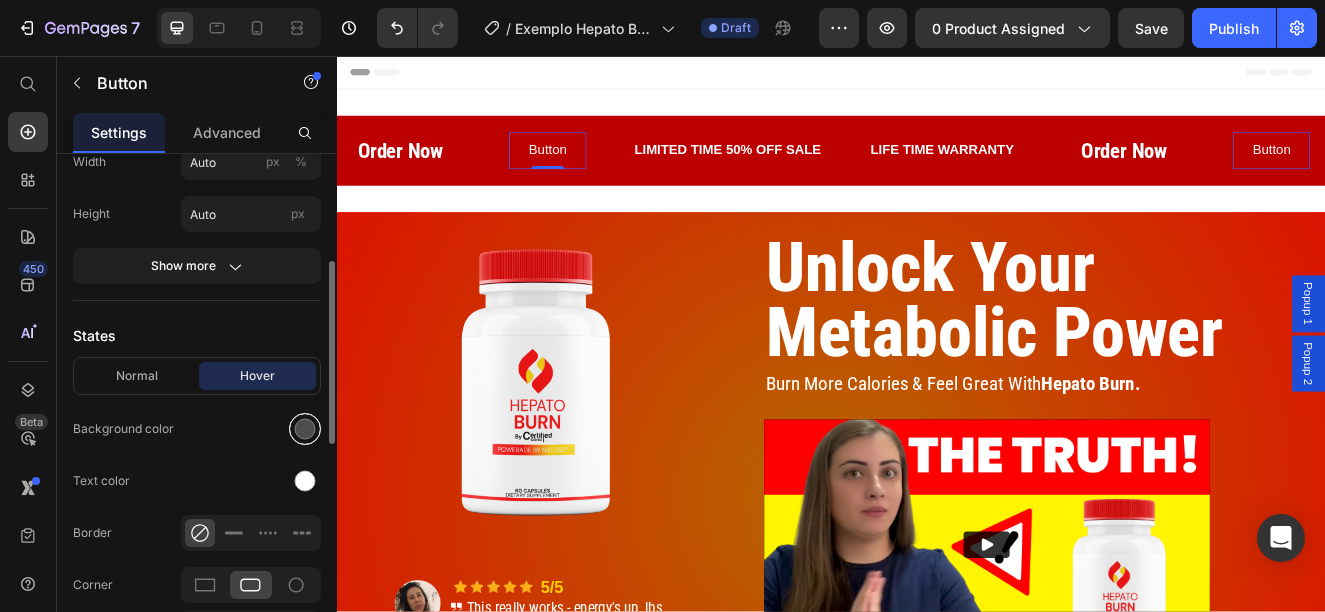 click at bounding box center [305, 429] 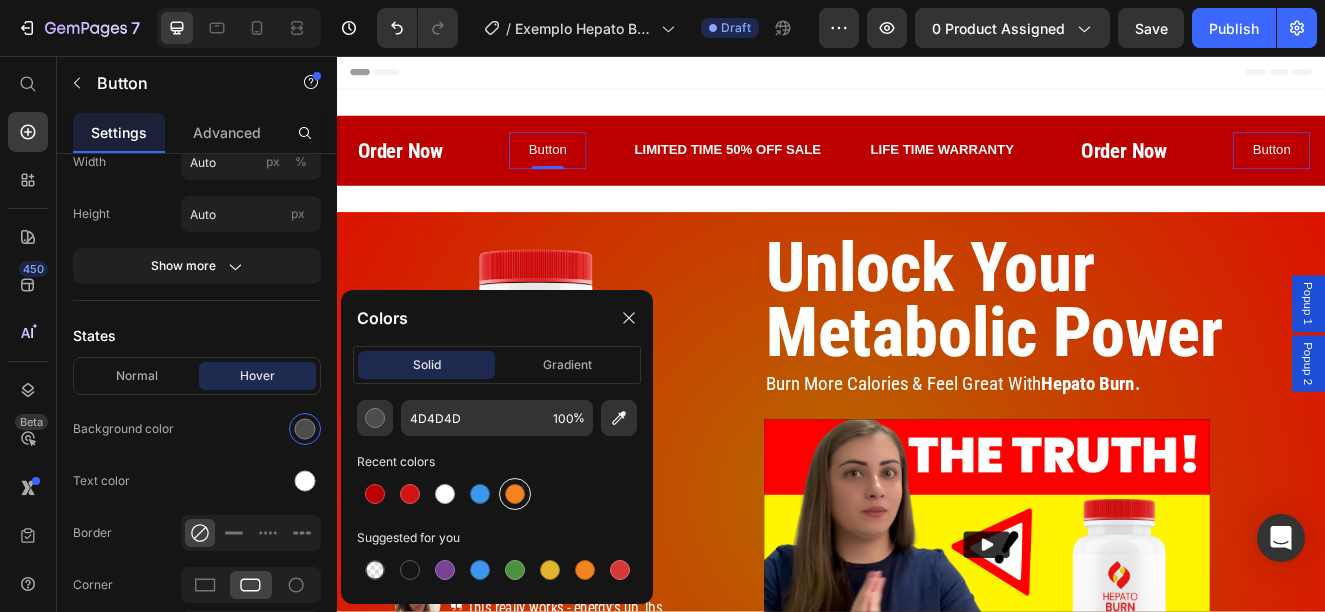 click at bounding box center [515, 494] 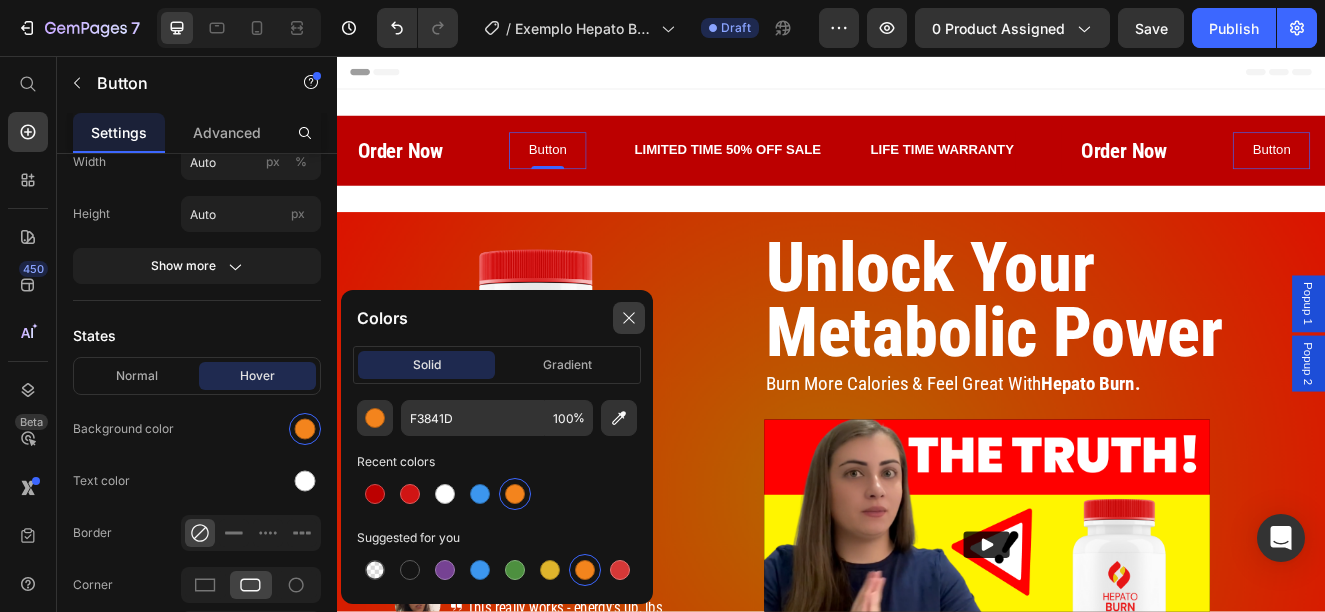 click 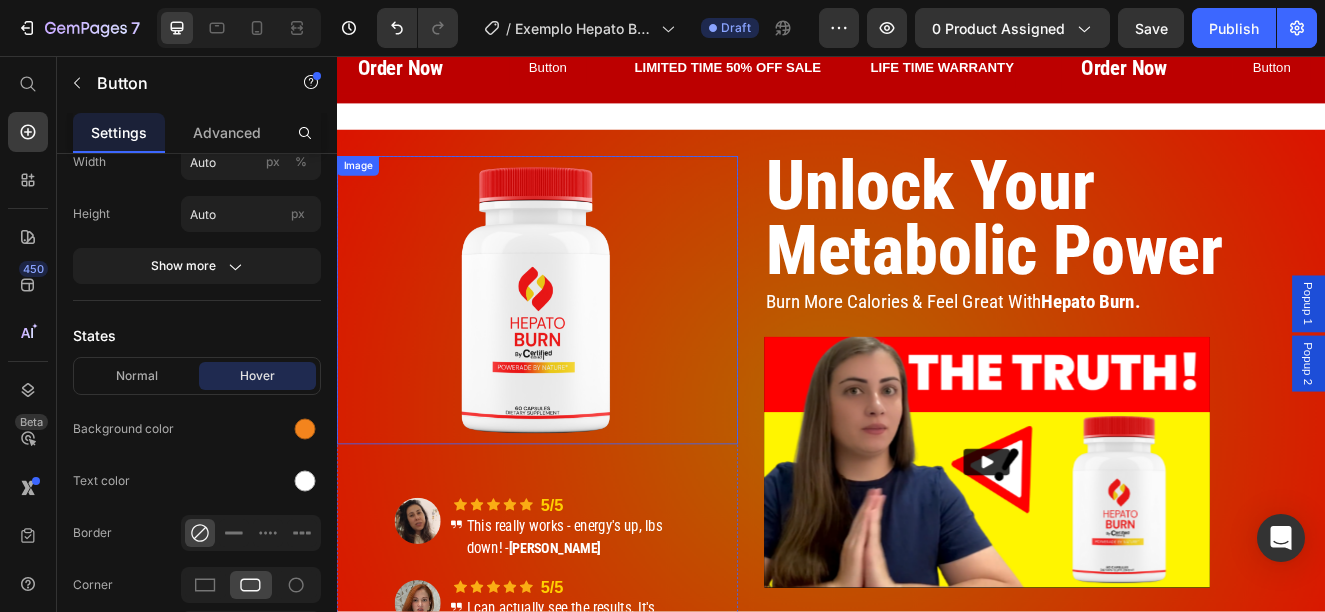 scroll, scrollTop: 0, scrollLeft: 0, axis: both 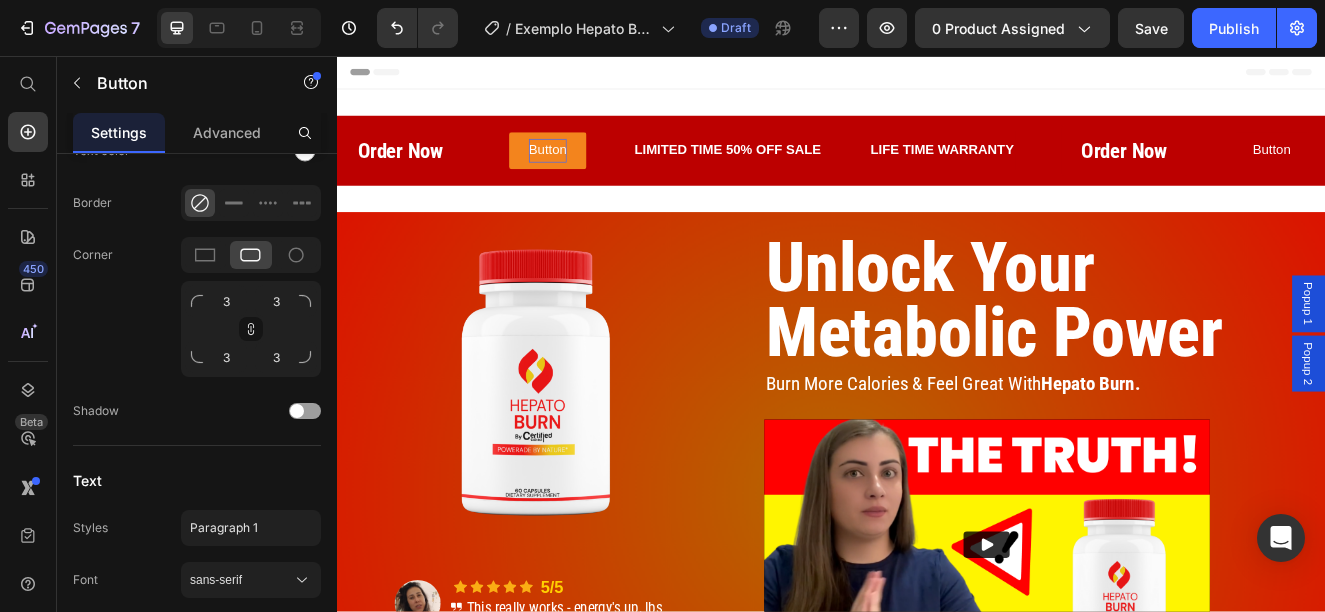 click on "Button" at bounding box center [593, 171] 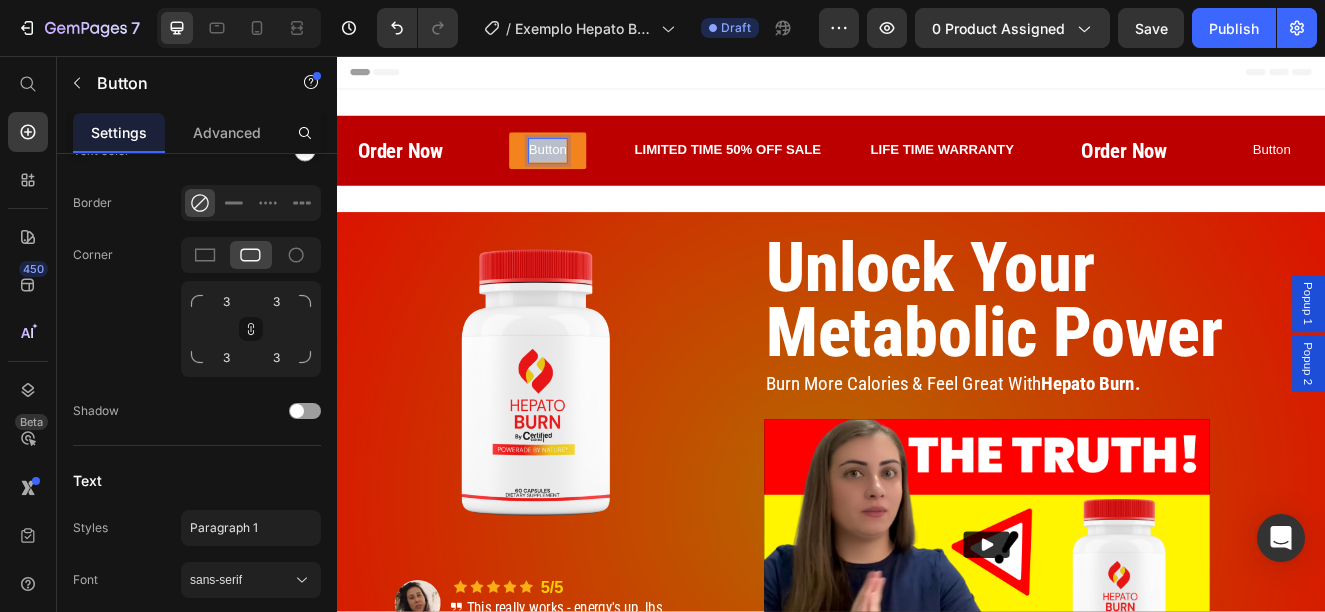 click on "Button" at bounding box center [593, 171] 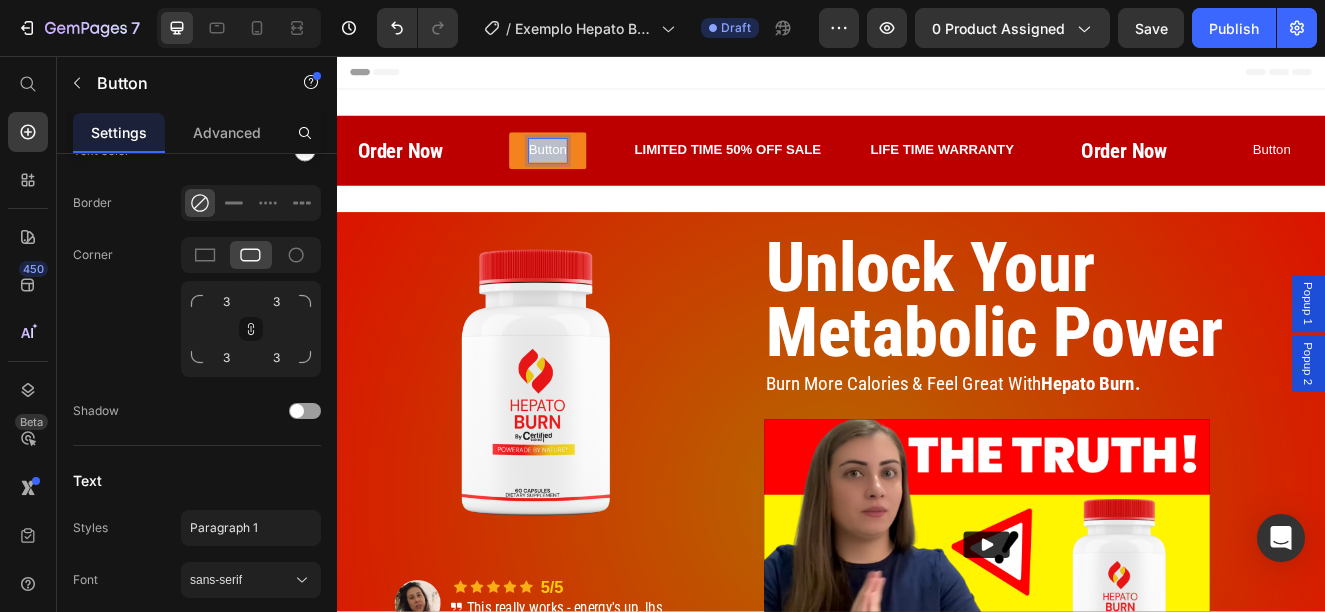 click on "Button" at bounding box center (593, 171) 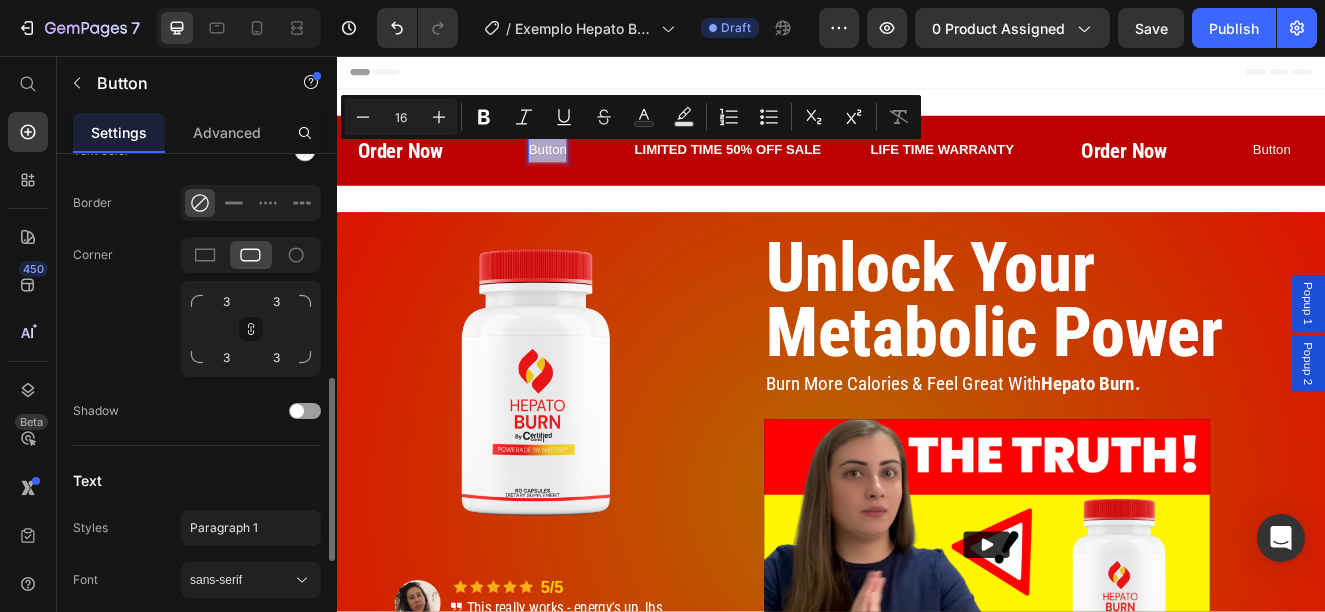 scroll, scrollTop: 830, scrollLeft: 0, axis: vertical 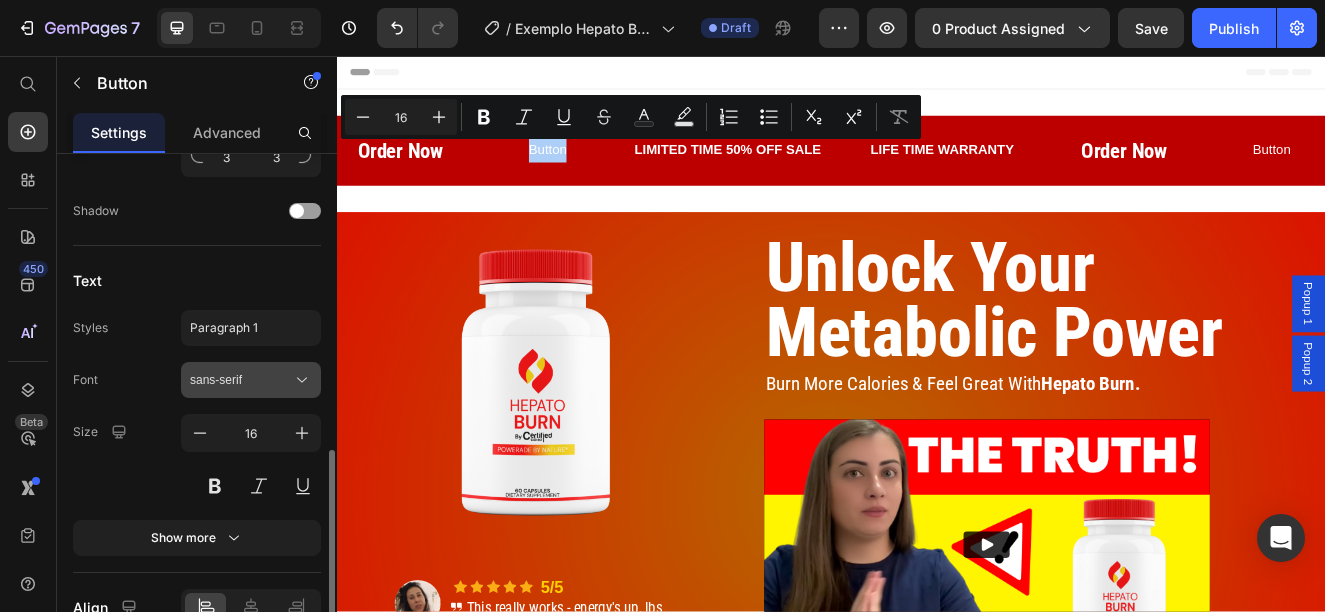 click on "sans-serif" at bounding box center [241, 380] 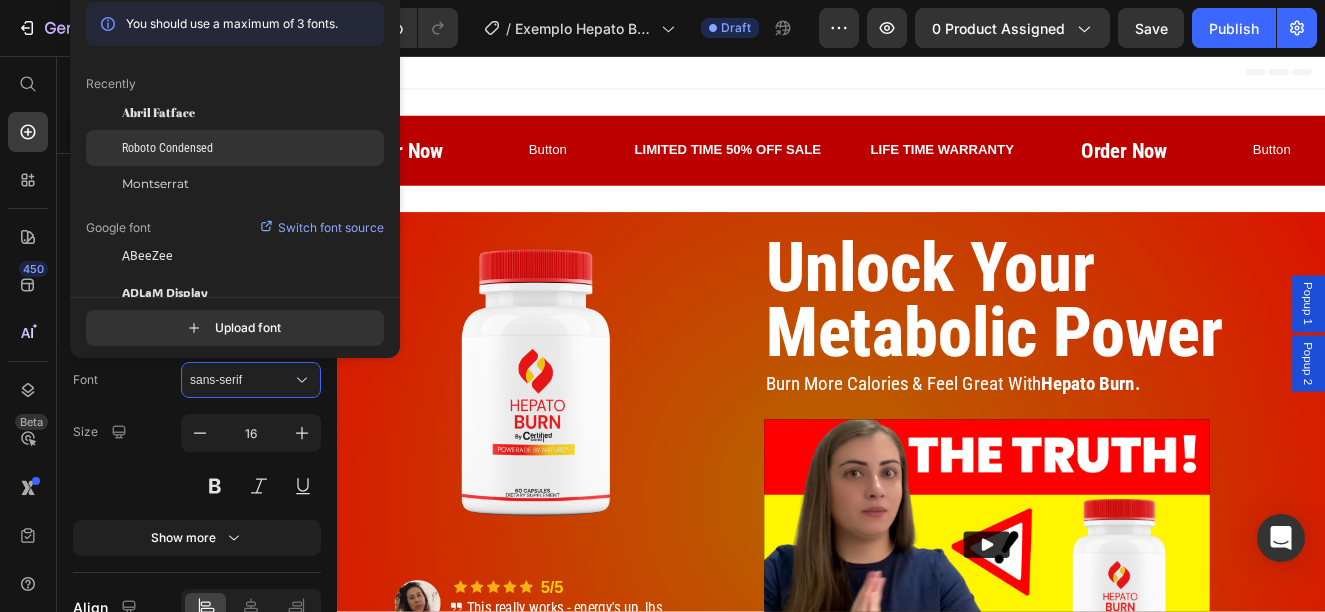 click on "Roboto Condensed" at bounding box center (167, 148) 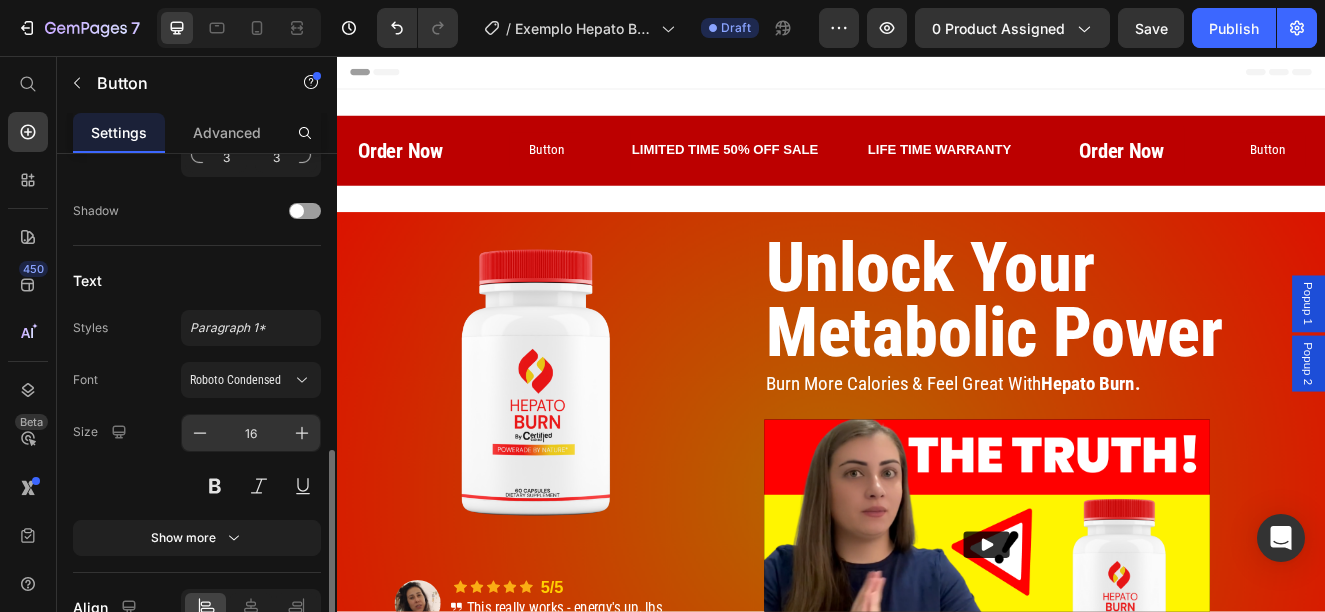 click on "16" at bounding box center (251, 433) 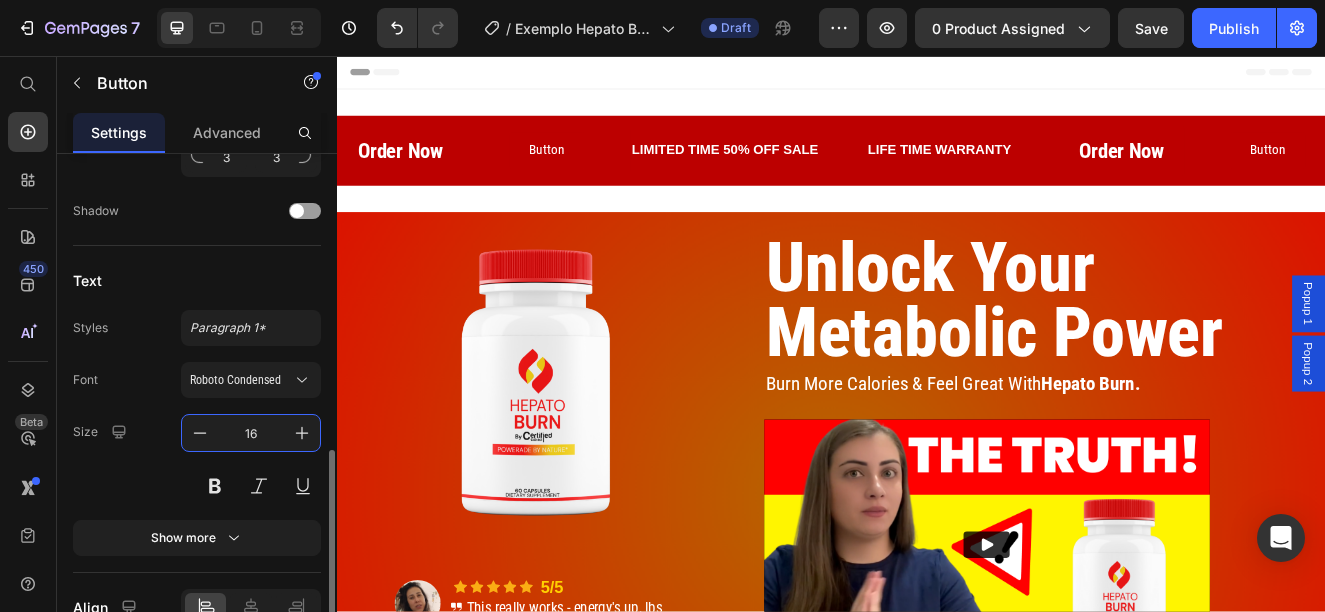 paste on "25" 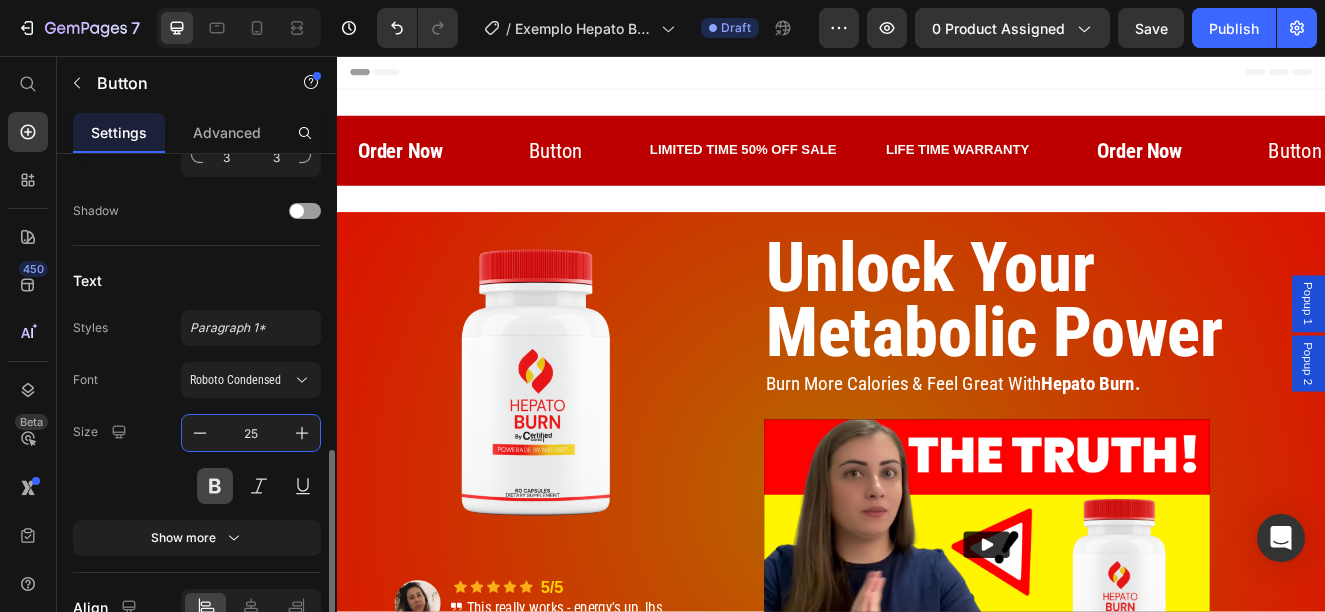 type on "25" 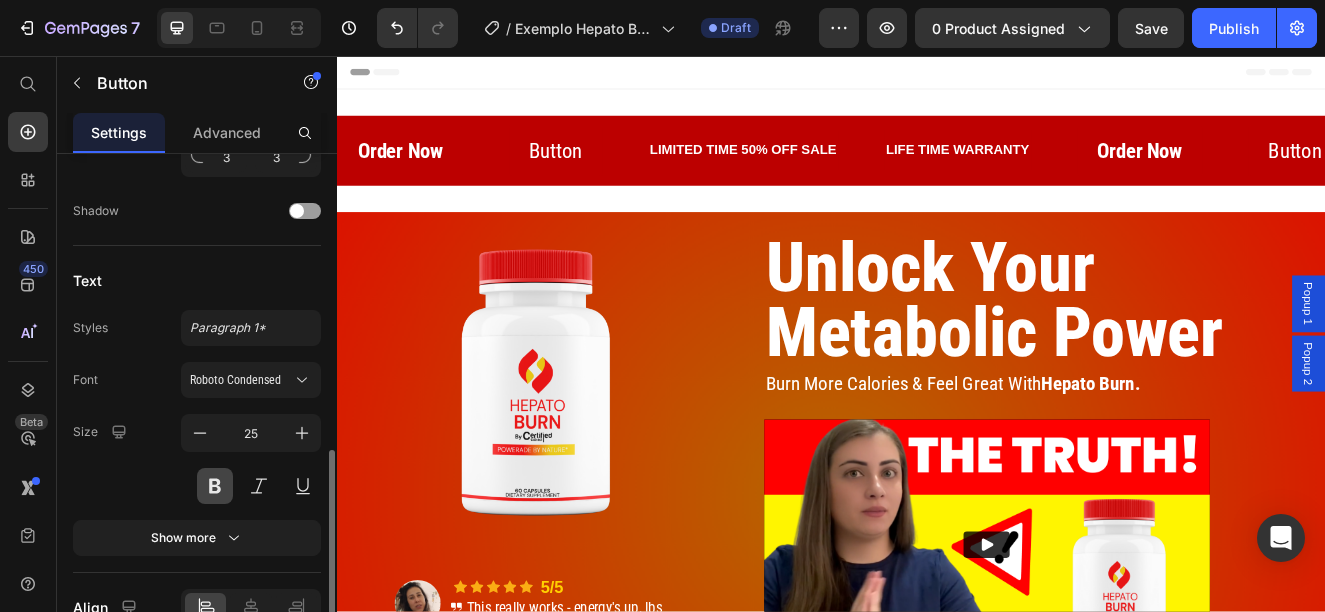 click at bounding box center (215, 486) 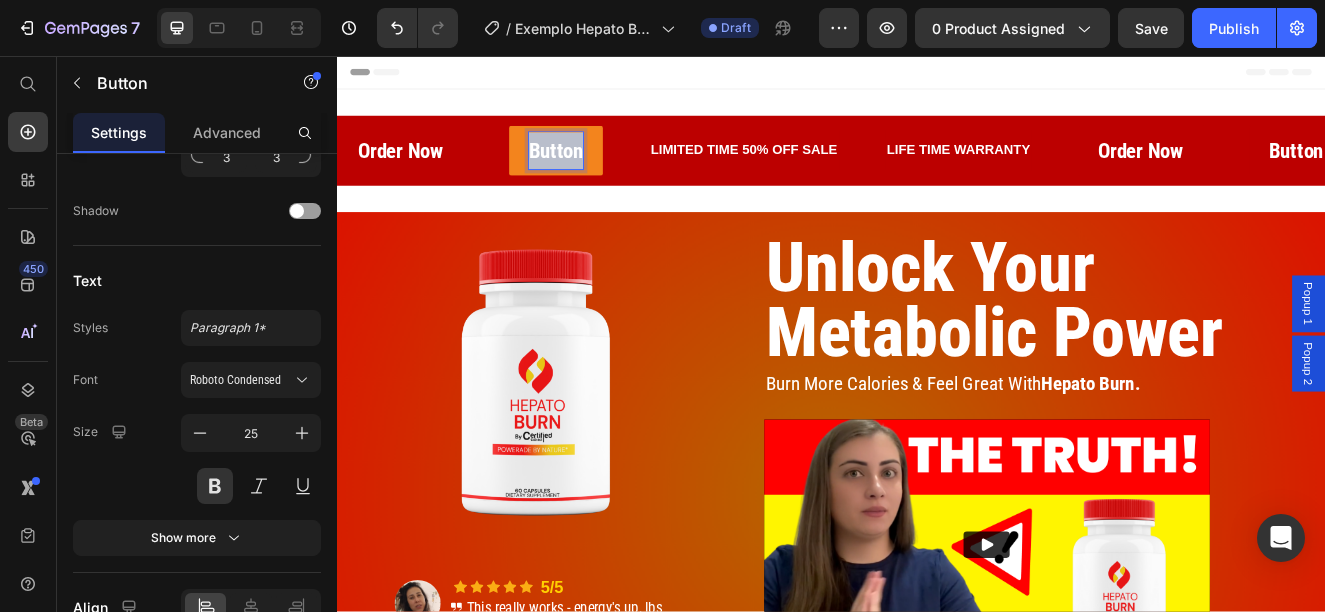click on "Button" at bounding box center (603, 171) 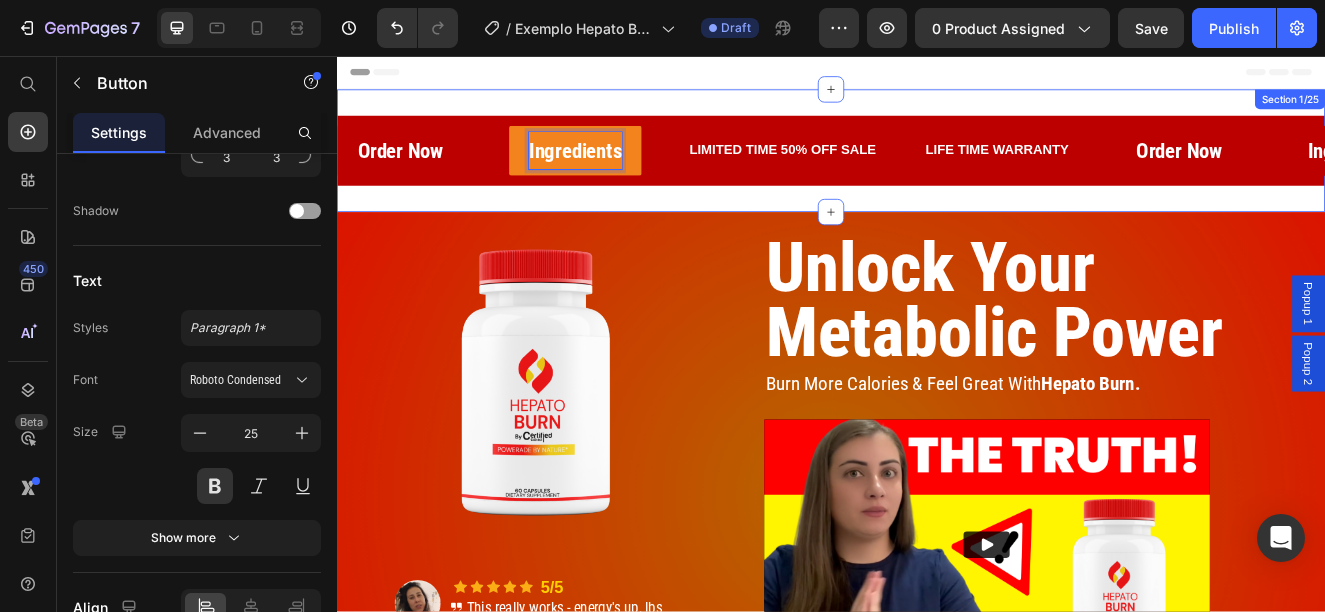 click on "Order Now Button Ingredients Button LIMITED TIME 50% OFF SALE Text LIFE TIME WARRANTY Text Order Now Button Ingredients Button LIMITED TIME 50% OFF SALE Text LIFE TIME WARRANTY Text Order Now Button Ingredients Button LIMITED TIME 50% OFF SALE Text LIFE TIME WARRANTY Text Order Now Button Ingredients Button LIMITED TIME 50% OFF SALE Text LIFE TIME WARRANTY Text Order Now Button Ingredients Button LIMITED TIME 50% OFF SALE Text LIFE TIME WARRANTY Text Order Now Button Ingredients Button LIMITED TIME 50% OFF SALE Text LIFE TIME WARRANTY Text Marquee Section 1/25" at bounding box center (937, 171) 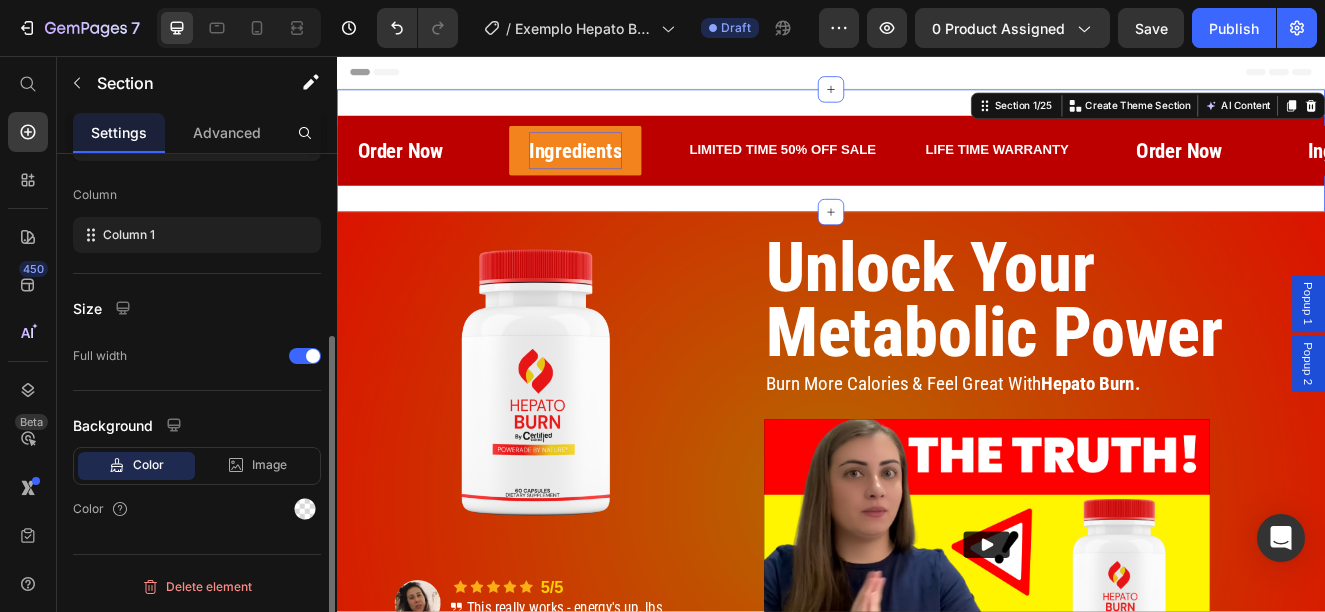 scroll, scrollTop: 0, scrollLeft: 0, axis: both 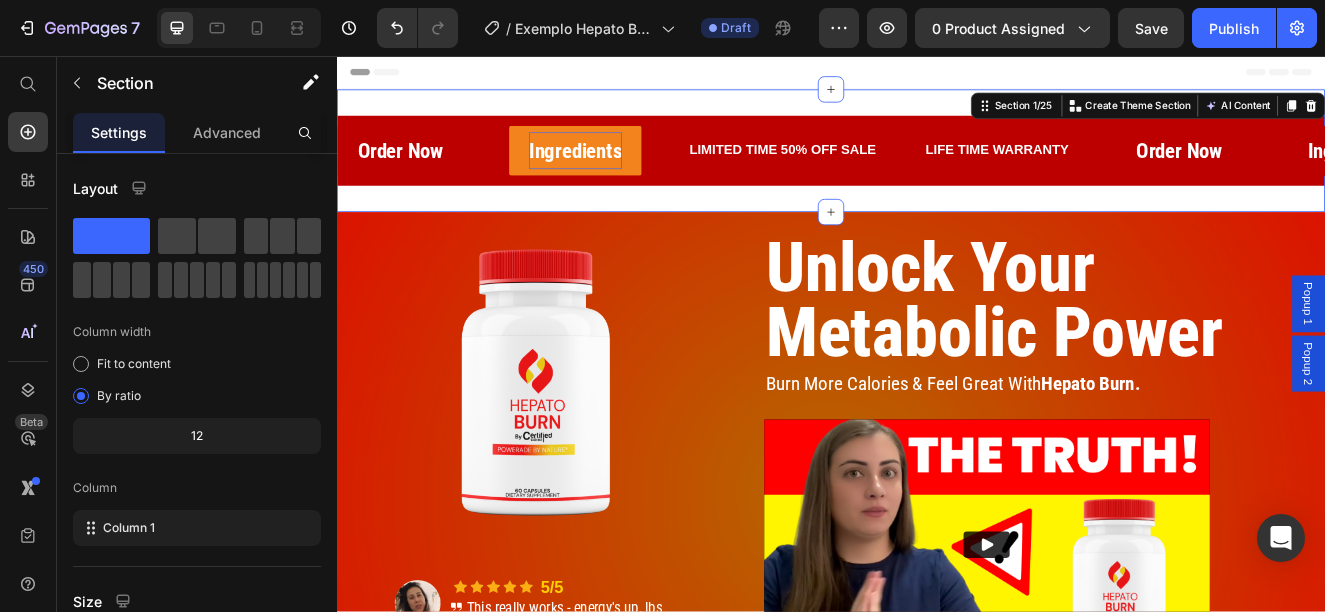 click on "Order Now Button Ingredients Button LIMITED TIME 50% OFF SALE Text LIFE TIME WARRANTY Text Order Now Button Ingredients Button LIMITED TIME 50% OFF SALE Text LIFE TIME WARRANTY Text Order Now Button Ingredients Button LIMITED TIME 50% OFF SALE Text LIFE TIME WARRANTY Text Order Now Button Ingredients Button LIMITED TIME 50% OFF SALE Text LIFE TIME WARRANTY Text Order Now Button Ingredients Button LIMITED TIME 50% OFF SALE Text LIFE TIME WARRANTY Text Order Now Button Ingredients Button LIMITED TIME 50% OFF SALE Text LIFE TIME WARRANTY Text Marquee Section 1/25   You can create reusable sections Create Theme Section AI Content Write with GemAI What would you like to describe here? Tone and Voice Persuasive Product derila Show more Generate" at bounding box center (937, 171) 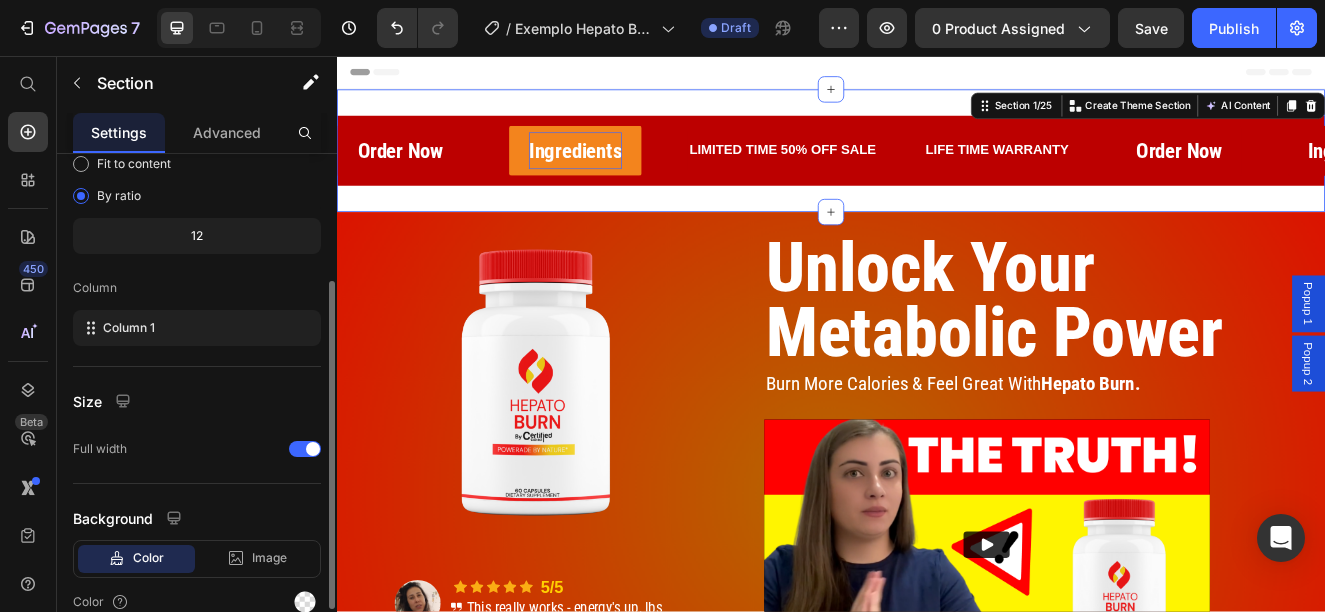 scroll, scrollTop: 293, scrollLeft: 0, axis: vertical 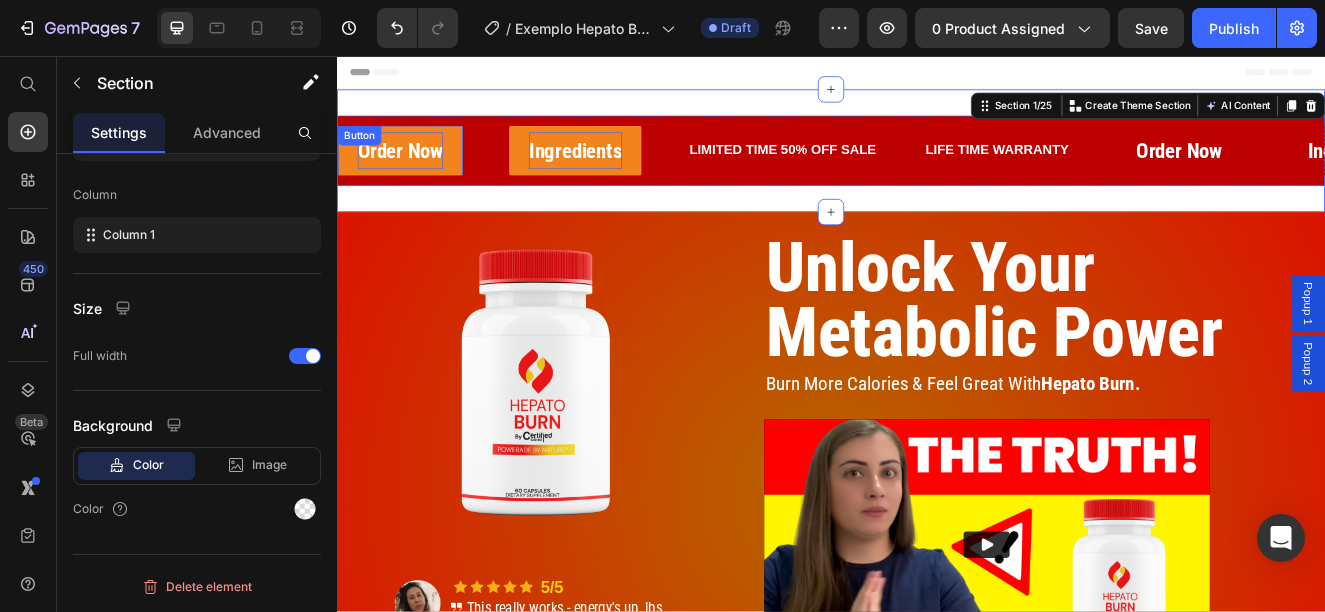 click on "Order Now" at bounding box center (414, 171) 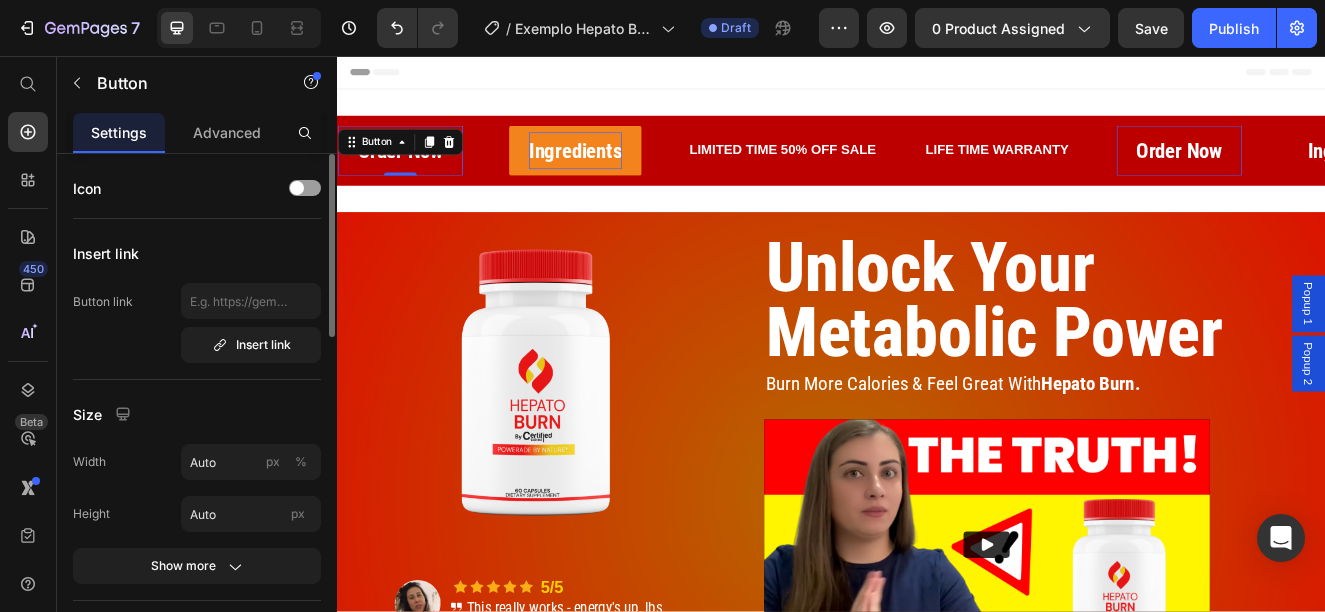scroll, scrollTop: 300, scrollLeft: 0, axis: vertical 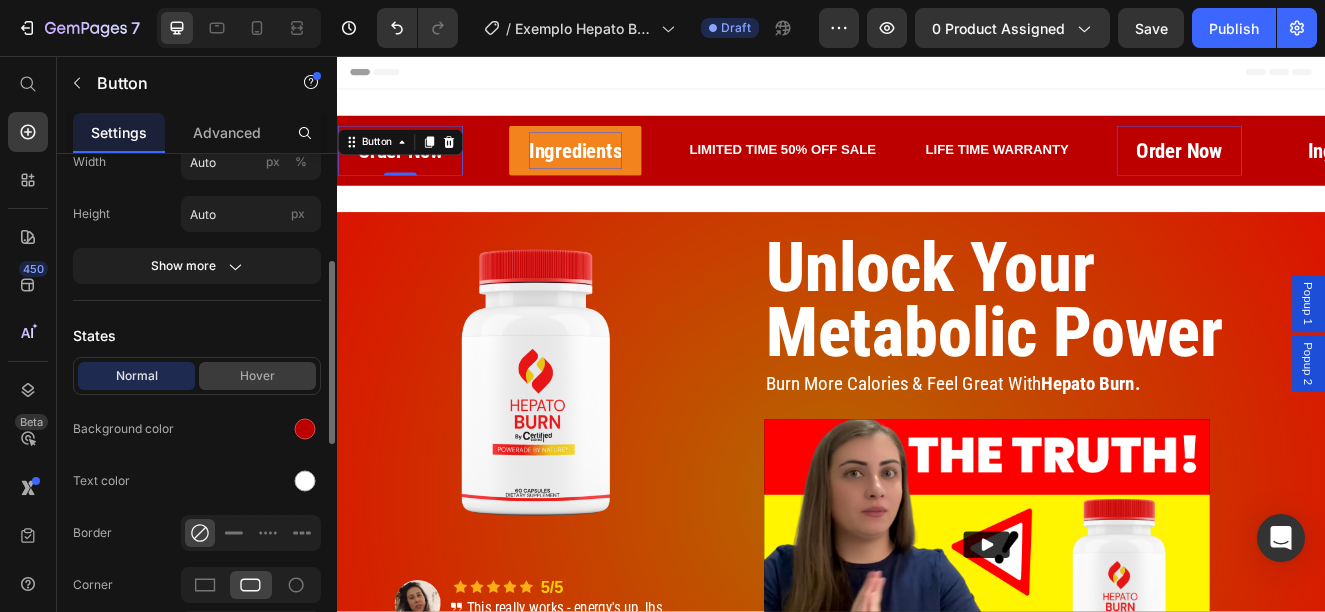 click on "Hover" at bounding box center (257, 376) 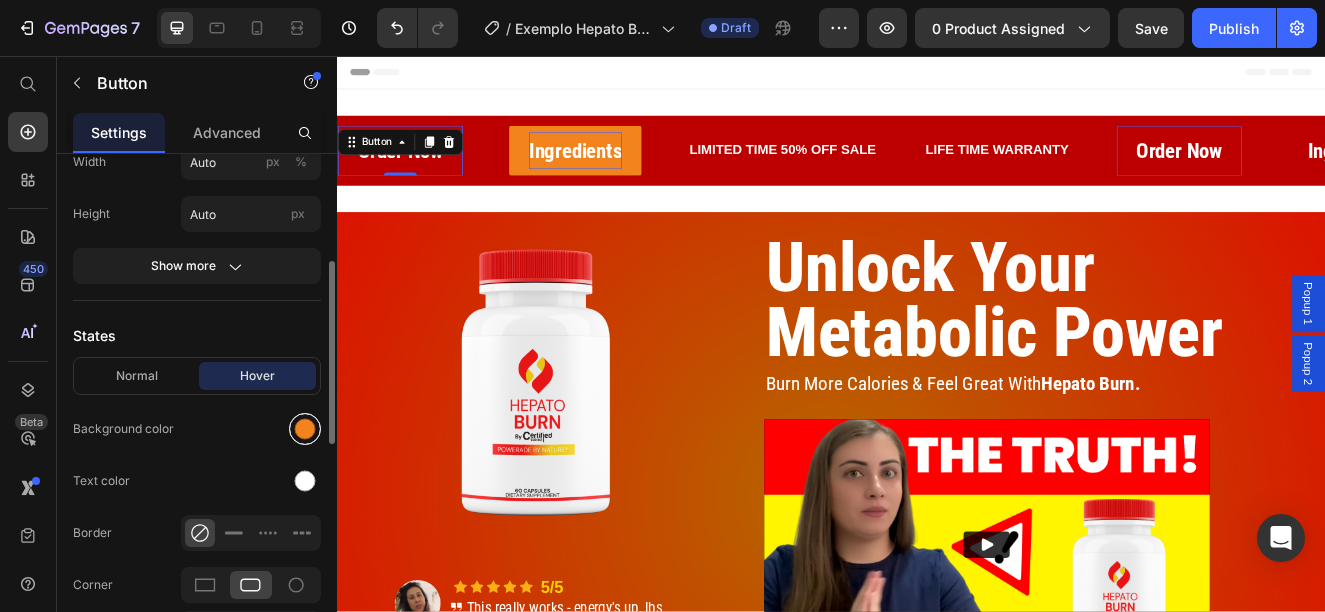 click at bounding box center [305, 429] 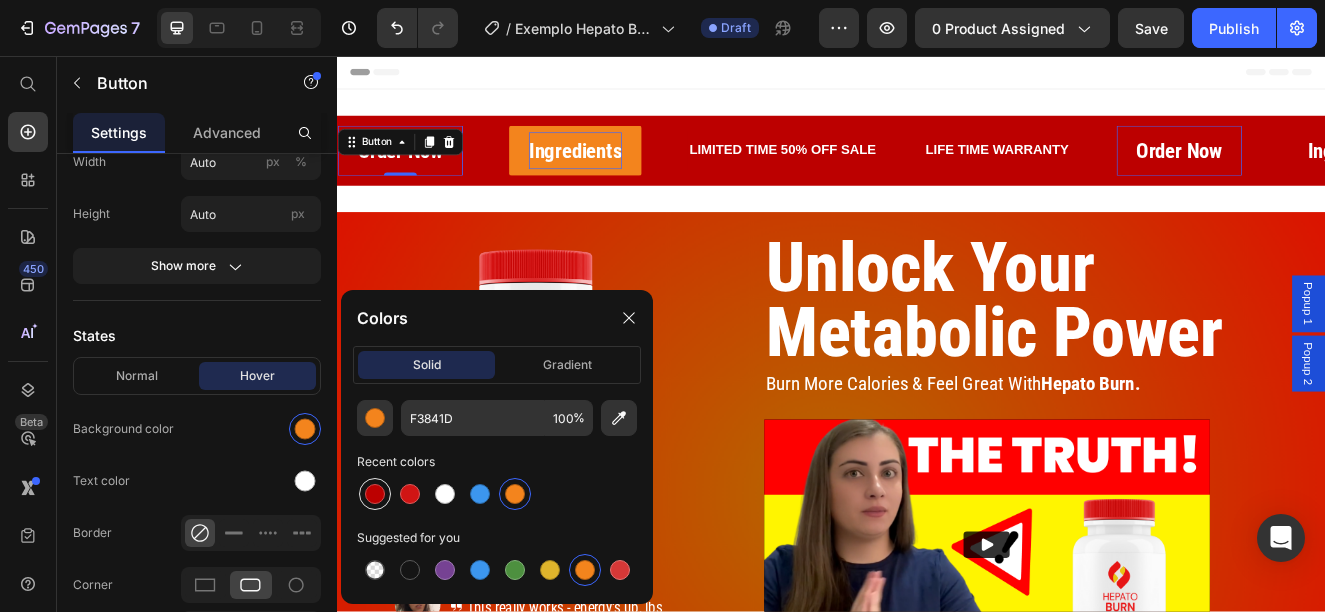 click at bounding box center (375, 494) 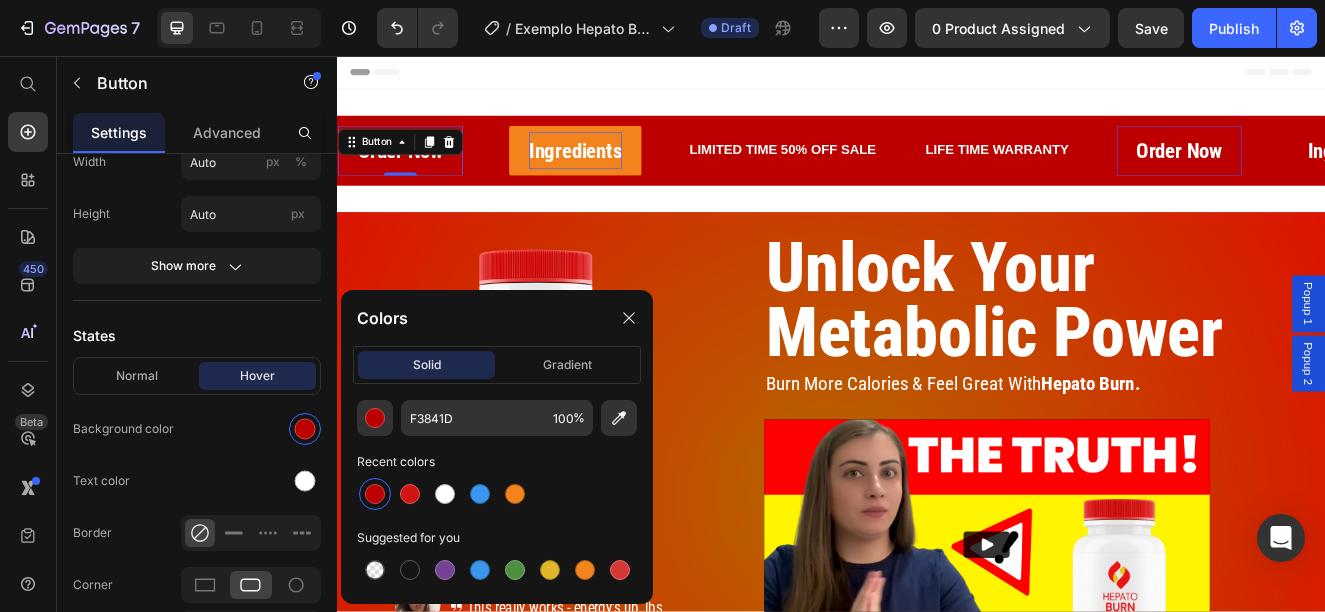 type on "BC0000" 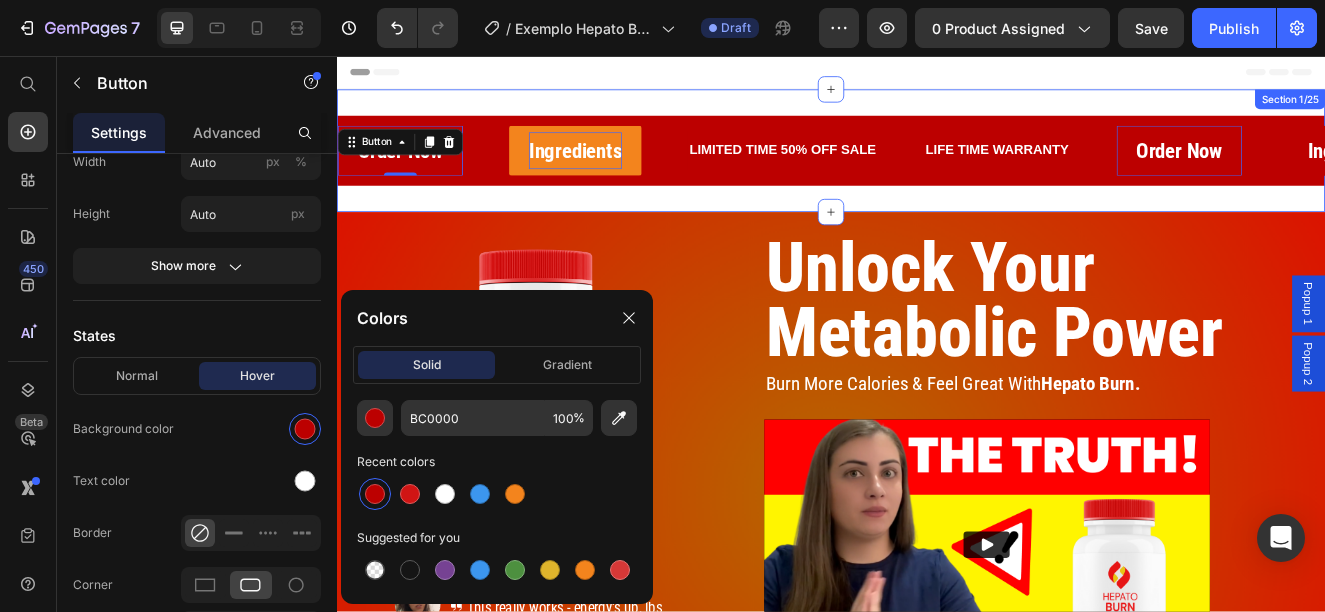 click on "Order Now Button   0 Ingredients Button LIMITED TIME 50% OFF SALE Text LIFE TIME WARRANTY Text Order Now Button   0 Ingredients Button LIMITED TIME 50% OFF SALE Text LIFE TIME WARRANTY Text Order Now Button   0 Ingredients Button LIMITED TIME 50% OFF SALE Text LIFE TIME WARRANTY Text Order Now Button   0 Ingredients Button LIMITED TIME 50% OFF SALE Text LIFE TIME WARRANTY Text Order Now Button   0 Ingredients Button LIMITED TIME 50% OFF SALE Text LIFE TIME WARRANTY Text Order Now Button   0 Ingredients Button LIMITED TIME 50% OFF SALE Text LIFE TIME WARRANTY Text Marquee Section 1/25" at bounding box center [937, 171] 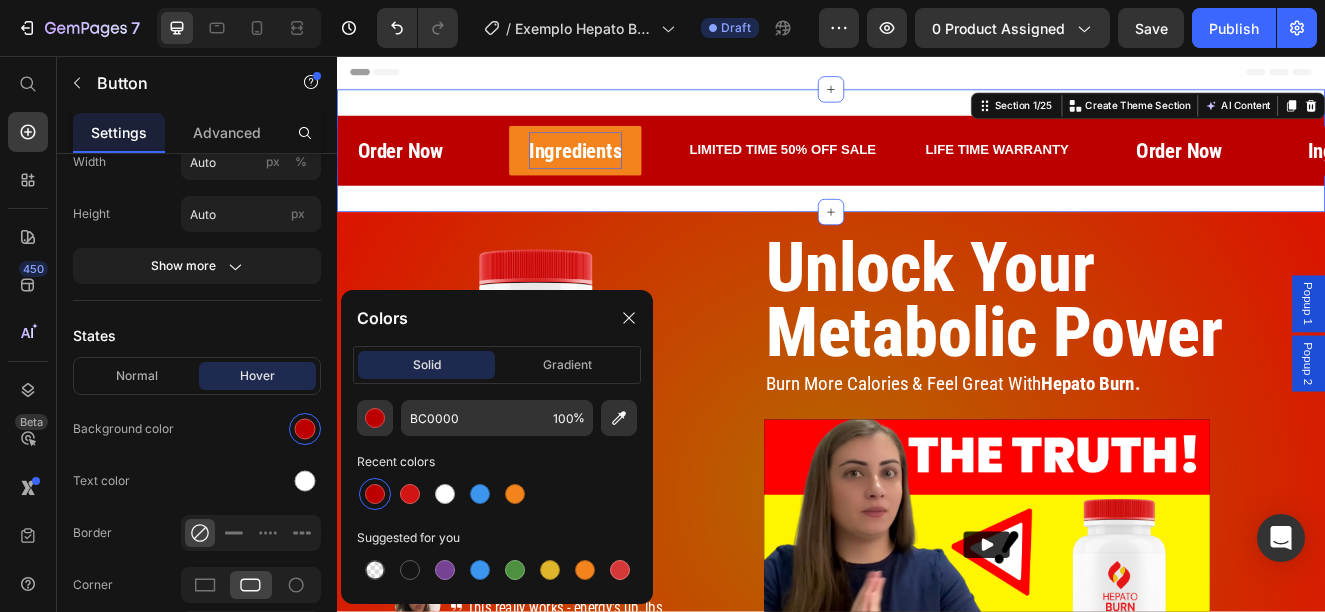 scroll, scrollTop: 0, scrollLeft: 0, axis: both 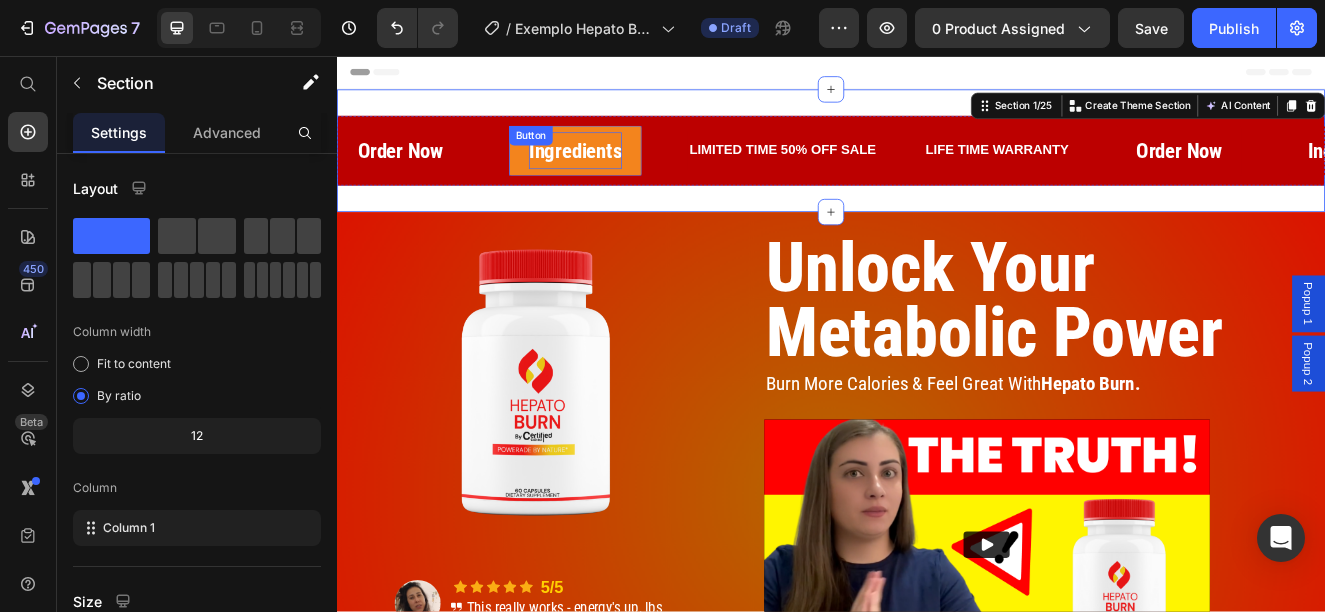 click on "Ingredients Button" at bounding box center (626, 171) 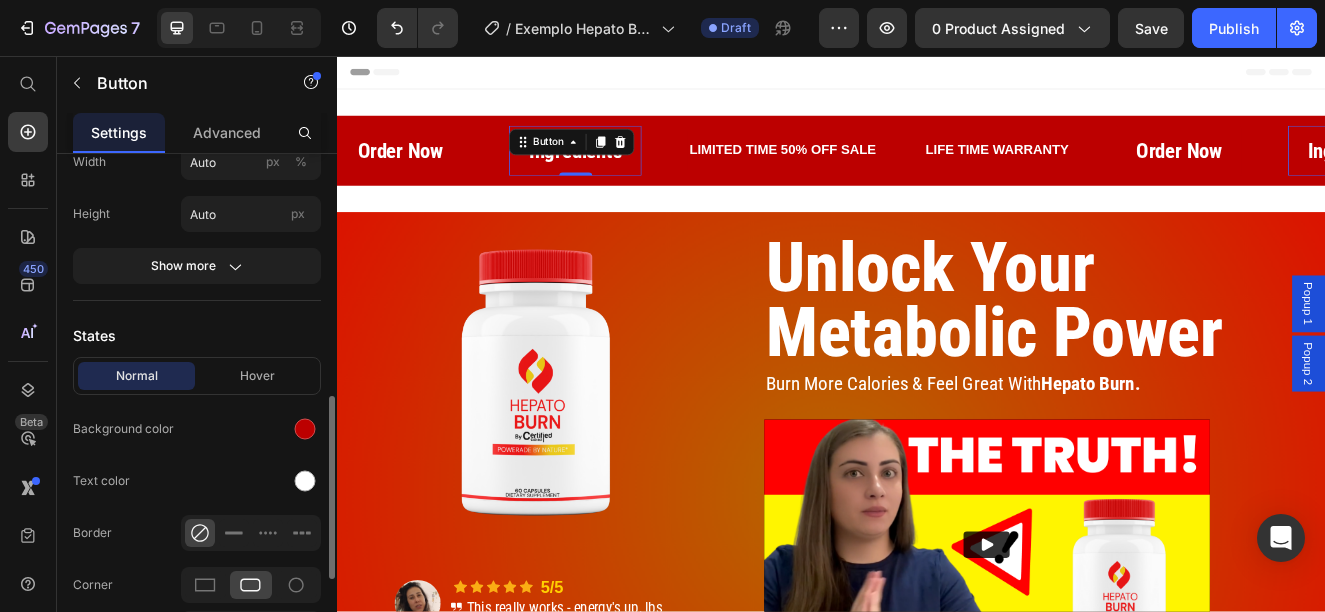 scroll, scrollTop: 400, scrollLeft: 0, axis: vertical 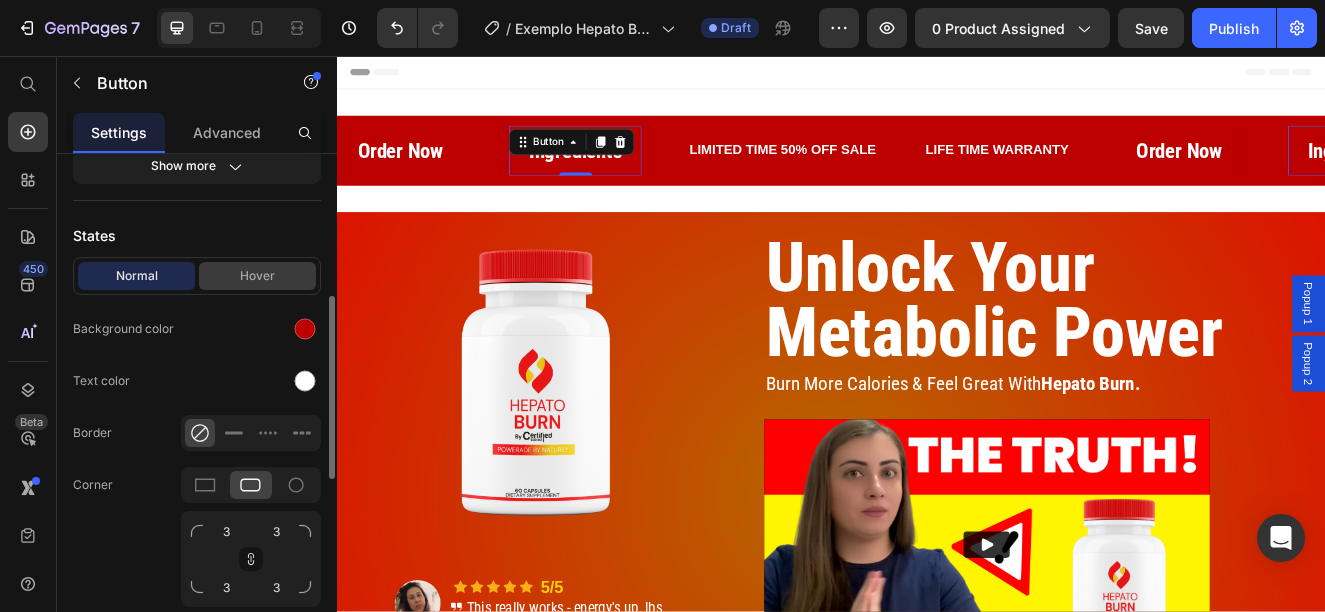 click on "Hover" at bounding box center (257, 276) 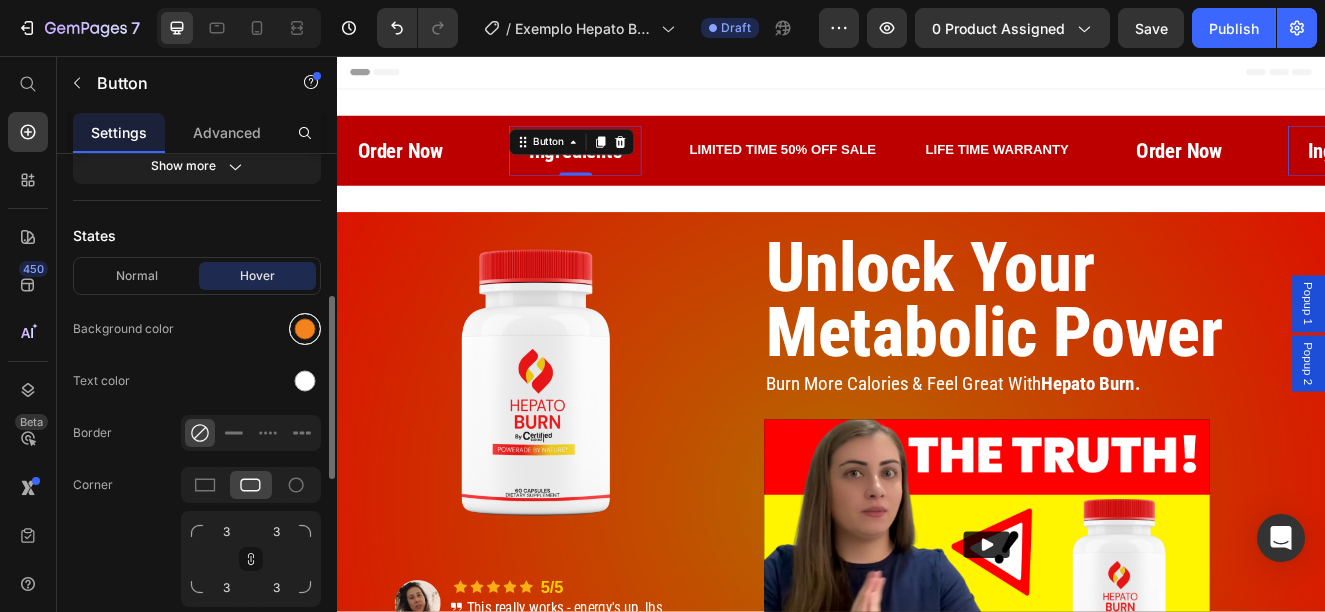 click at bounding box center [305, 329] 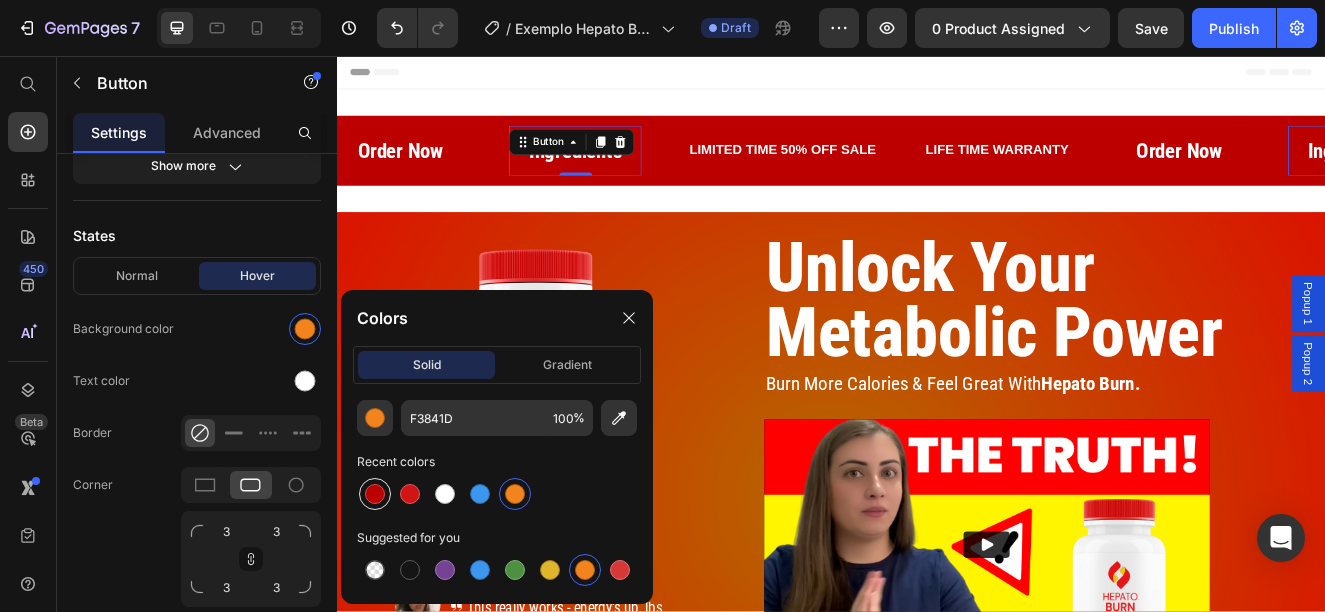 click at bounding box center [375, 494] 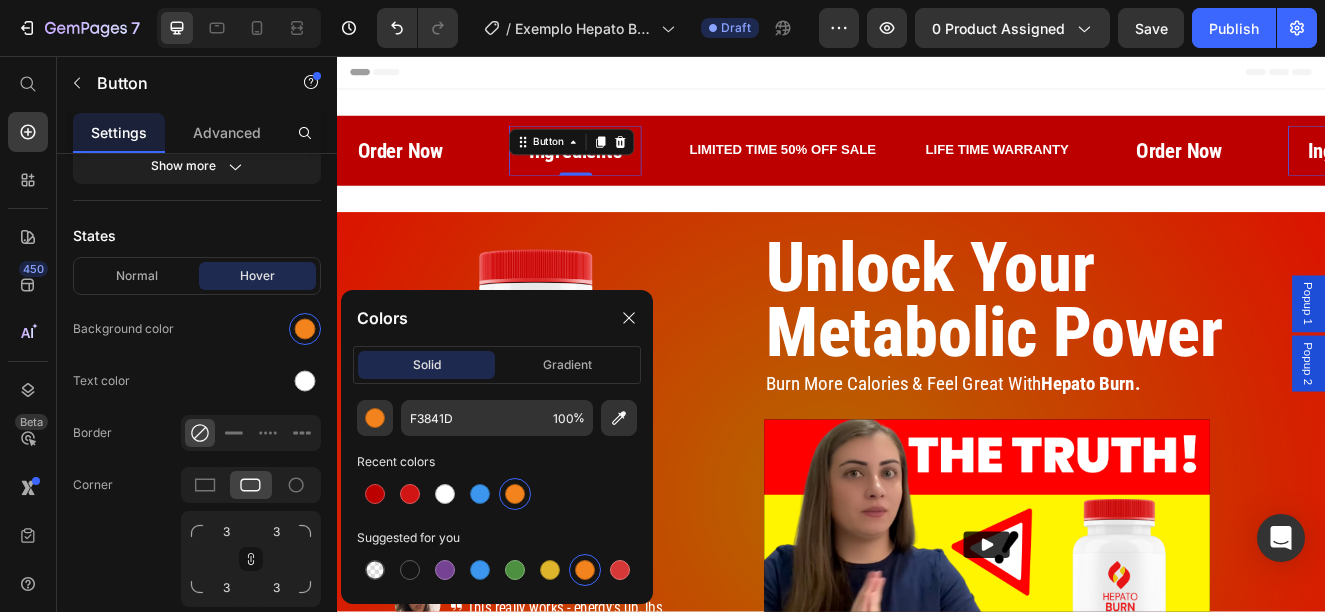 type on "BC0000" 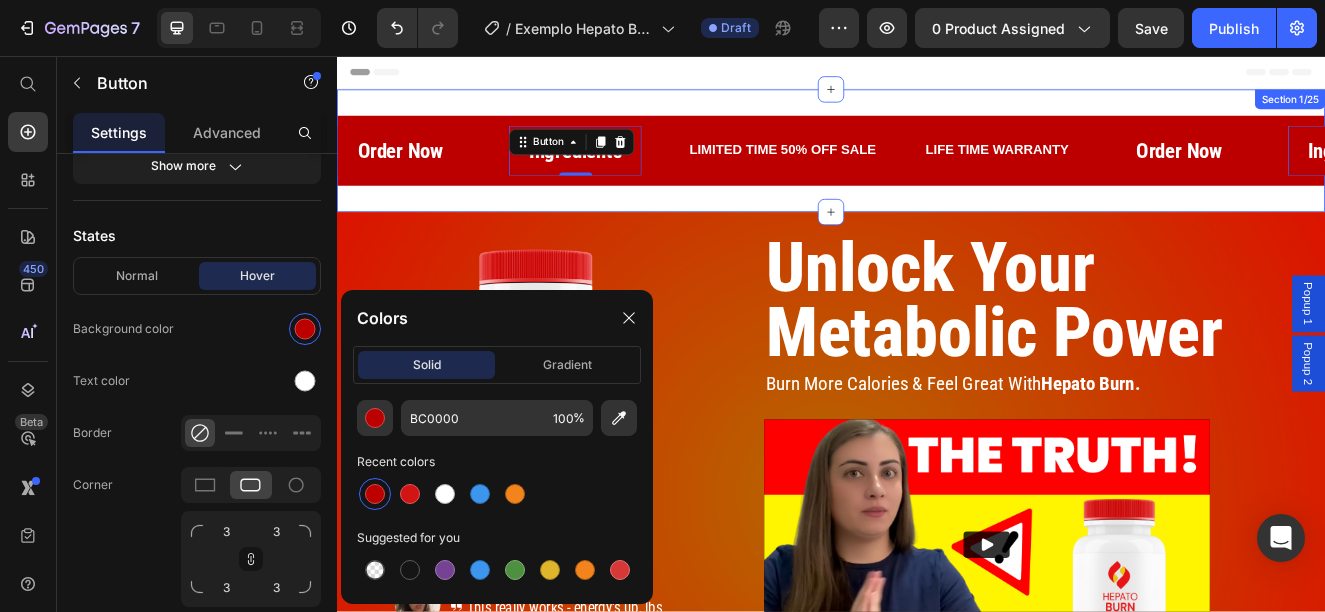 click on "Order Now Button Ingredients Button   0 LIMITED TIME 50% OFF SALE Text LIFE TIME WARRANTY Text Order Now Button Ingredients Button   0 LIMITED TIME 50% OFF SALE Text LIFE TIME WARRANTY Text Order Now Button Ingredients Button   0 LIMITED TIME 50% OFF SALE Text LIFE TIME WARRANTY Text Order Now Button Ingredients Button   0 LIMITED TIME 50% OFF SALE Text LIFE TIME WARRANTY Text Order Now Button Ingredients Button   0 LIMITED TIME 50% OFF SALE Text LIFE TIME WARRANTY Text Order Now Button Ingredients Button   0 LIMITED TIME 50% OFF SALE Text LIFE TIME WARRANTY Text Marquee Section 1/25" at bounding box center (937, 171) 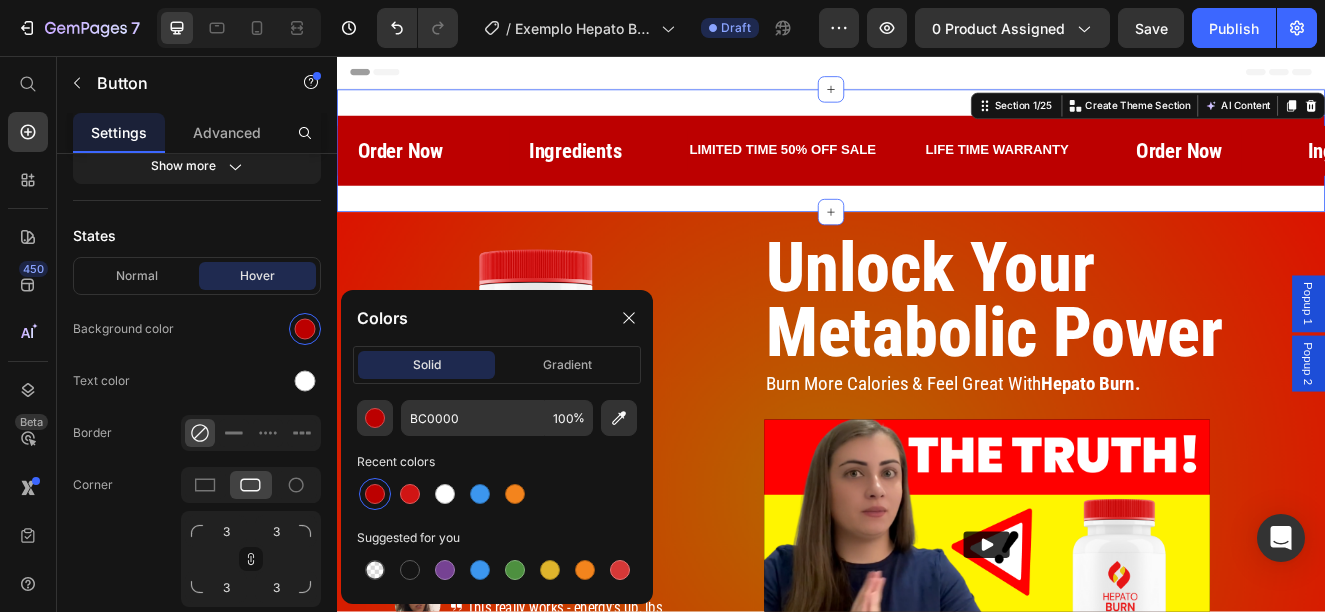 scroll, scrollTop: 0, scrollLeft: 0, axis: both 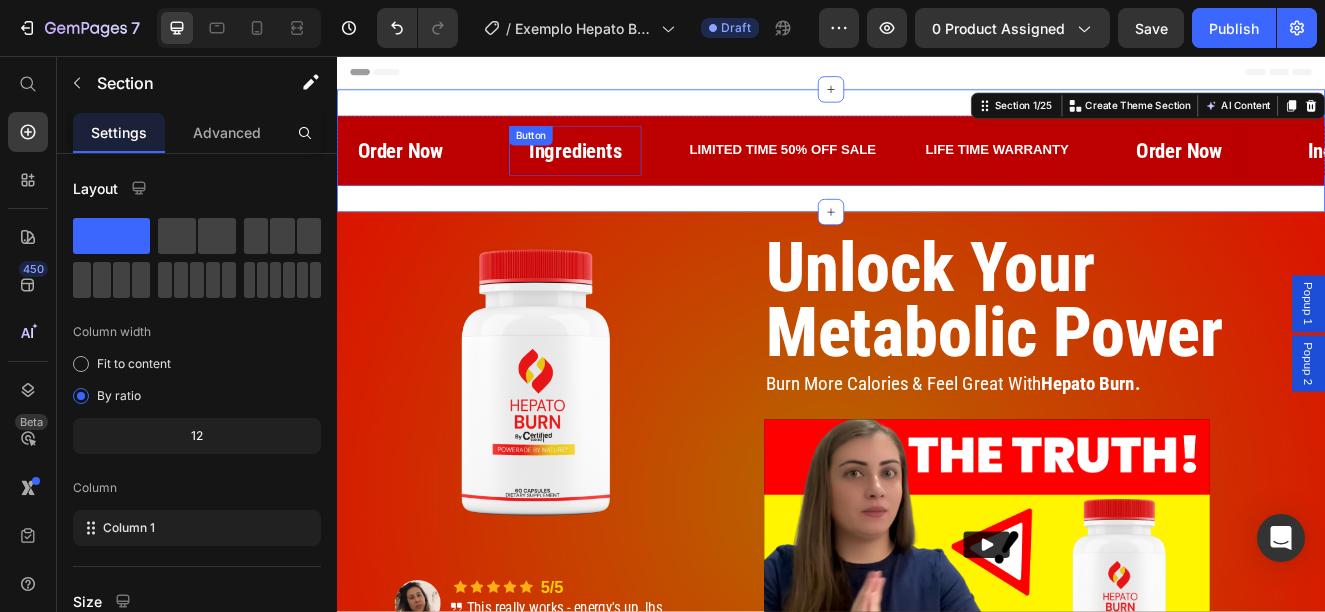 click on "Ingredients" at bounding box center [626, 171] 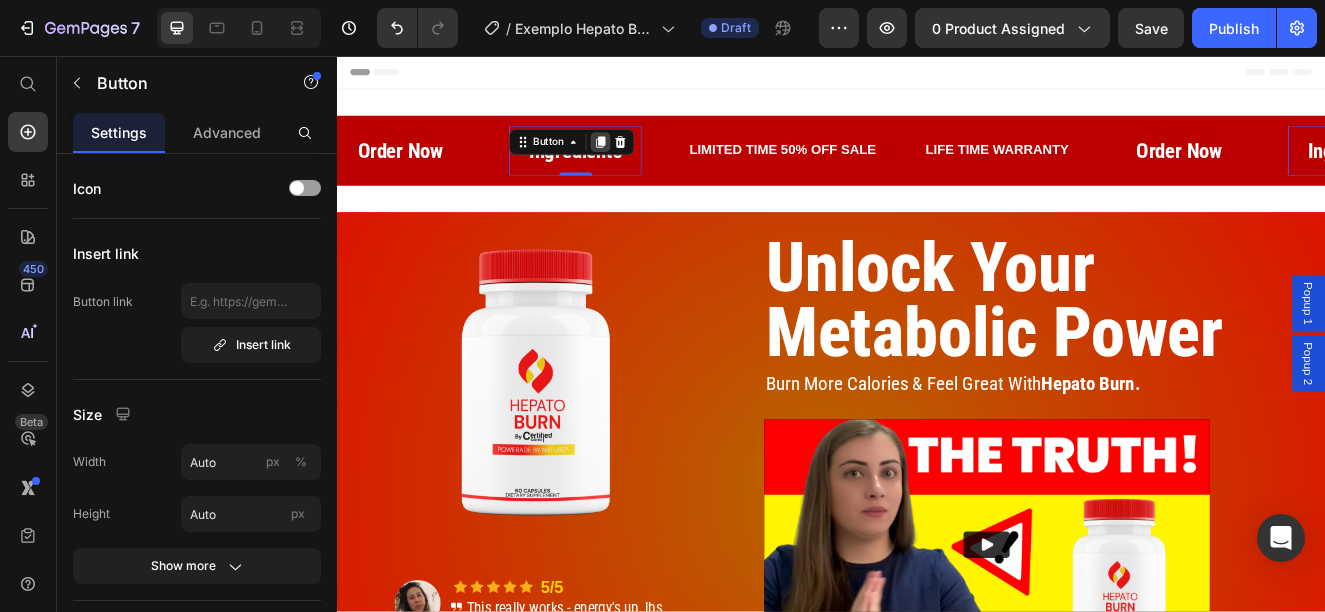 click 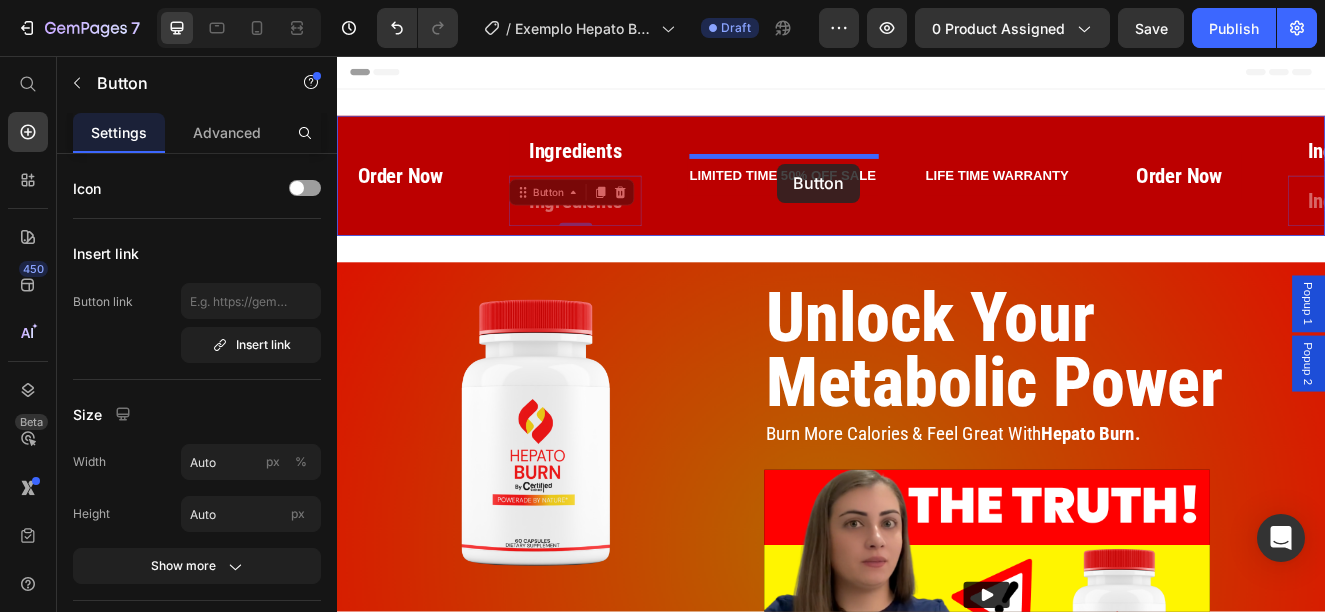 drag, startPoint x: 691, startPoint y: 250, endPoint x: 872, endPoint y: 187, distance: 191.65073 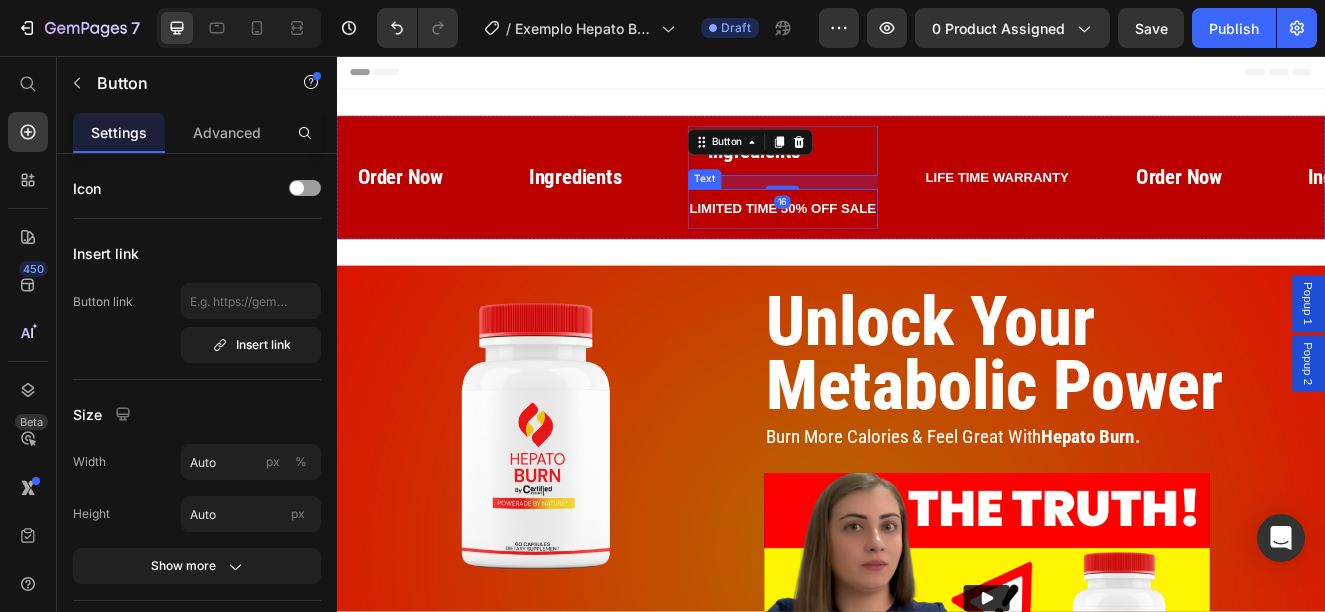 click on "LIMITED TIME 50% OFF SALE" at bounding box center [878, 242] 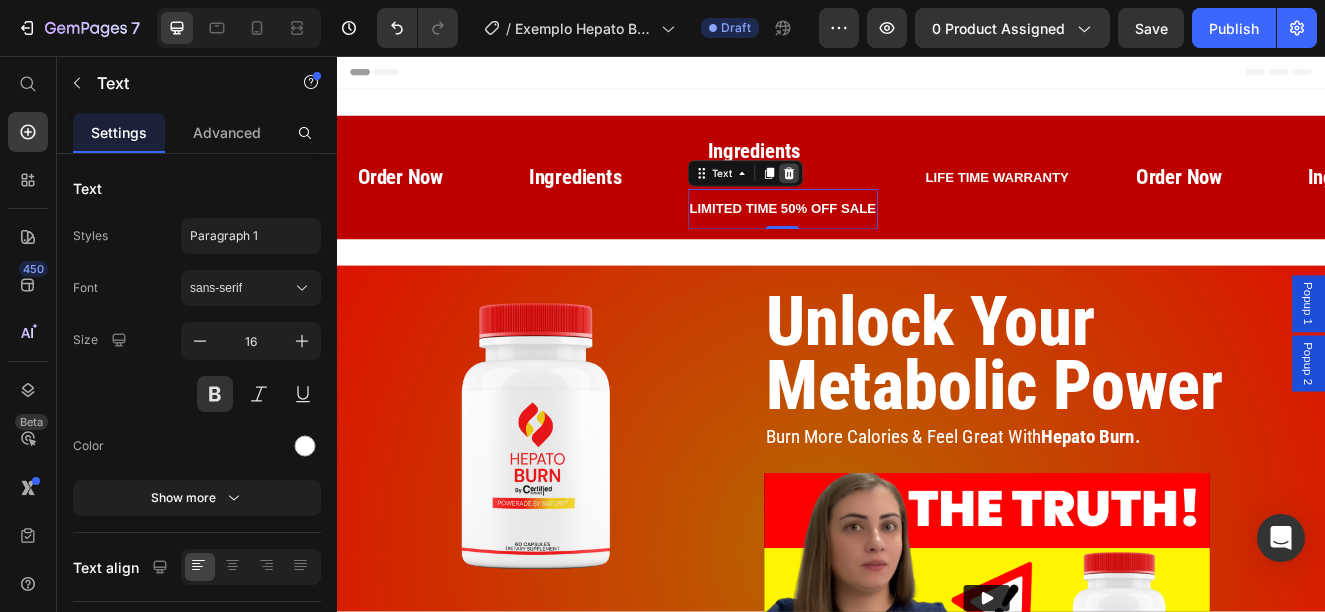 click 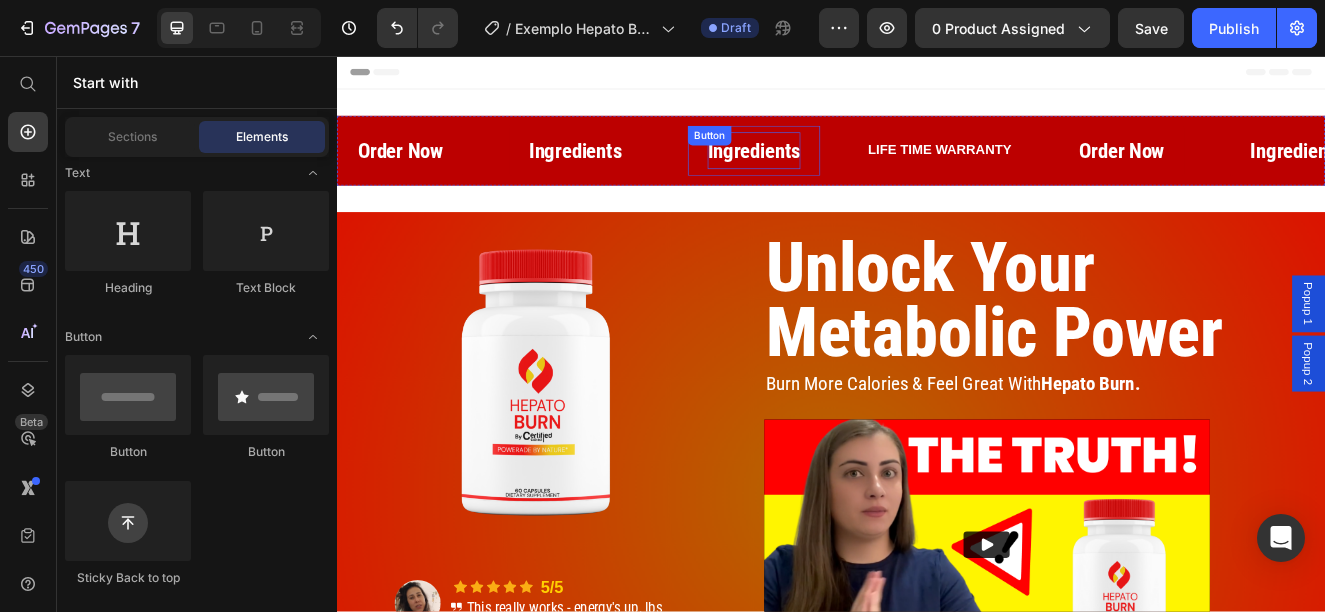 click on "Ingredients Button" at bounding box center (843, 171) 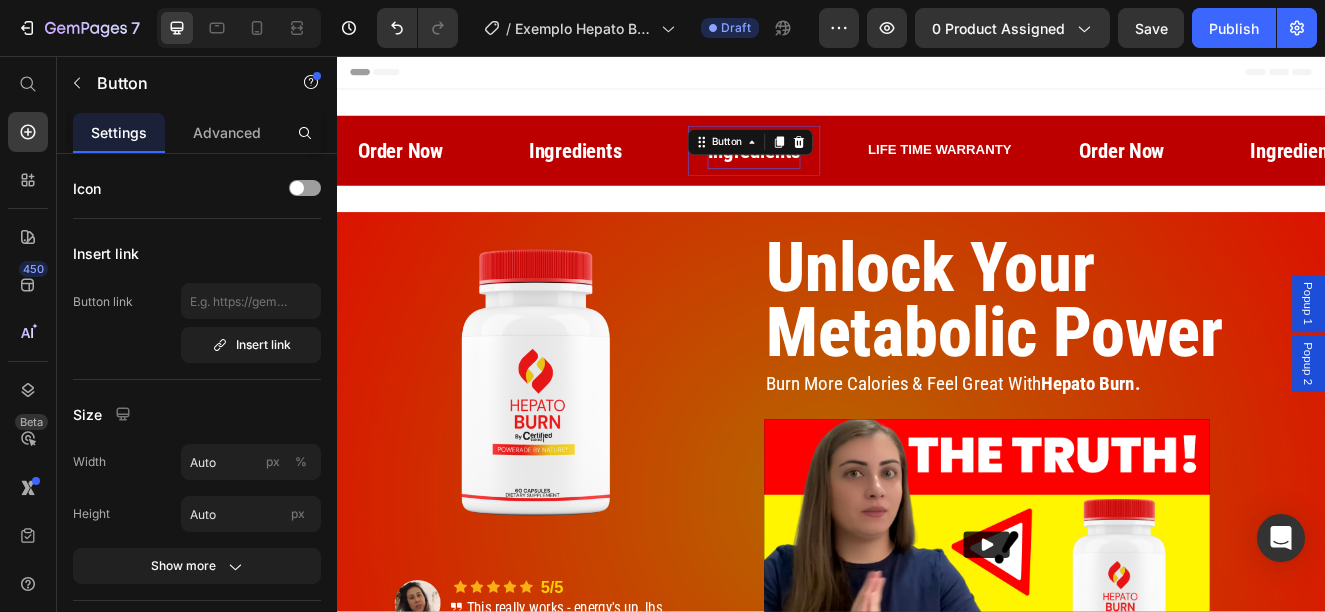 click on "Button" at bounding box center [839, 161] 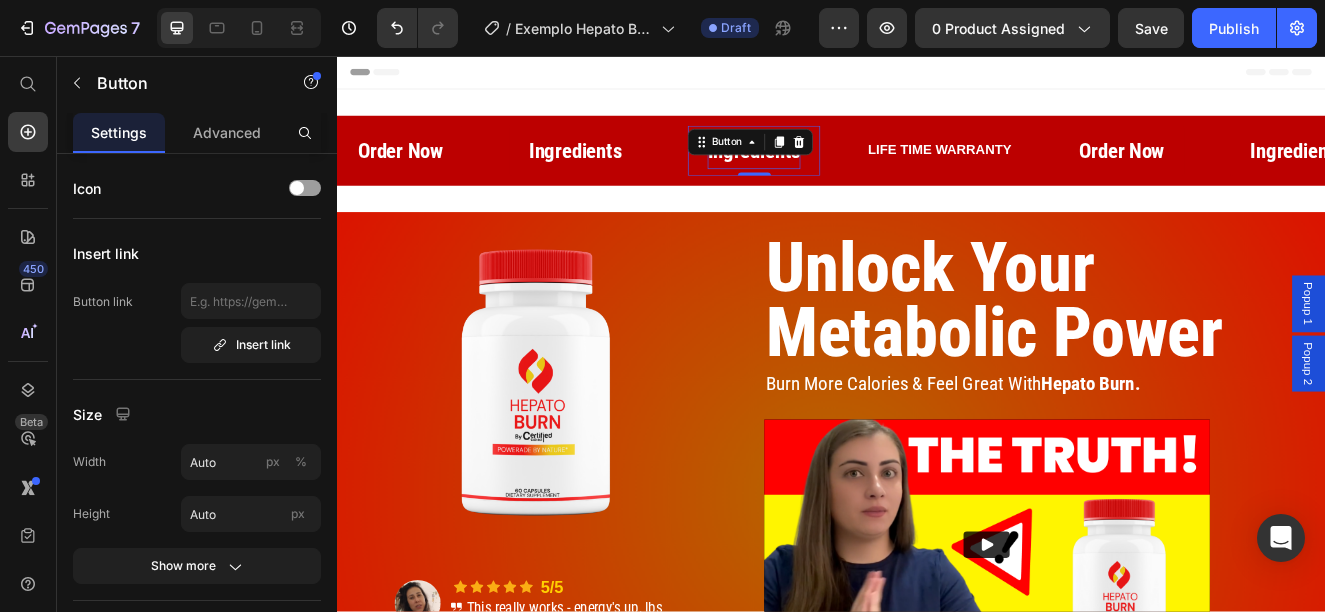click on "Ingredients" at bounding box center (843, 171) 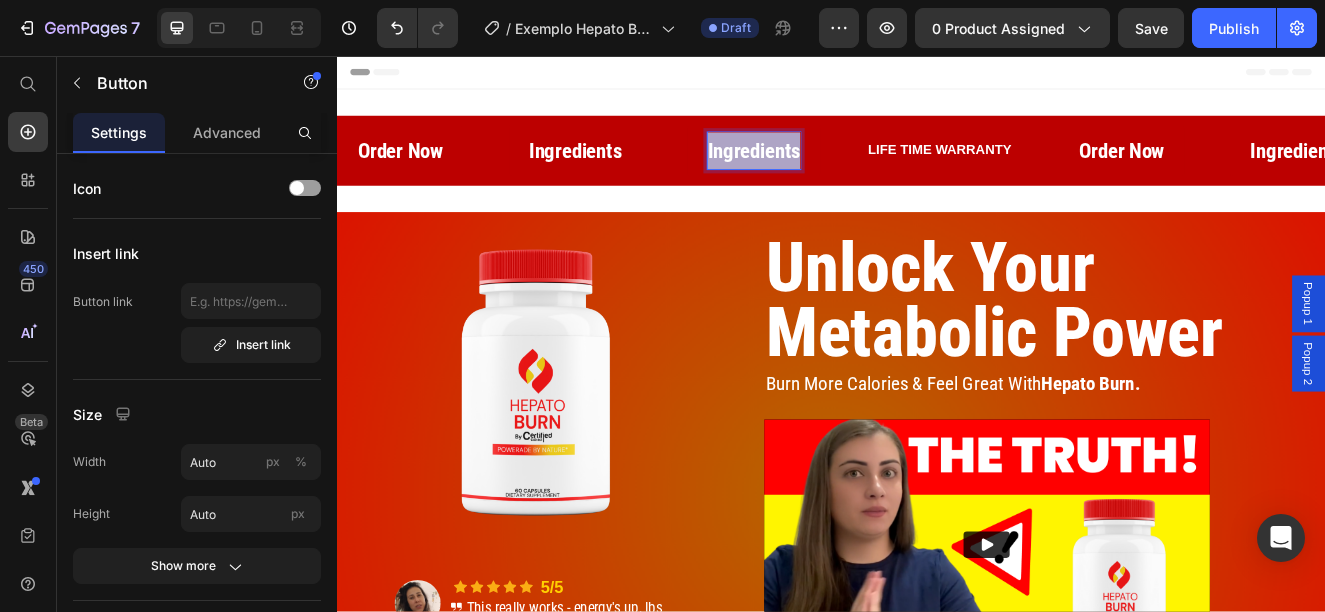 click on "Ingredients" at bounding box center [843, 171] 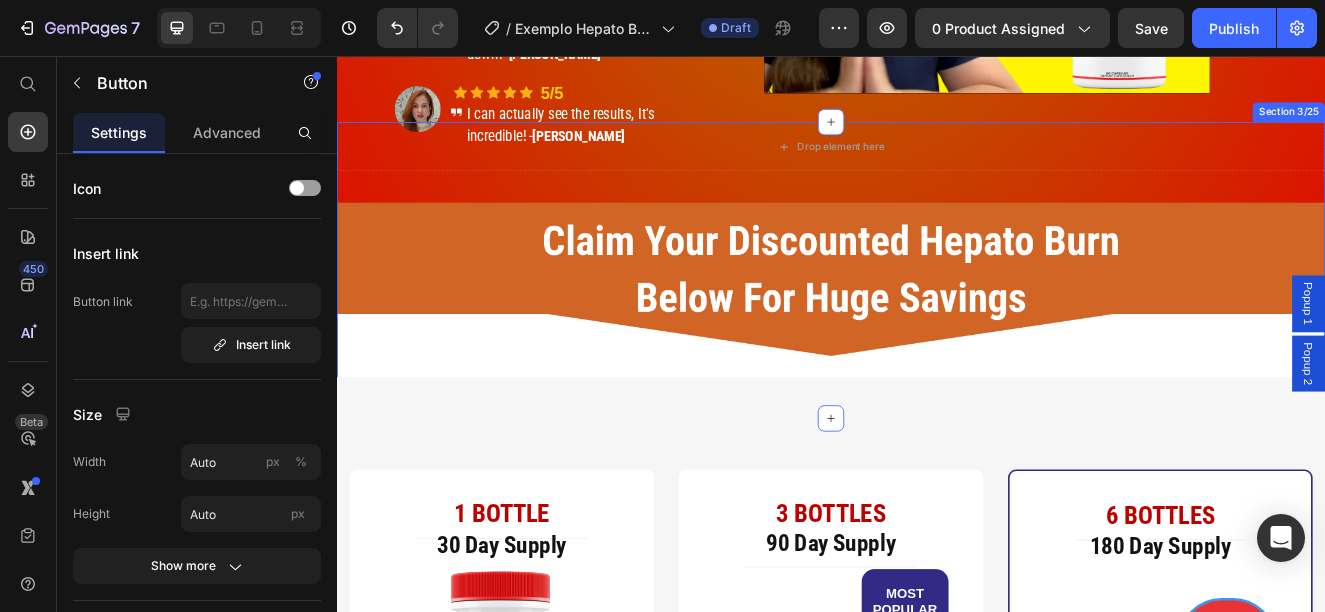 type on "16" 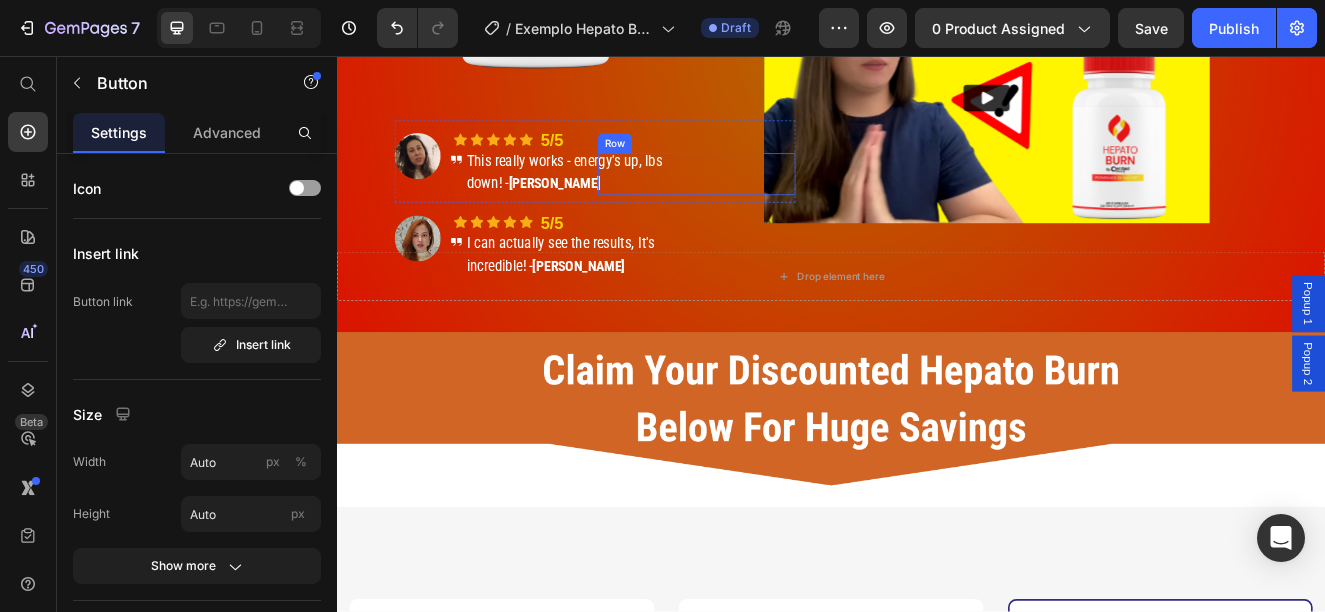 scroll, scrollTop: 43, scrollLeft: 0, axis: vertical 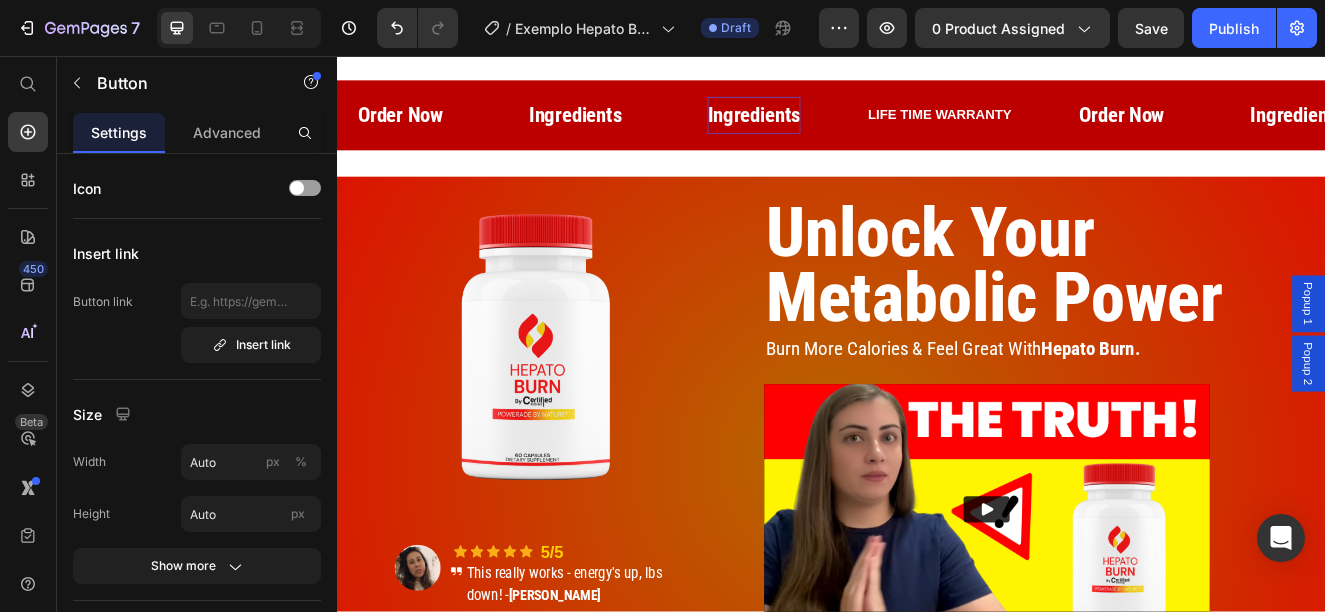 click on "Ingredients" at bounding box center [843, 128] 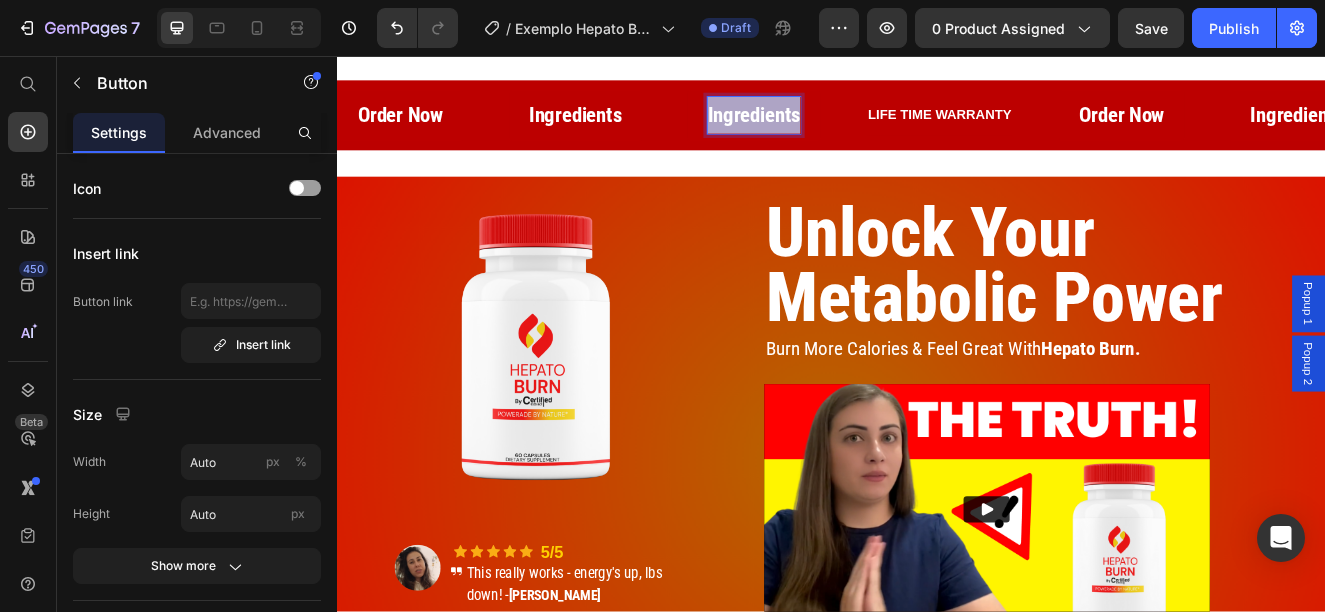 click on "Ingredients" at bounding box center (843, 128) 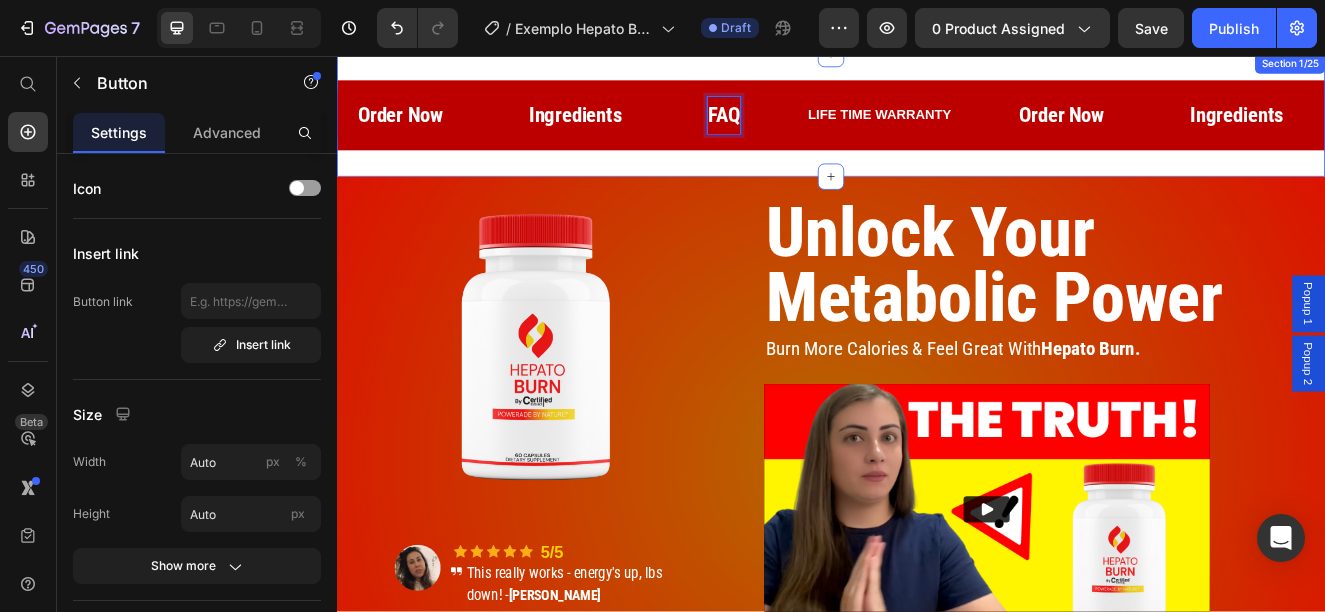 click on "Order Now Button Ingredients Button FAQ Button LIFE TIME WARRANTY Text Order Now Button Ingredients Button FAQ Button LIFE TIME WARRANTY Text Order Now Button Ingredients Button FAQ Button LIFE TIME WARRANTY Text Order Now Button Ingredients Button FAQ Button LIFE TIME WARRANTY Text Order Now Button Ingredients Button FAQ Button LIFE TIME WARRANTY Text Order Now Button Ingredients Button FAQ Button LIFE TIME WARRANTY Text Marquee Section 1/25" at bounding box center (937, 128) 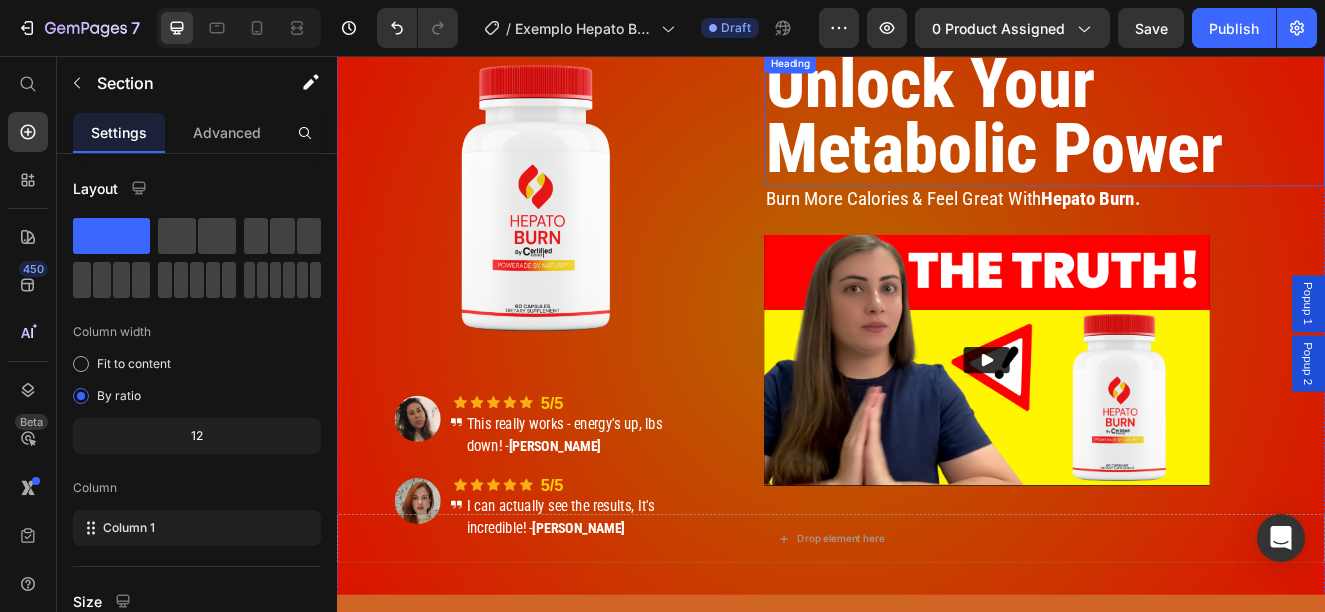 scroll, scrollTop: 0, scrollLeft: 0, axis: both 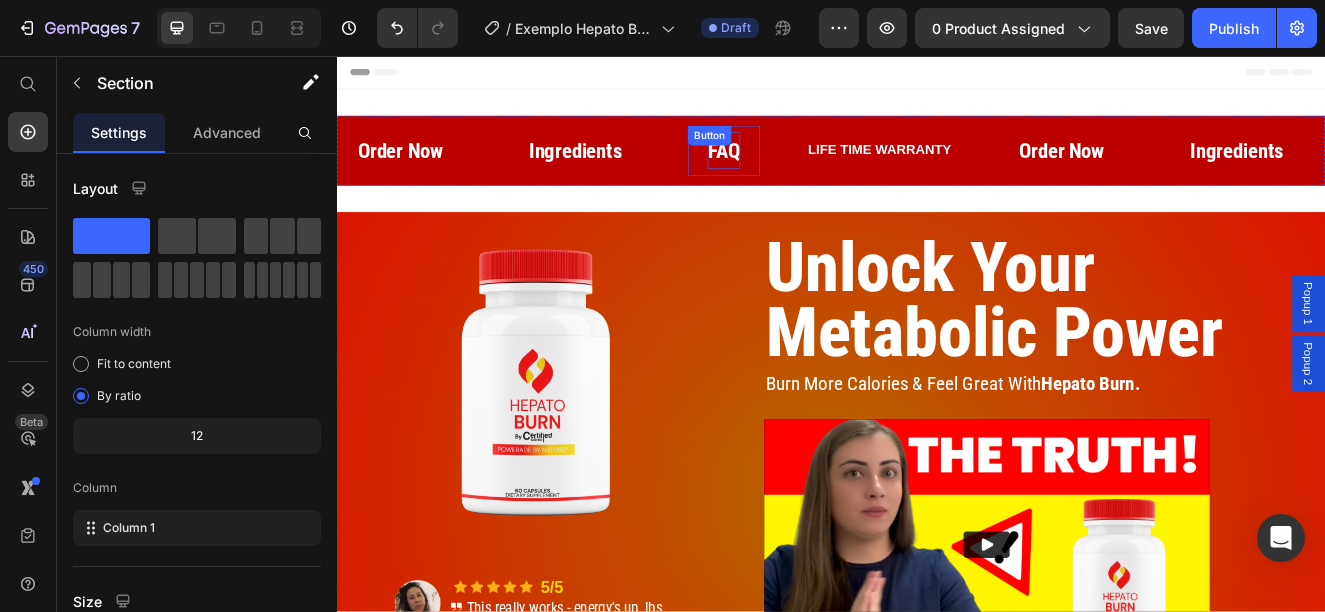 click on "FAQ Button" at bounding box center [807, 171] 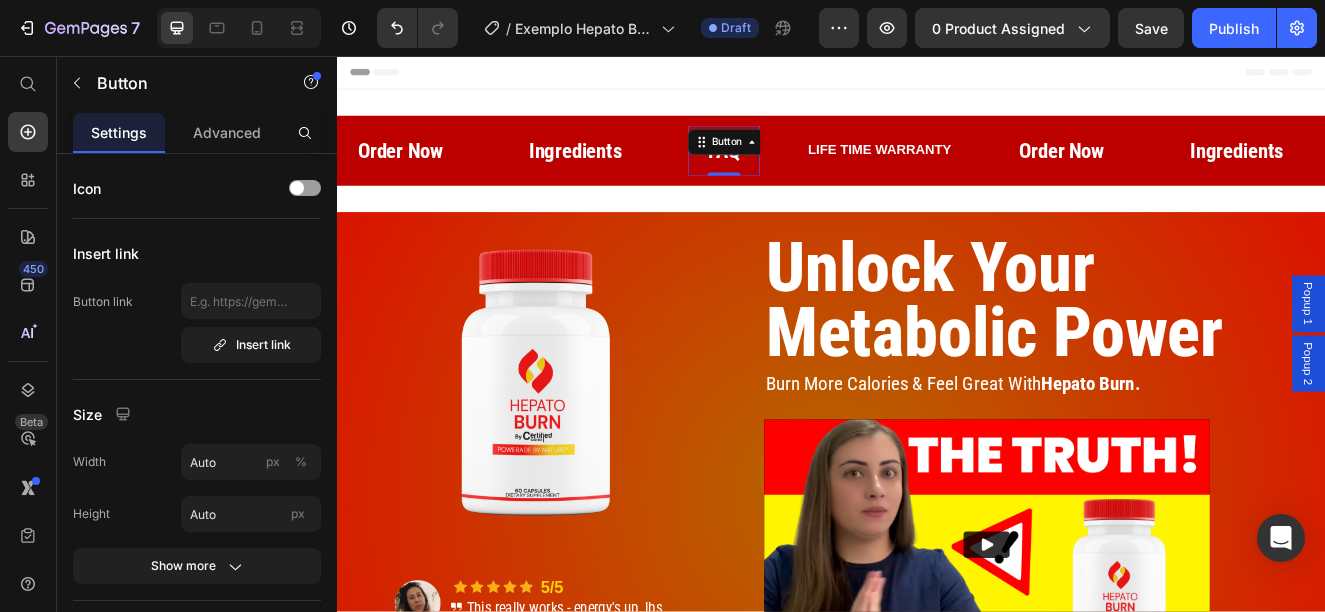 click on "FAQ" at bounding box center [807, 171] 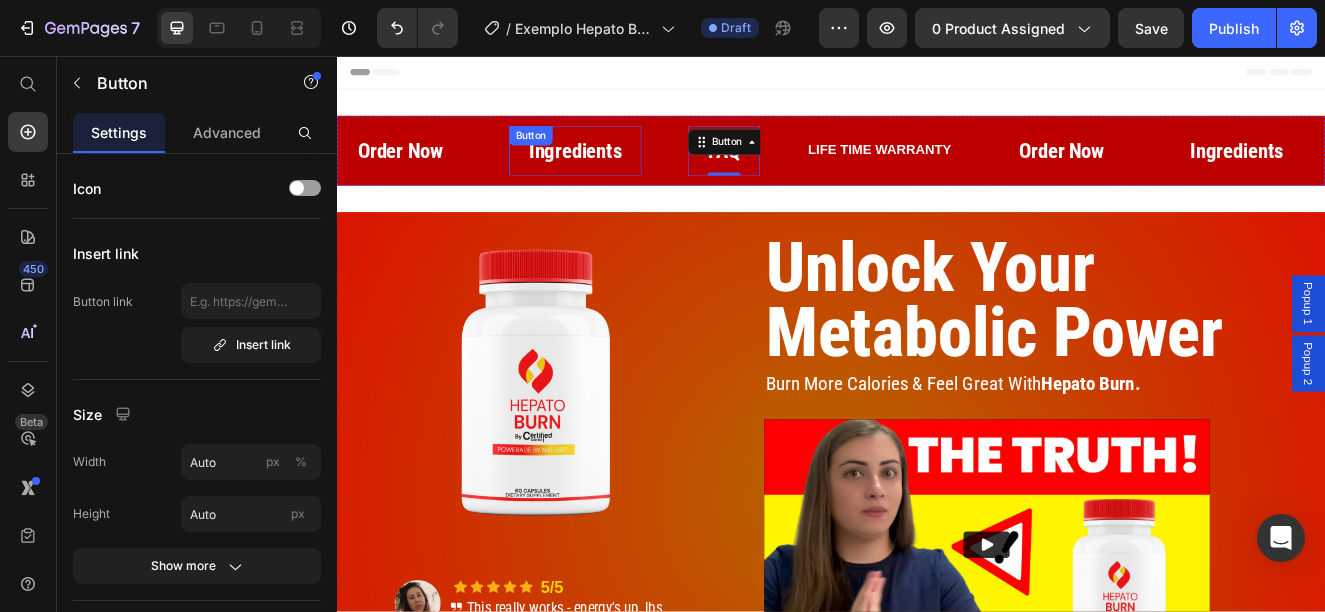 click on "Ingredients" at bounding box center (626, 171) 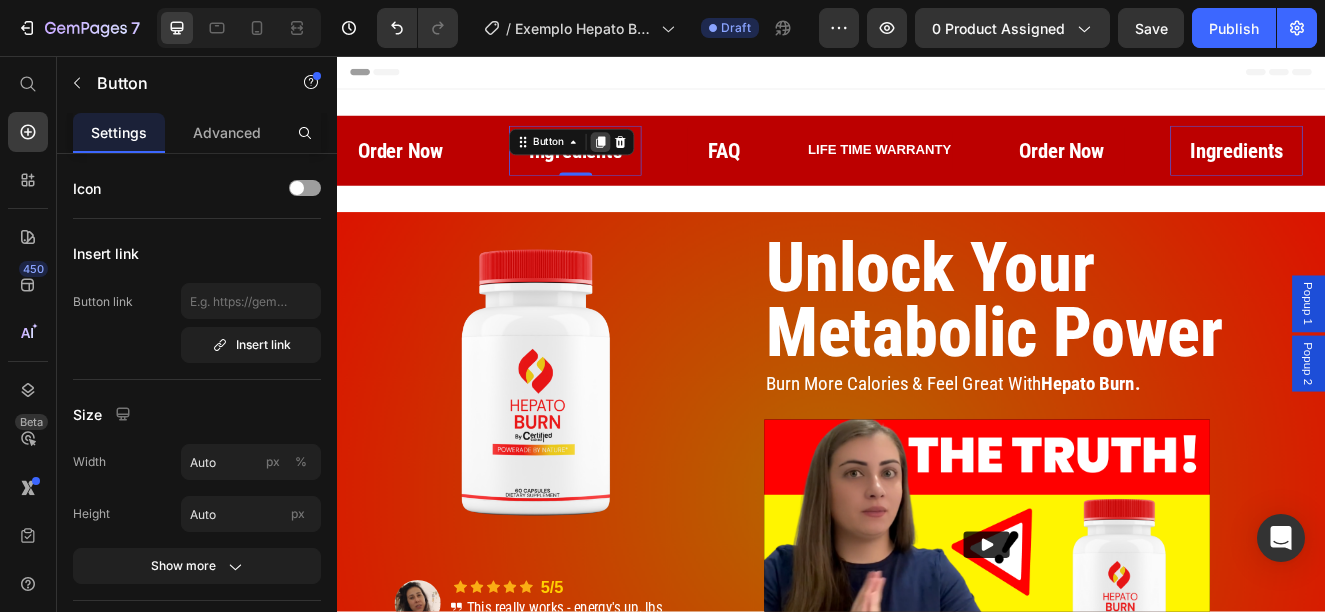 click 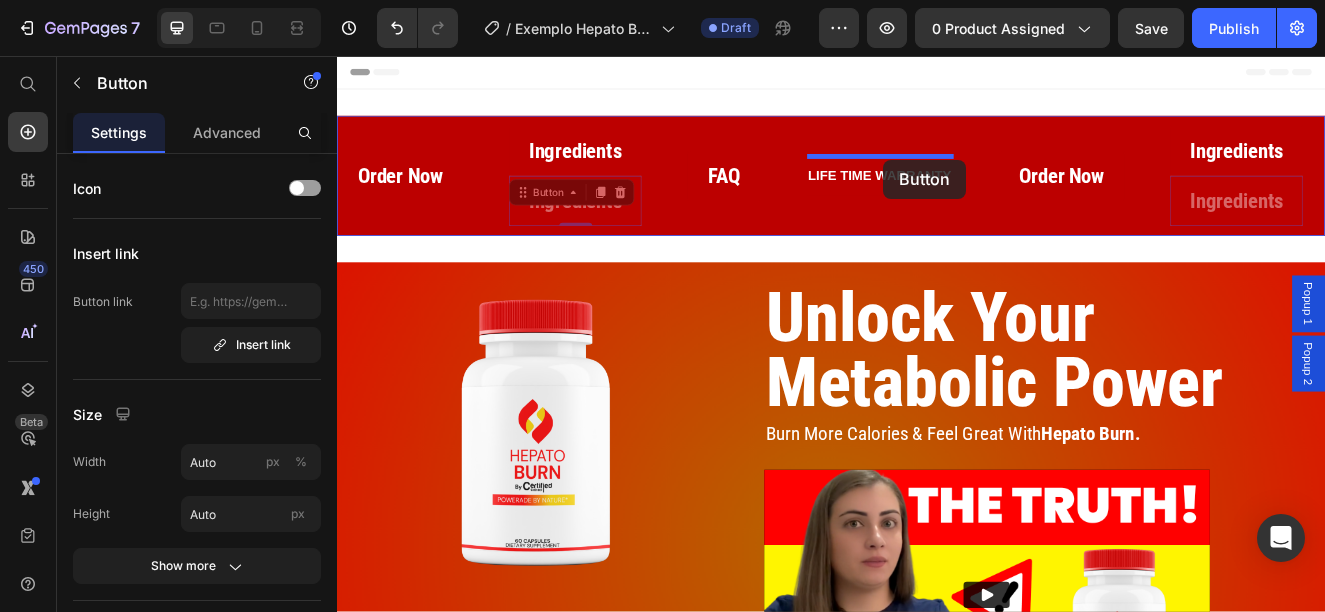 drag, startPoint x: 686, startPoint y: 251, endPoint x: 1000, endPoint y: 182, distance: 321.49182 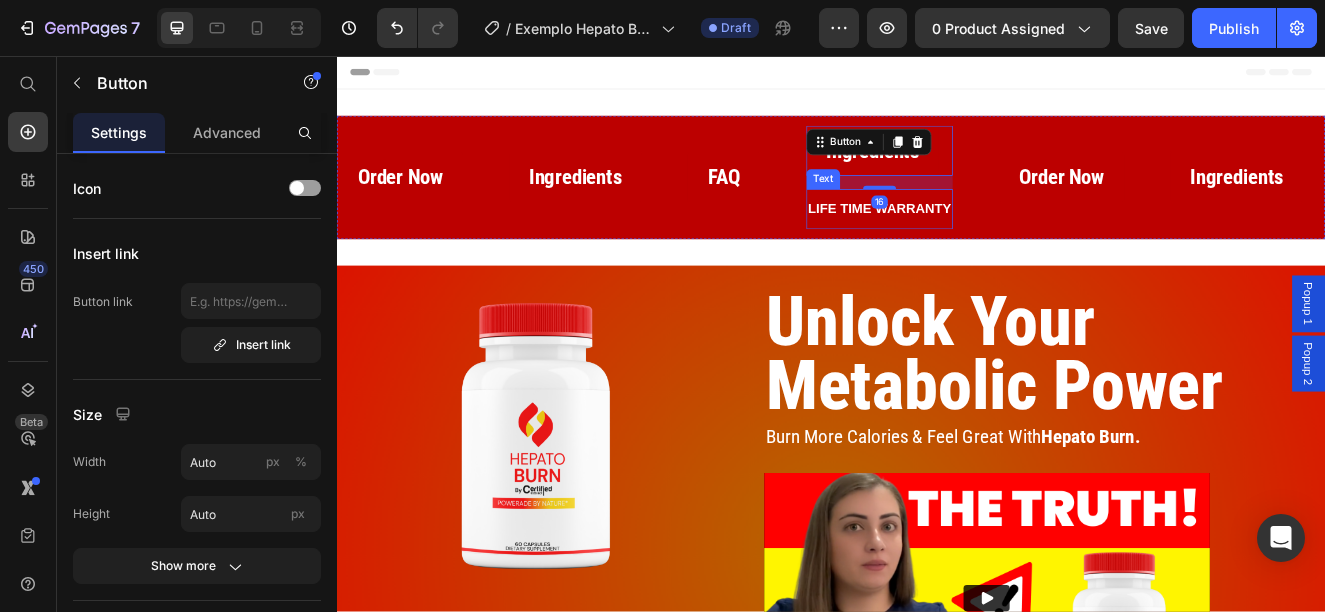 click on "LIFE TIME WARRANTY" at bounding box center (996, 242) 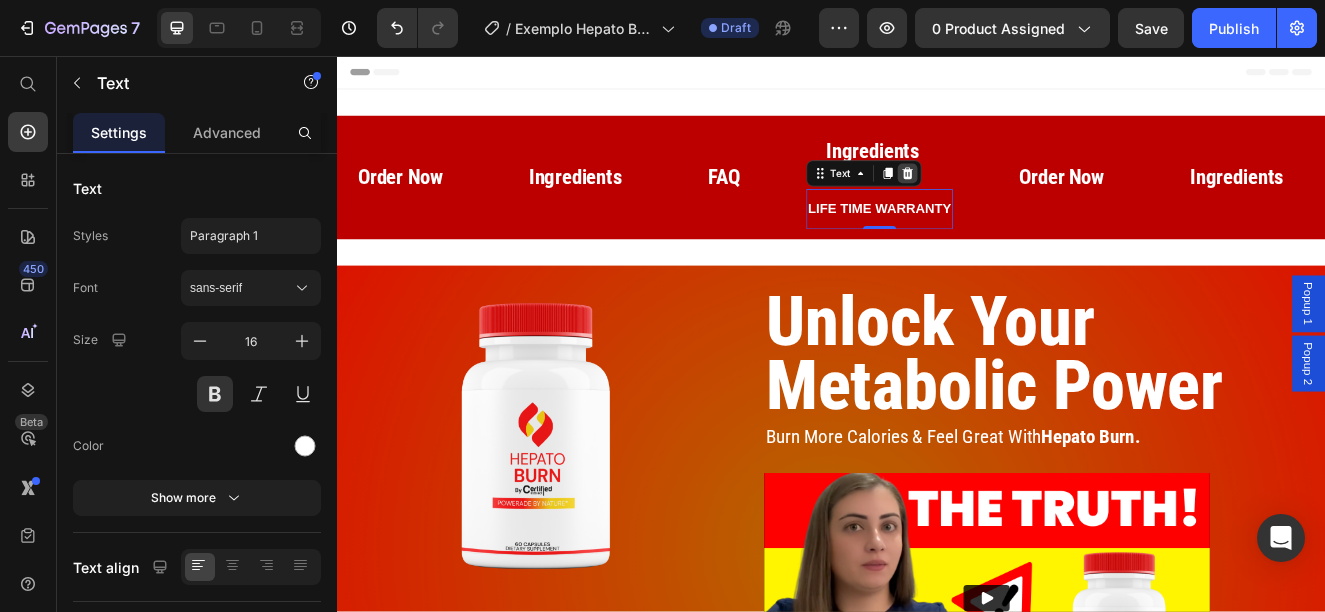 click 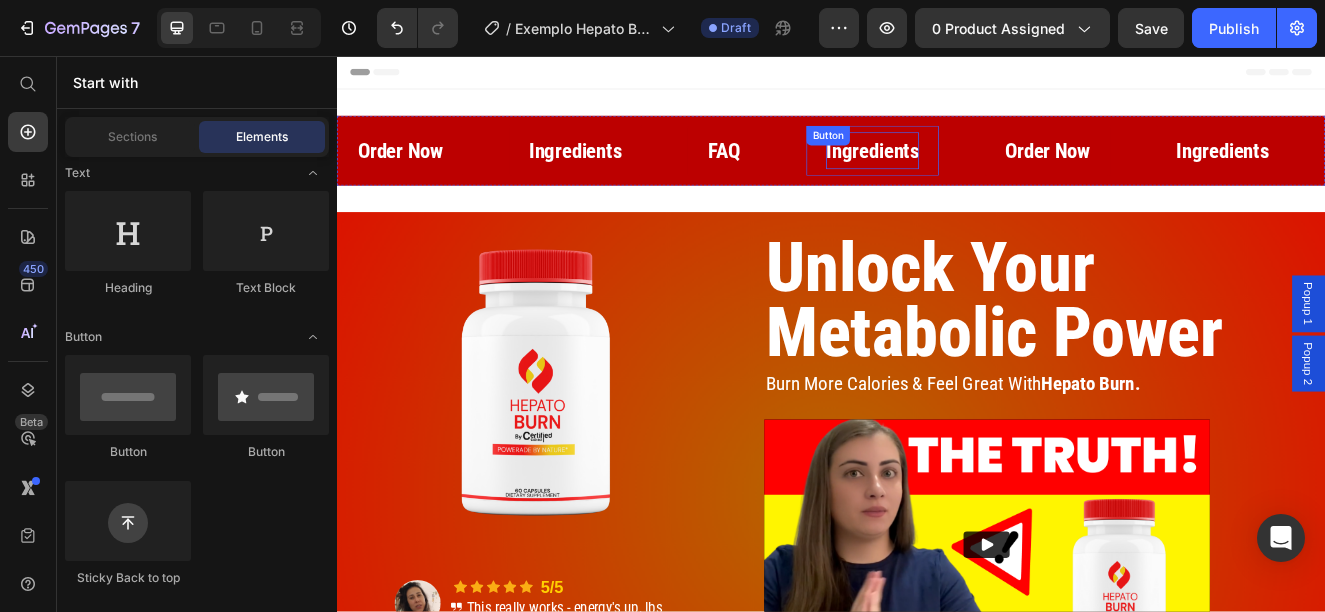 click on "Ingredients" at bounding box center (987, 171) 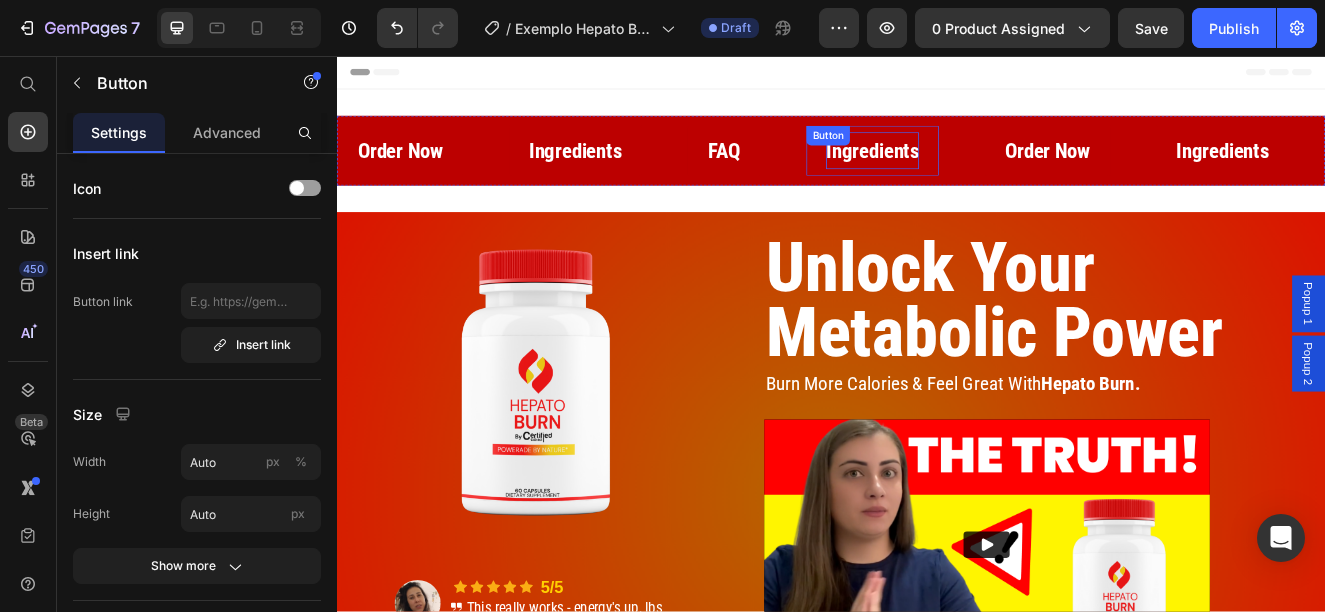 click on "Ingredients Button" at bounding box center (987, 171) 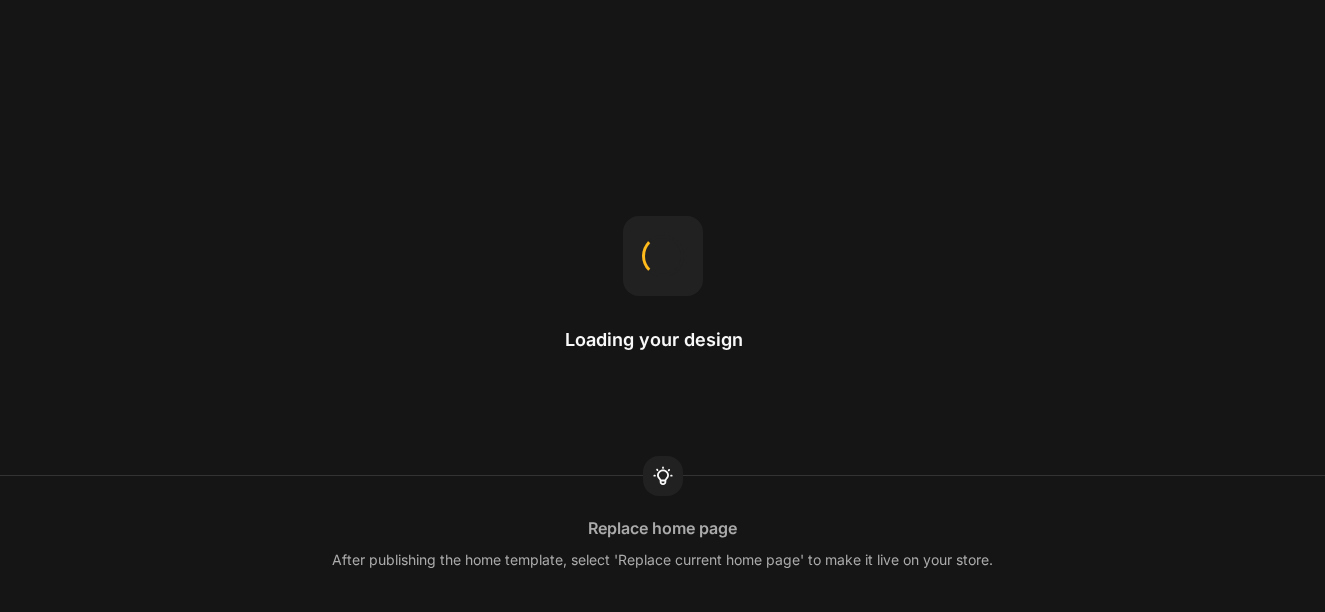 scroll, scrollTop: 0, scrollLeft: 0, axis: both 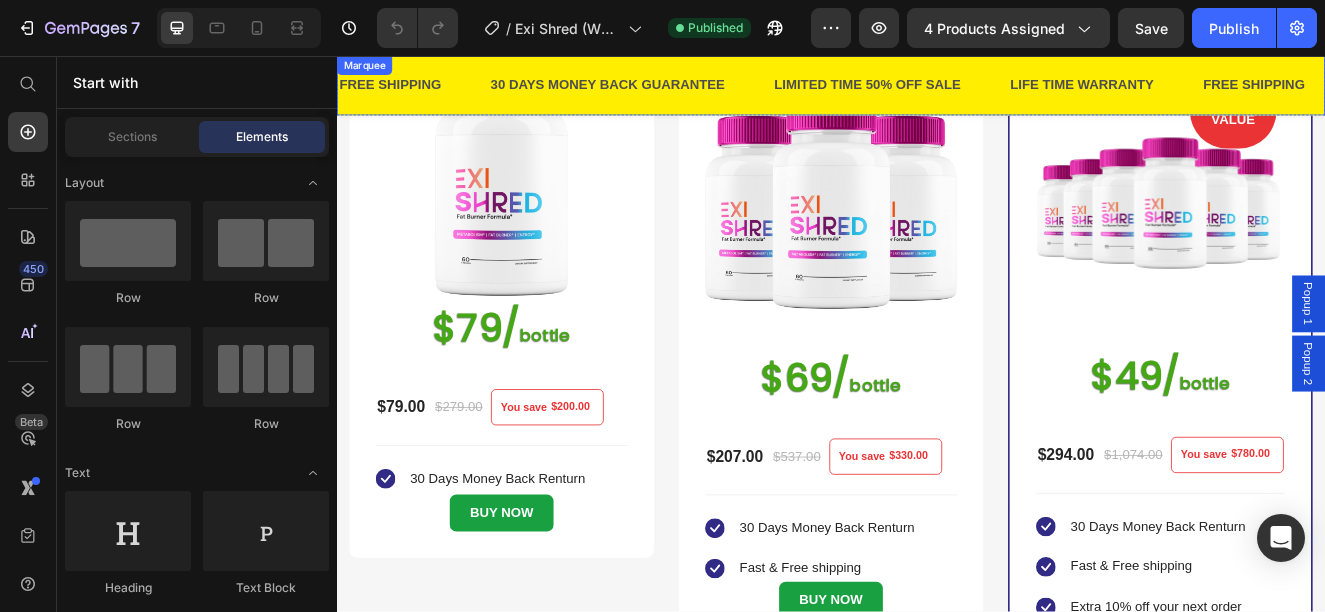 click on "LIMITED TIME 50% OFF SALE Text" at bounding box center [1009, 92] 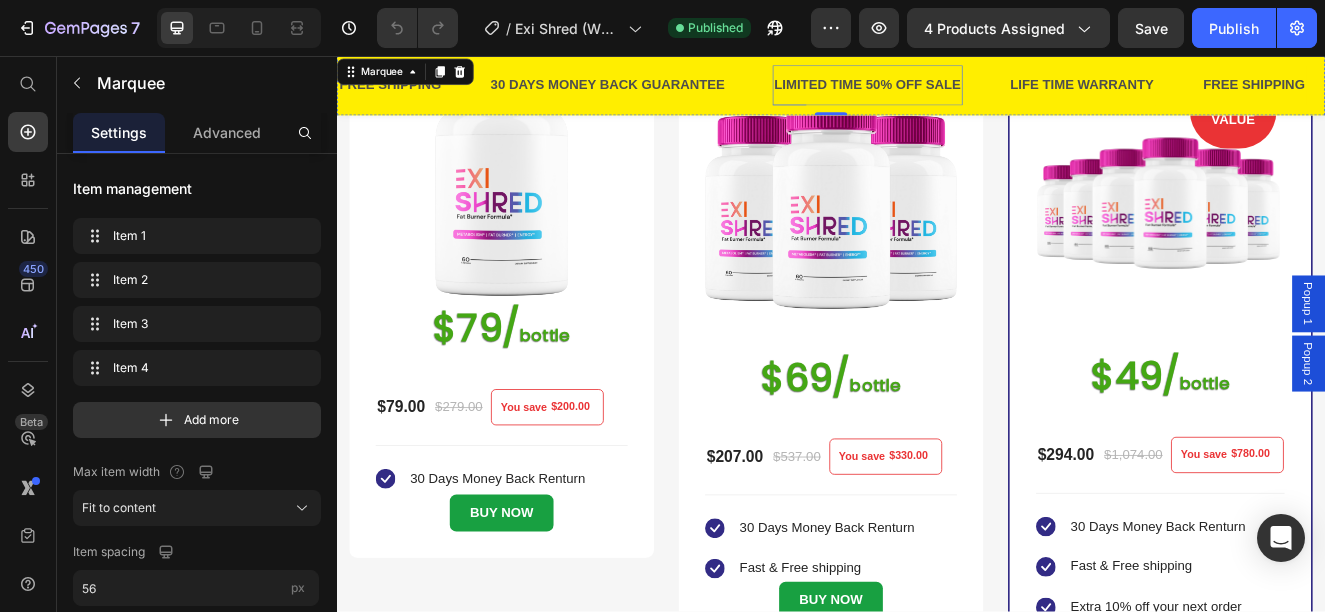 click on "LIMITED TIME 50% OFF SALE" at bounding box center (981, 92) 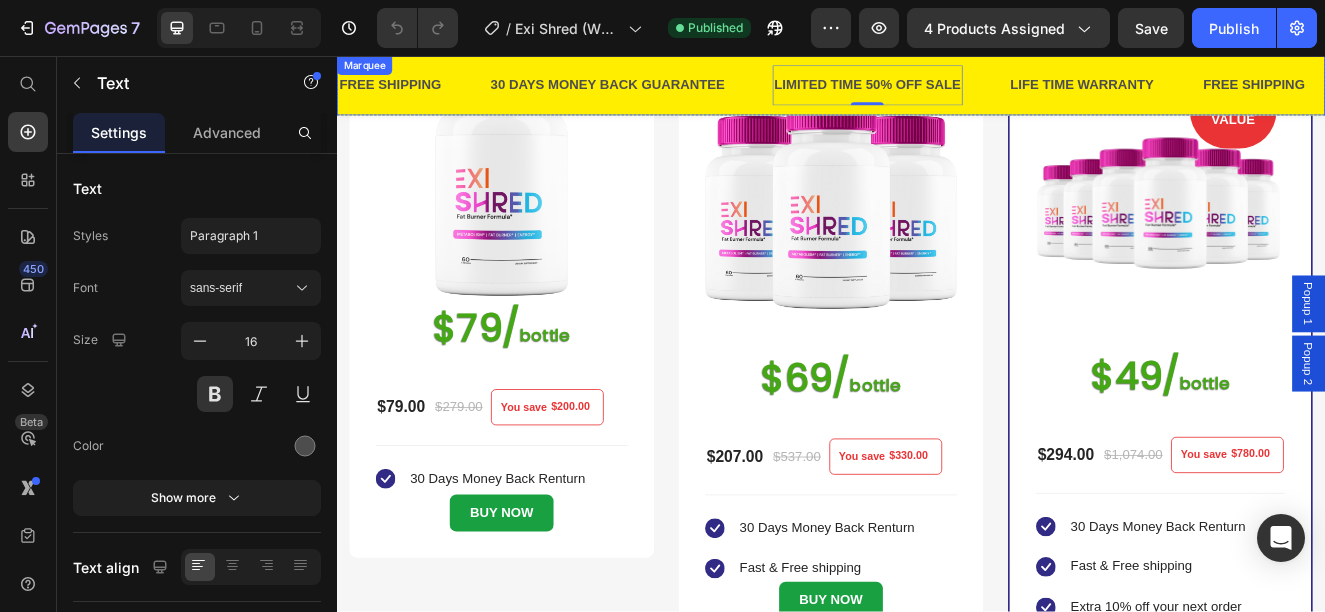 click on "LIMITED TIME 50% OFF SALE Text   0" at bounding box center [1009, 92] 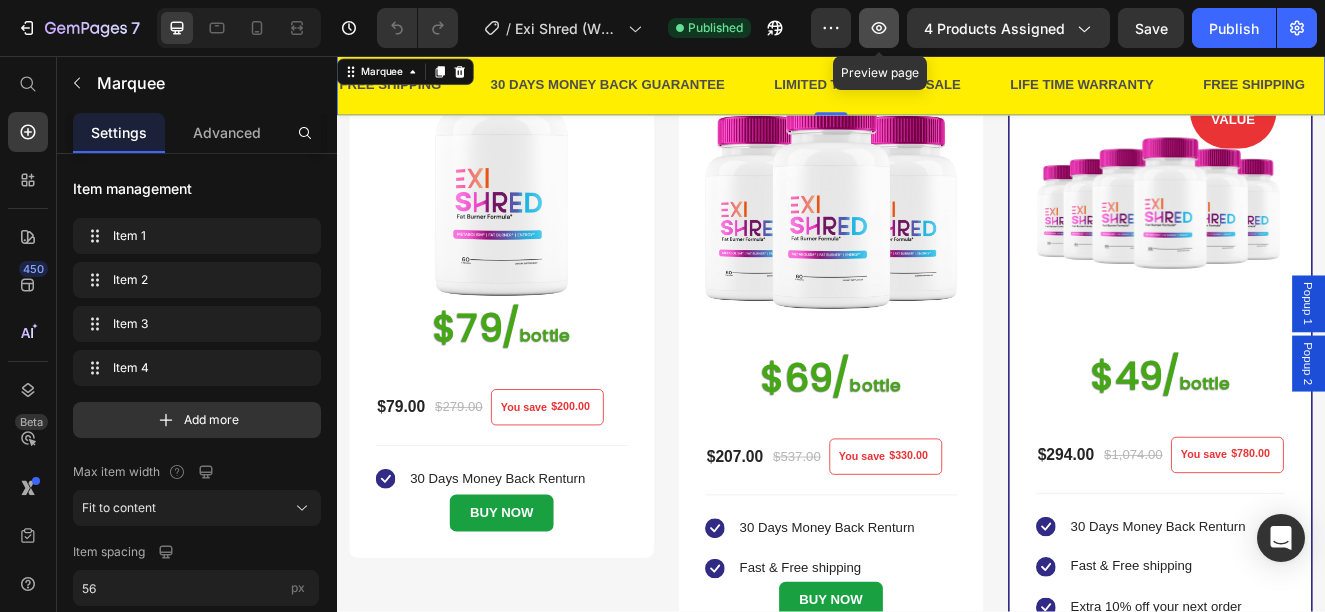 click 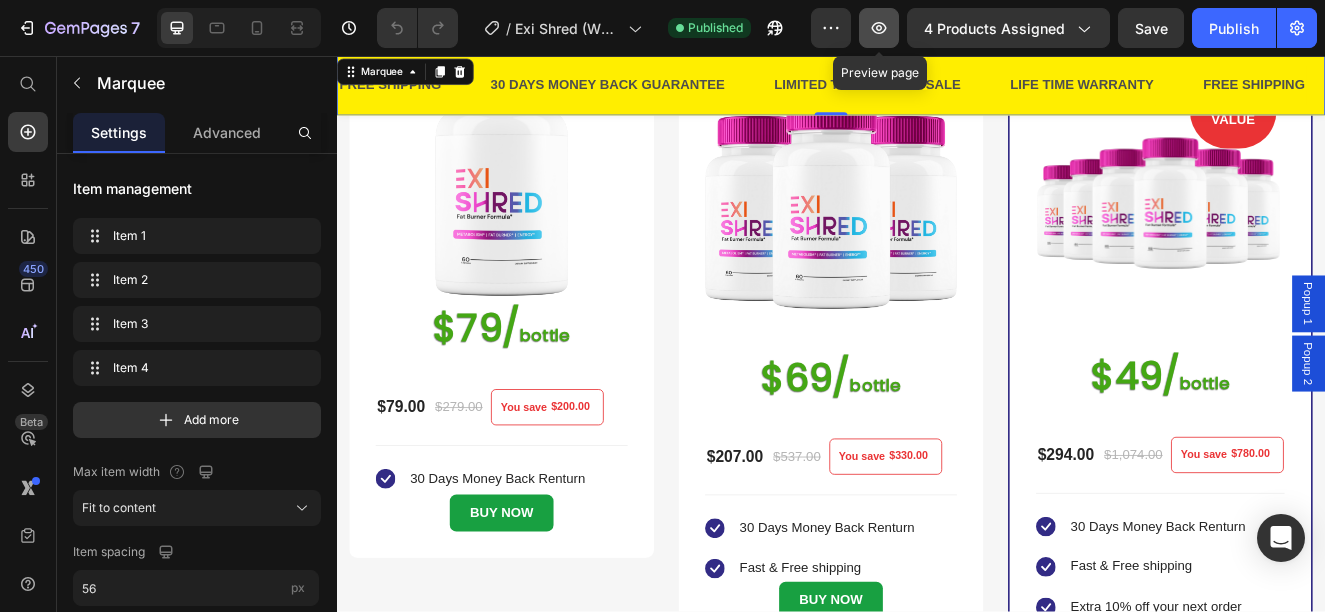 click 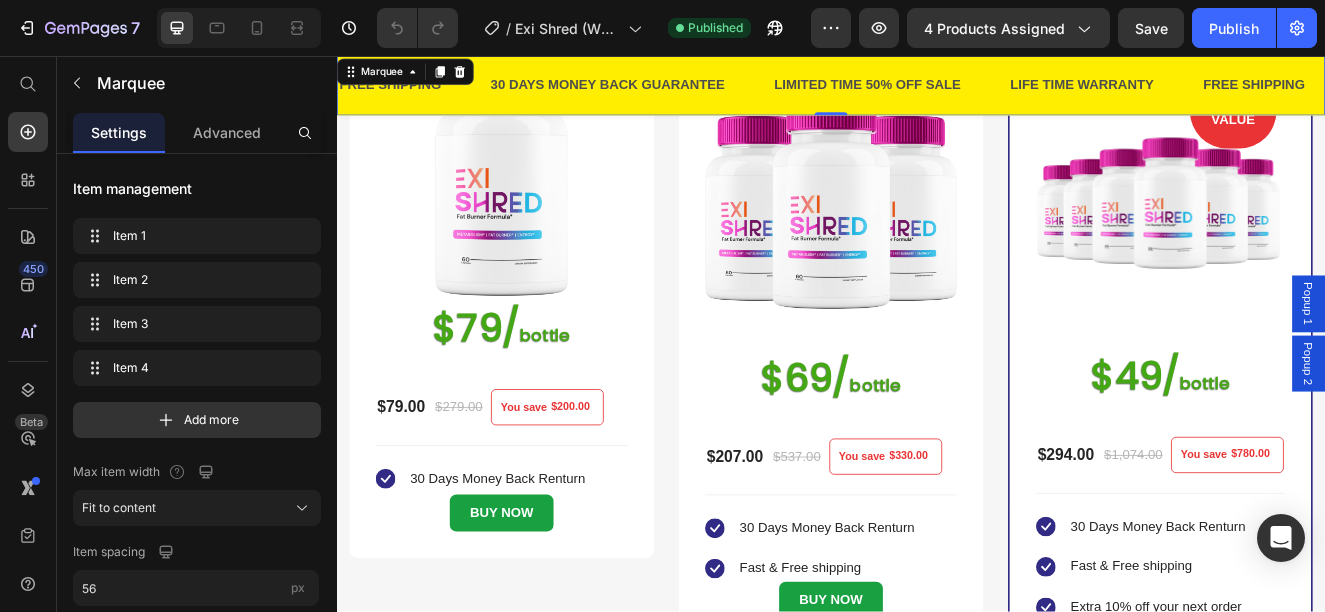 click on "FREE SHIPPING Text 30 DAYS MONEY BACK GUARANTEE Text LIMITED TIME 50% OFF SALE Text LIFE TIME WARRANTY Text FREE SHIPPING Text 30 DAYS MONEY BACK GUARANTEE Text LIMITED TIME 50% OFF SALE Text LIFE TIME WARRANTY Text FREE SHIPPING Text 30 DAYS MONEY BACK GUARANTEE Text LIMITED TIME 50% OFF SALE Text LIFE TIME WARRANTY Text FREE SHIPPING Text 30 DAYS MONEY BACK GUARANTEE Text LIMITED TIME 50% OFF SALE Text LIFE TIME WARRANTY Text FREE SHIPPING Text 30 DAYS MONEY BACK GUARANTEE Text LIMITED TIME 50% OFF SALE Text LIFE TIME WARRANTY Text FREE SHIPPING Text 30 DAYS MONEY BACK GUARANTEE Text LIMITED TIME 50% OFF SALE Text LIFE TIME WARRANTY Text Marquee   0" at bounding box center [937, 92] 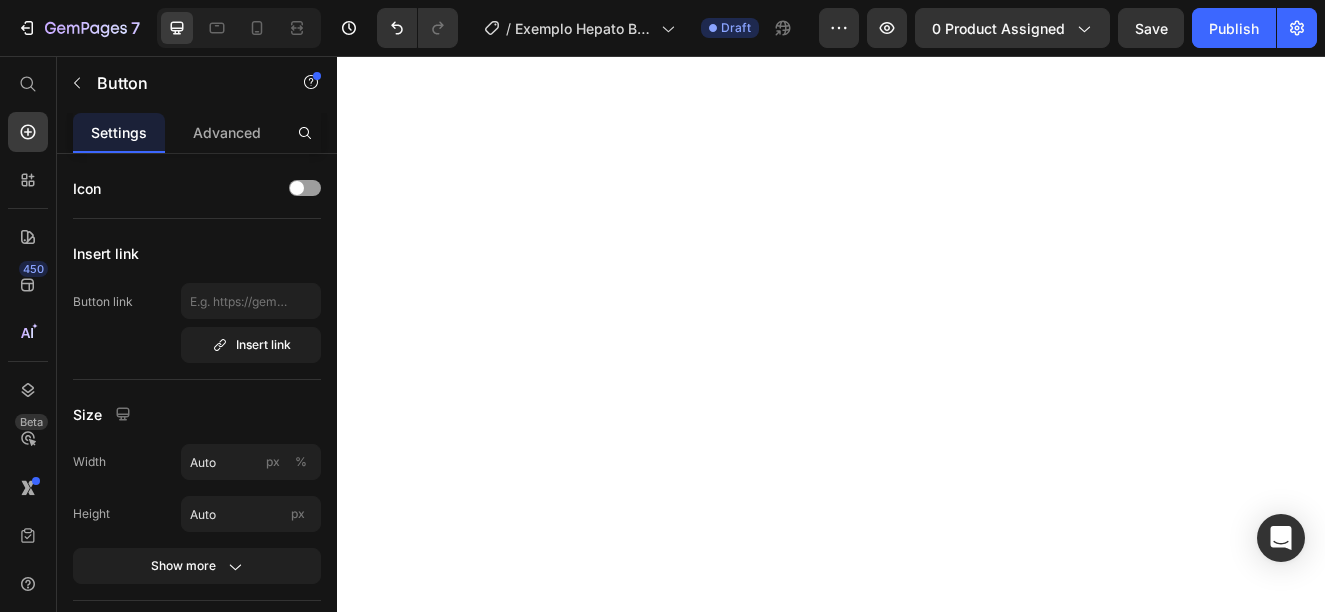 scroll, scrollTop: 0, scrollLeft: 0, axis: both 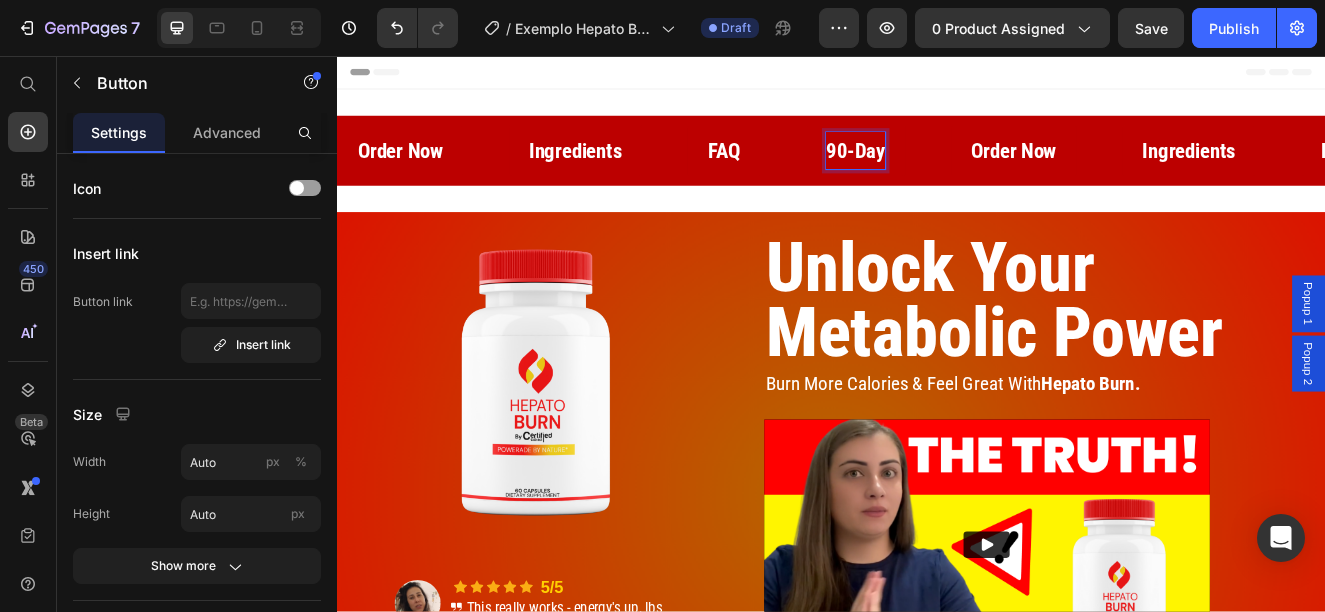 click on "90-Day" at bounding box center [967, 171] 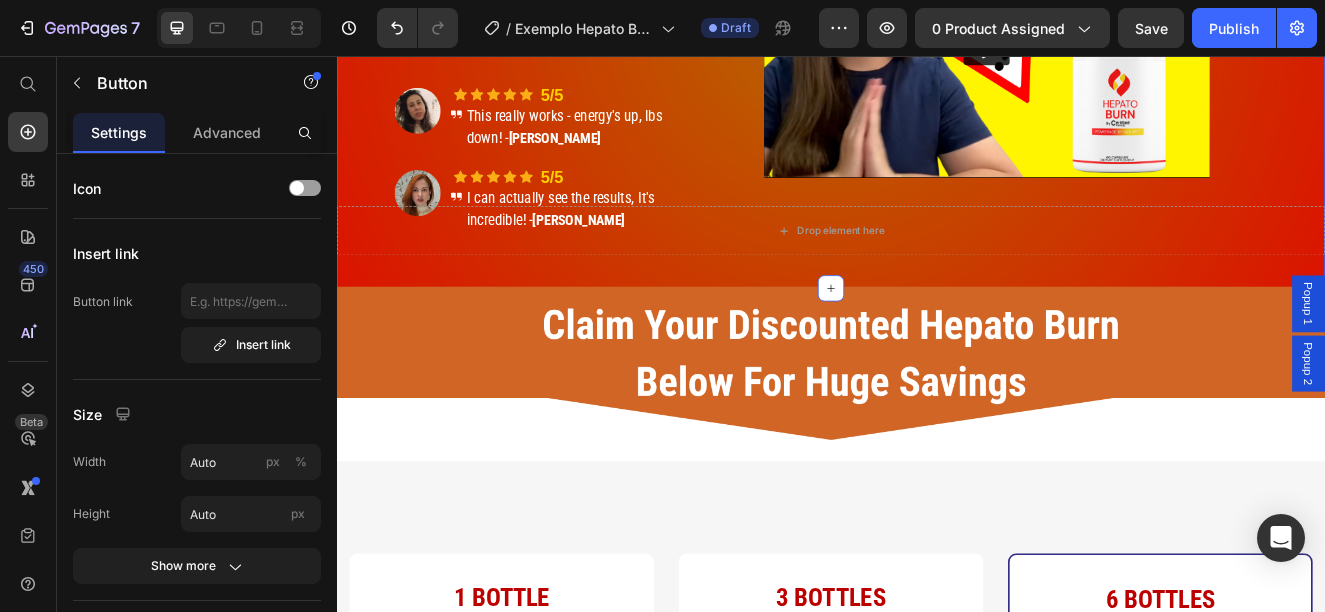 scroll, scrollTop: 0, scrollLeft: 0, axis: both 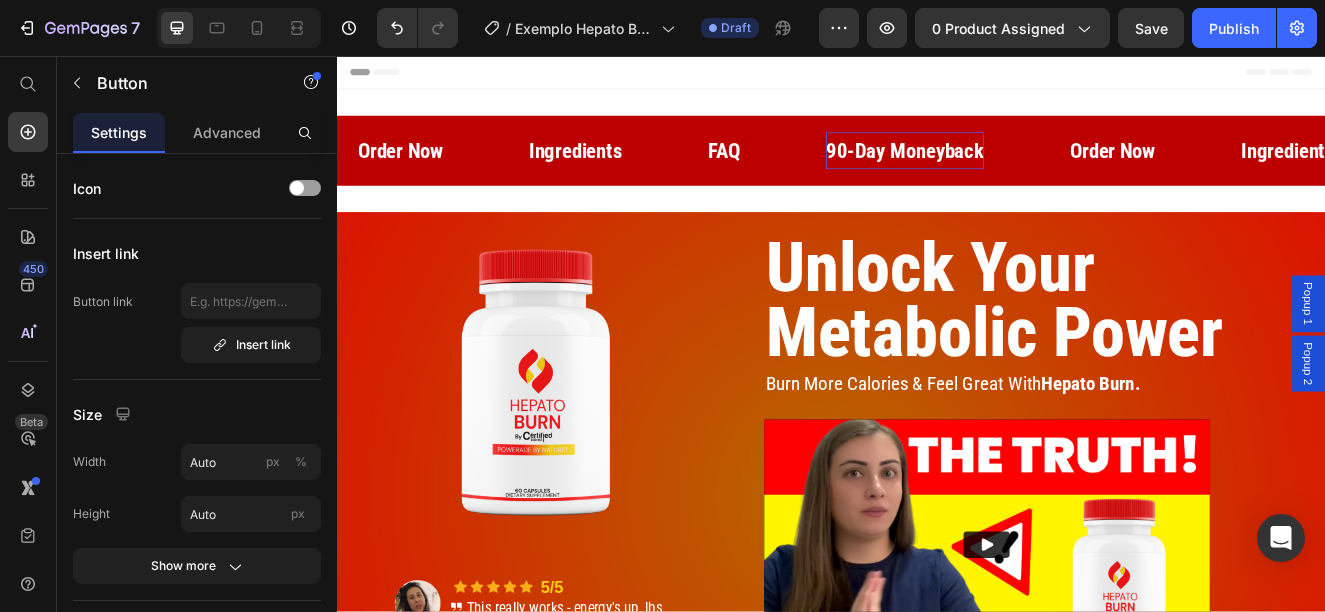 click on "90-Day Moneyback" at bounding box center [1027, 171] 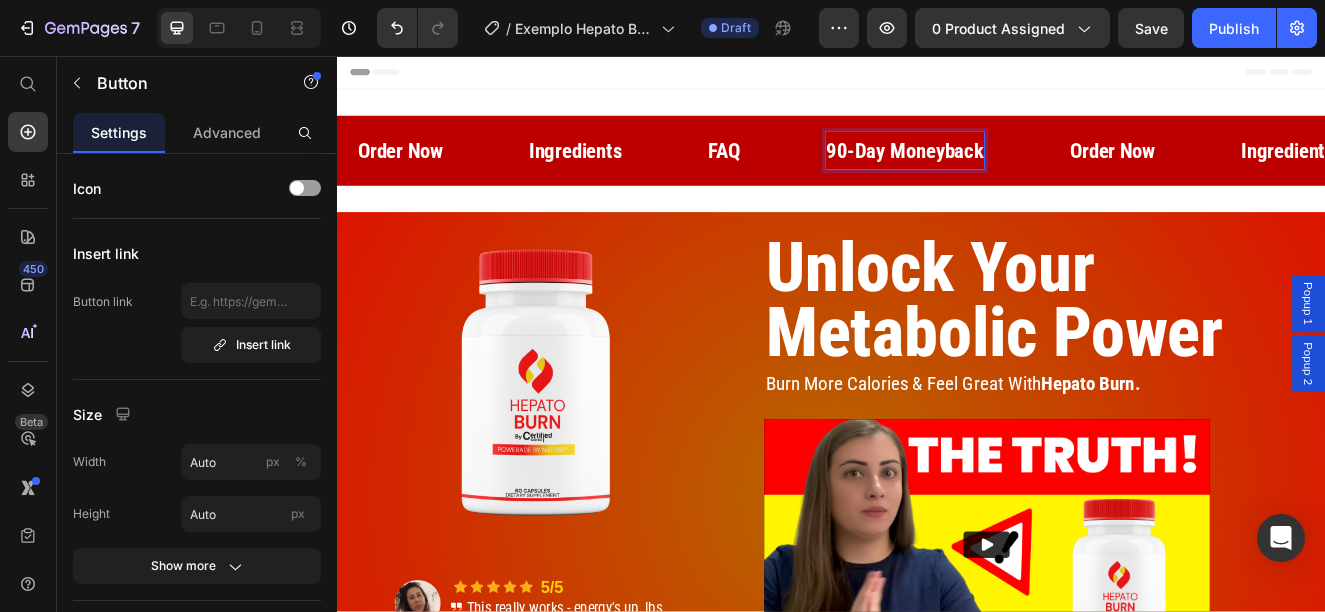 click on "90-Day Moneyback" at bounding box center (1027, 171) 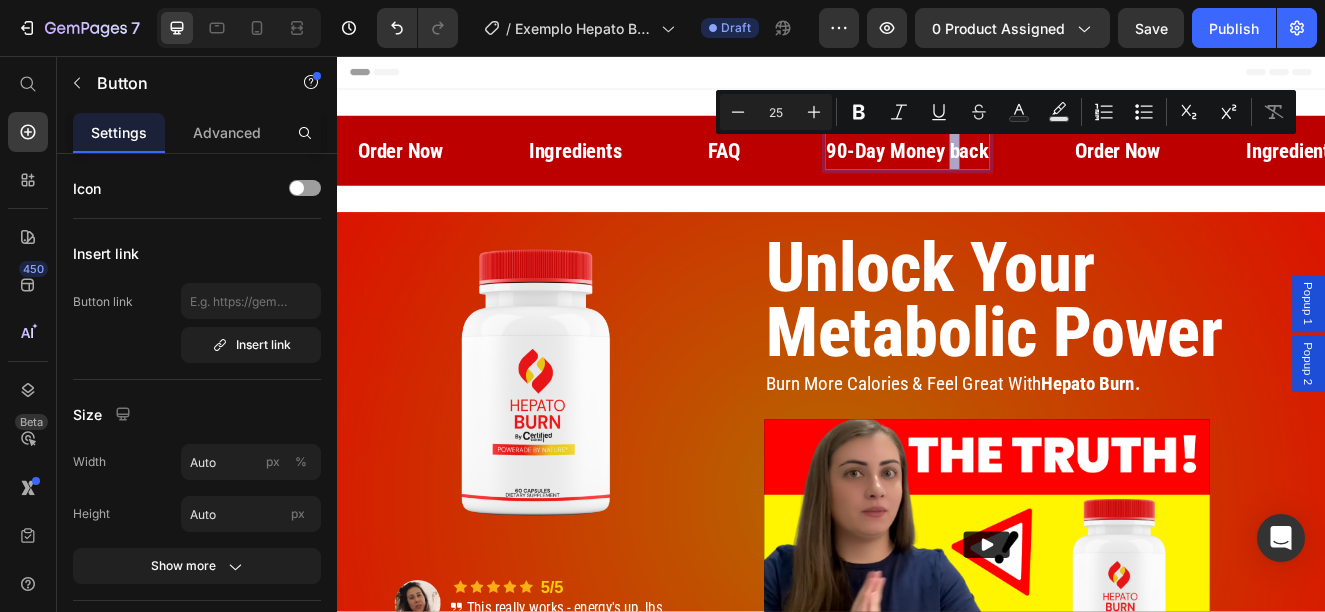 drag, startPoint x: 1091, startPoint y: 162, endPoint x: 1079, endPoint y: 164, distance: 12.165525 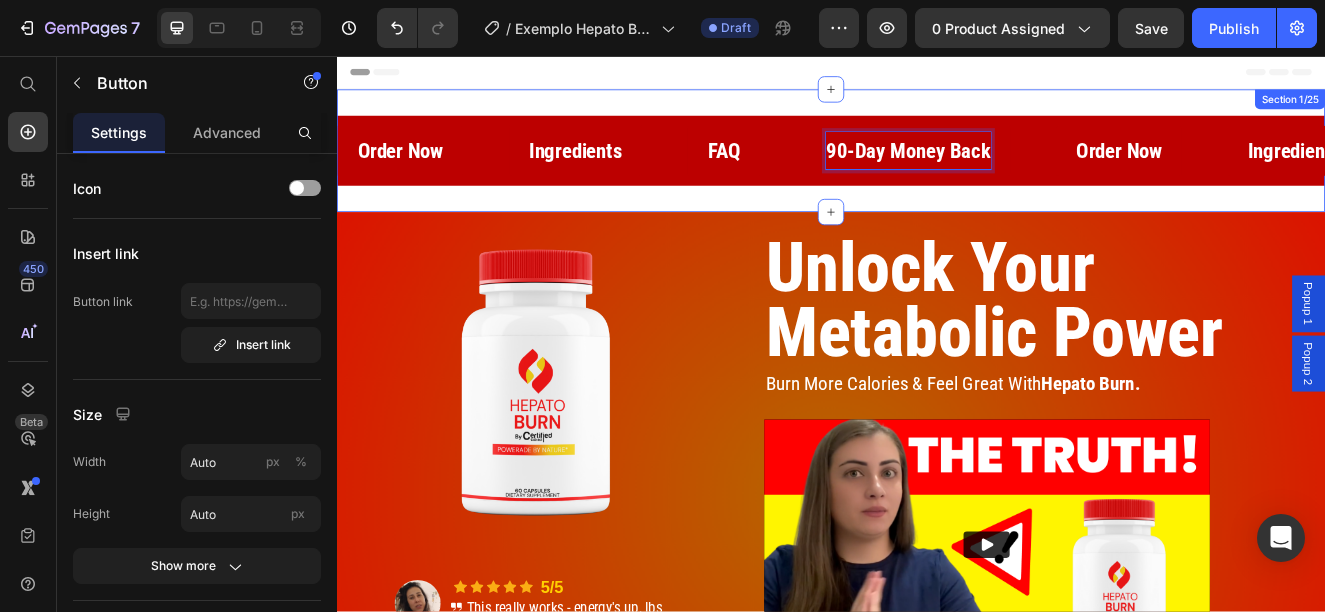 click on "Order Now Button Ingredients Button FAQ Button 90-Day Money Back Button Order Now Button Ingredients Button FAQ Button 90-Day Money Back Button Order Now Button Ingredients Button FAQ Button 90-Day Money Back Button Order Now Button Ingredients Button FAQ Button 90-Day Money Back Button Order Now Button Ingredients Button FAQ Button 90-Day Money Back Button Order Now Button Ingredients Button FAQ Button 90-Day Money Back Button Marquee Section 1/25" at bounding box center [937, 171] 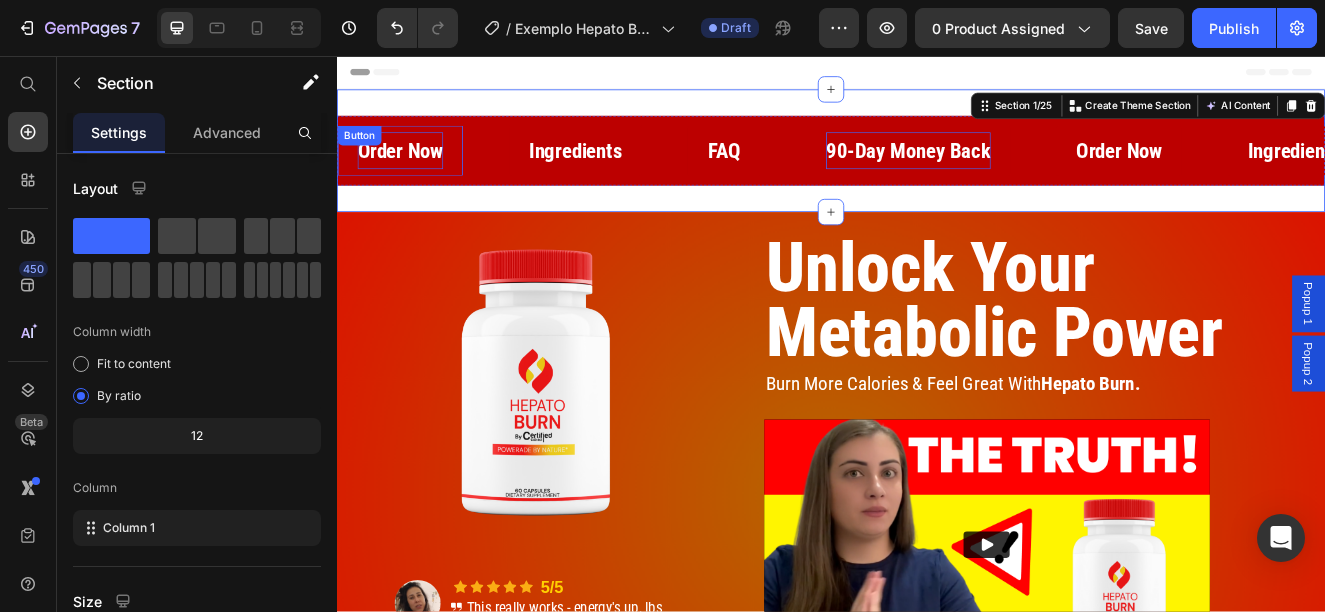 click on "Order Now" at bounding box center (414, 171) 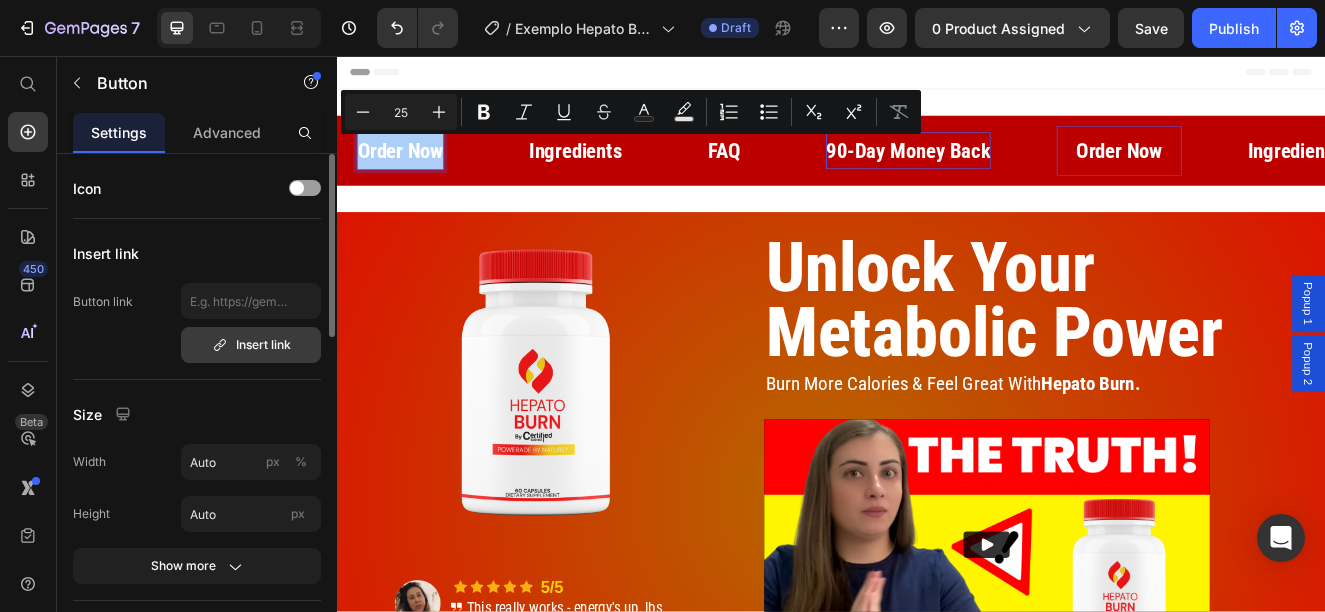 click on "Insert link" at bounding box center [251, 345] 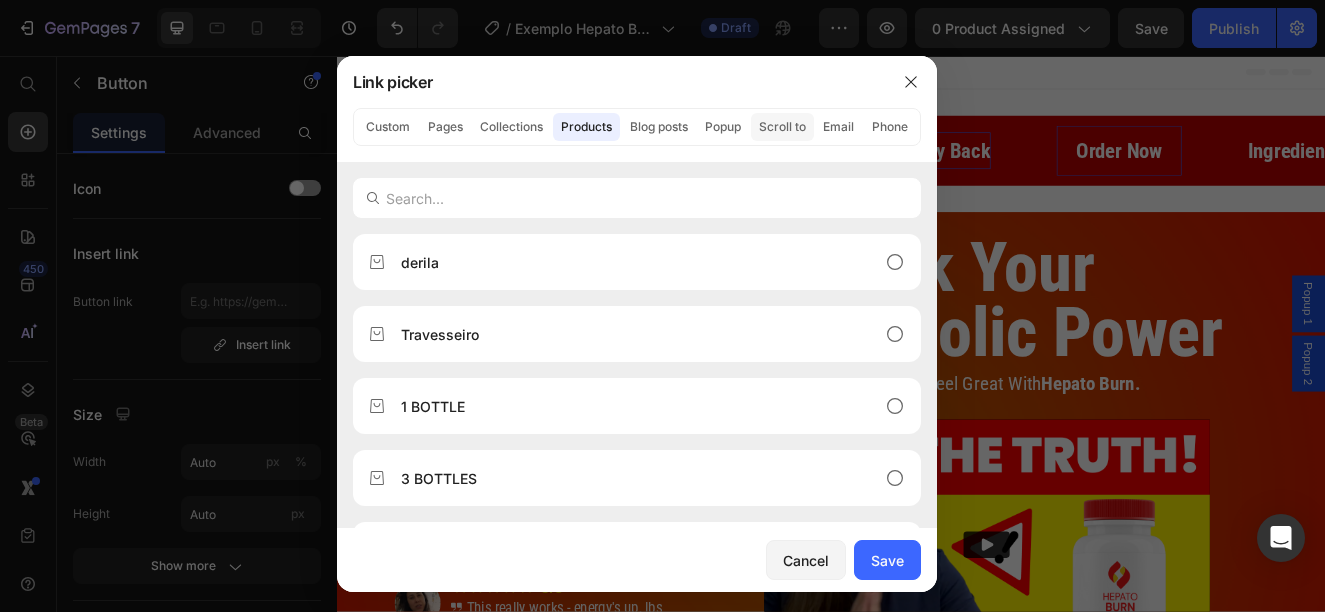 click on "Scroll to" 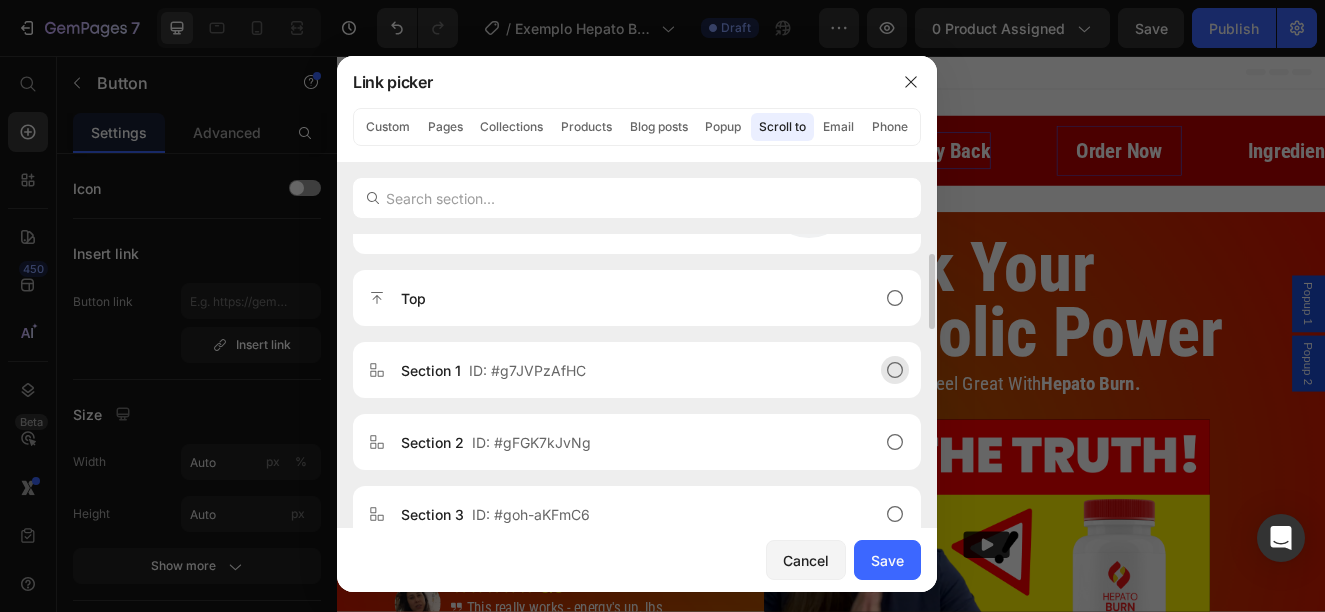 scroll, scrollTop: 200, scrollLeft: 0, axis: vertical 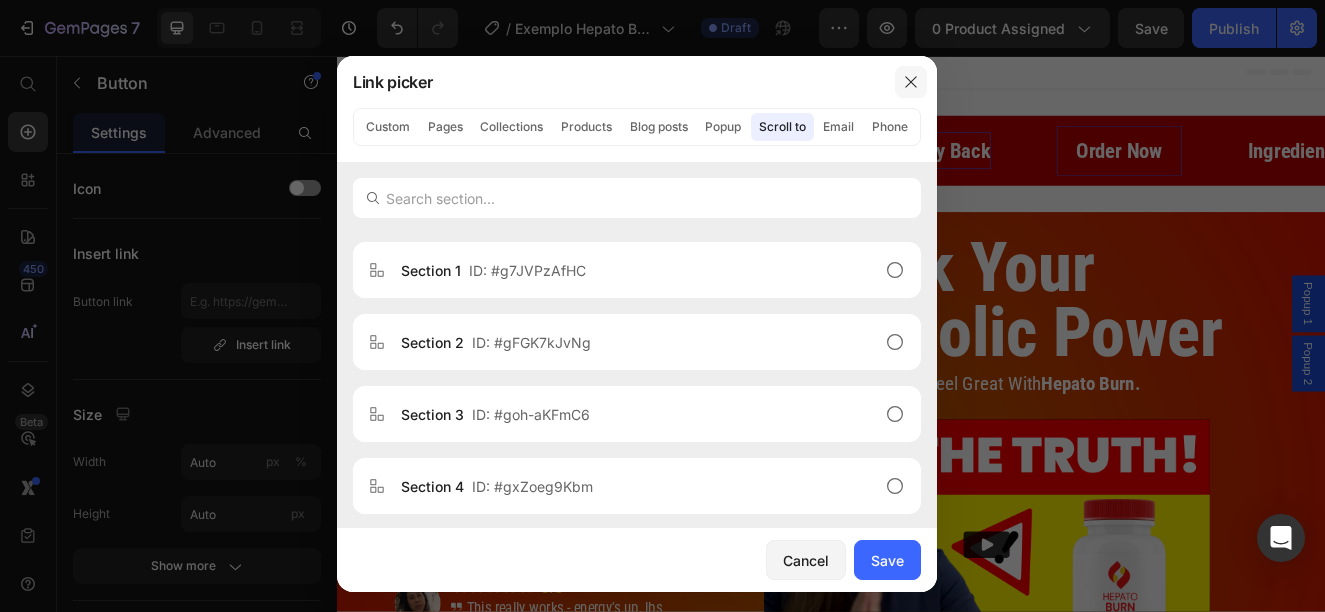 drag, startPoint x: 916, startPoint y: 85, endPoint x: 664, endPoint y: 82, distance: 252.01785 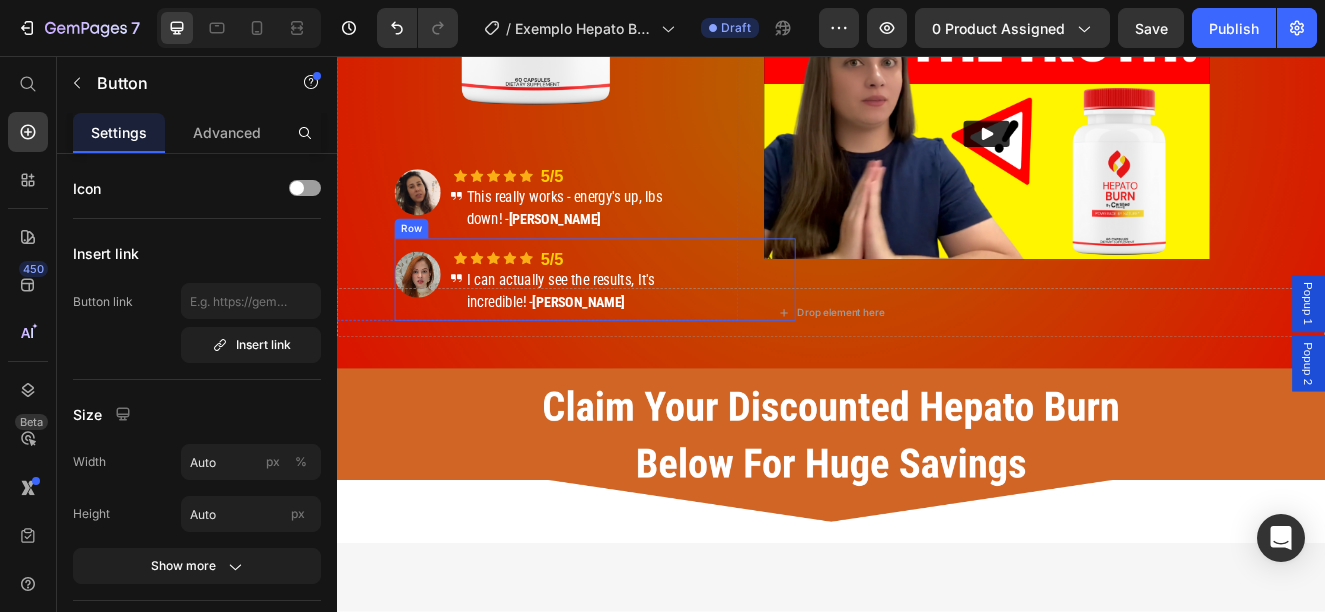 scroll, scrollTop: 0, scrollLeft: 0, axis: both 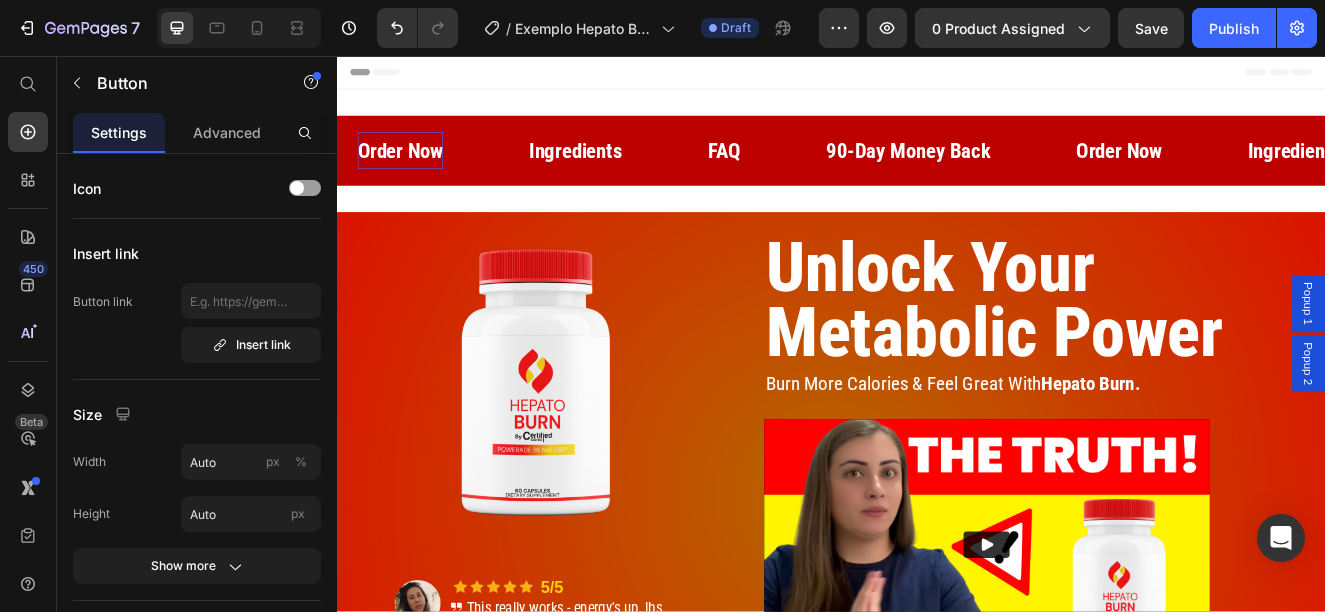 click on "Order Now" at bounding box center (414, 171) 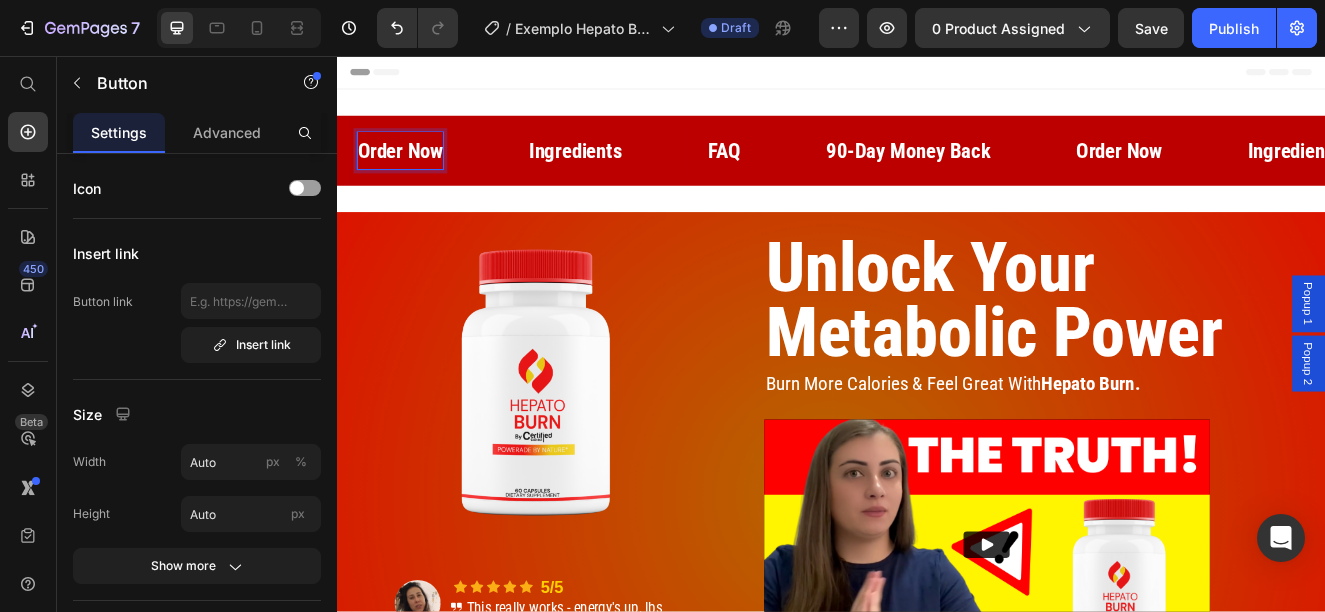 click on "Order Now Button" at bounding box center [442, 171] 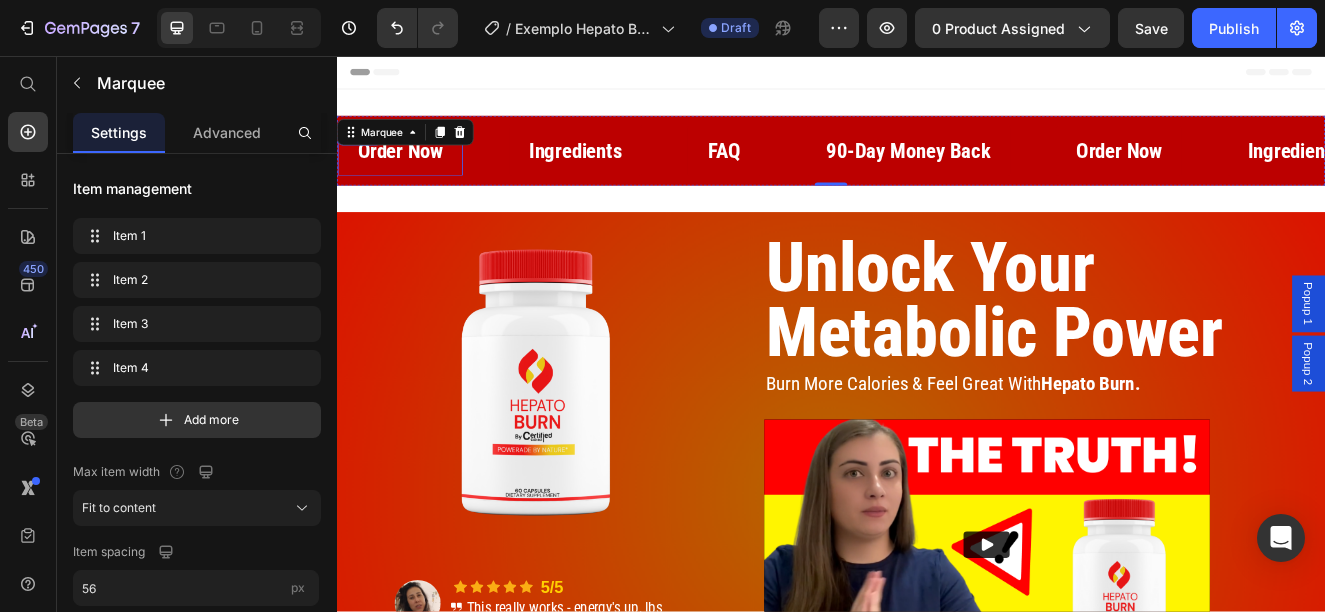 click on "Order Now" at bounding box center (414, 171) 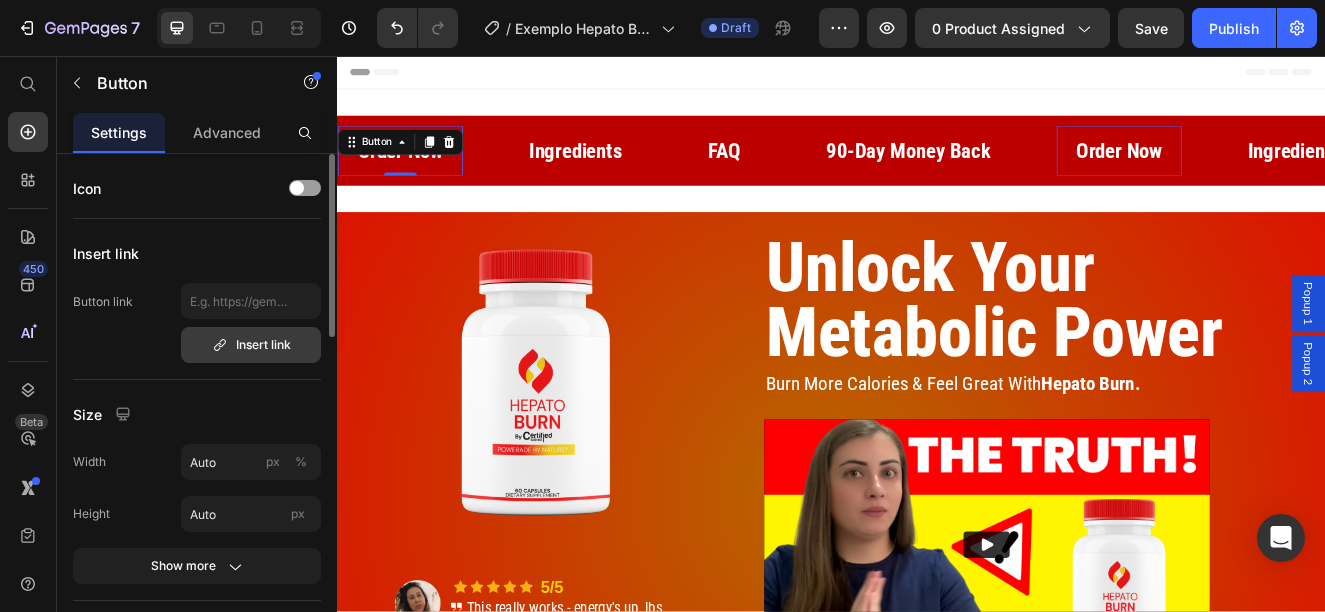 click on "Insert link" at bounding box center (251, 345) 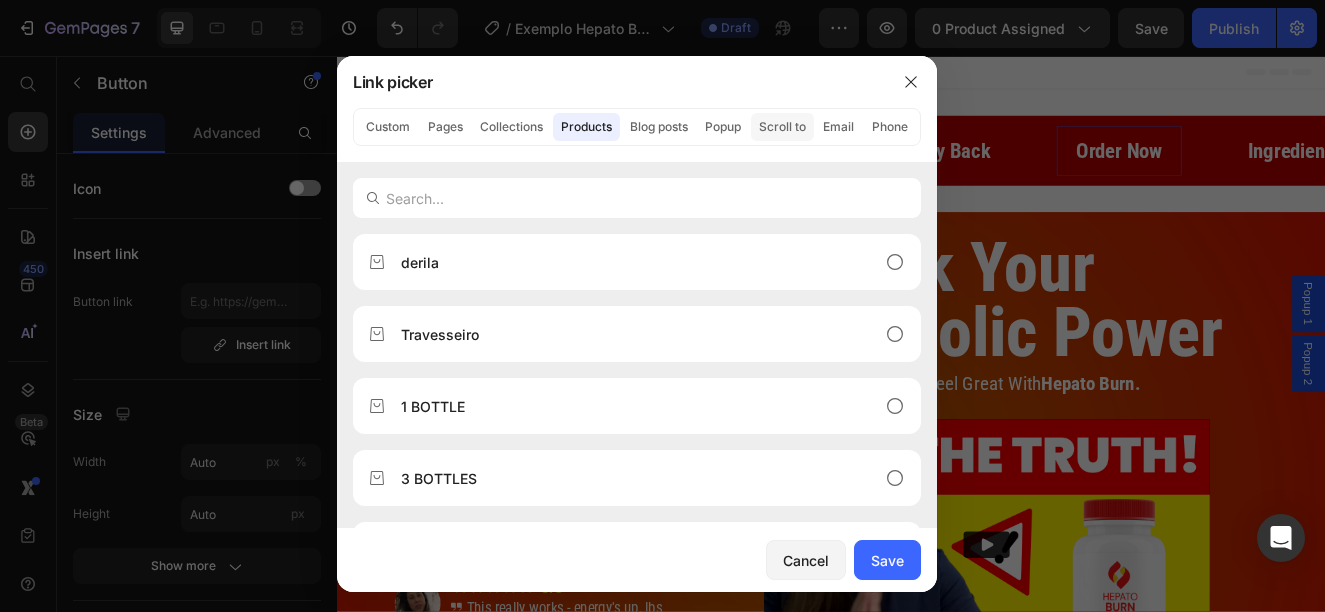 click on "Scroll to" 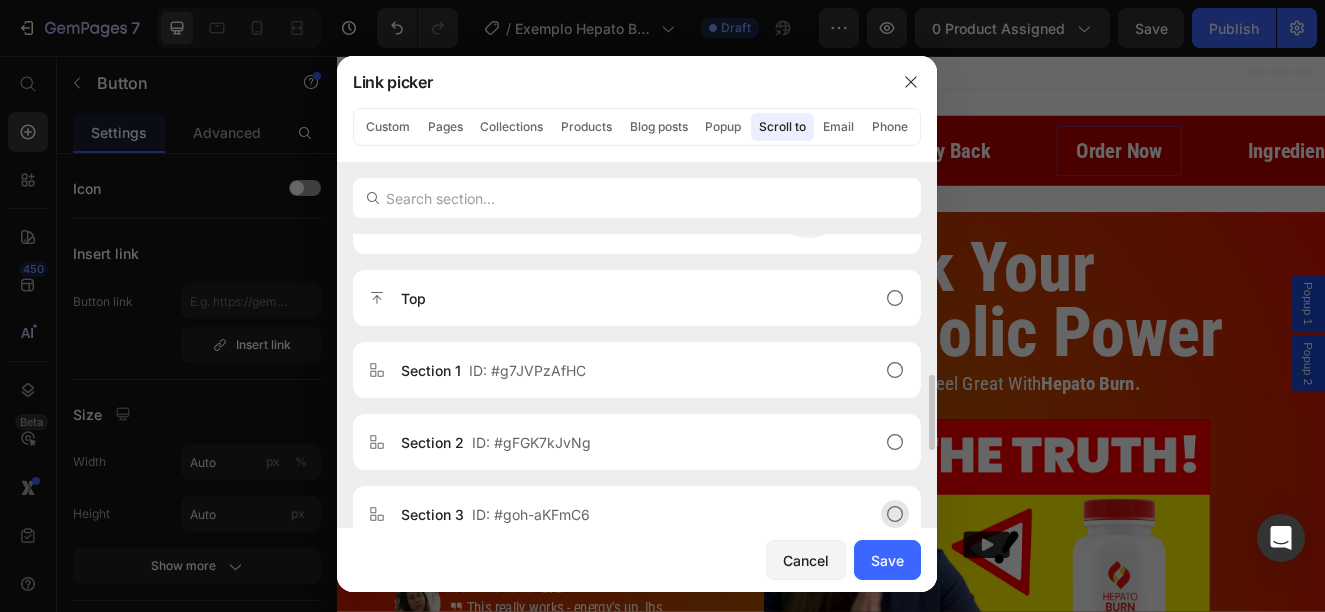 scroll, scrollTop: 200, scrollLeft: 0, axis: vertical 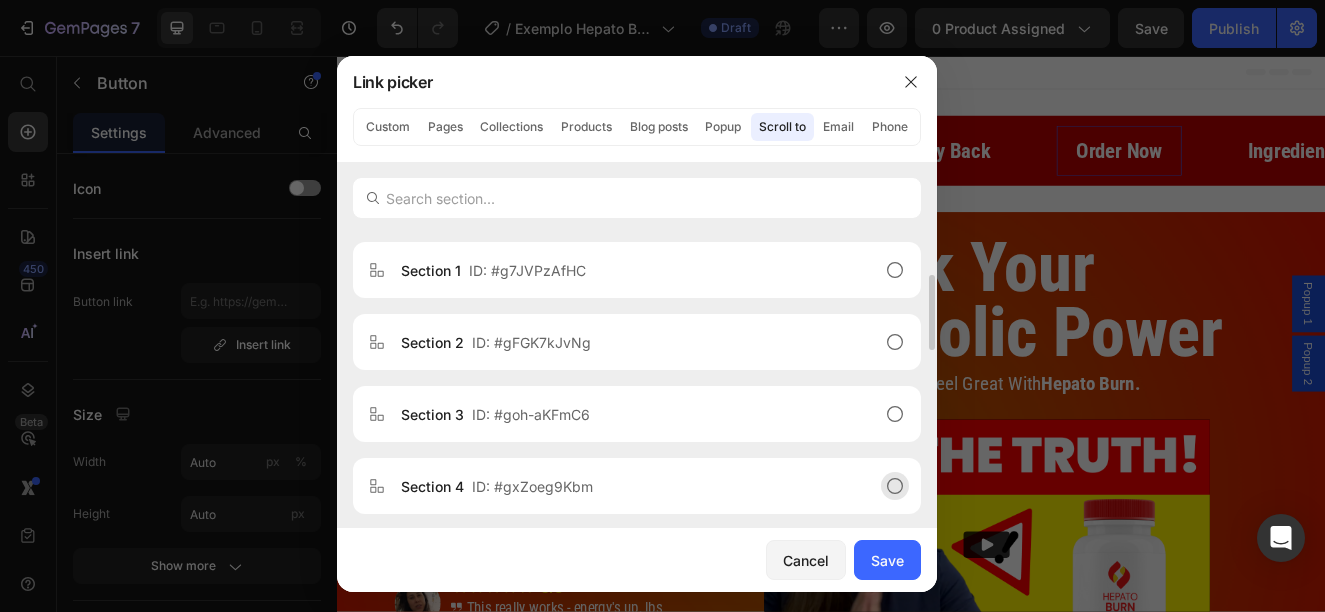 click 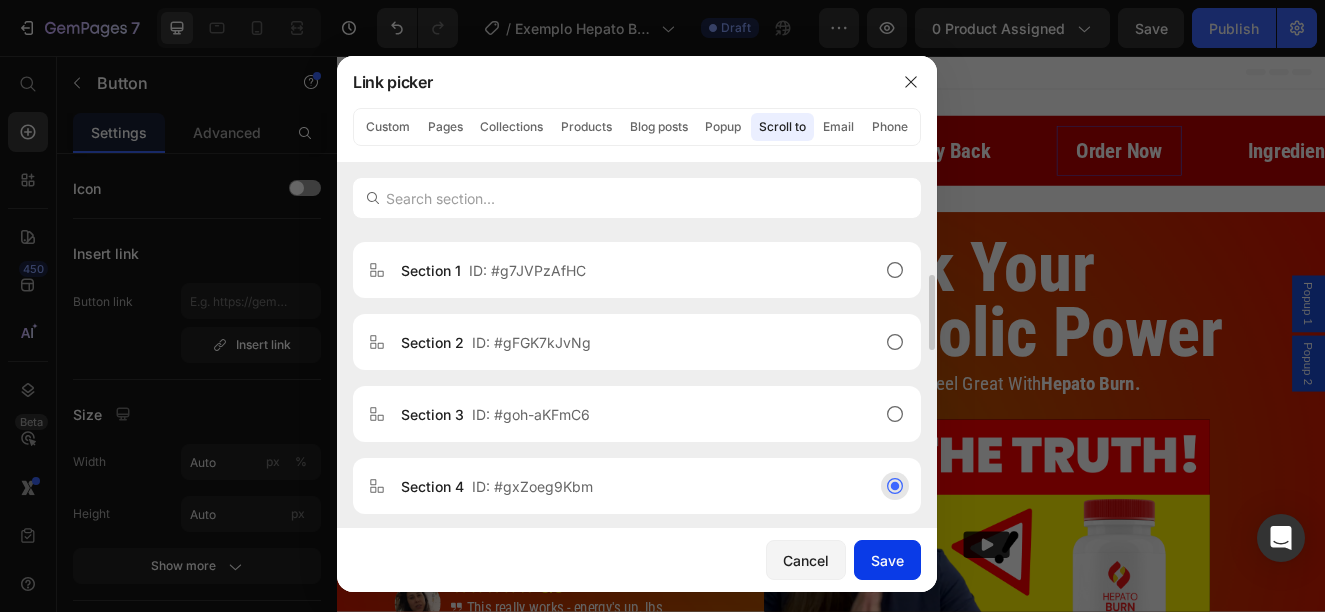 click on "Save" at bounding box center (887, 560) 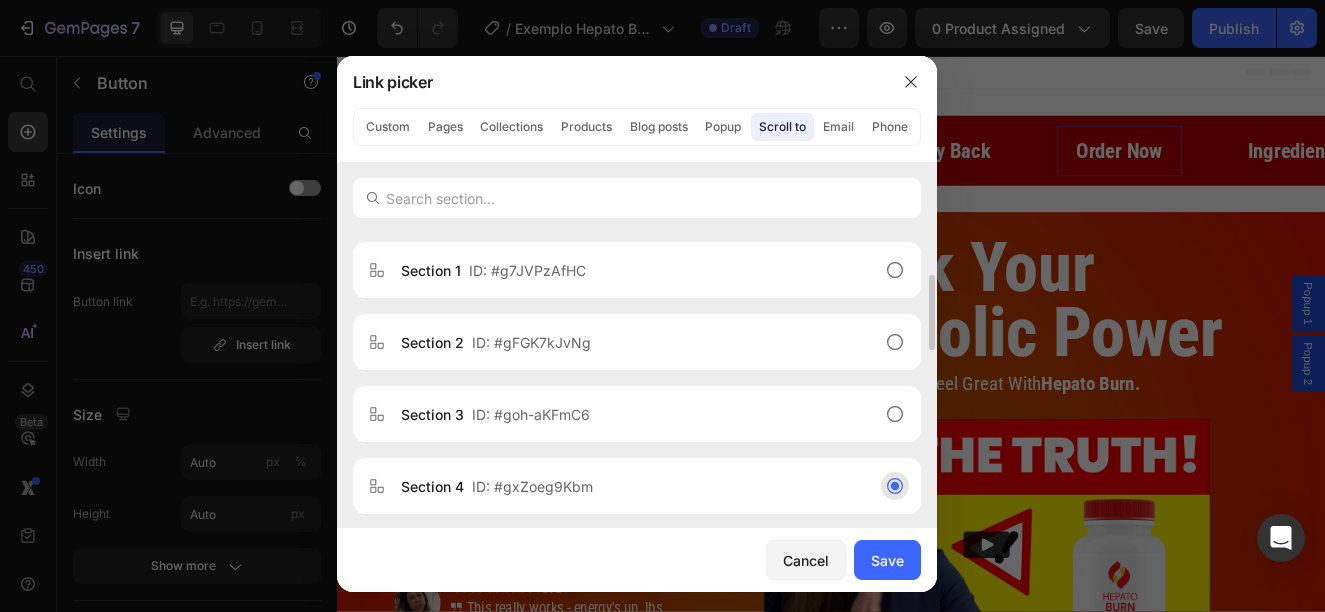 type on "#gxZoeg9Kbm" 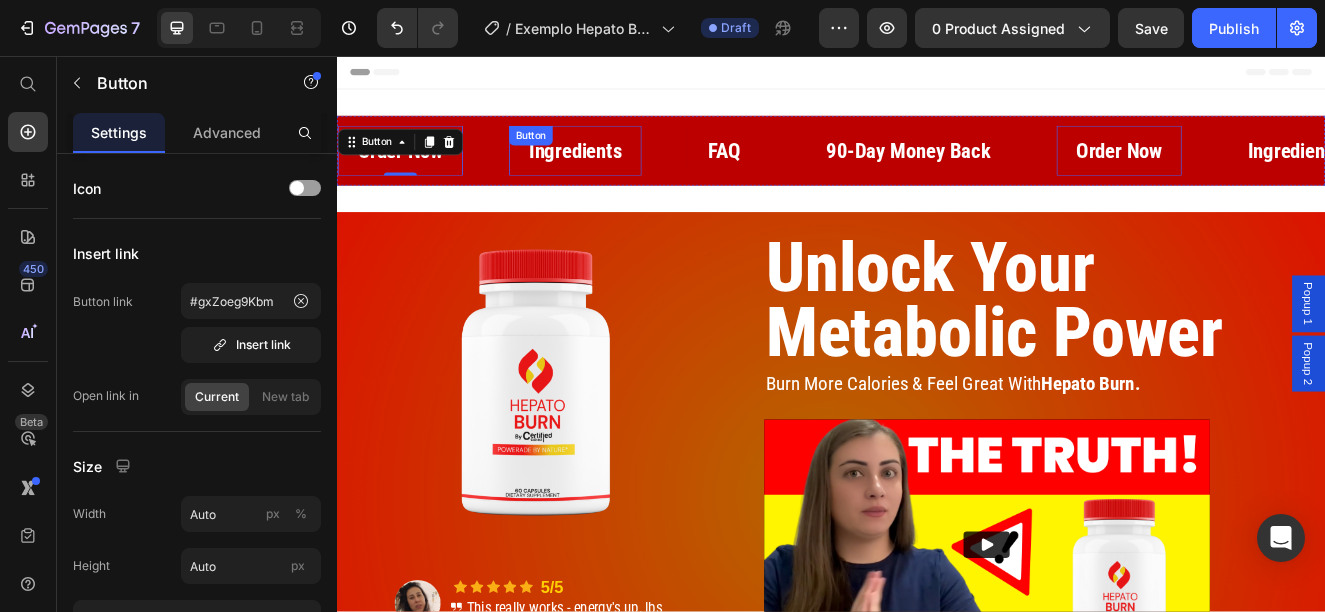 click on "Ingredients" at bounding box center (626, 171) 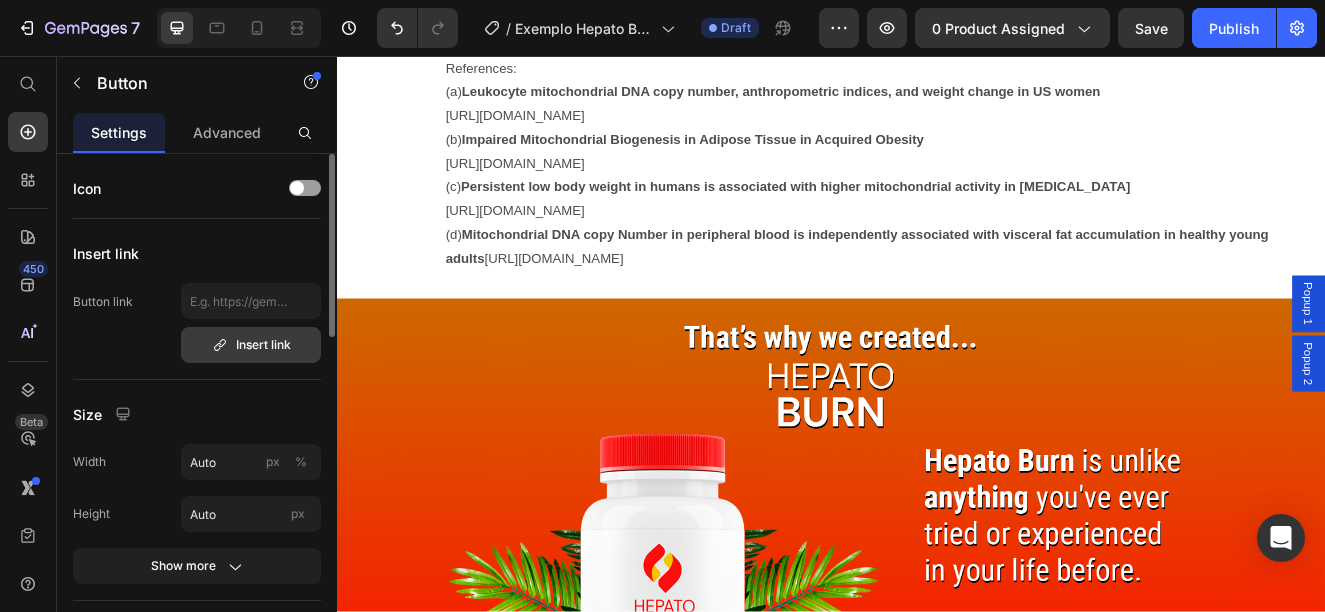 scroll, scrollTop: 2600, scrollLeft: 0, axis: vertical 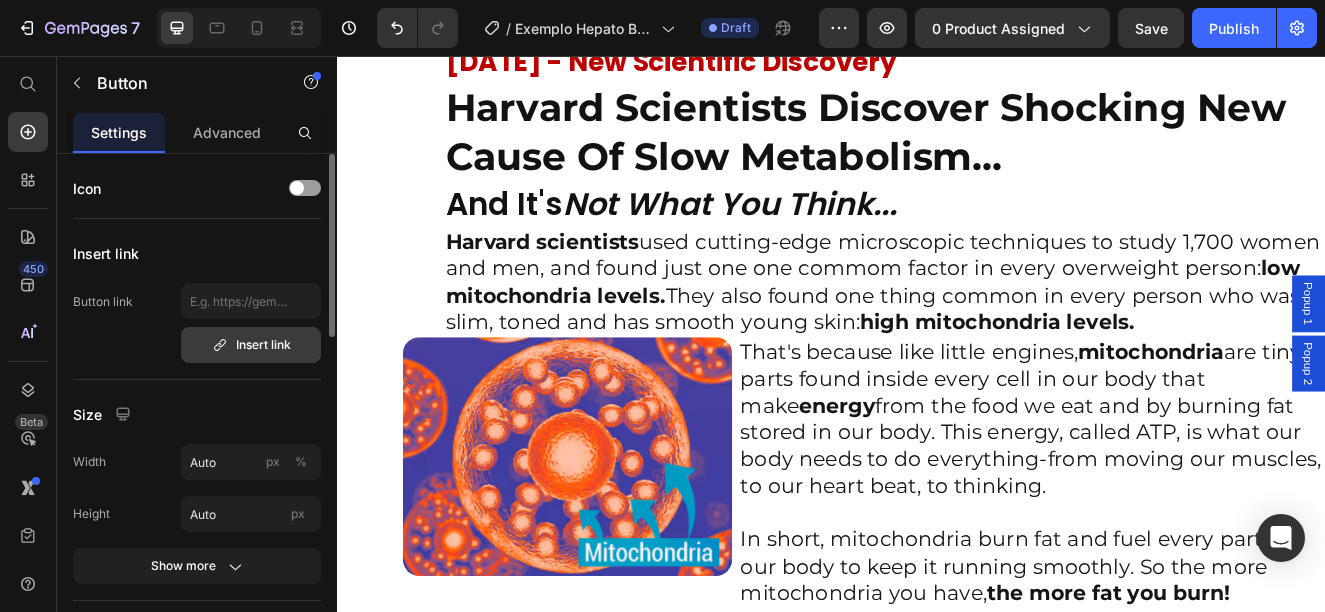 click on "Insert link" at bounding box center [251, 345] 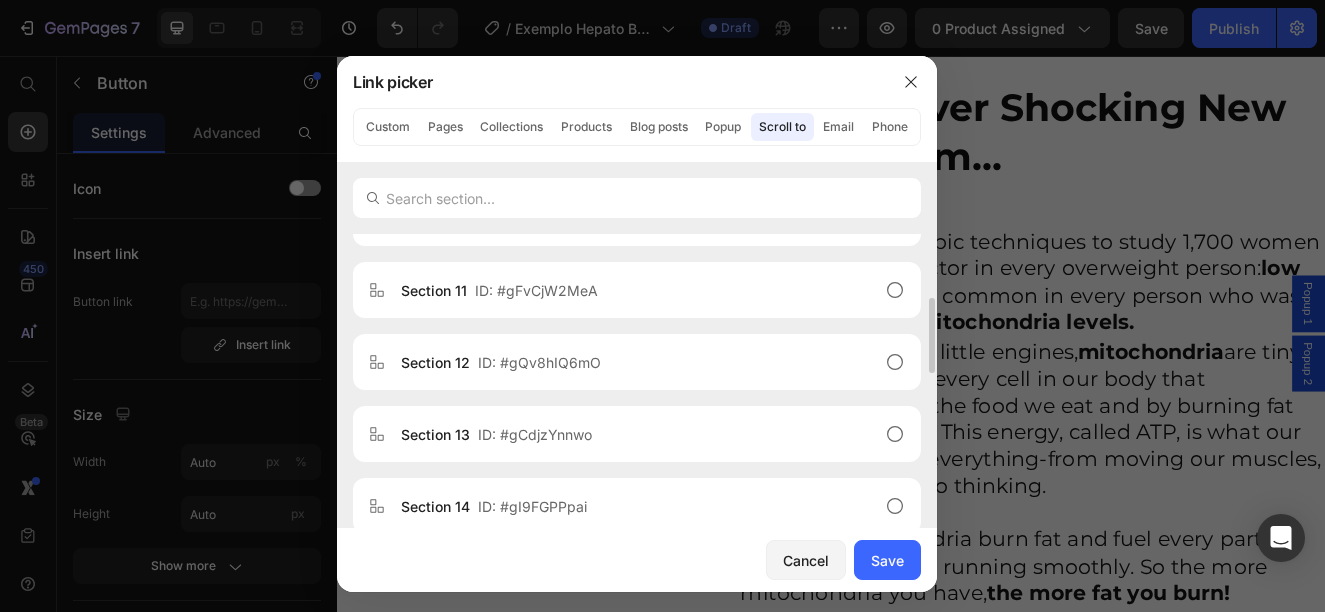 scroll, scrollTop: 800, scrollLeft: 0, axis: vertical 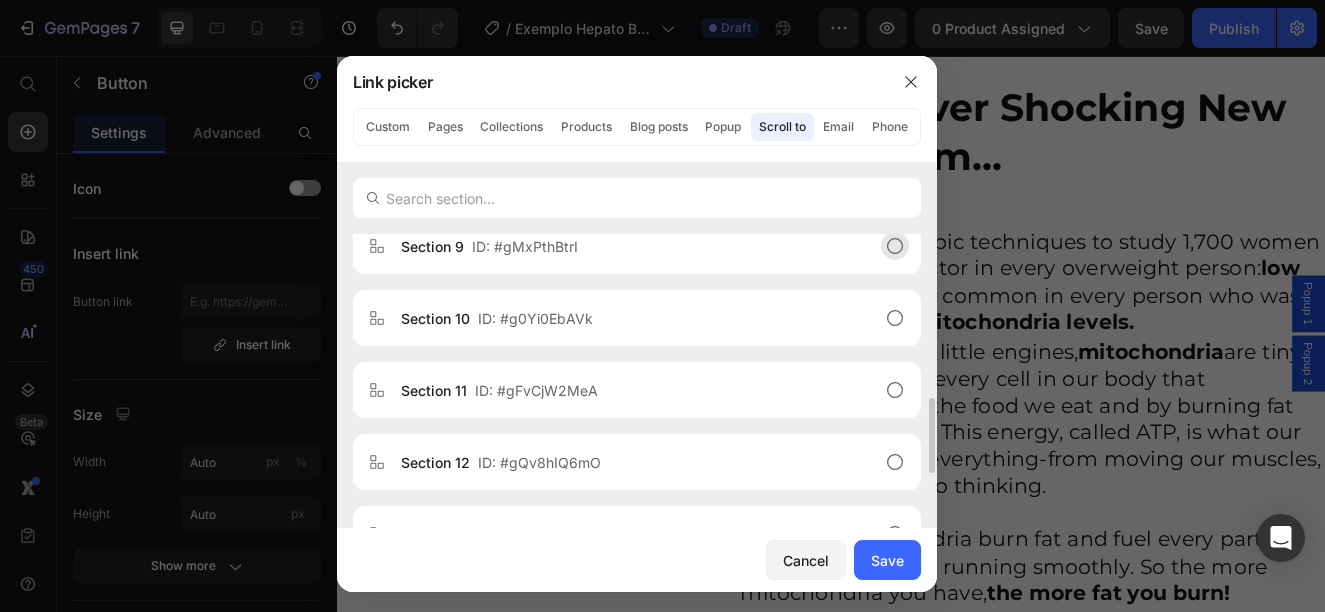 click on "Section 9  ID: #gMxPthBtrI" 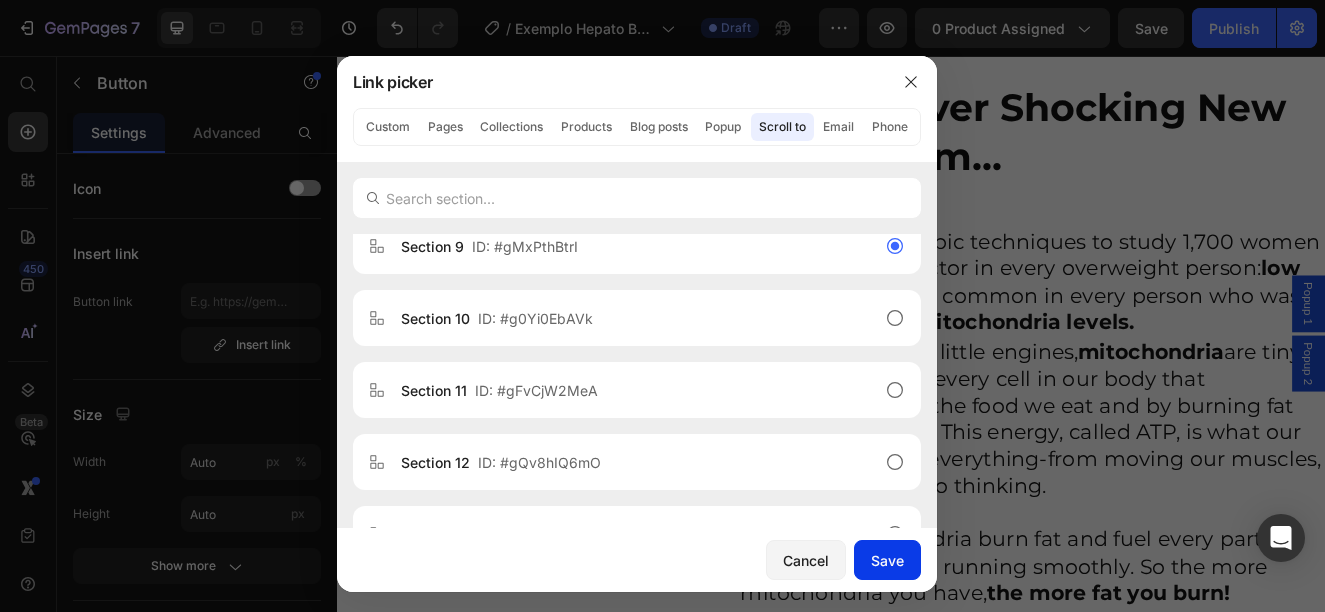 click on "Save" 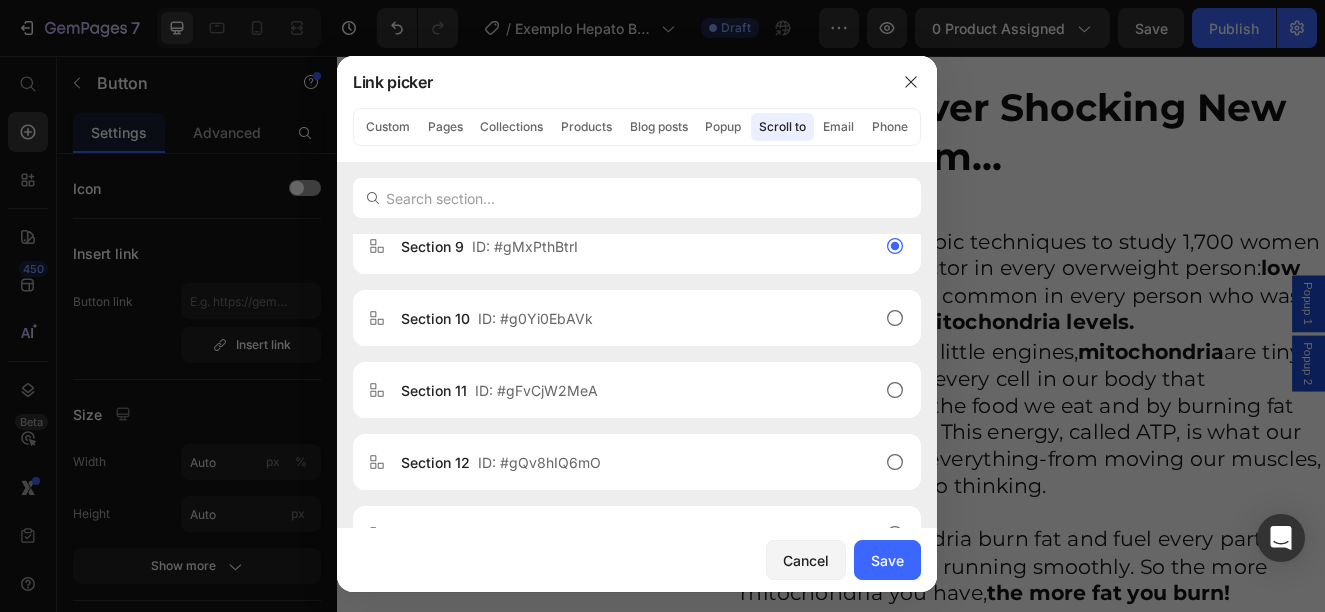 type on "#gMxPthBtrI" 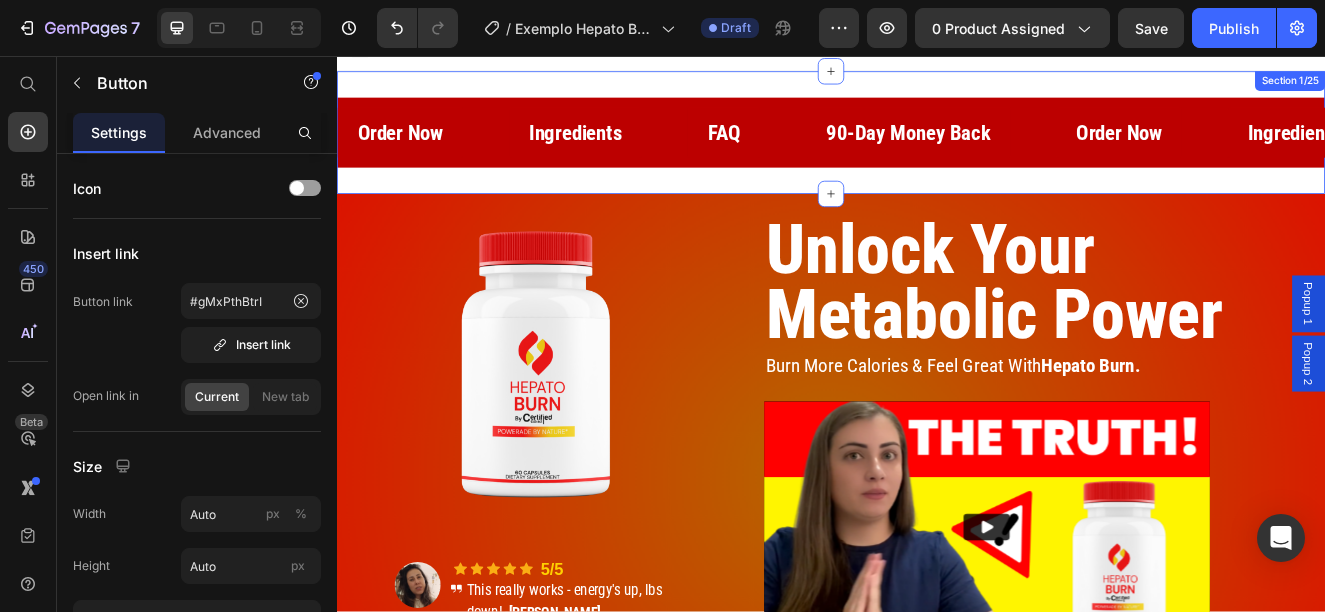 scroll, scrollTop: 0, scrollLeft: 0, axis: both 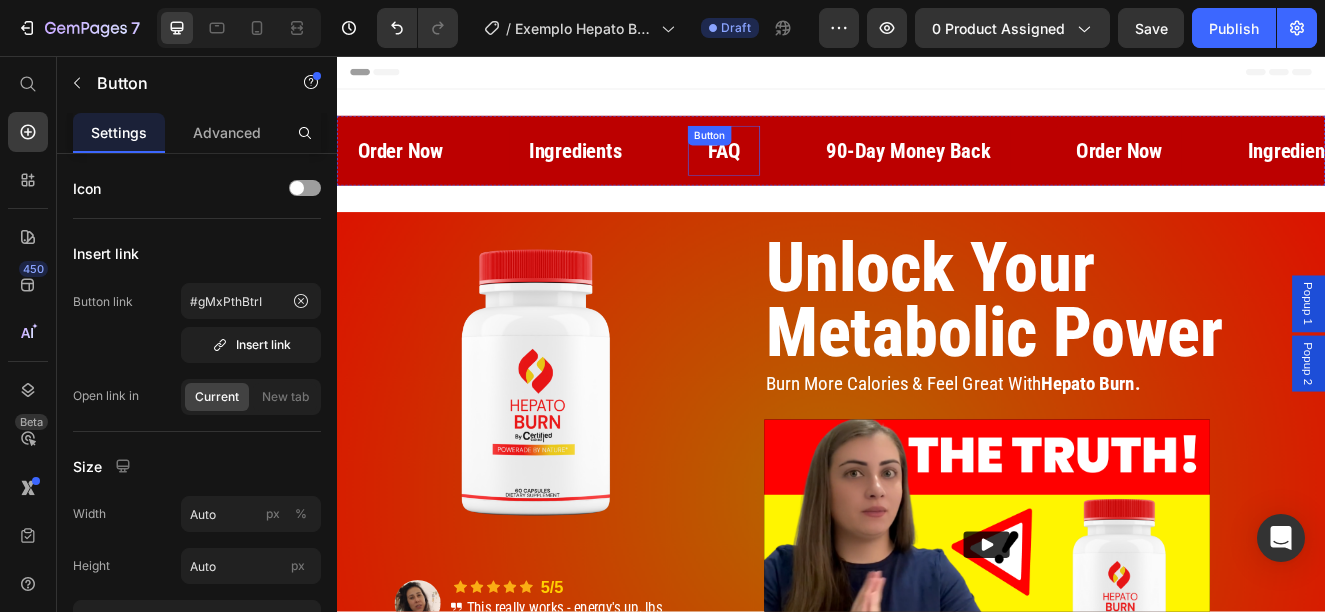 click on "FAQ" at bounding box center (807, 171) 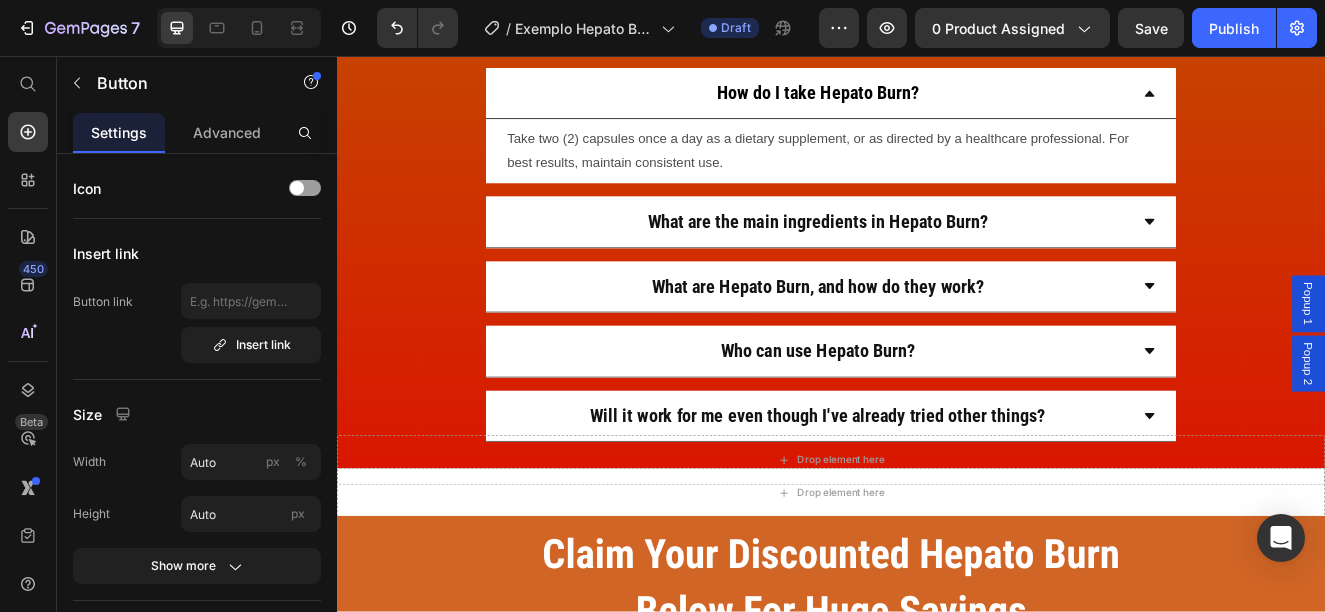 scroll, scrollTop: 9300, scrollLeft: 0, axis: vertical 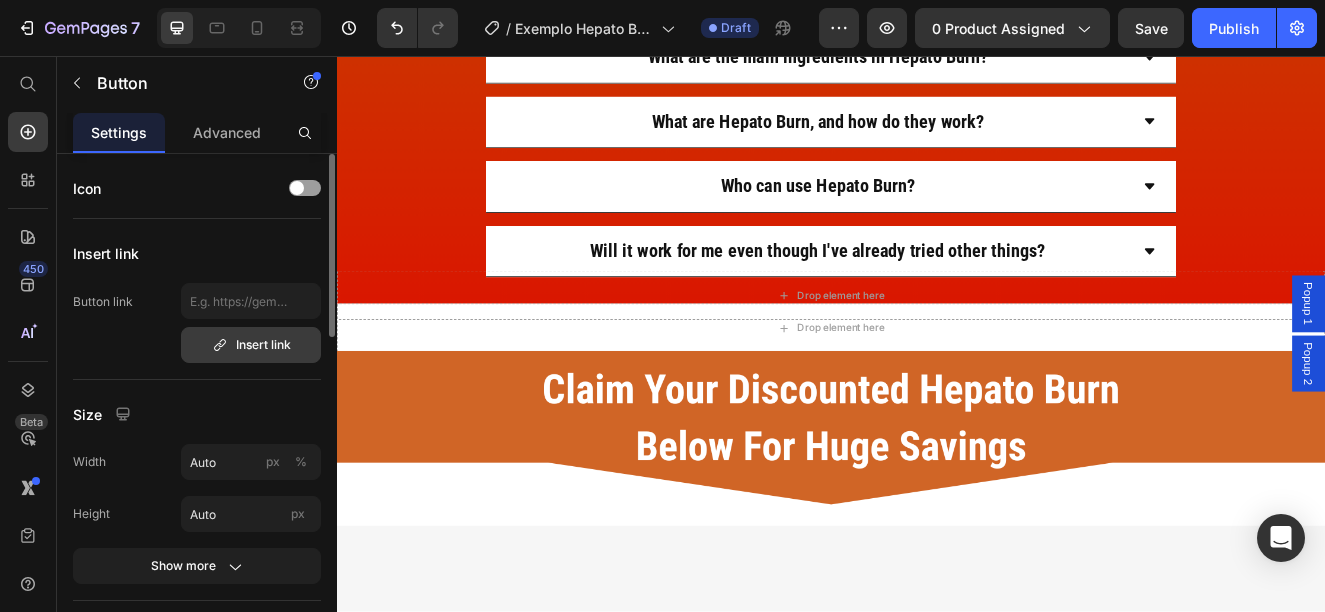 click on "Insert link" at bounding box center (251, 345) 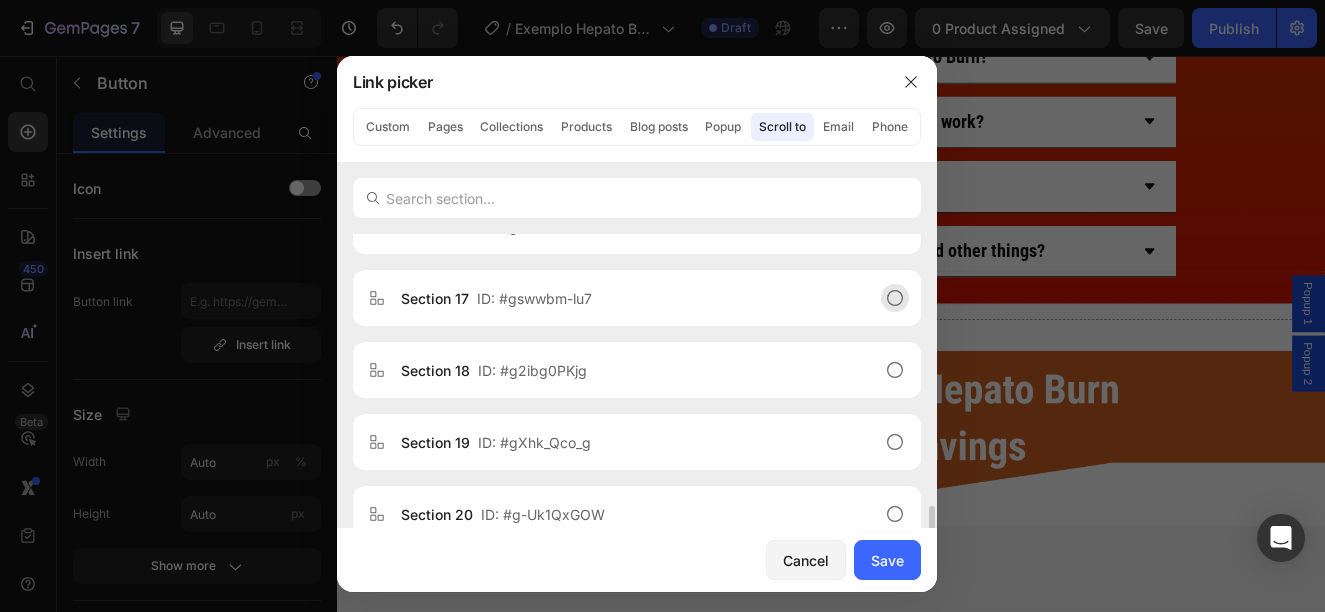 scroll, scrollTop: 1124, scrollLeft: 0, axis: vertical 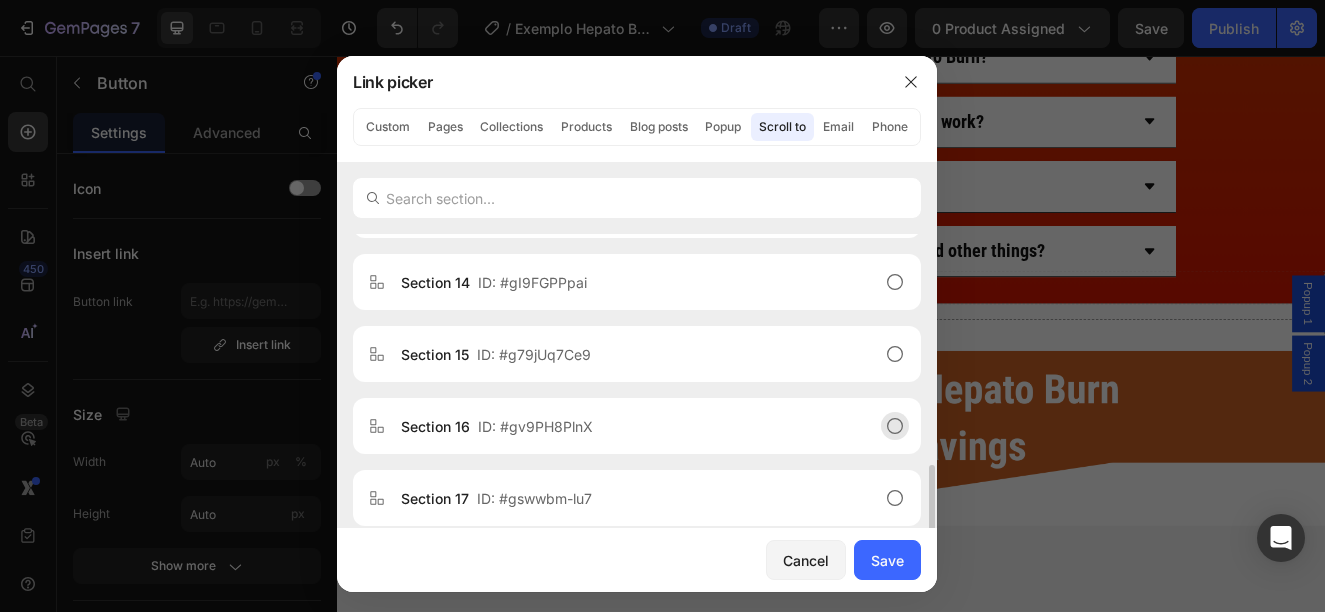 click on "Section 16  ID: #gv9PH8PlnX" at bounding box center [497, 426] 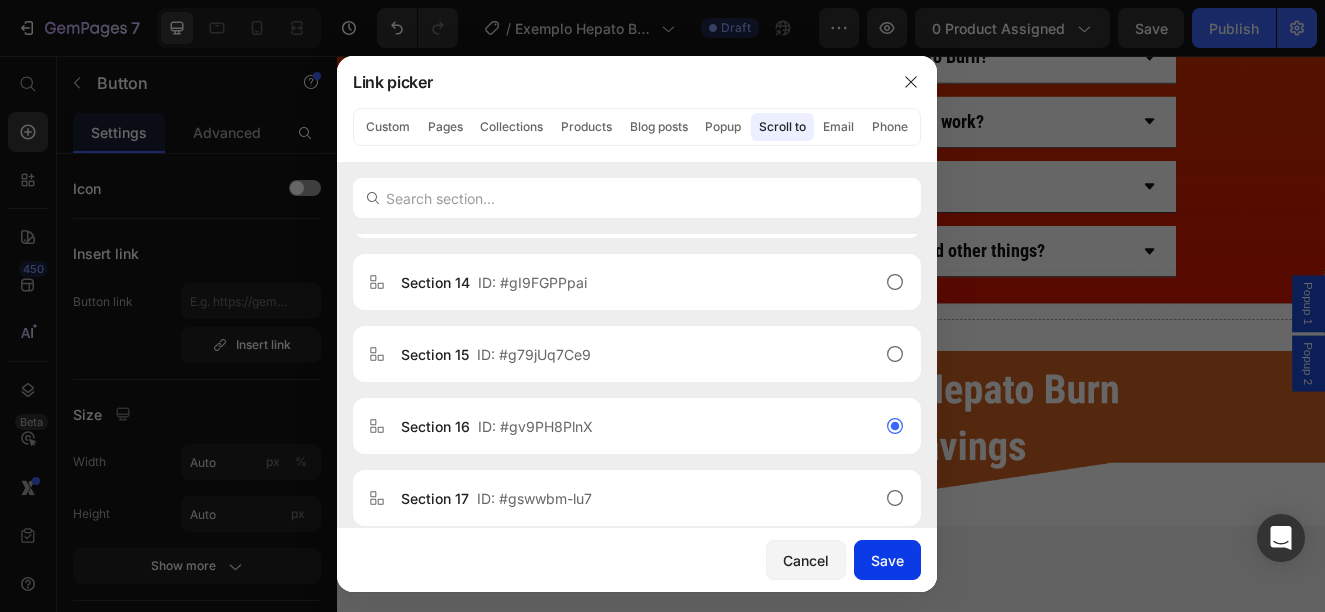 drag, startPoint x: 900, startPoint y: 561, endPoint x: 587, endPoint y: 567, distance: 313.0575 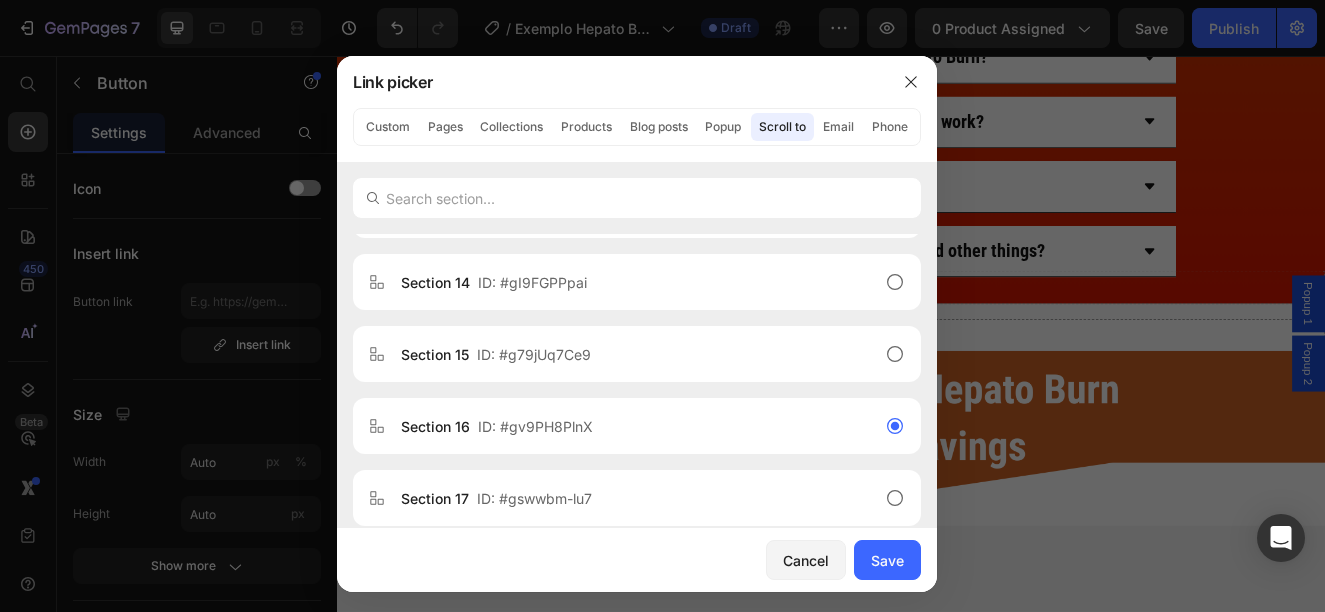 type on "#gv9PH8PlnX" 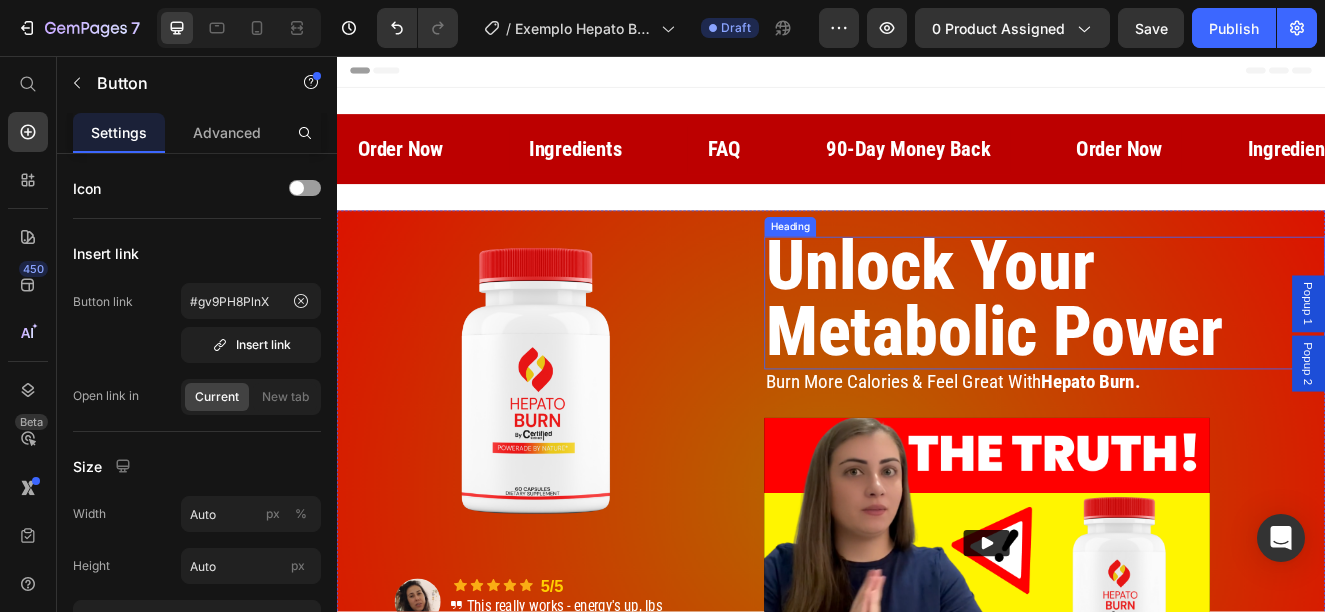 scroll, scrollTop: 0, scrollLeft: 0, axis: both 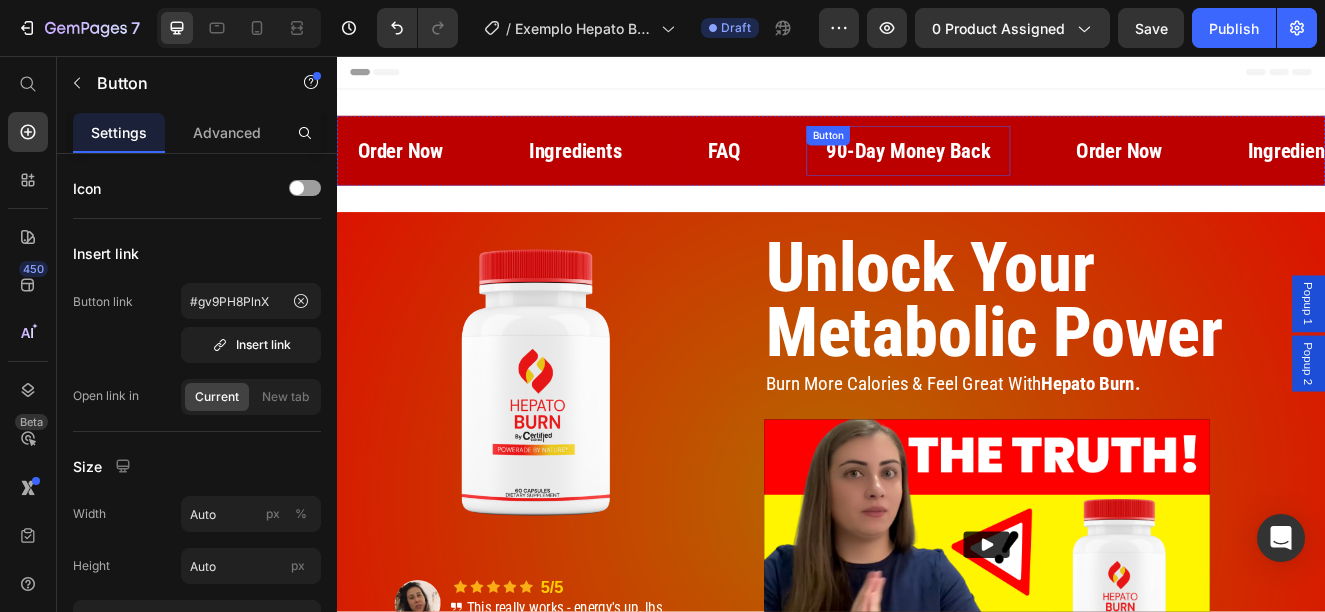 click on "90-Day Money Back" at bounding box center (1031, 171) 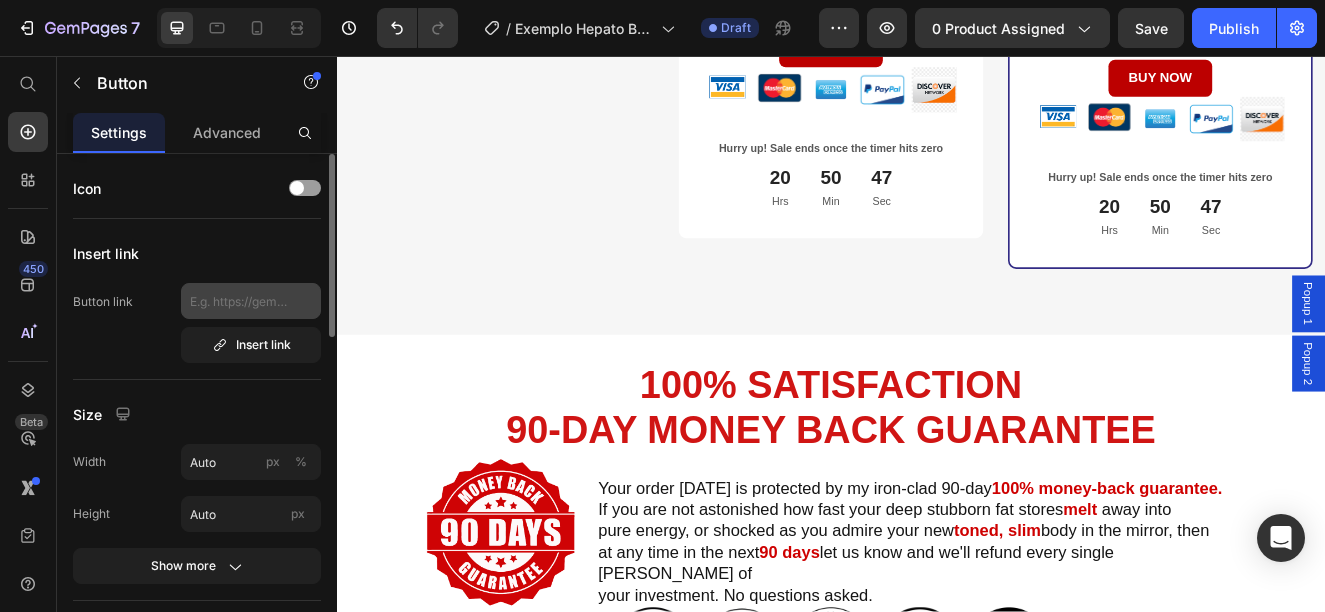 scroll, scrollTop: 1100, scrollLeft: 0, axis: vertical 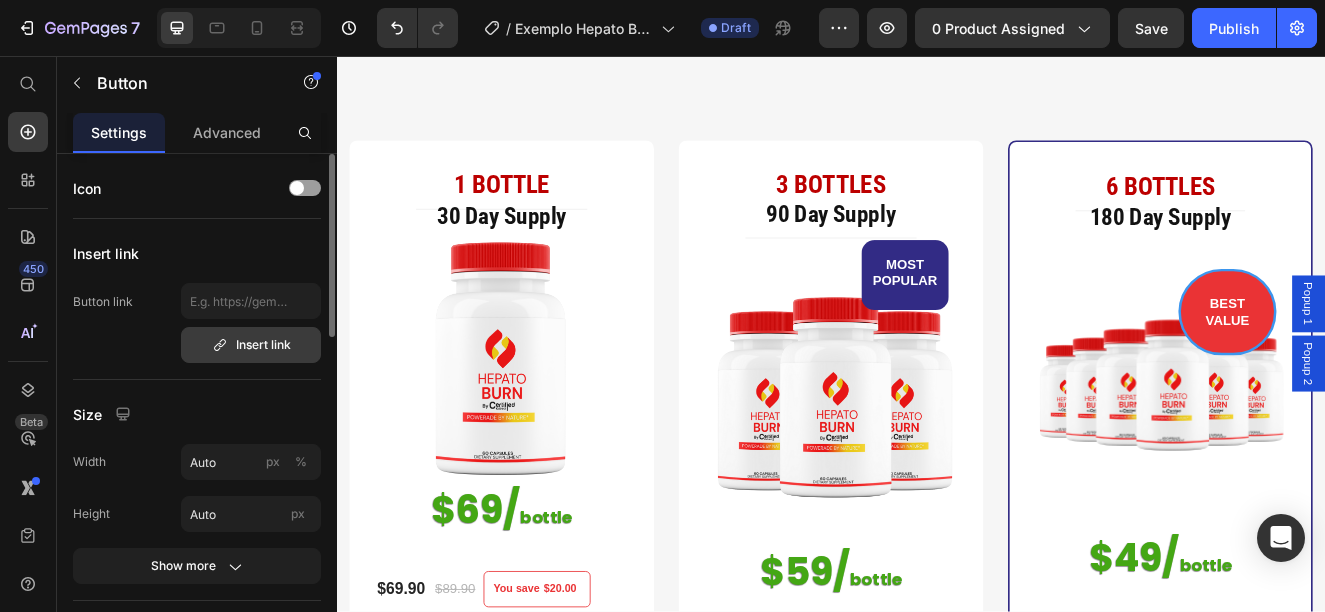click on "Insert link" at bounding box center (251, 345) 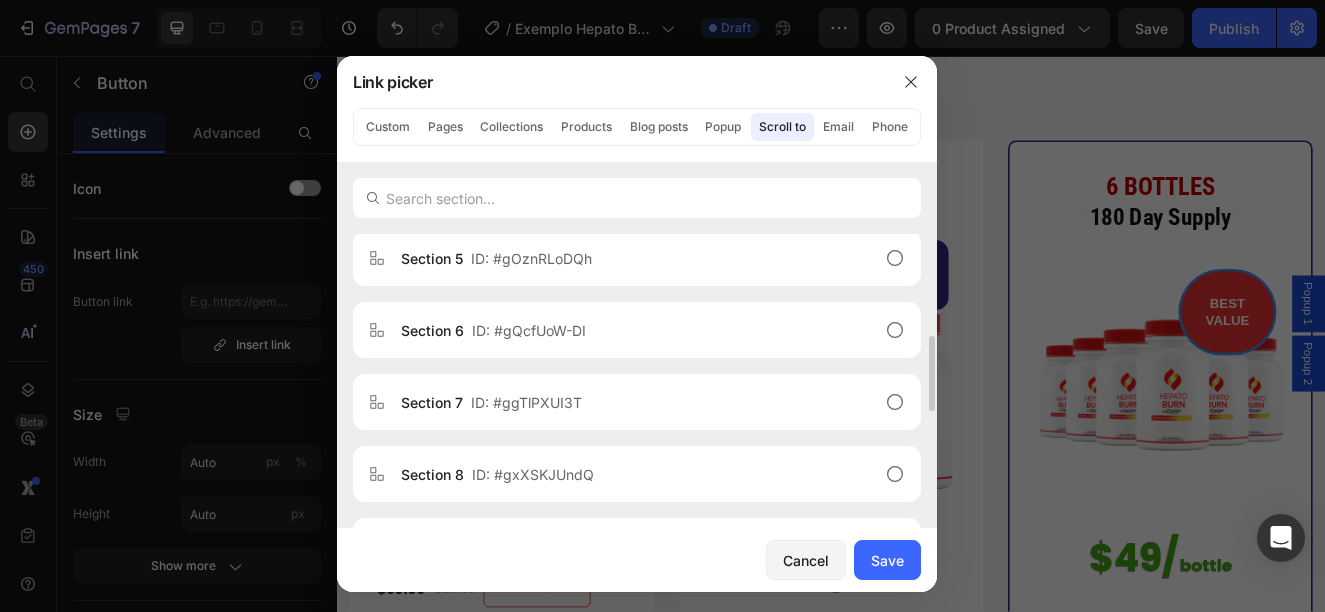 scroll, scrollTop: 400, scrollLeft: 0, axis: vertical 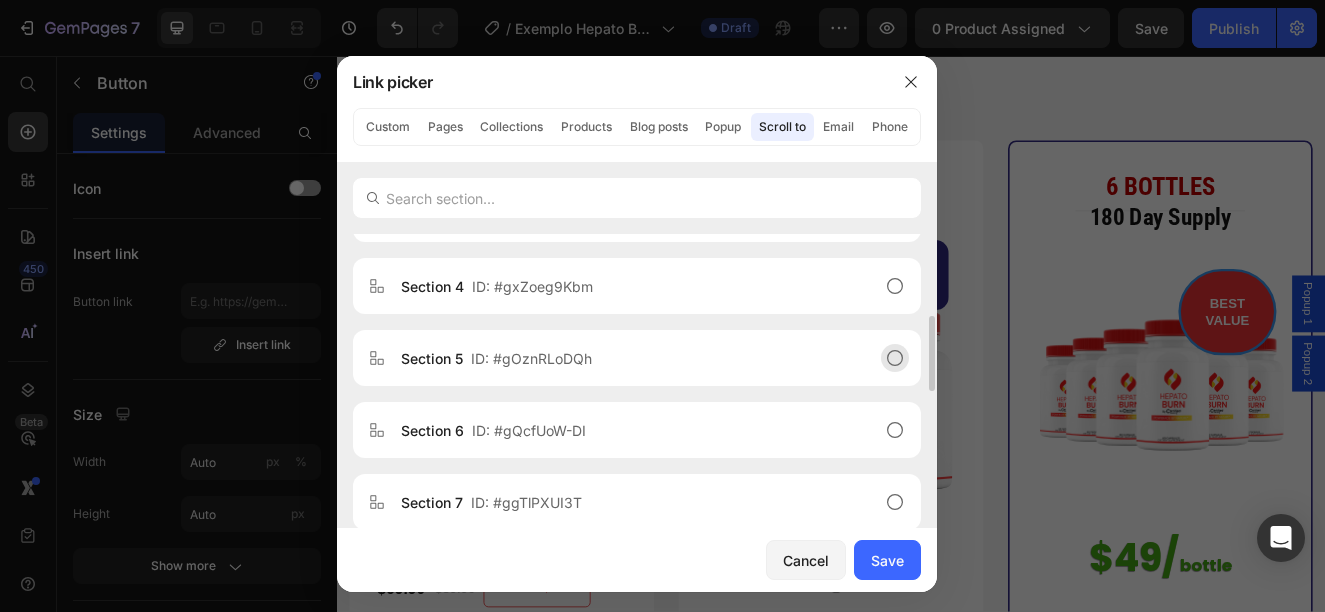 click on "Section 5  ID: #gOznRLoDQh" 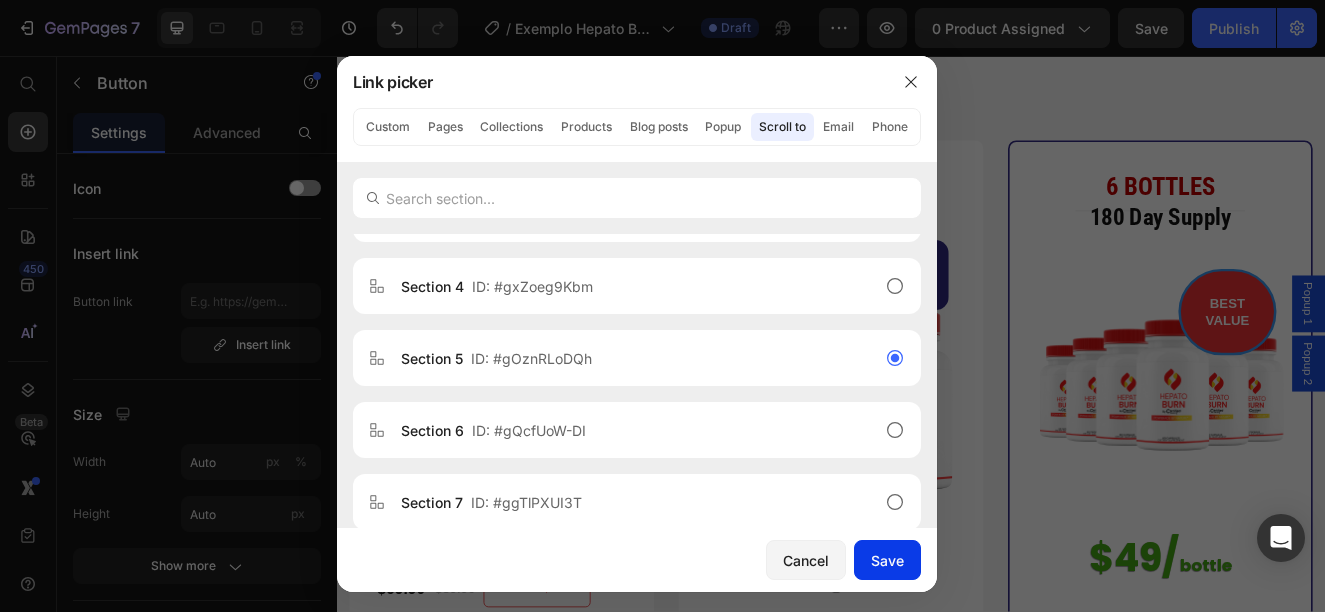 drag, startPoint x: 658, startPoint y: 624, endPoint x: 879, endPoint y: 570, distance: 227.50165 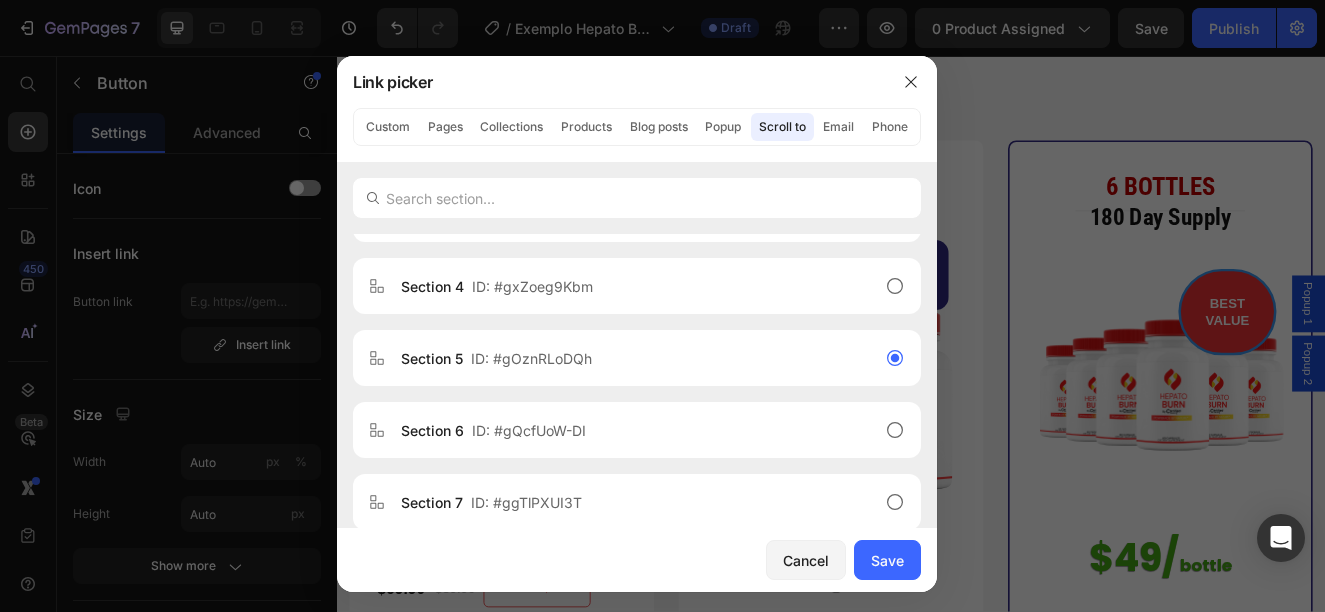 type on "#gOznRLoDQh" 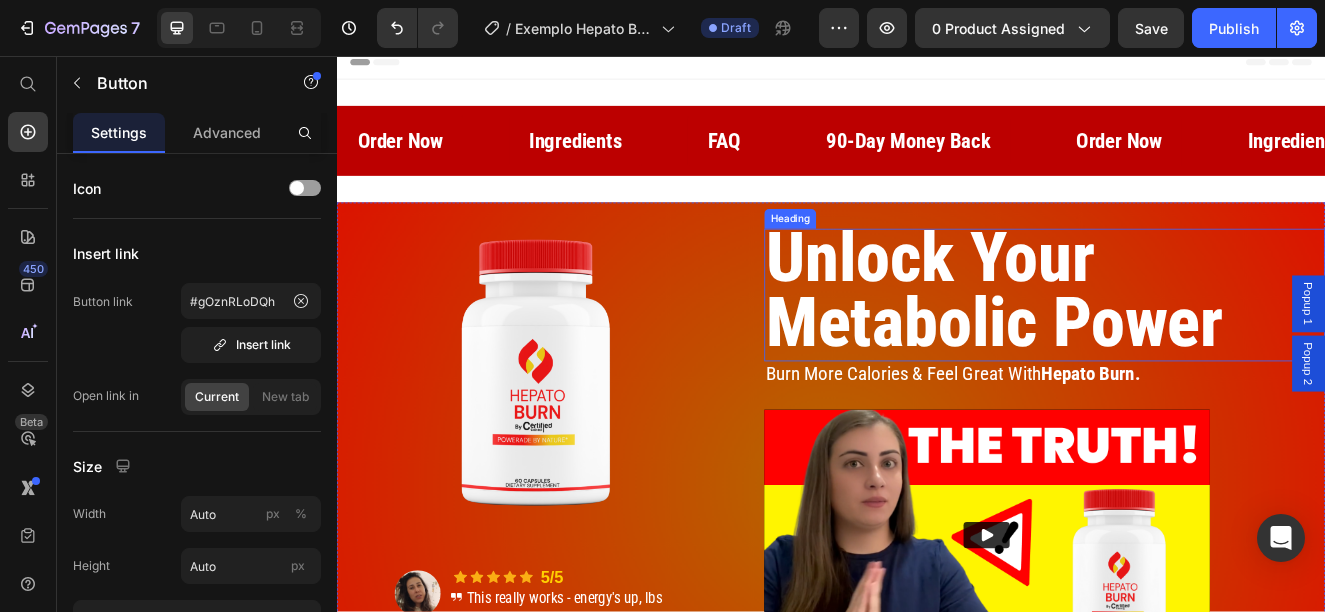 scroll, scrollTop: 0, scrollLeft: 0, axis: both 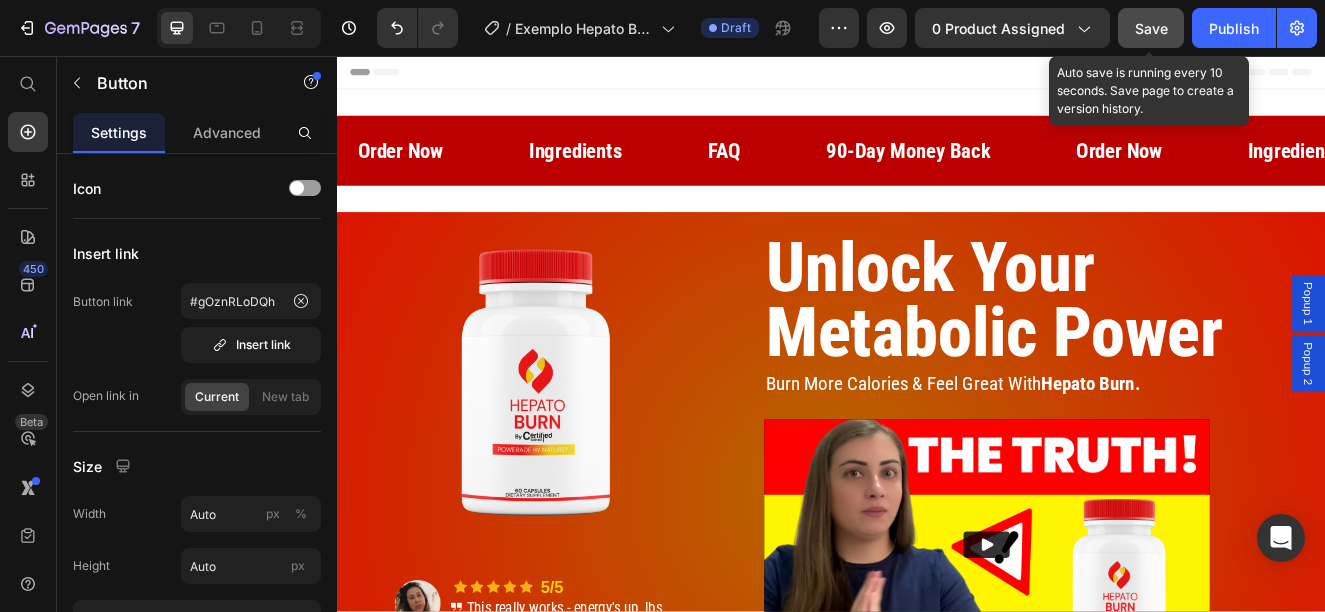 click on "Save" 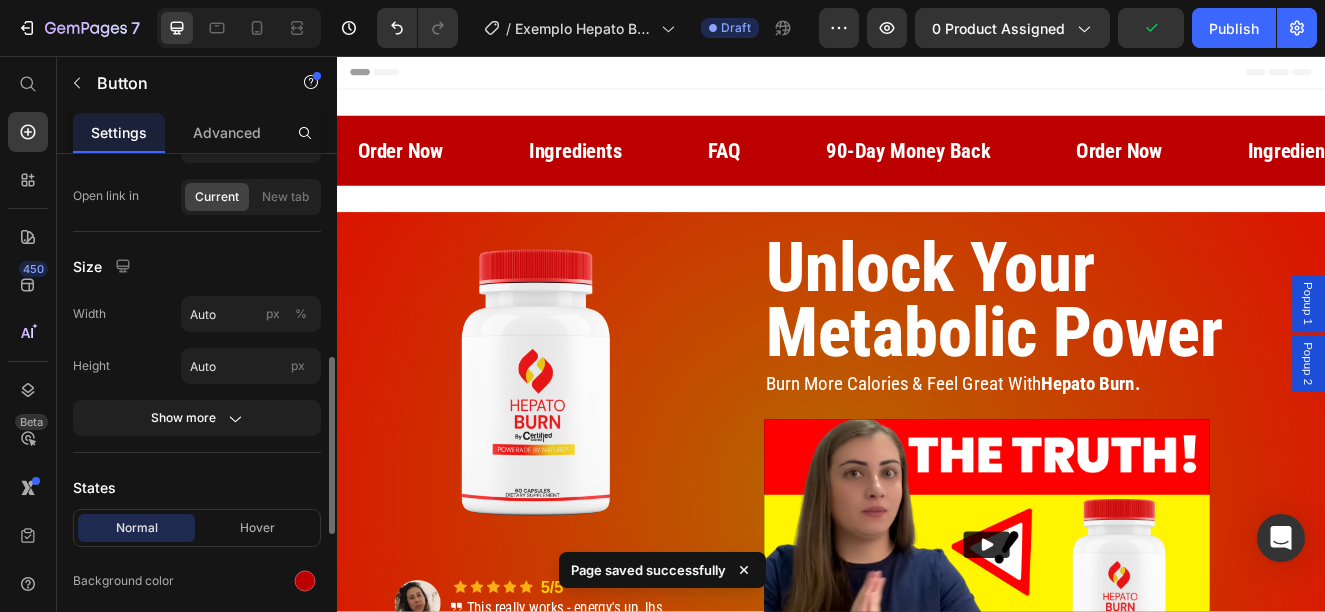 scroll, scrollTop: 300, scrollLeft: 0, axis: vertical 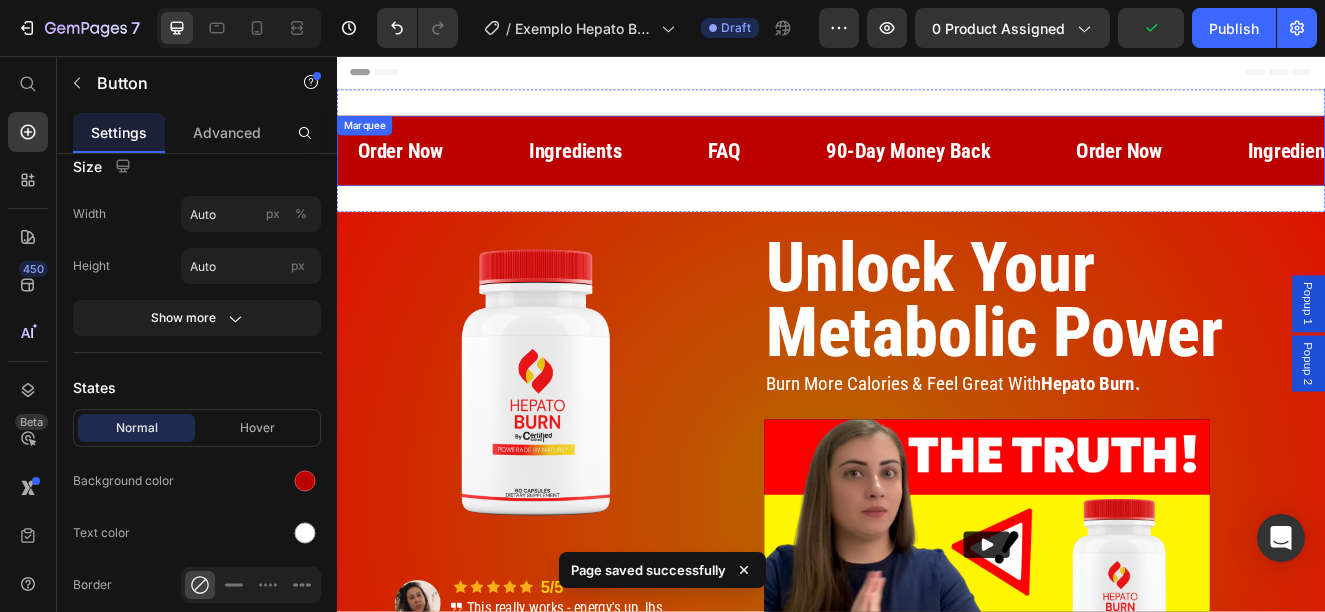 click on "Order Now Button Ingredients Button FAQ Button 90-Day Money Back Button Order Now Button Ingredients Button FAQ Button 90-Day Money Back Button Order Now Button Ingredients Button FAQ Button 90-Day Money Back Button Order Now Button Ingredients Button FAQ Button 90-Day Money Back Button Order Now Button Ingredients Button FAQ Button 90-Day Money Back Button Order Now Button Ingredients Button FAQ Button 90-Day Money Back Button Marquee" at bounding box center [937, 171] 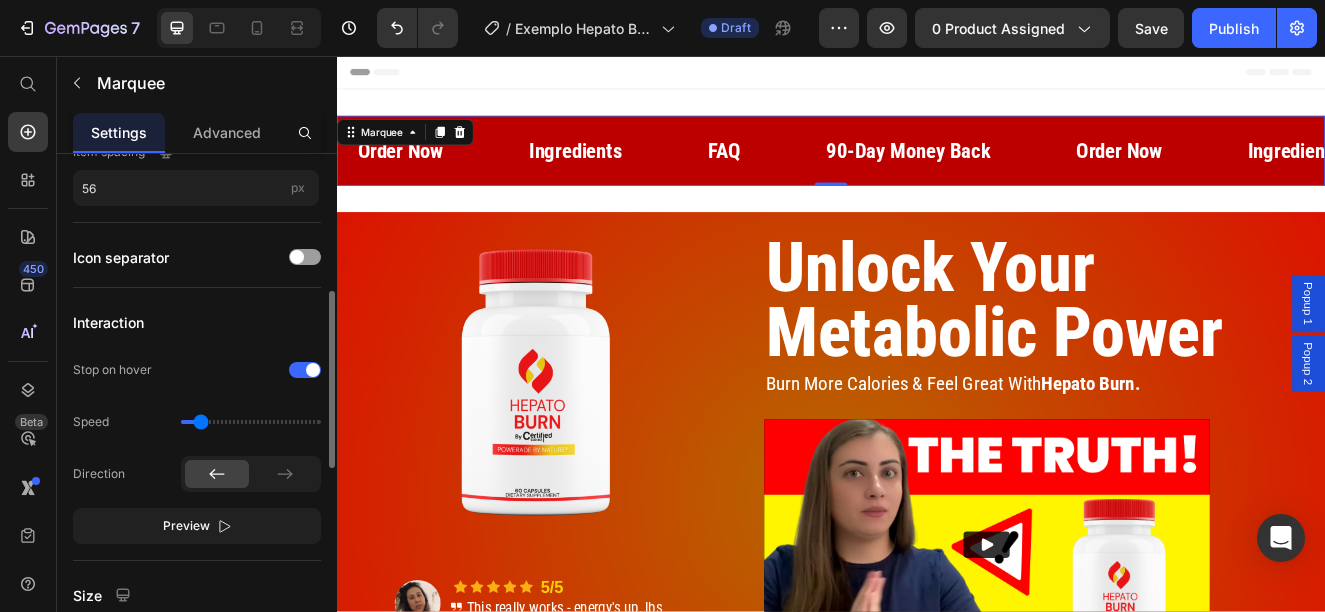 drag, startPoint x: 187, startPoint y: 421, endPoint x: 201, endPoint y: 421, distance: 14 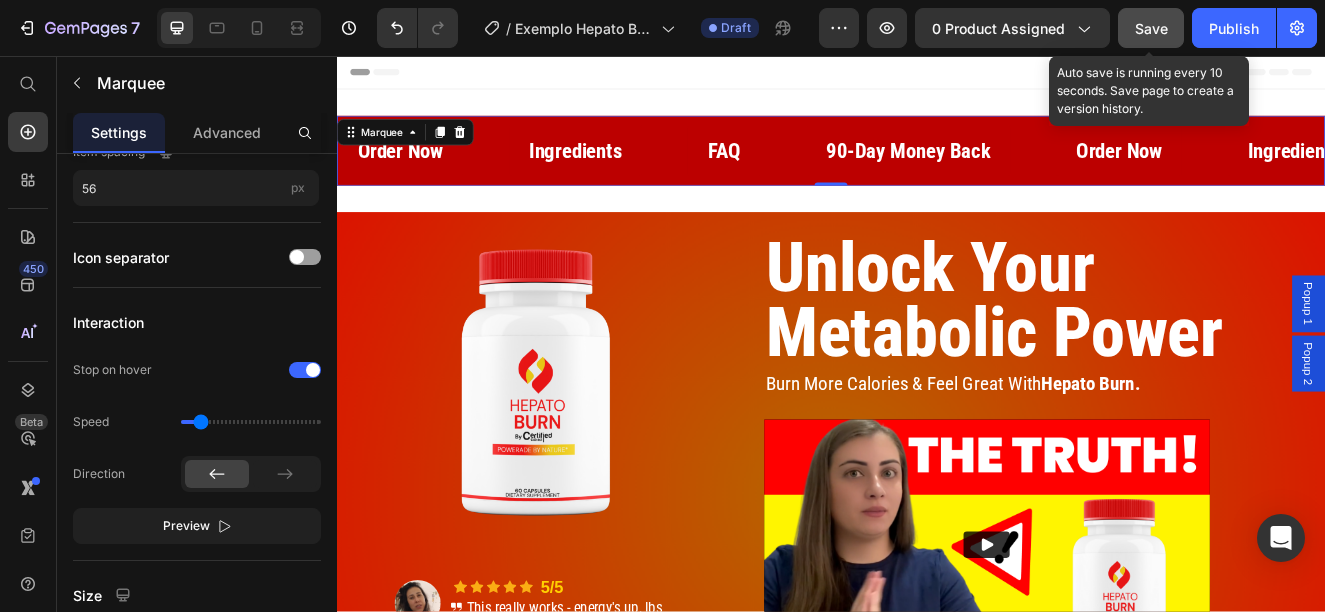 click on "Save" 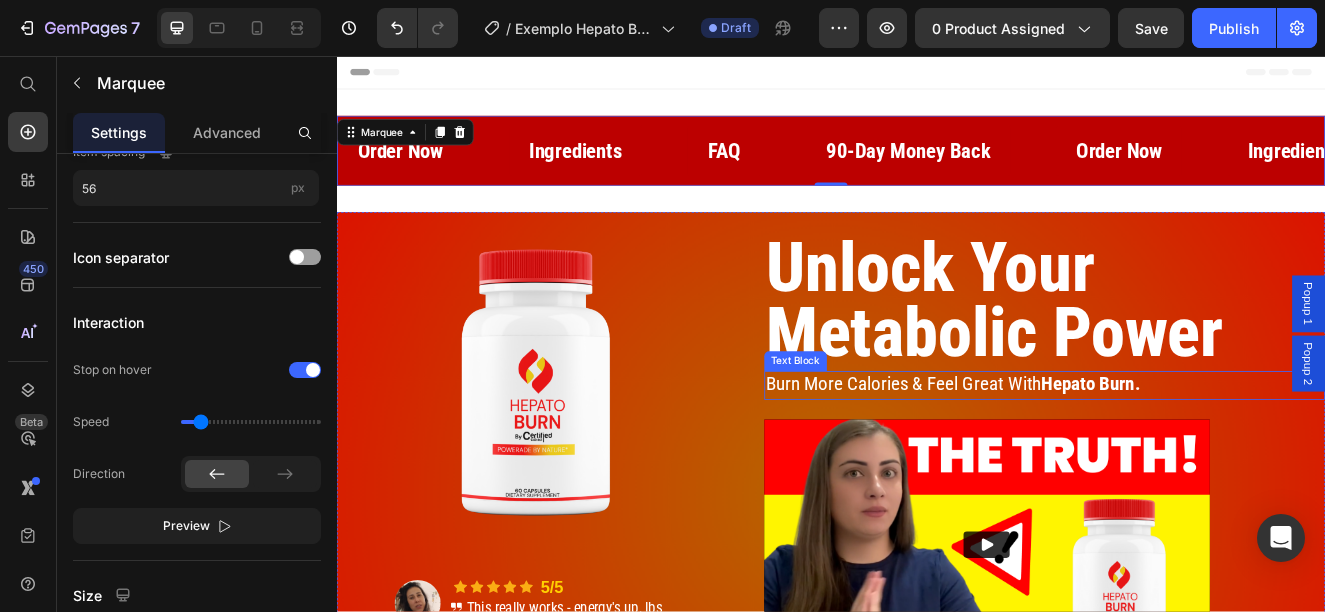 click on "Burn More Calories & Feel Great With  Hepato Burn." at bounding box center (1085, 454) 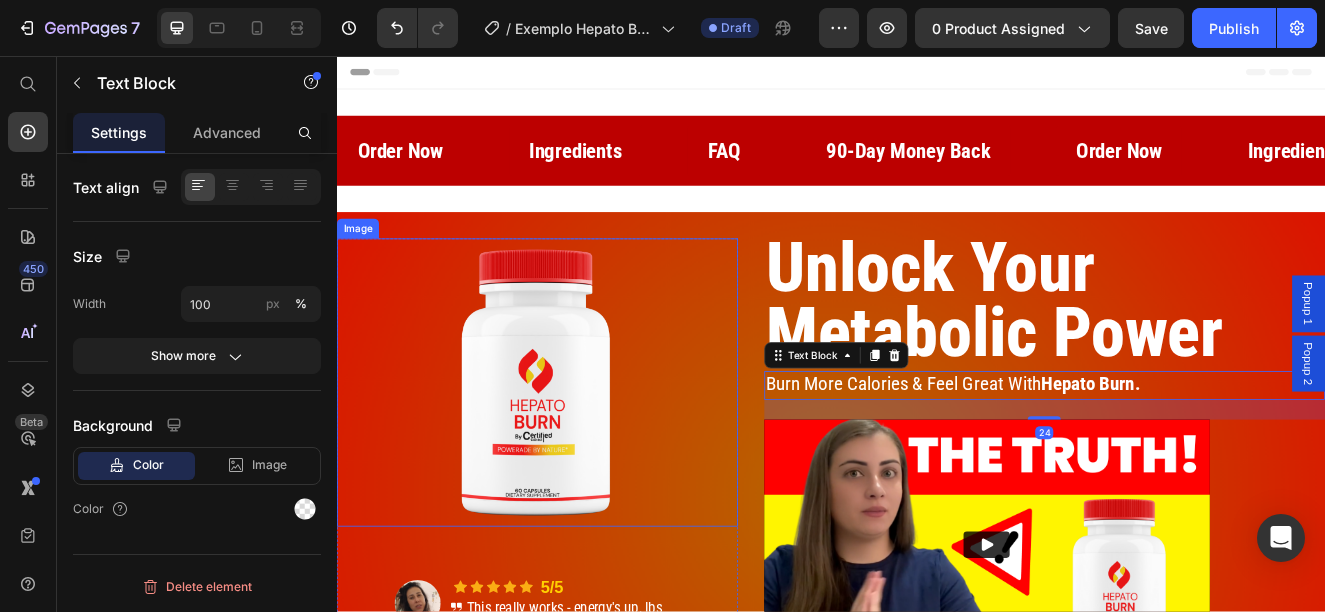 scroll, scrollTop: 0, scrollLeft: 0, axis: both 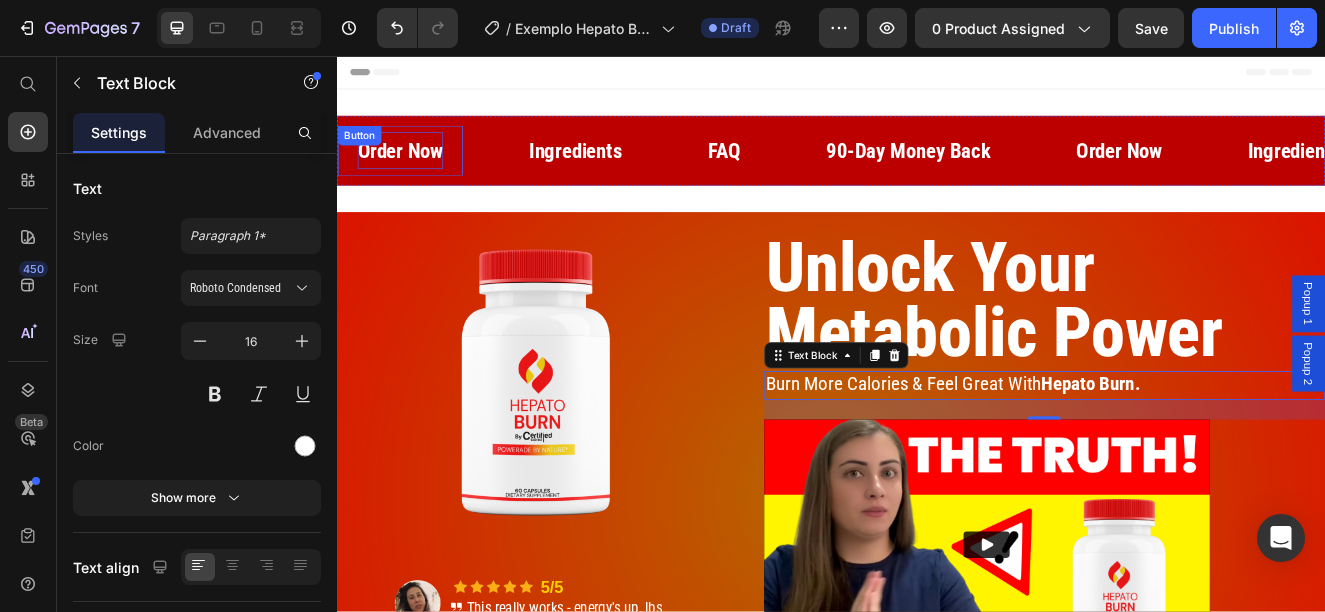 click on "Order Now" at bounding box center (414, 171) 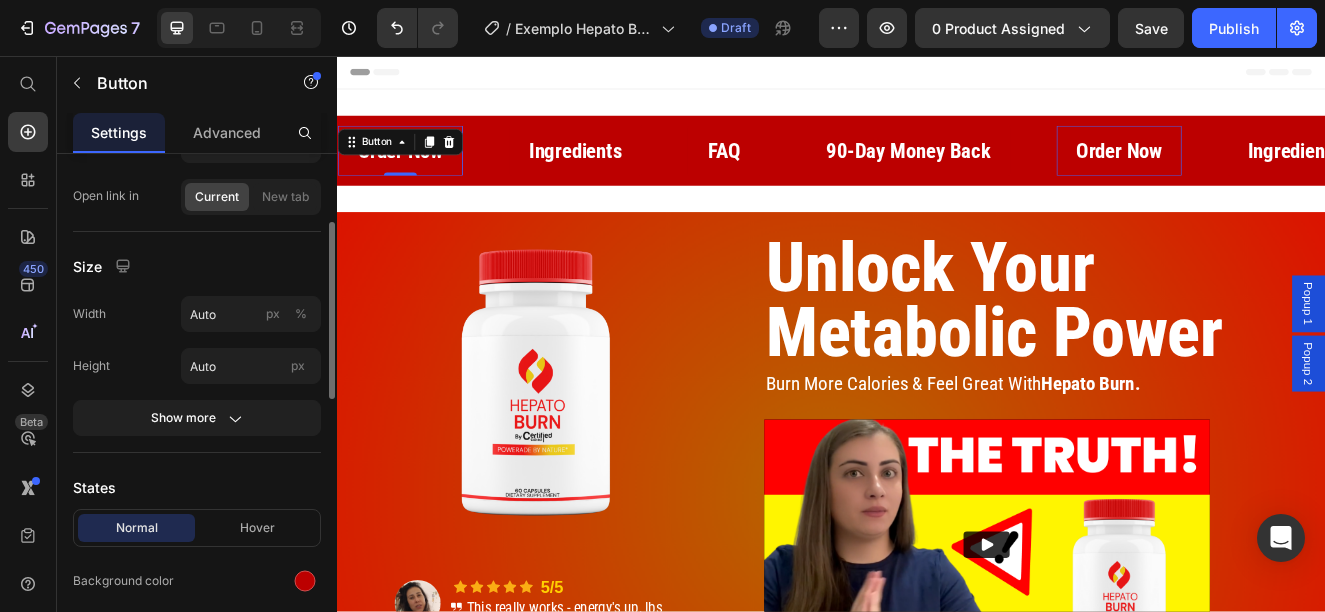 scroll, scrollTop: 300, scrollLeft: 0, axis: vertical 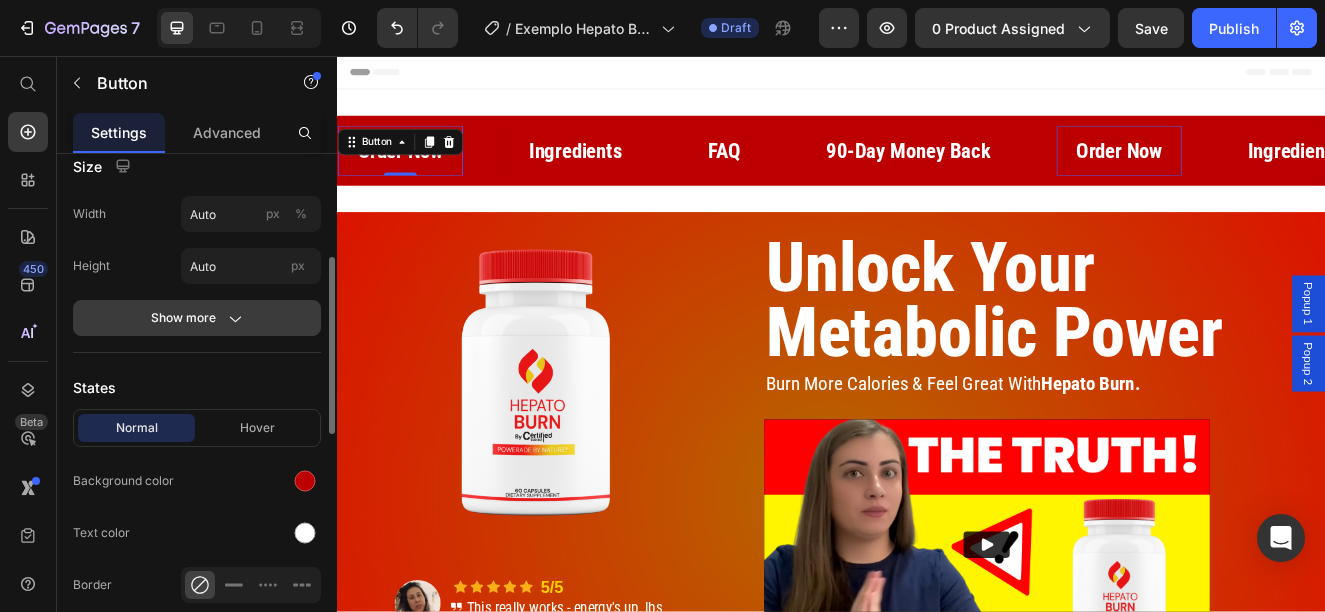 click on "Show more" at bounding box center (197, 318) 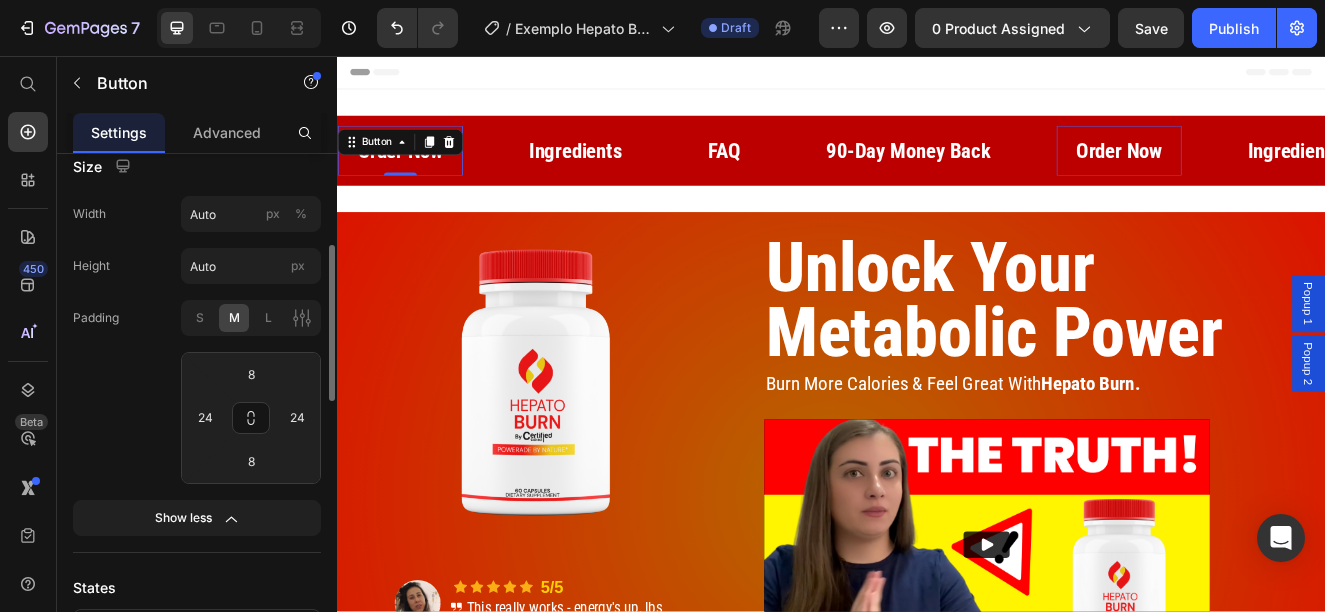 scroll, scrollTop: 0, scrollLeft: 0, axis: both 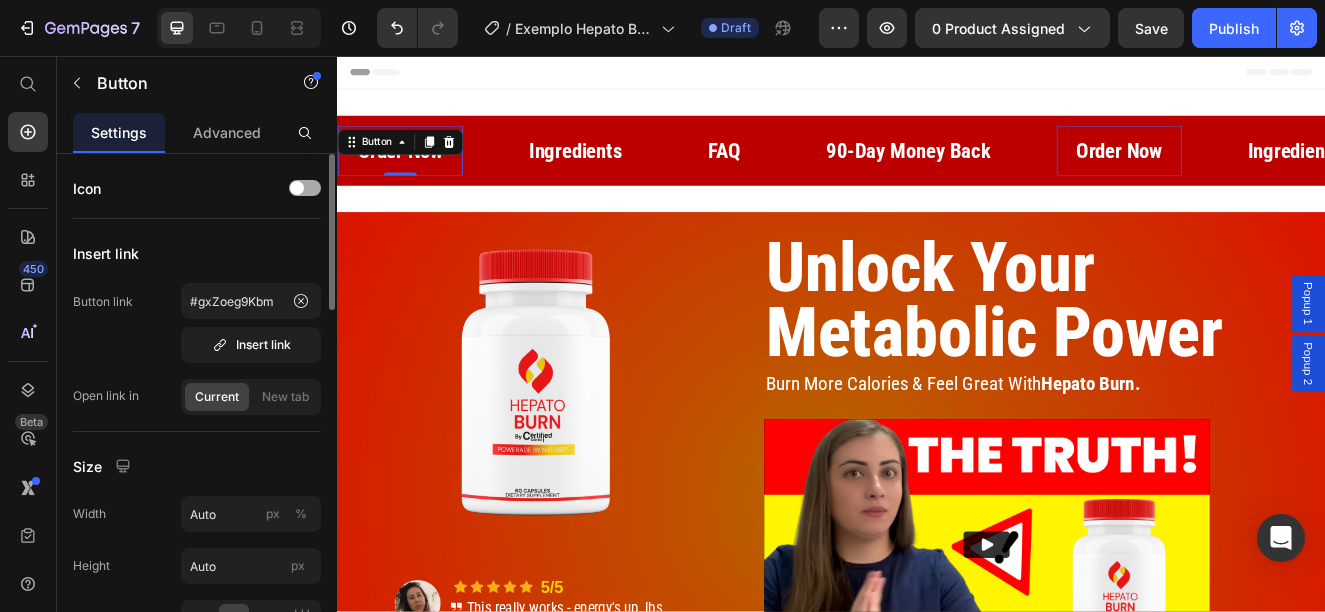 click on "Icon" 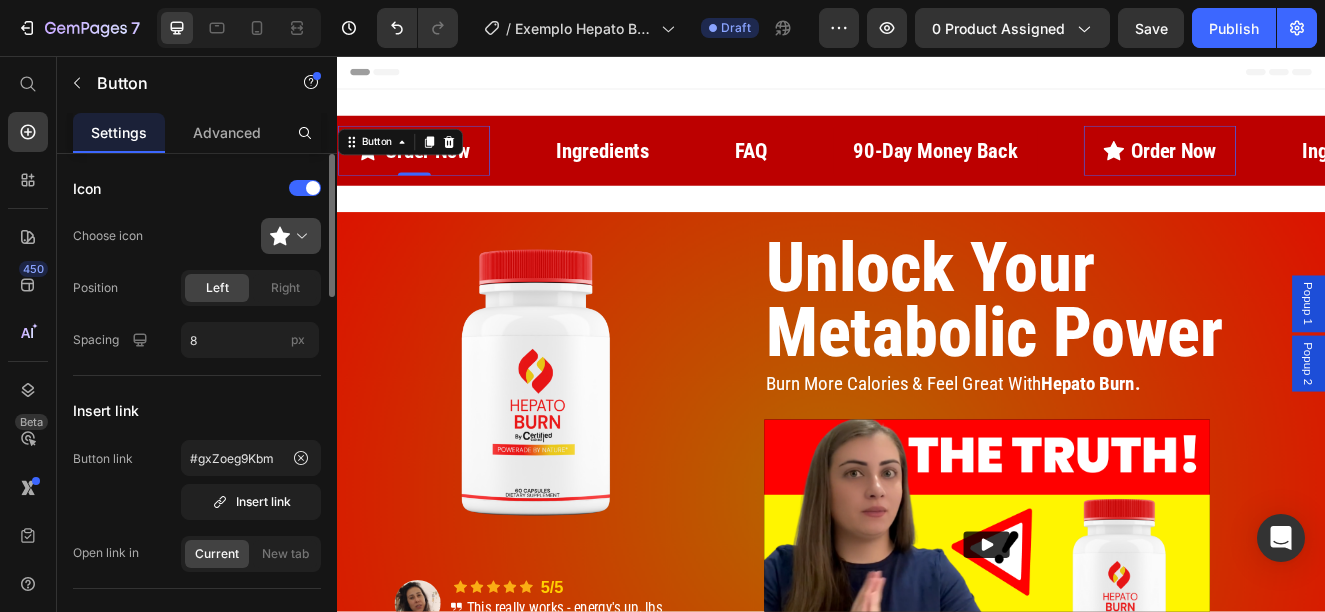 click at bounding box center [299, 236] 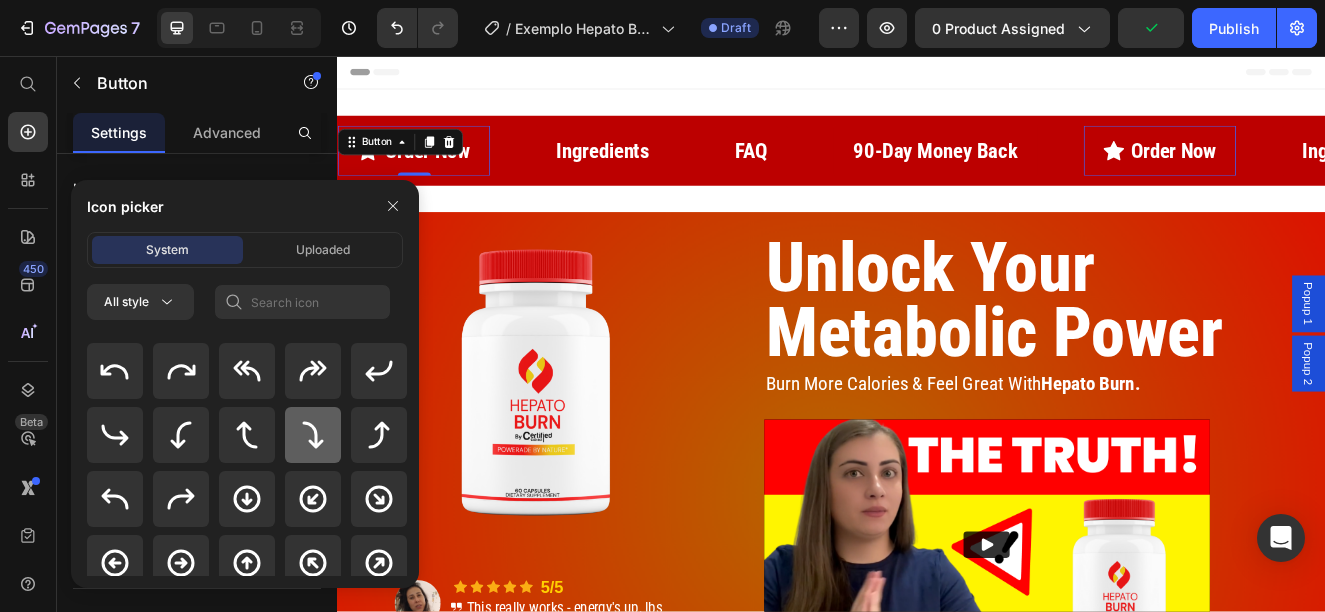 scroll, scrollTop: 500, scrollLeft: 0, axis: vertical 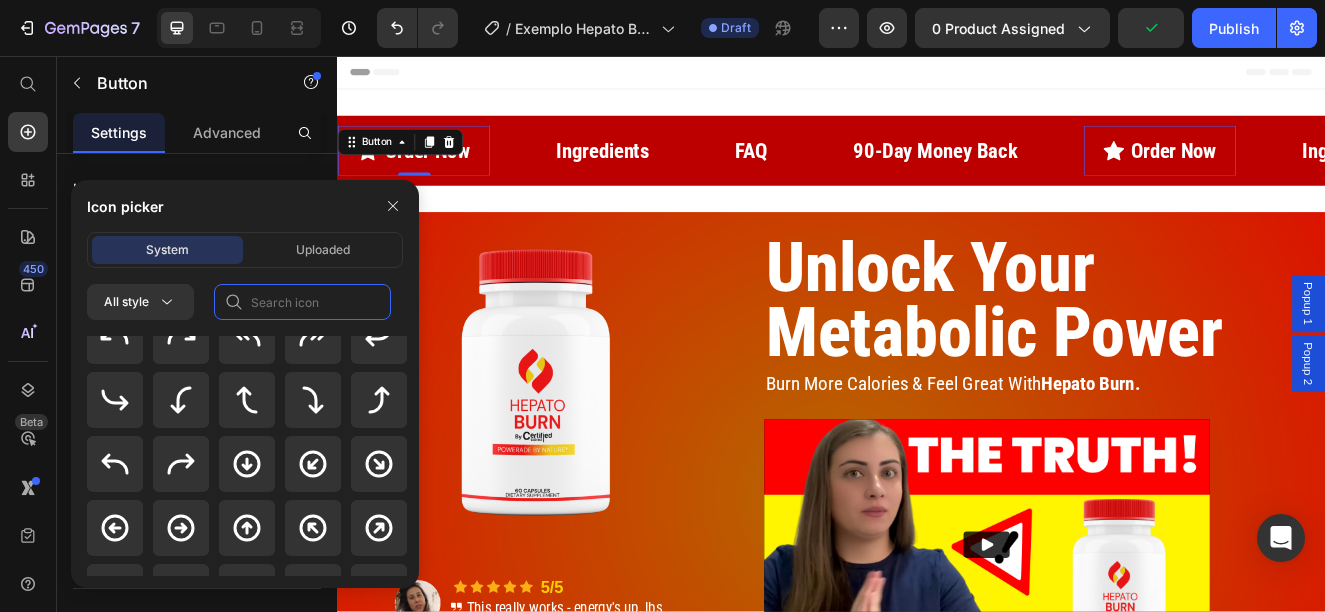 click 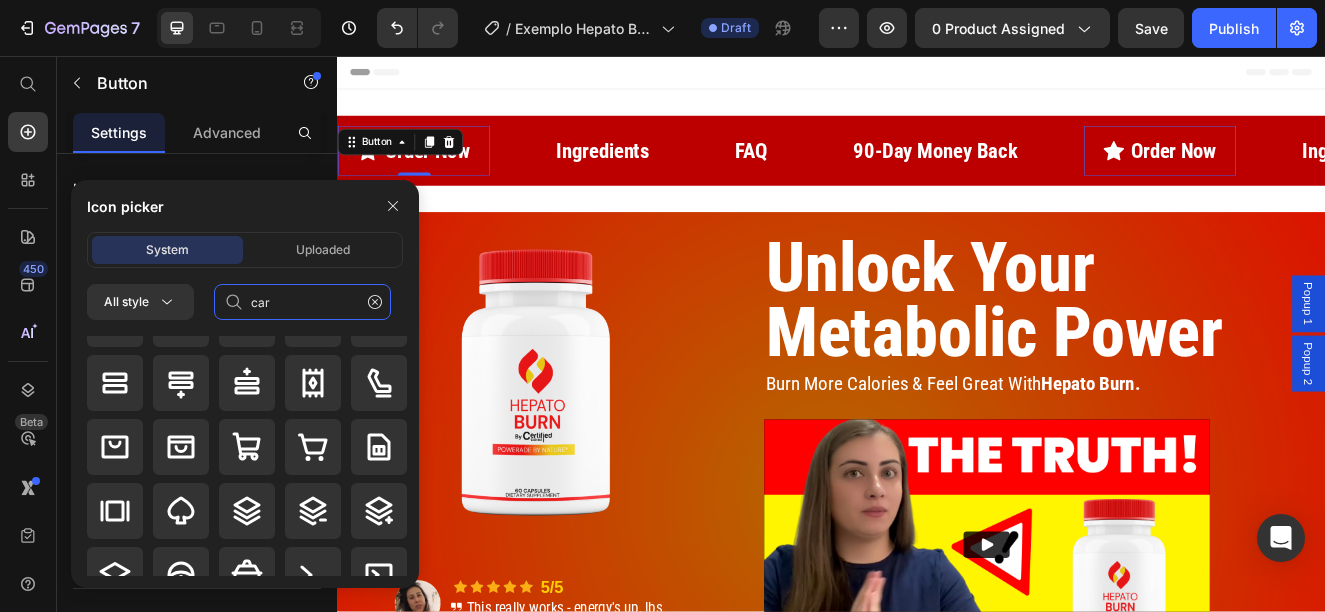 scroll, scrollTop: 700, scrollLeft: 0, axis: vertical 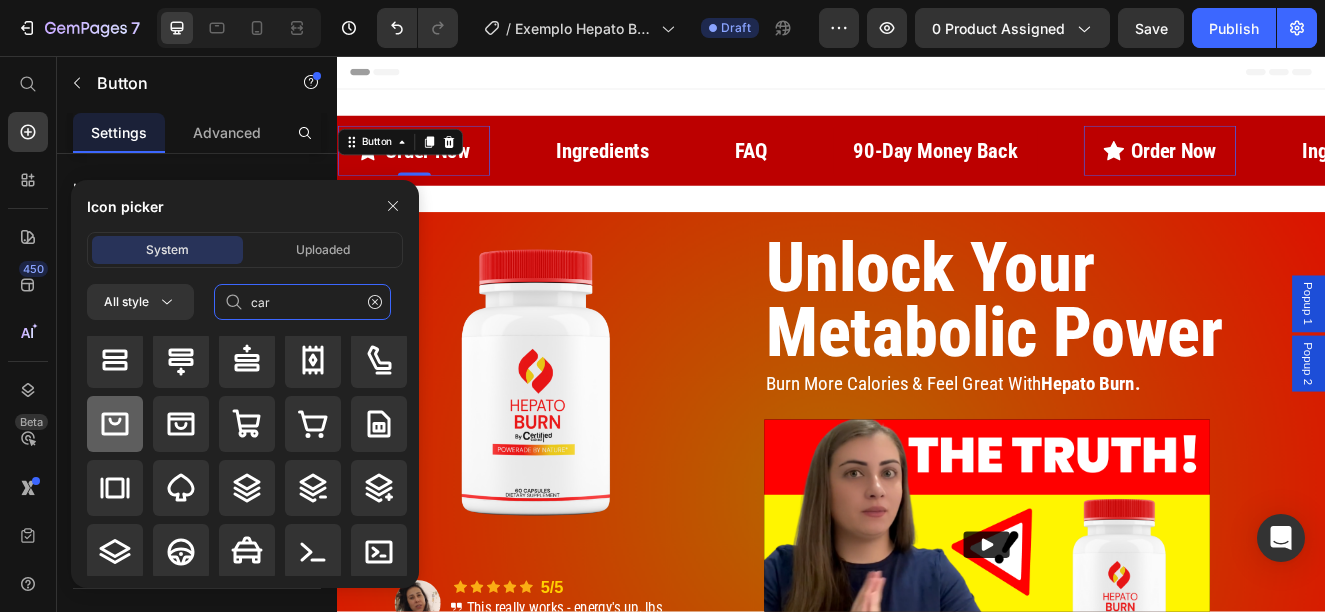 type on "car" 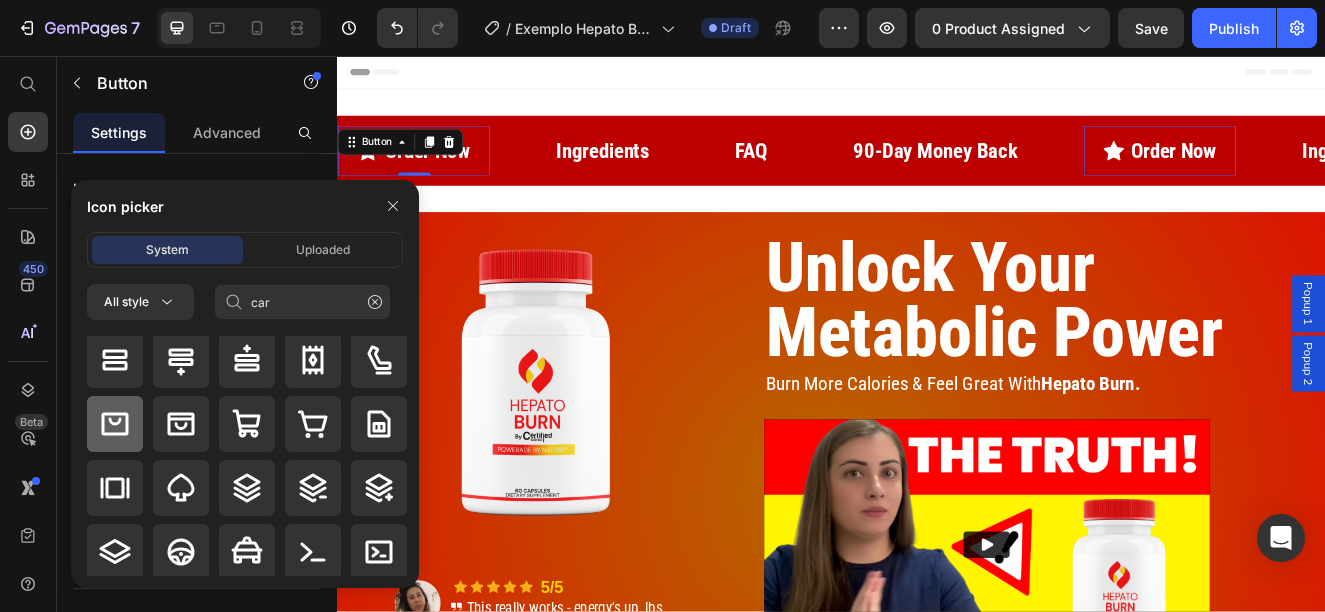 click 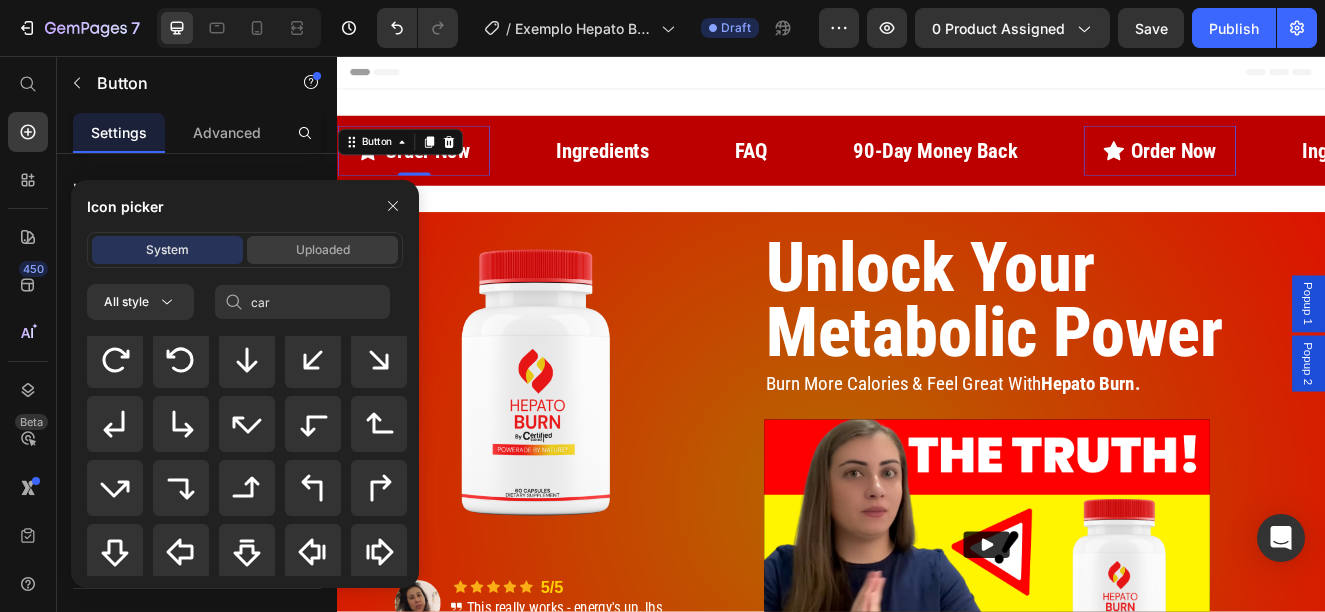 type 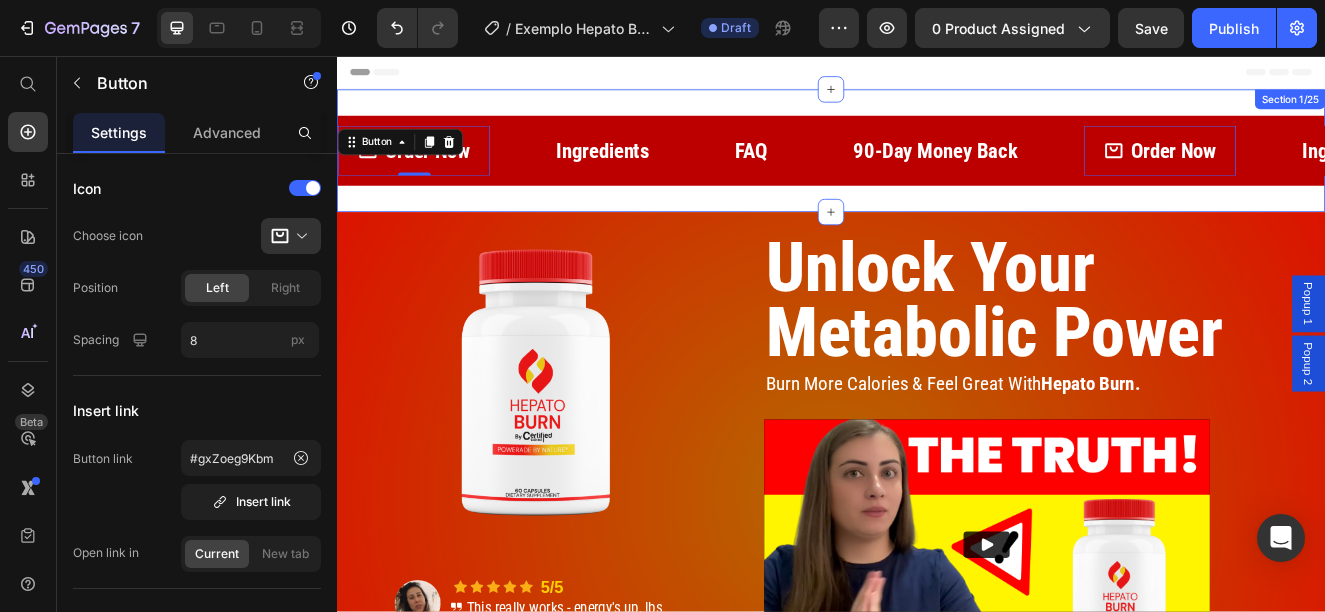 click on "Order Now Button   0 Ingredients Button FAQ Button 90-Day Money Back Button
Order Now Button   0 Ingredients Button FAQ Button 90-Day Money Back Button
Order Now Button   0 Ingredients Button FAQ Button 90-Day Money Back Button
Order Now Button   0 Ingredients Button FAQ Button 90-Day Money Back Button
Order Now Button   0 Ingredients Button FAQ Button 90-Day Money Back Button
Order Now Button   0 Ingredients Button FAQ Button 90-Day Money Back Button Marquee Section 1/25" at bounding box center (937, 171) 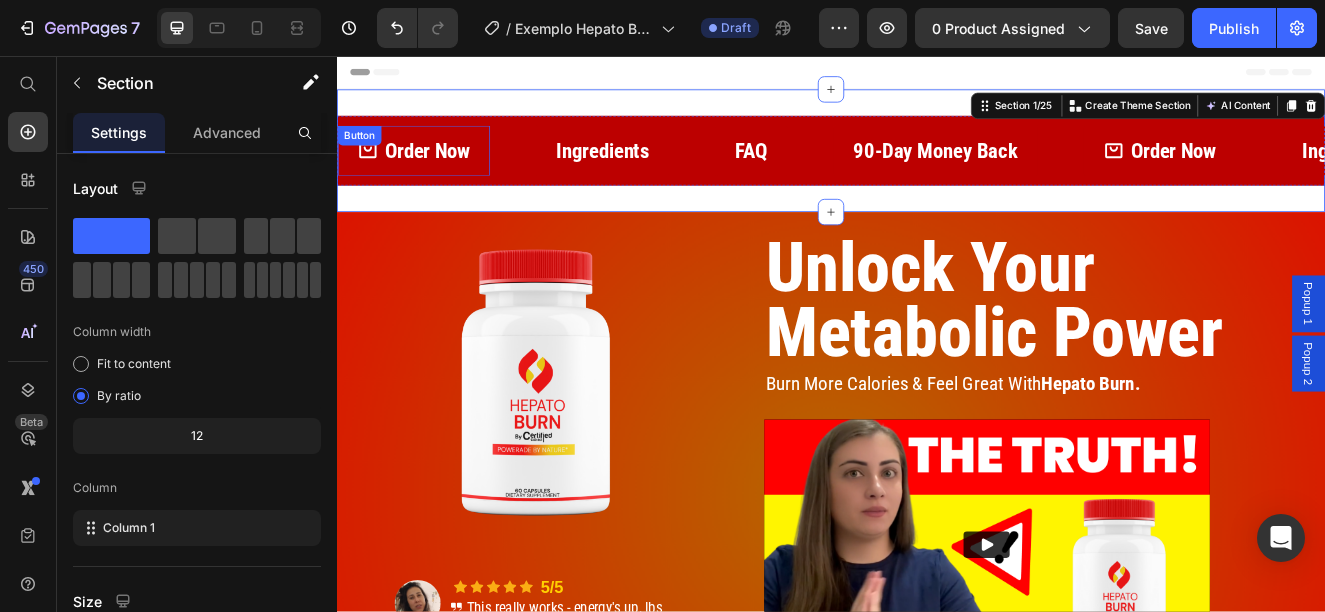 click at bounding box center [374, 171] 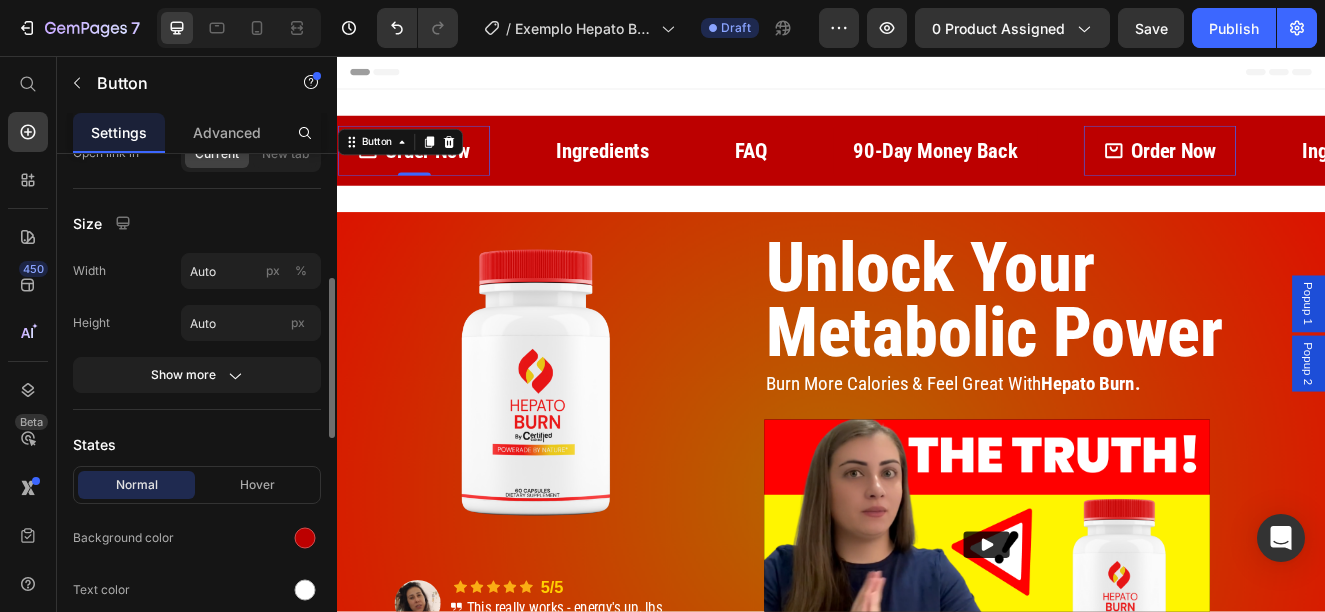 scroll, scrollTop: 600, scrollLeft: 0, axis: vertical 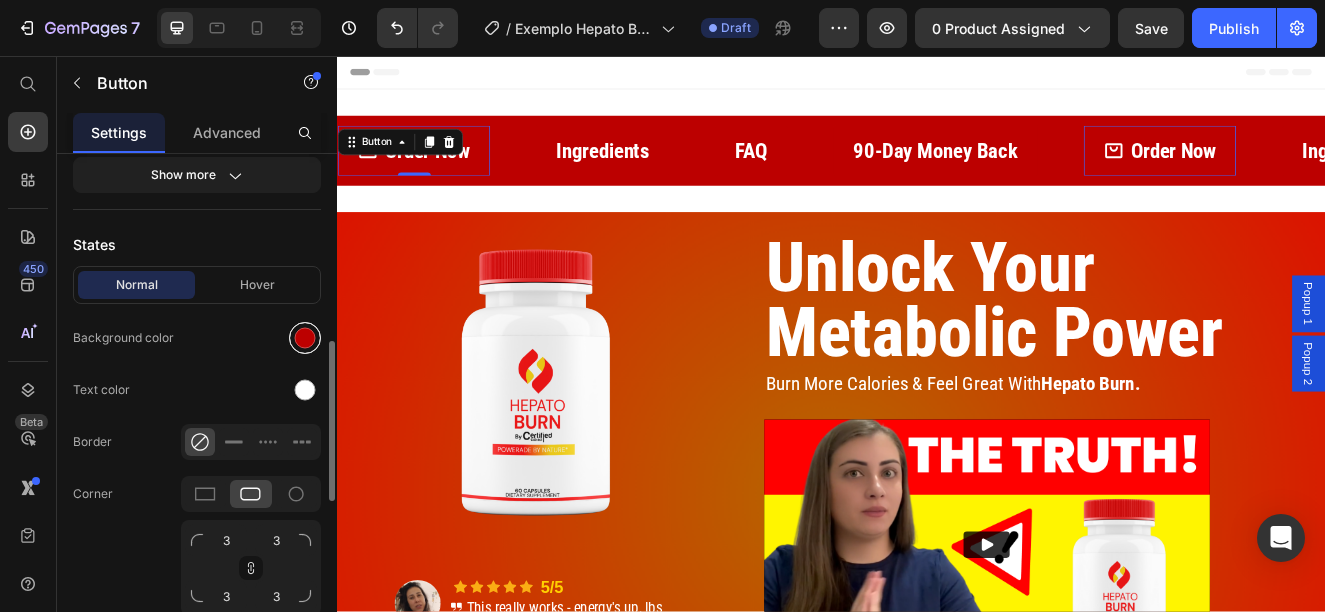 click at bounding box center (305, 338) 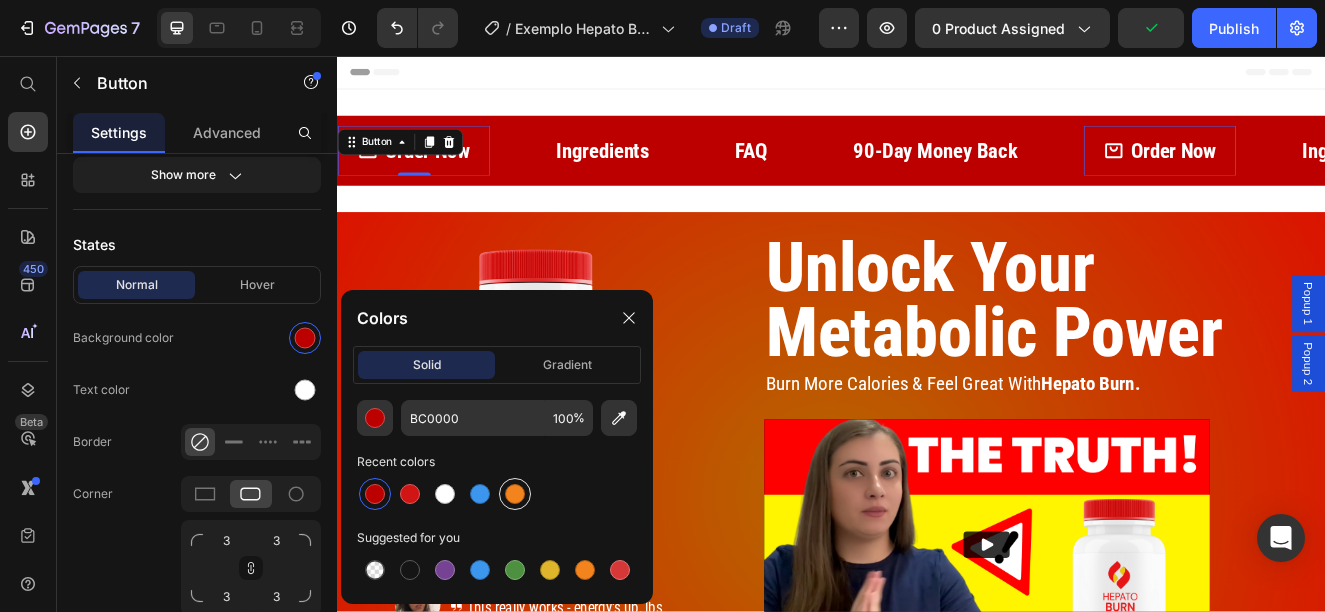 click at bounding box center (515, 494) 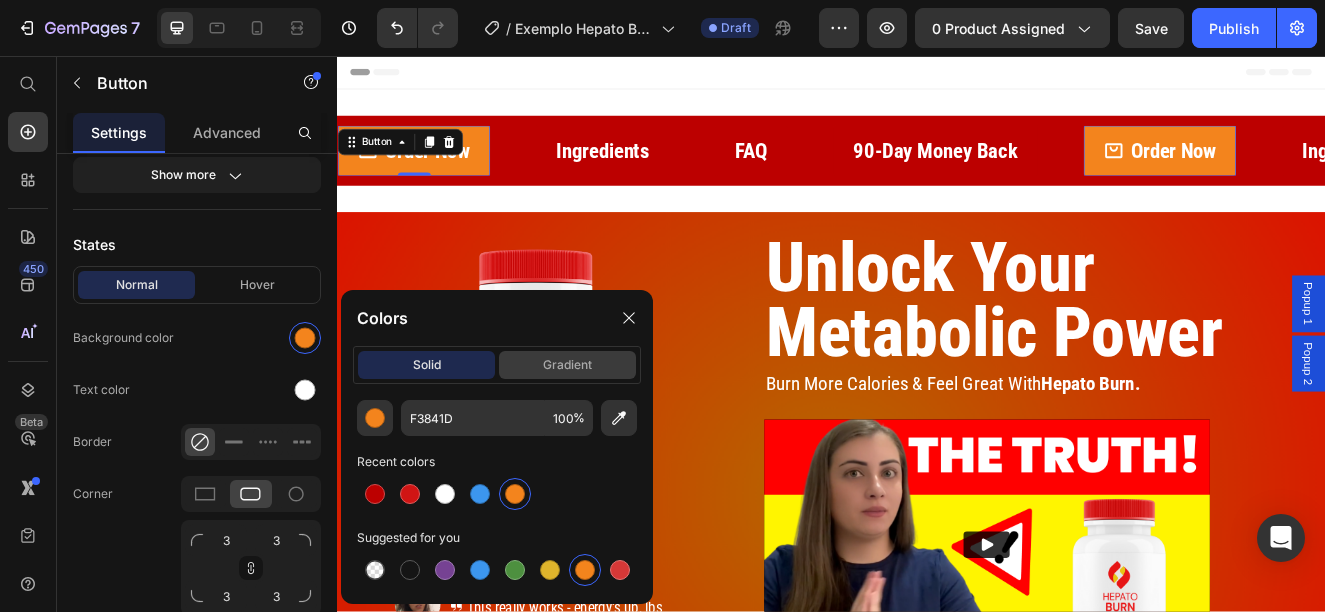 click on "gradient" 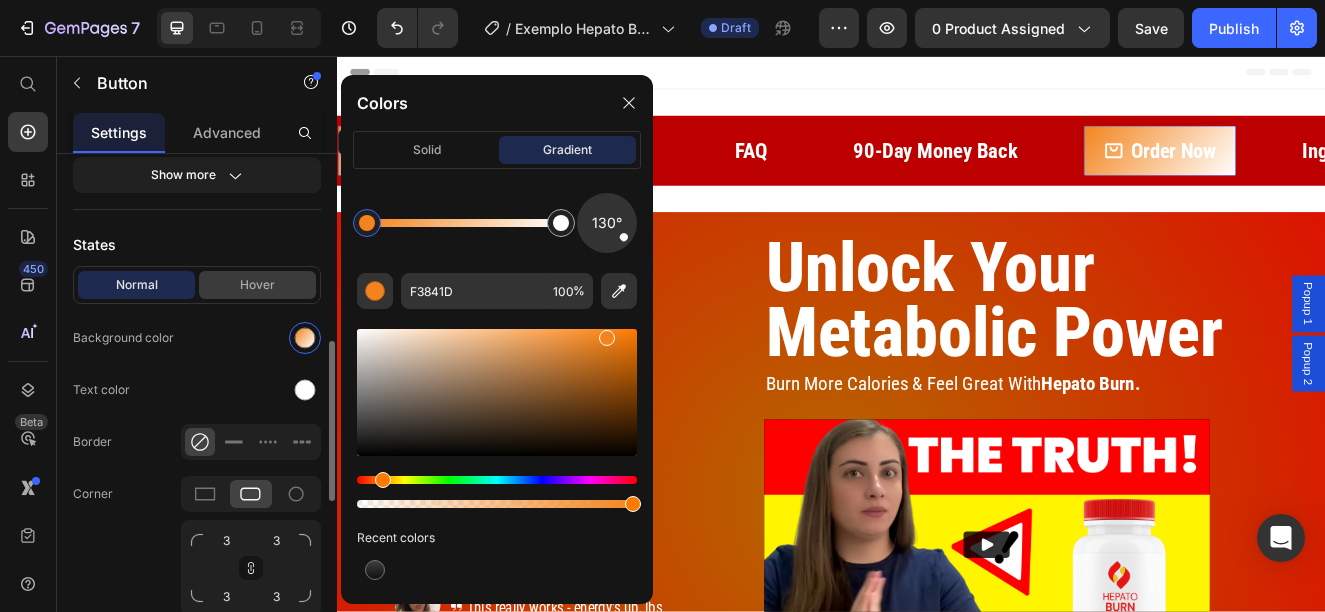 click on "Hover" at bounding box center (257, 285) 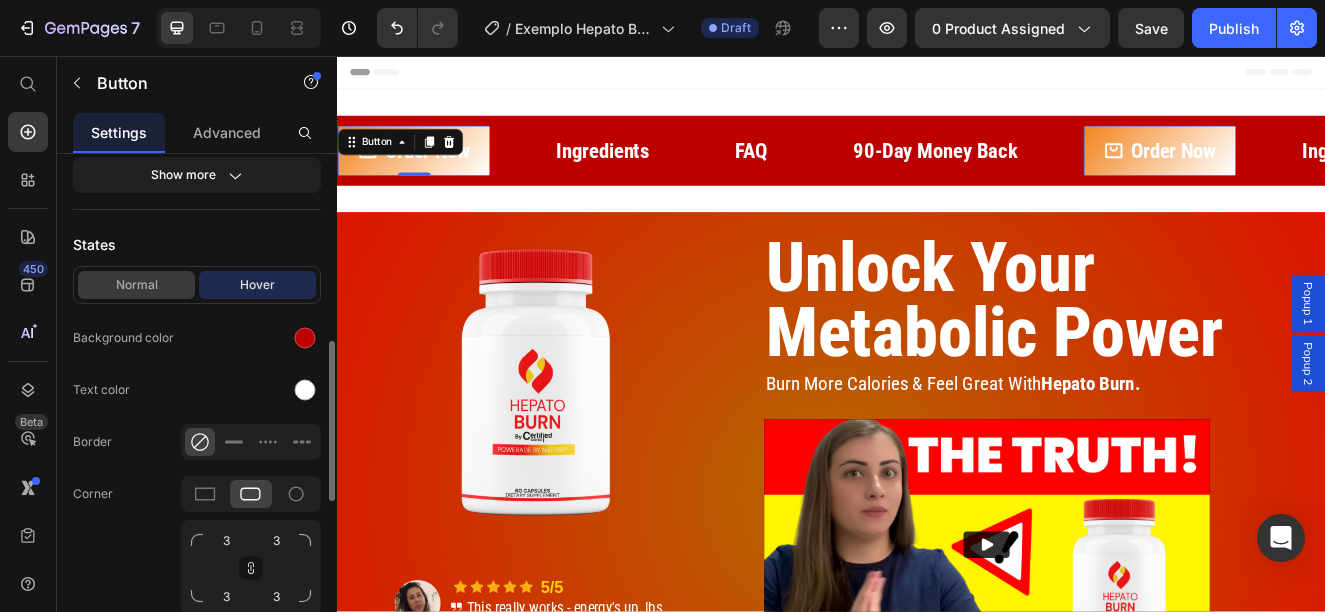 click on "Normal" at bounding box center [136, 285] 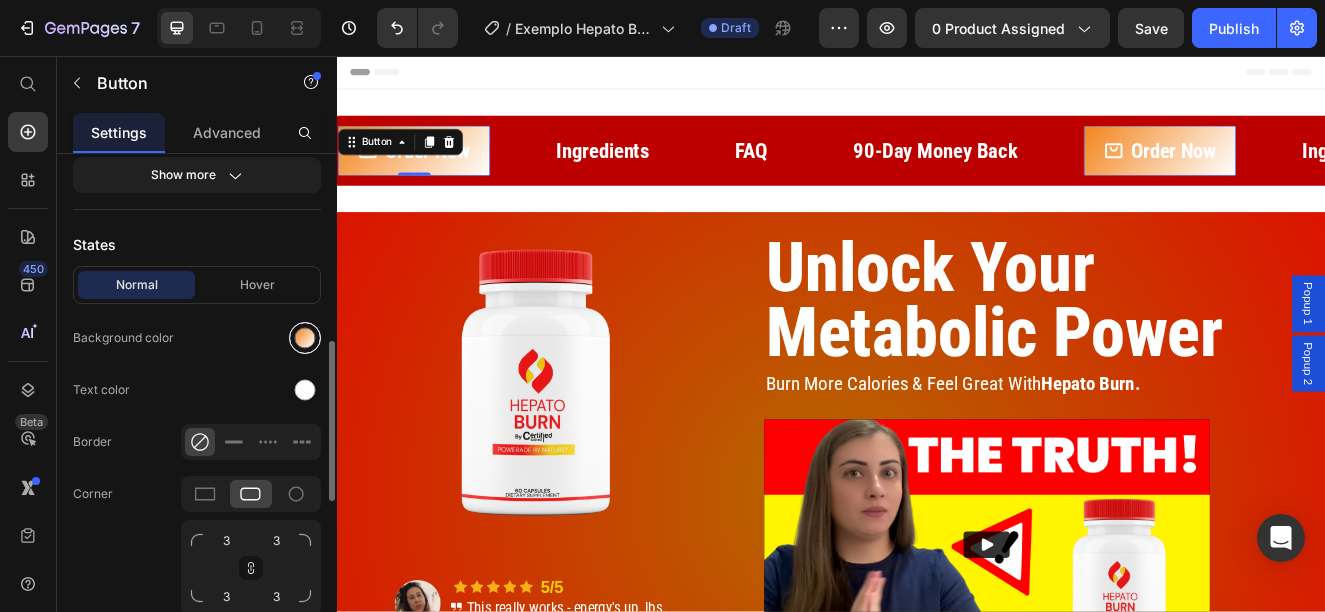 click at bounding box center [305, 338] 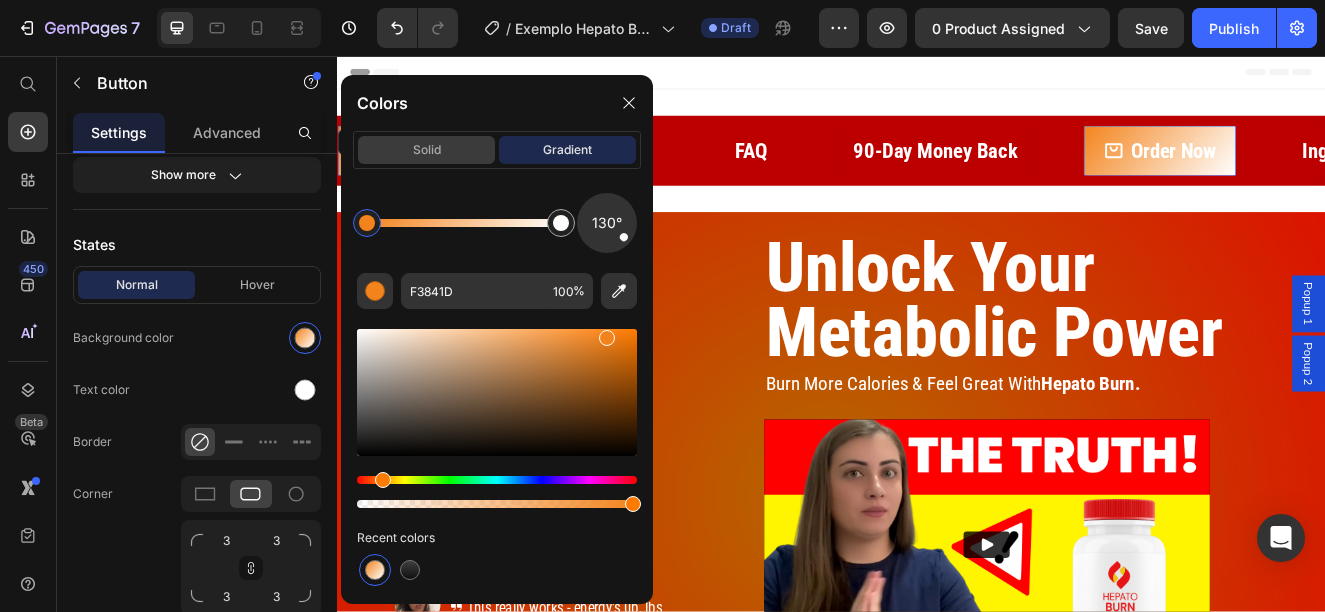 click on "solid" 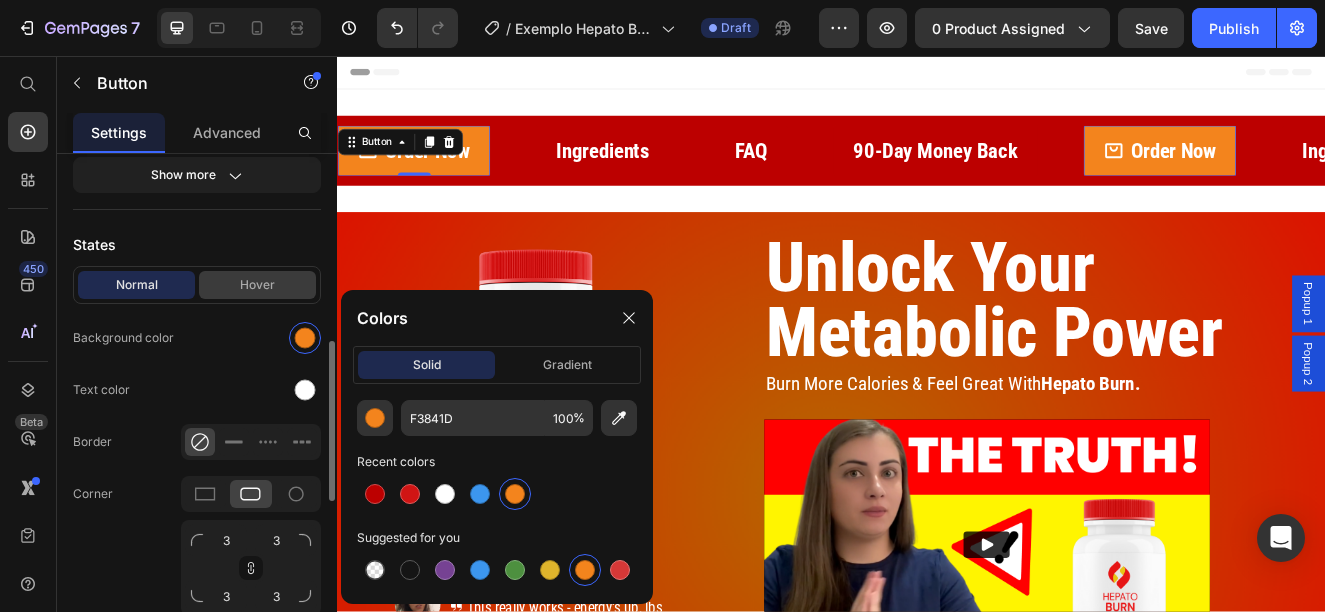 click on "Hover" at bounding box center [257, 285] 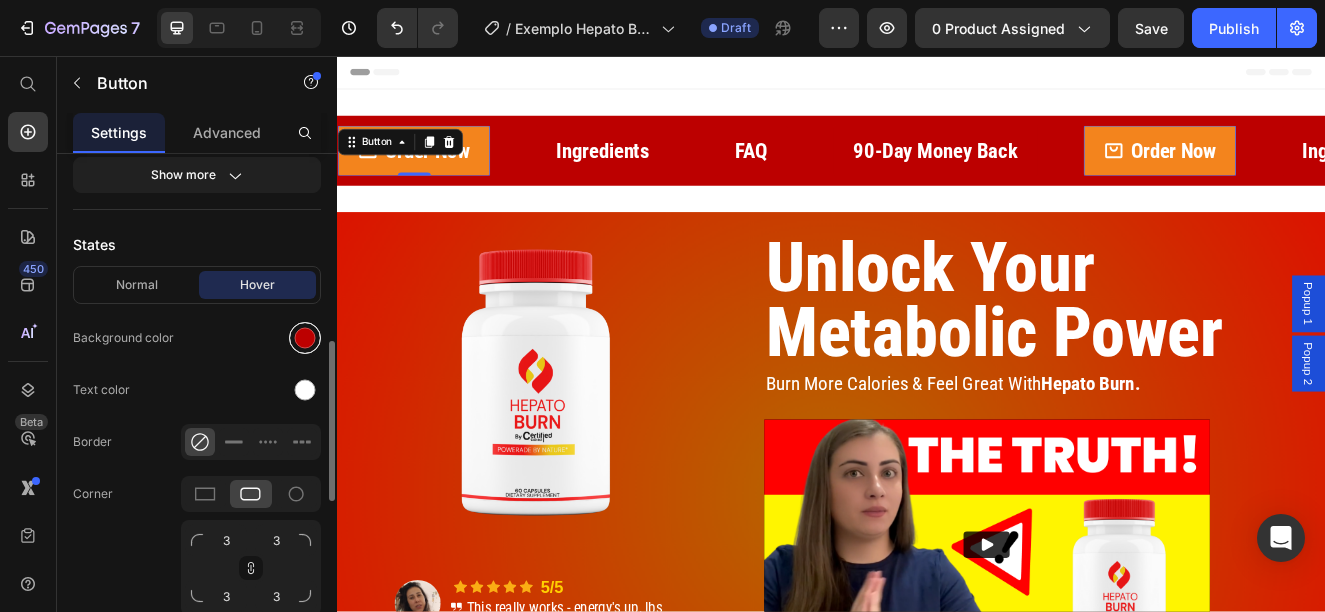 click at bounding box center (305, 338) 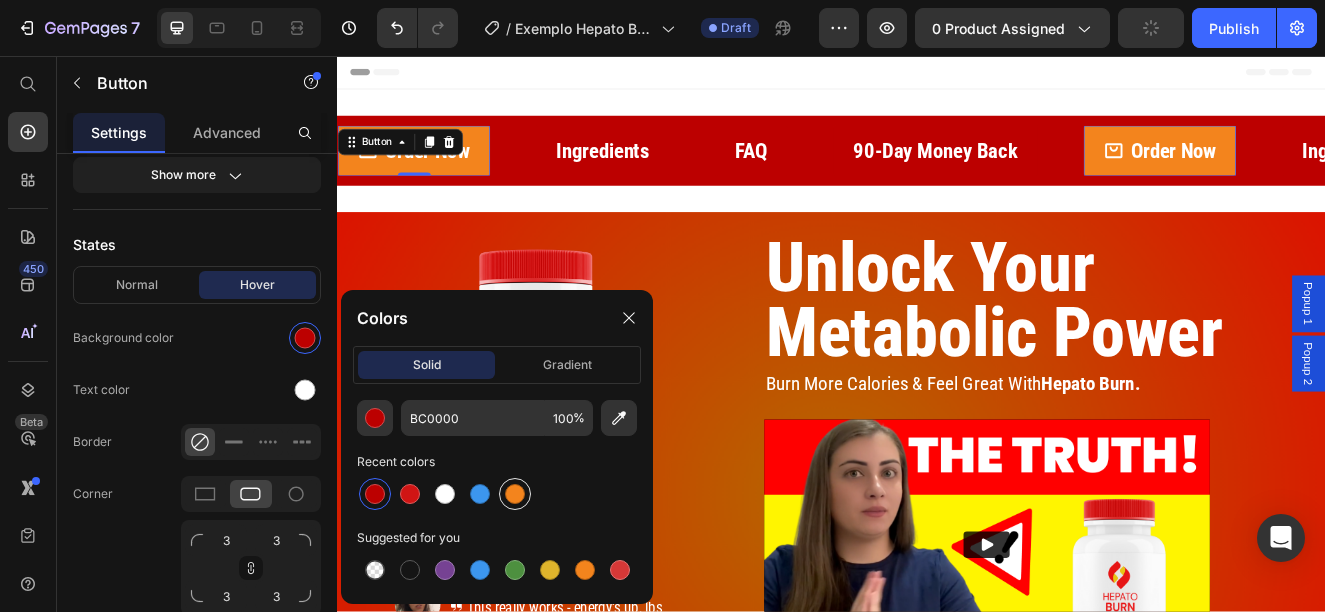 click at bounding box center (515, 494) 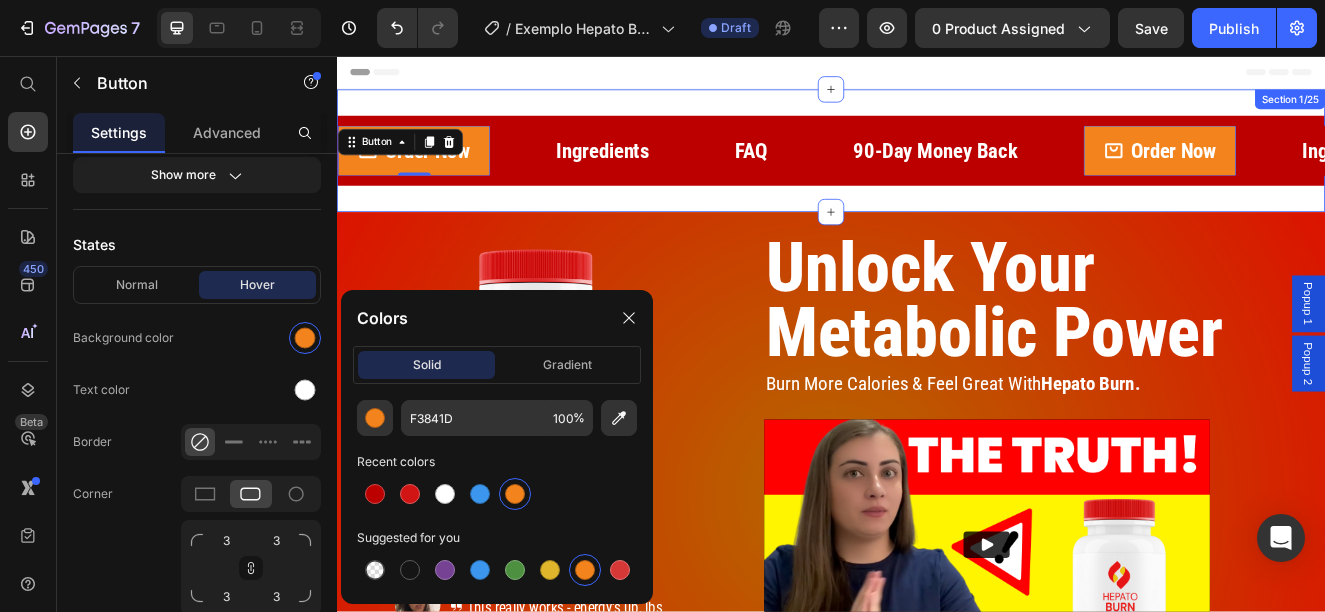 click on "Order Now Button   0 Ingredients Button FAQ Button 90-Day Money Back Button
Order Now Button   0 Ingredients Button FAQ Button 90-Day Money Back Button
Order Now Button   0 Ingredients Button FAQ Button 90-Day Money Back Button
Order Now Button   0 Ingredients Button FAQ Button 90-Day Money Back Button
Order Now Button   0 Ingredients Button FAQ Button 90-Day Money Back Button
Order Now Button   0 Ingredients Button FAQ Button 90-Day Money Back Button Marquee Section 1/25" at bounding box center (937, 171) 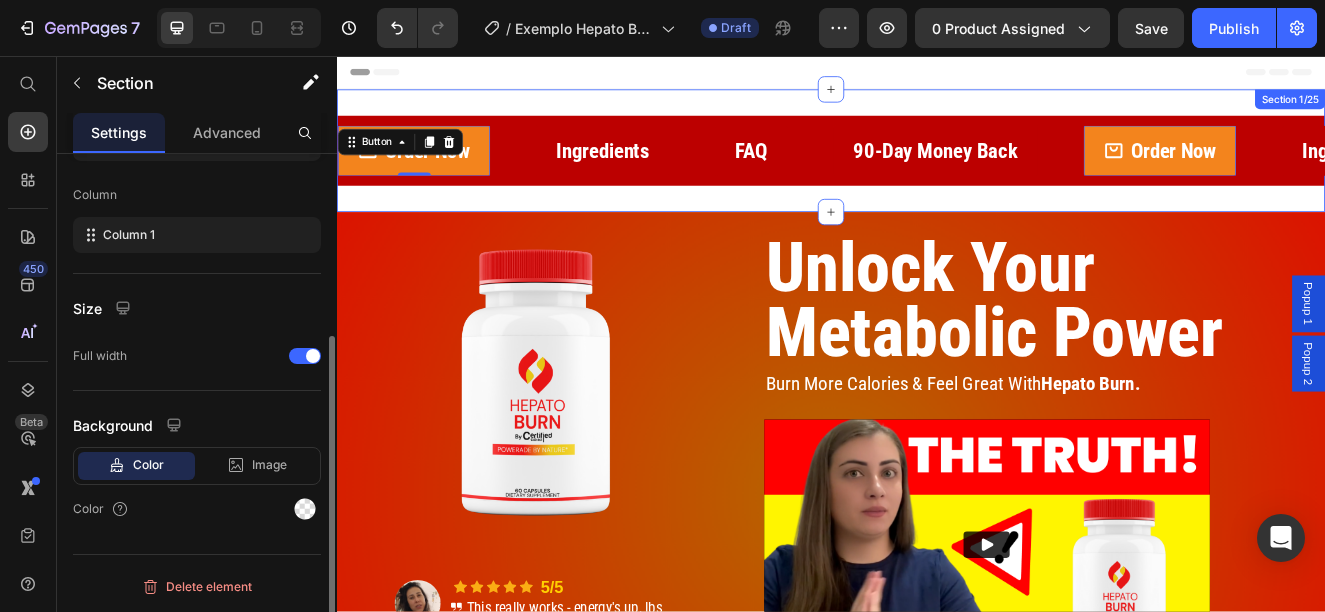 scroll, scrollTop: 0, scrollLeft: 0, axis: both 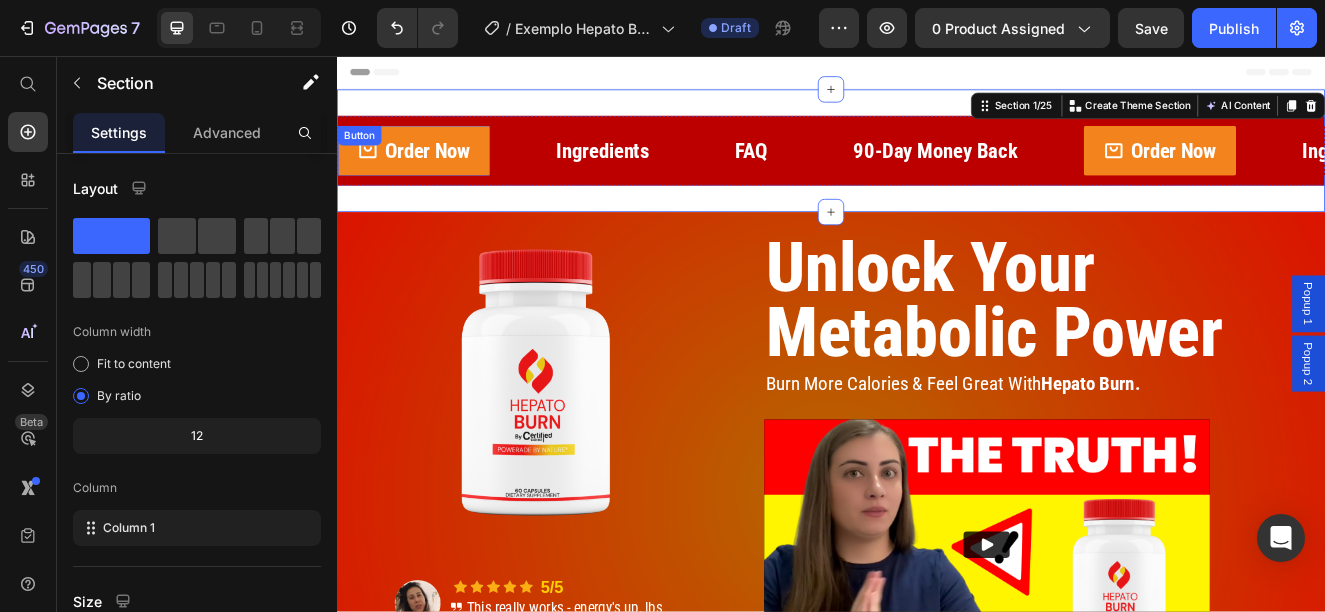 click on "Order Now" at bounding box center (430, 171) 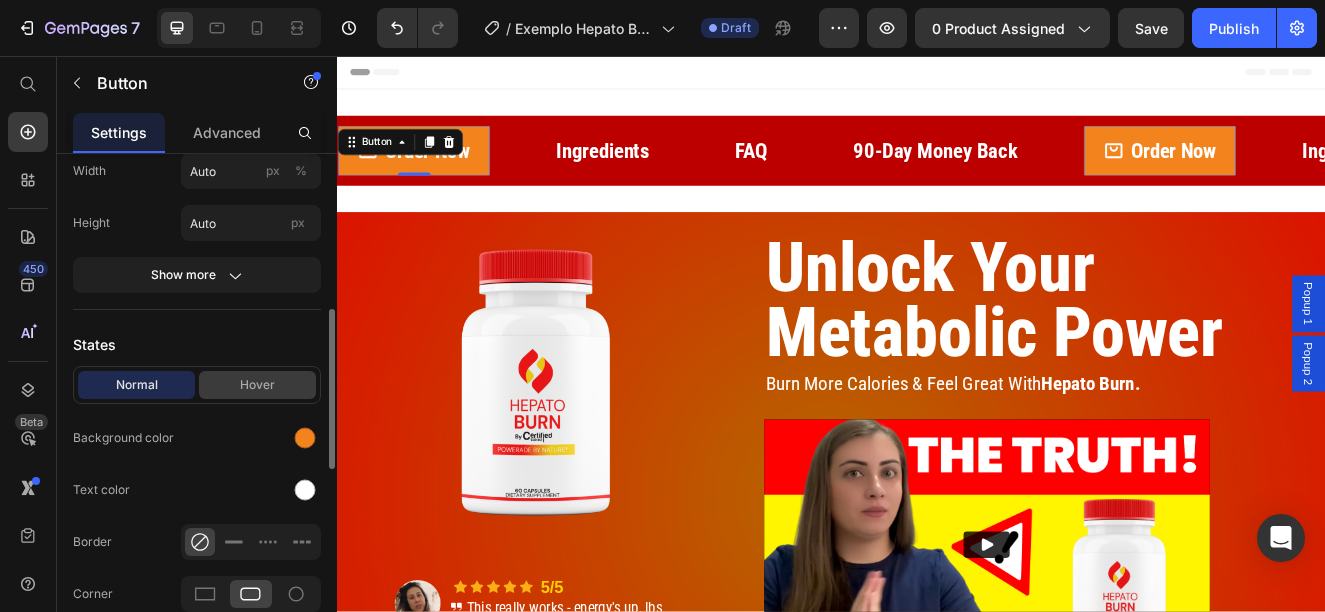 scroll, scrollTop: 600, scrollLeft: 0, axis: vertical 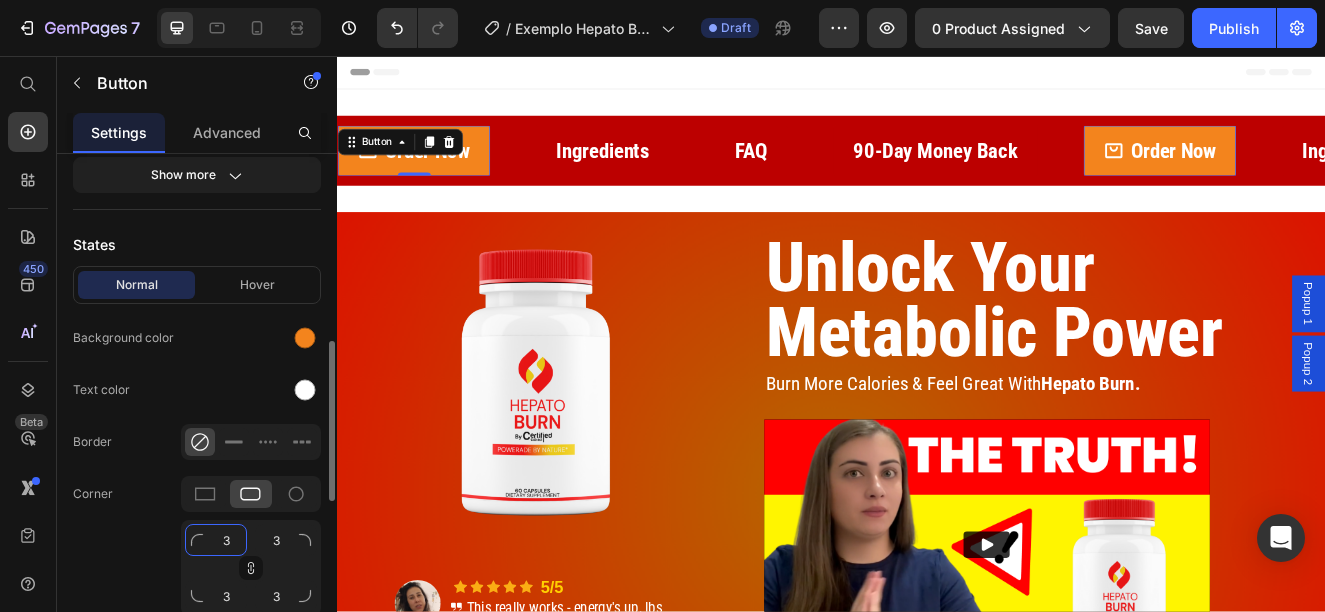 click on "3" 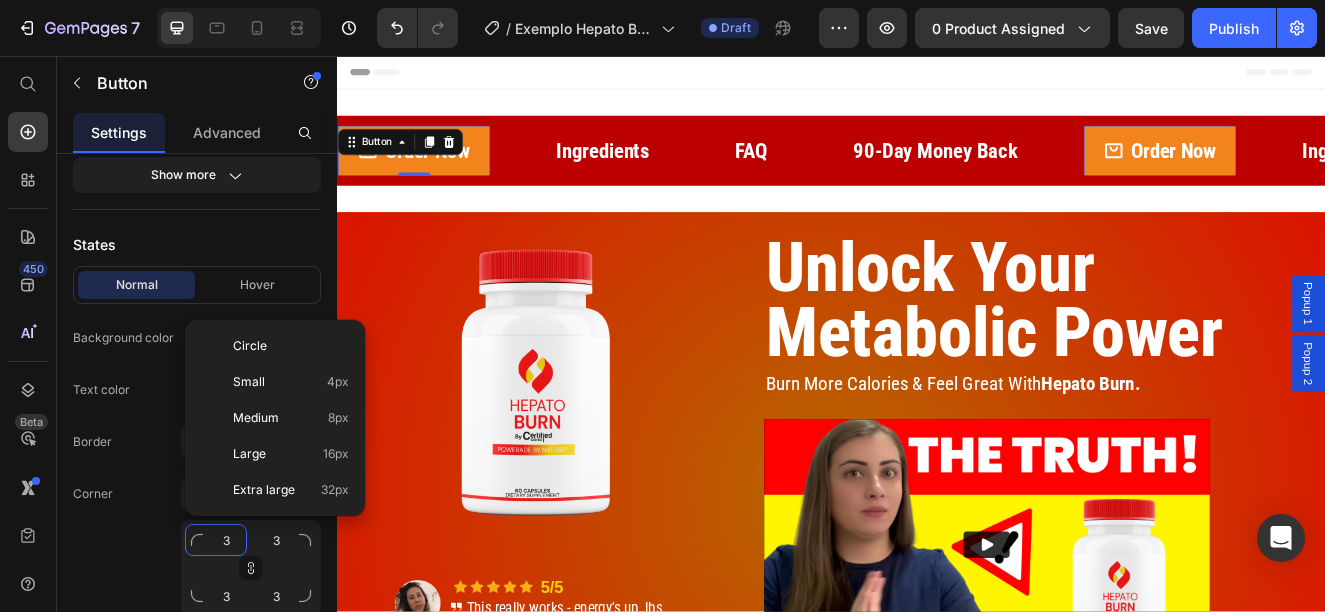type on "1" 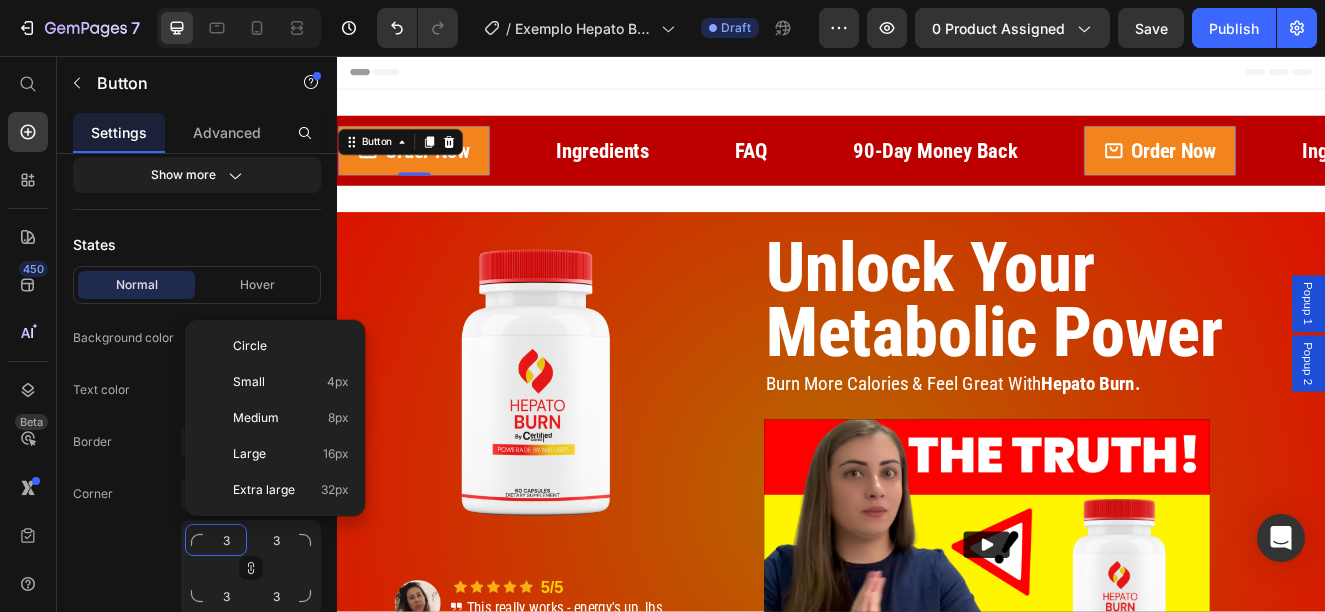 type on "1" 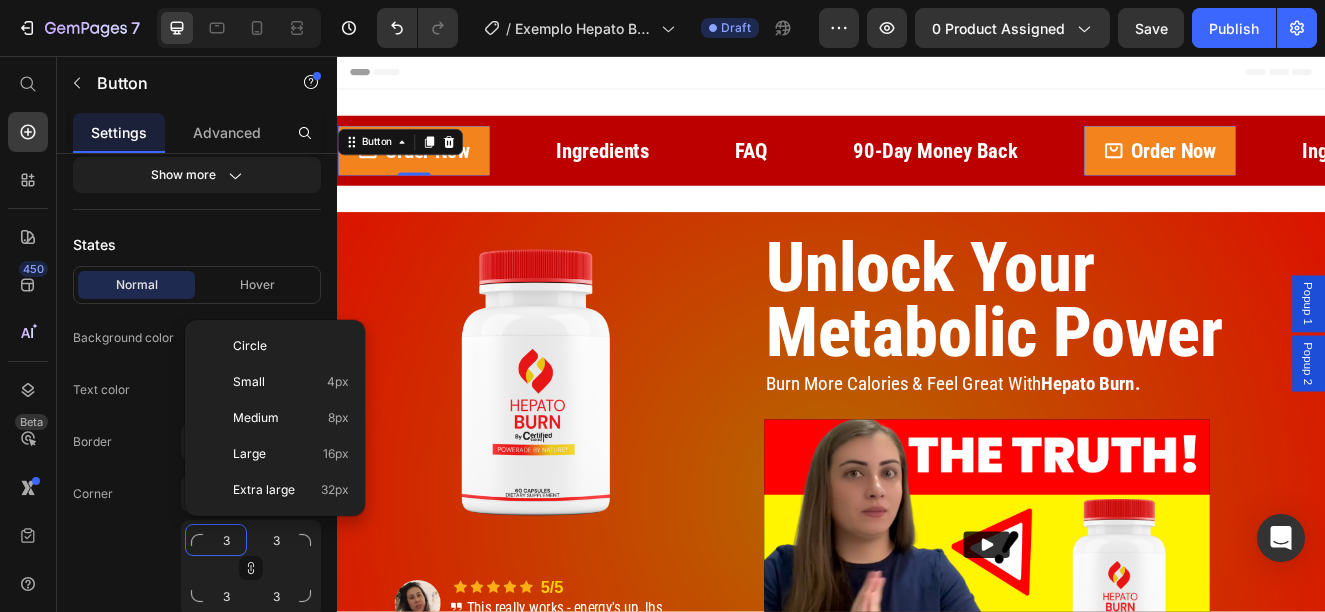 type on "1" 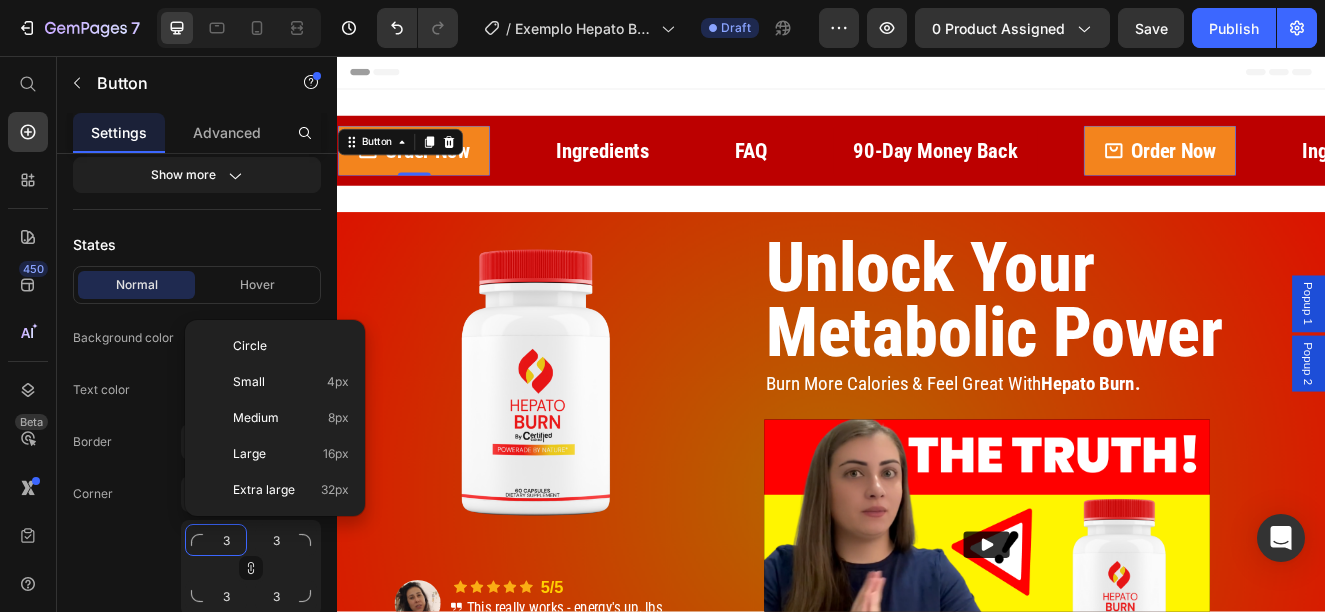 type on "1" 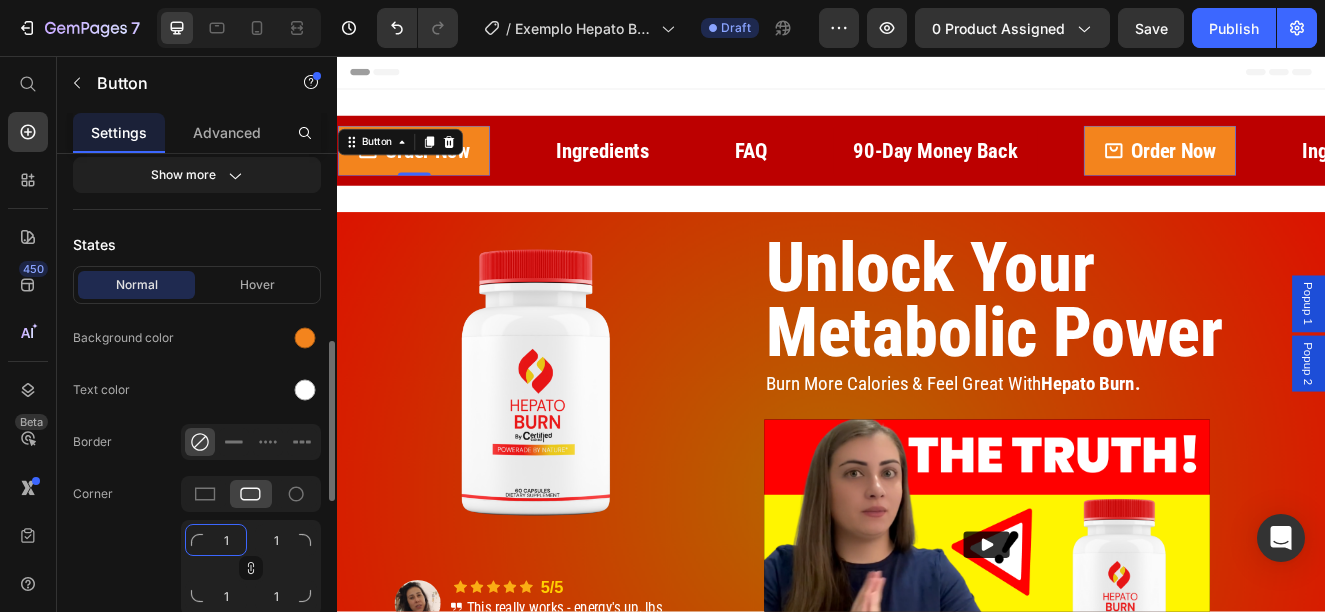 type on "14" 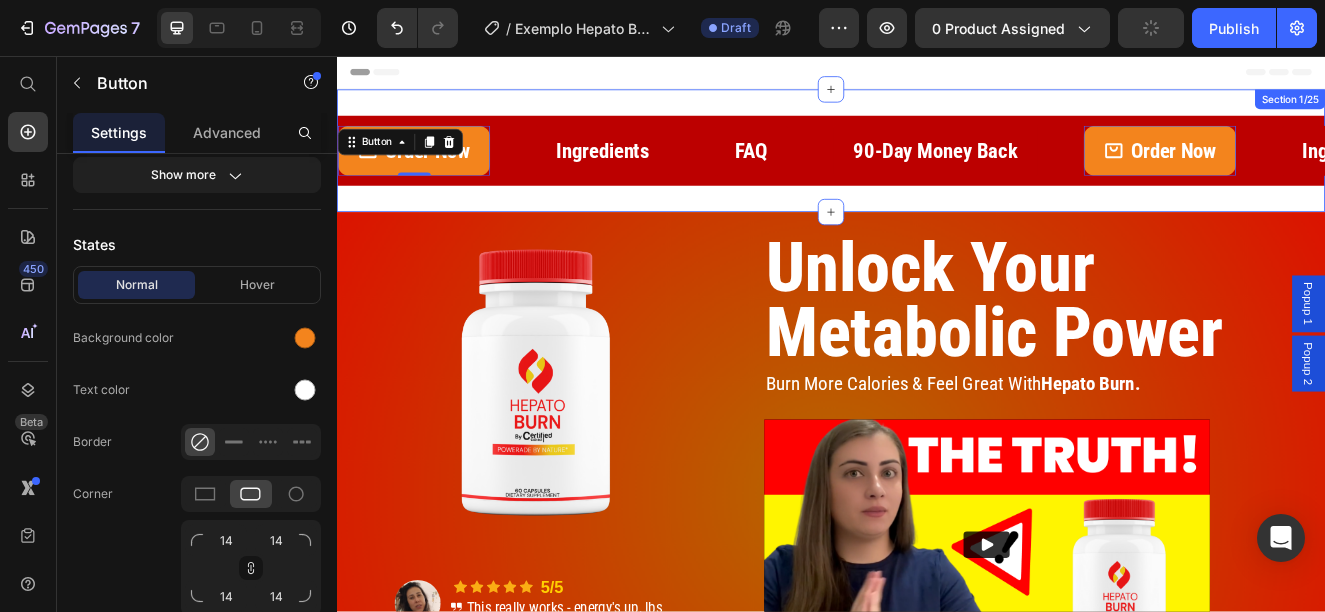 click on "Order Now Button   0 Ingredients Button FAQ Button 90-Day Money Back Button
Order Now Button   0 Ingredients Button FAQ Button 90-Day Money Back Button
Order Now Button   0 Ingredients Button FAQ Button 90-Day Money Back Button
Order Now Button   0 Ingredients Button FAQ Button 90-Day Money Back Button
Order Now Button   0 Ingredients Button FAQ Button 90-Day Money Back Button
Order Now Button   0 Ingredients Button FAQ Button 90-Day Money Back Button Marquee Section 1/25" at bounding box center [937, 171] 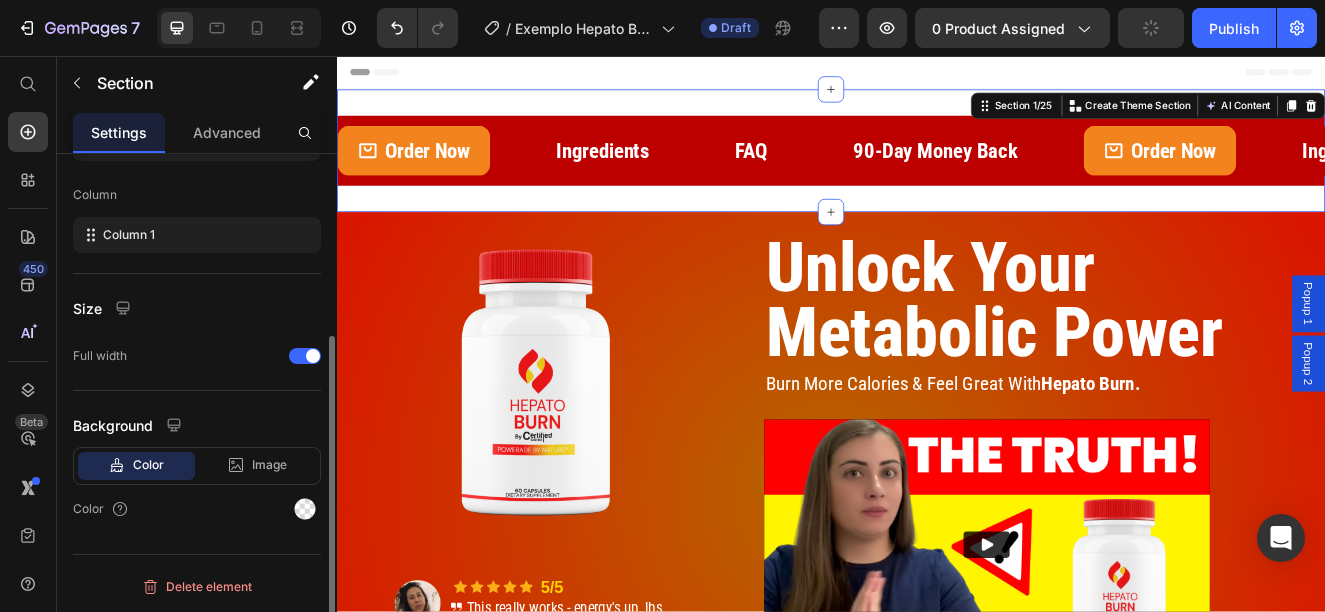 scroll, scrollTop: 0, scrollLeft: 0, axis: both 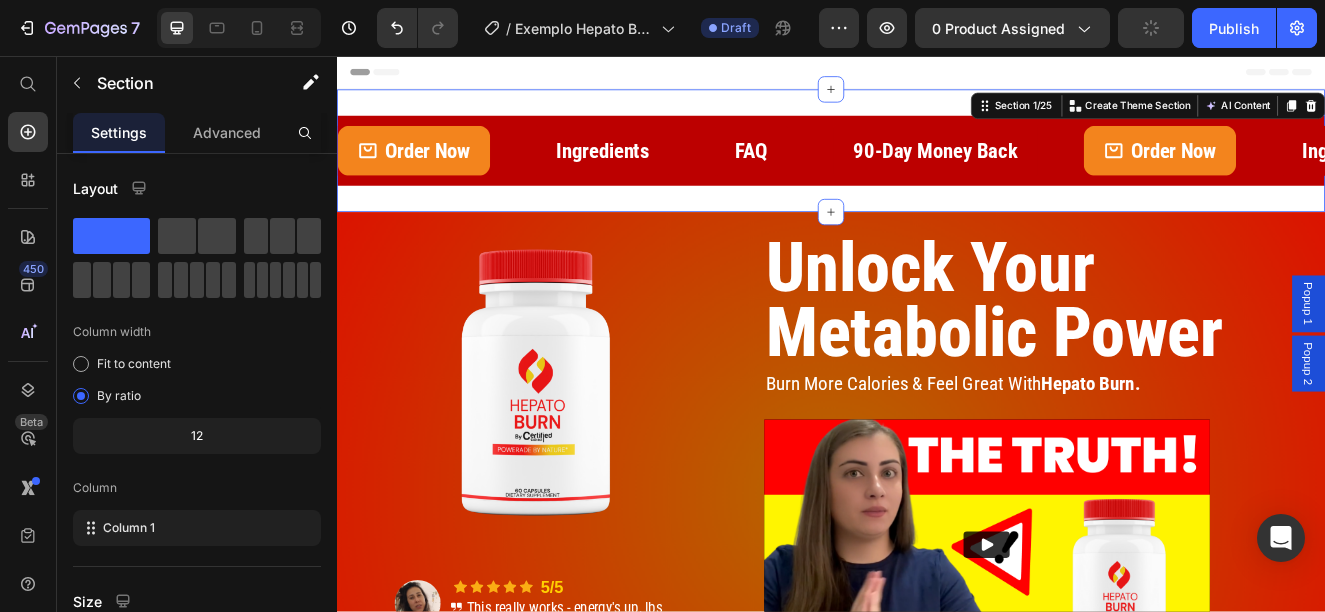 click on "Order Now Button Ingredients Button FAQ Button 90-Day Money Back Button
Order Now Button Ingredients Button FAQ Button 90-Day Money Back Button
Order Now Button Ingredients Button FAQ Button 90-Day Money Back Button
Order Now Button Ingredients Button FAQ Button 90-Day Money Back Button
Order Now Button Ingredients Button FAQ Button 90-Day Money Back Button
Order Now Button Ingredients Button FAQ Button 90-Day Money Back Button Marquee Section 1/25   You can create reusable sections Create Theme Section AI Content Write with GemAI What would you like to describe here? Tone and Voice Persuasive Product Show more Generate" at bounding box center (937, 171) 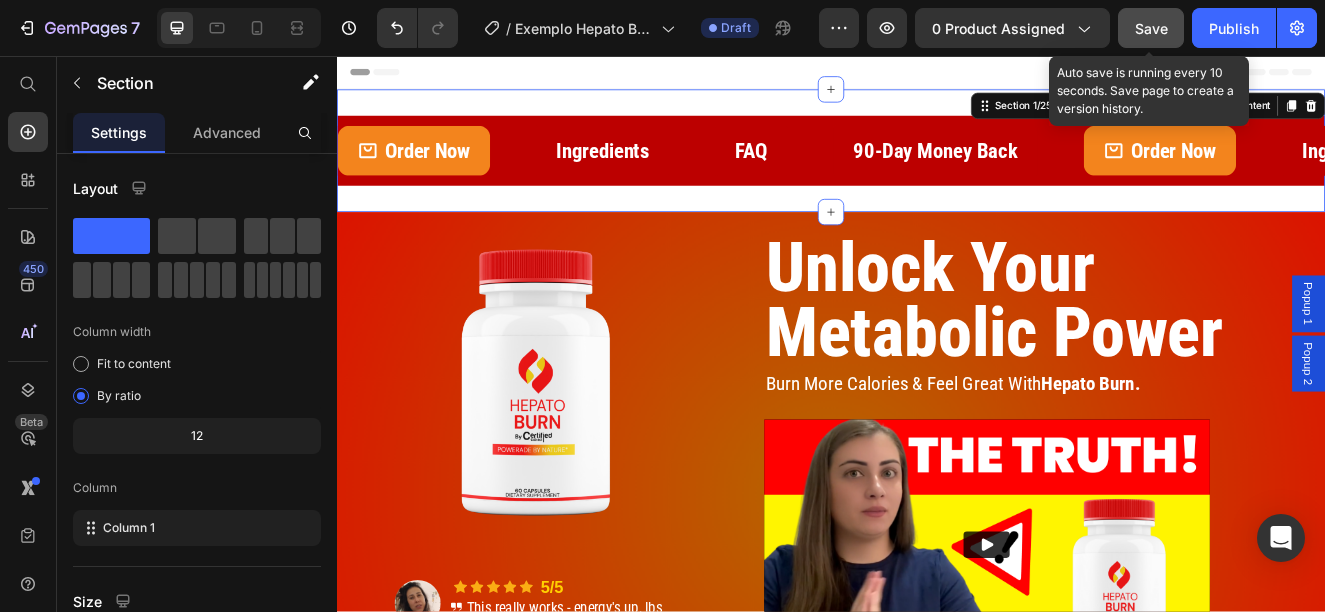 click on "Save" at bounding box center (1151, 28) 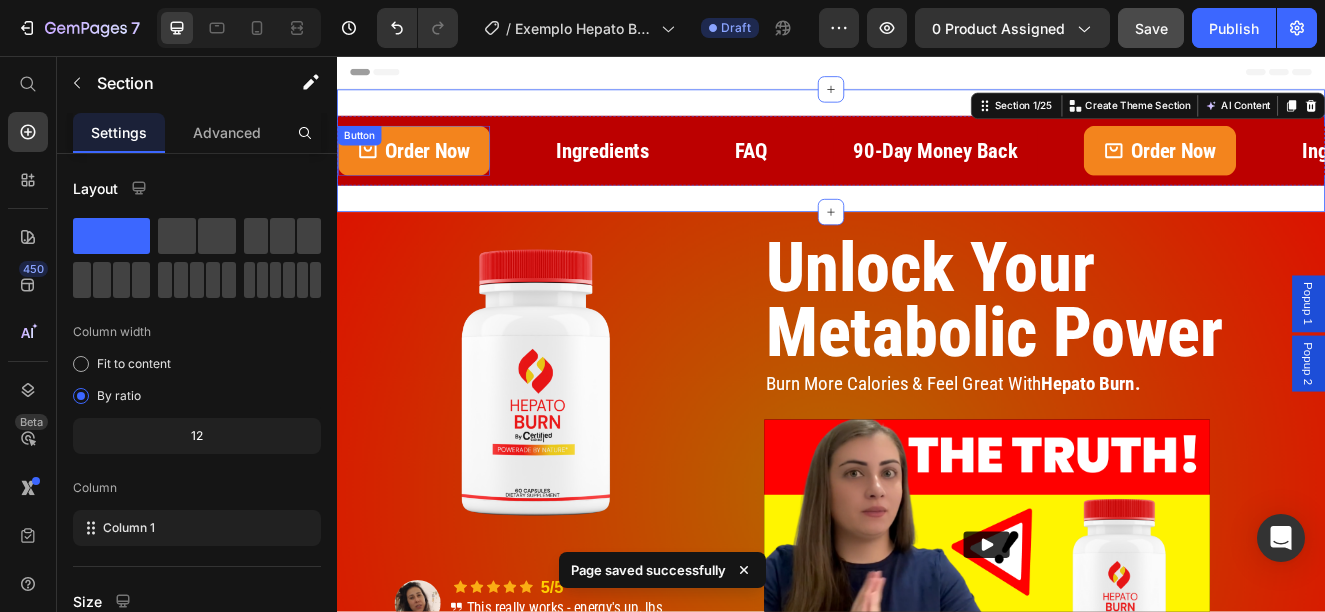 click on "Order Now Button" at bounding box center [430, 171] 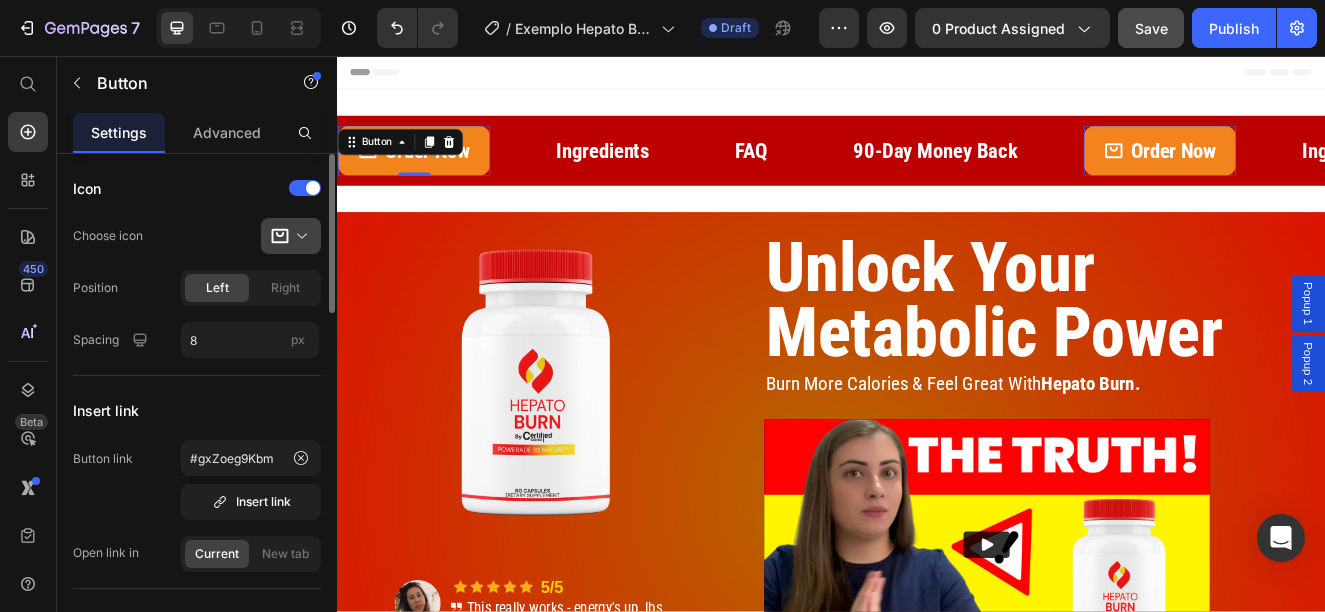 click at bounding box center [299, 236] 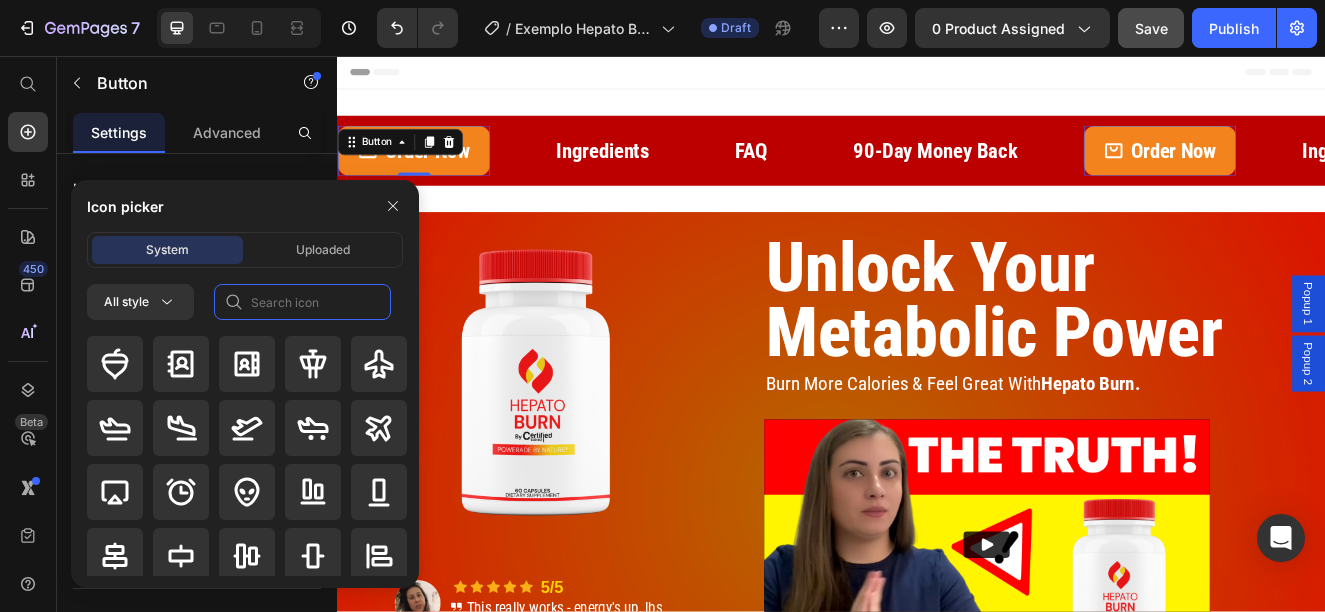 click 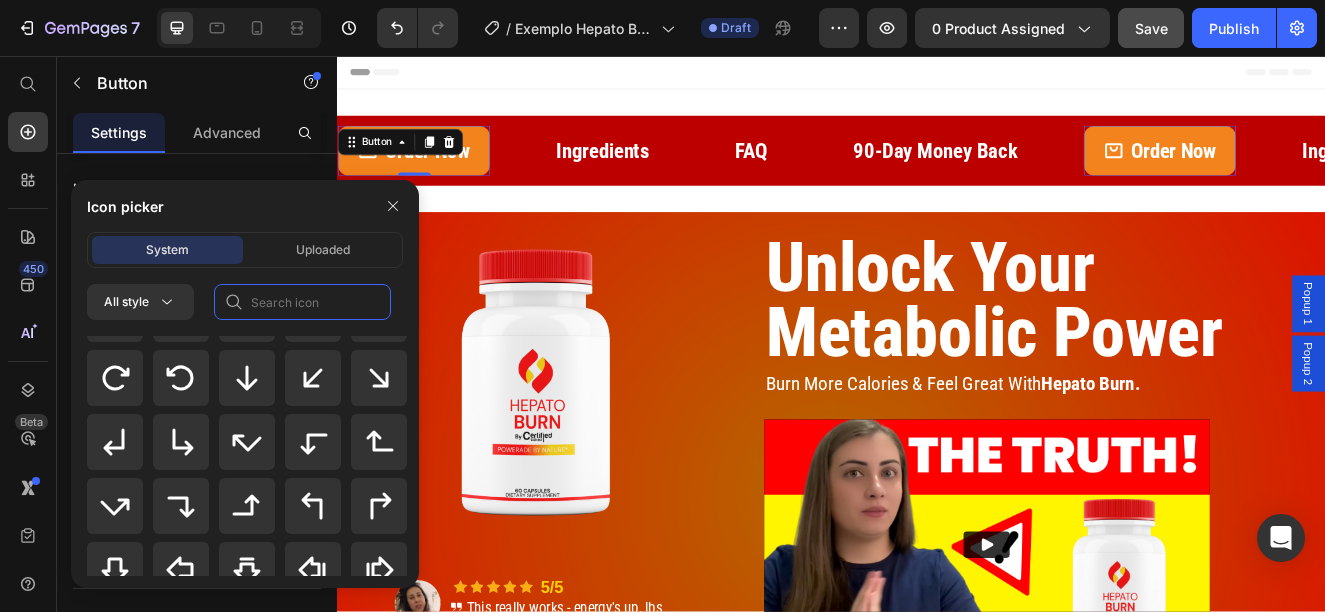 scroll, scrollTop: 700, scrollLeft: 0, axis: vertical 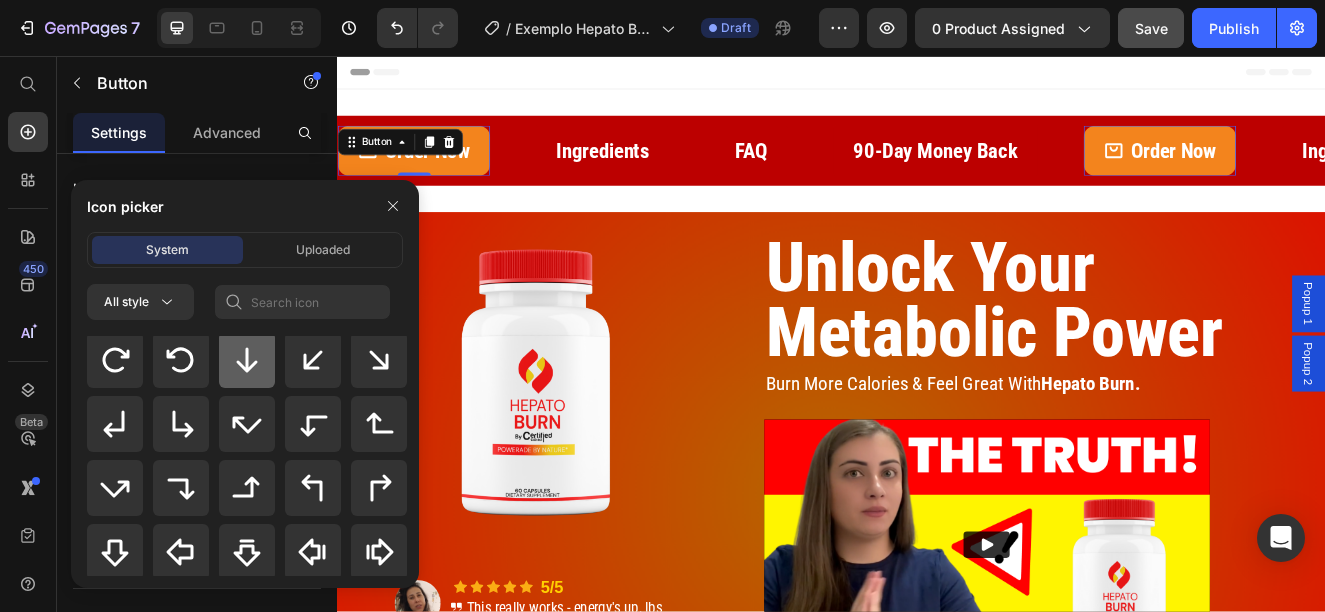 click 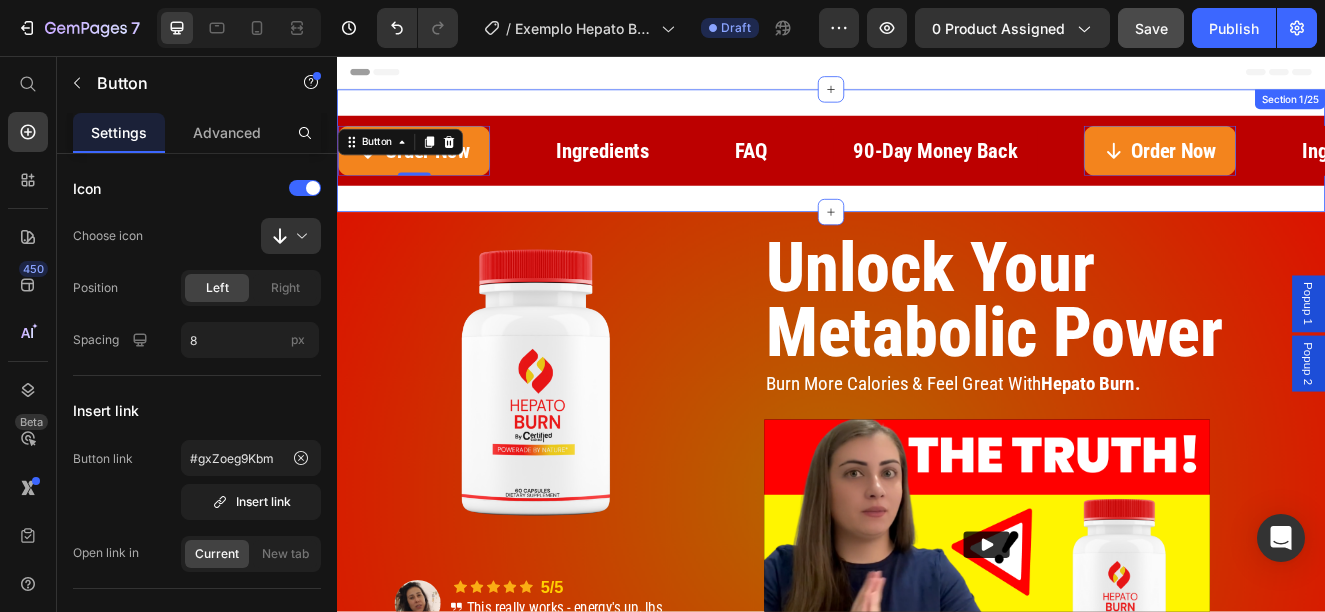 click on "Order Now Button   0 Ingredients Button FAQ Button 90-Day Money Back Button
Order Now Button   0 Ingredients Button FAQ Button 90-Day Money Back Button
Order Now Button   0 Ingredients Button FAQ Button 90-Day Money Back Button
Order Now Button   0 Ingredients Button FAQ Button 90-Day Money Back Button
Order Now Button   0 Ingredients Button FAQ Button 90-Day Money Back Button
Order Now Button   0 Ingredients Button FAQ Button 90-Day Money Back Button Marquee Section 1/25" at bounding box center (937, 171) 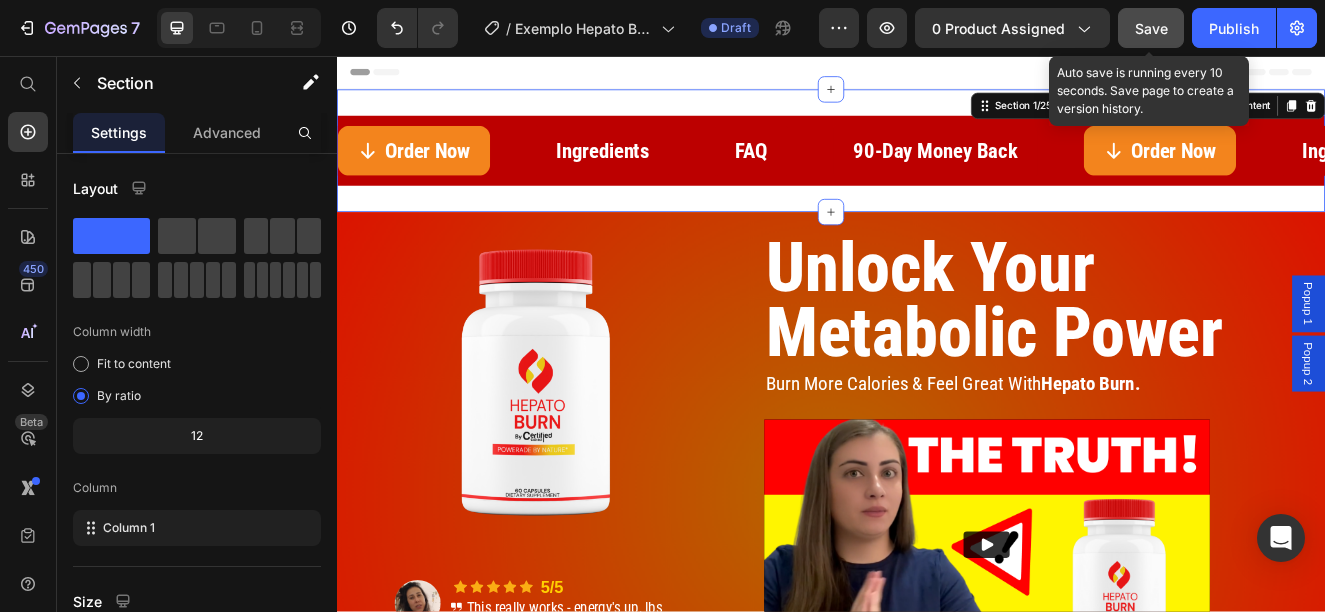 click on "Save" at bounding box center (1151, 28) 